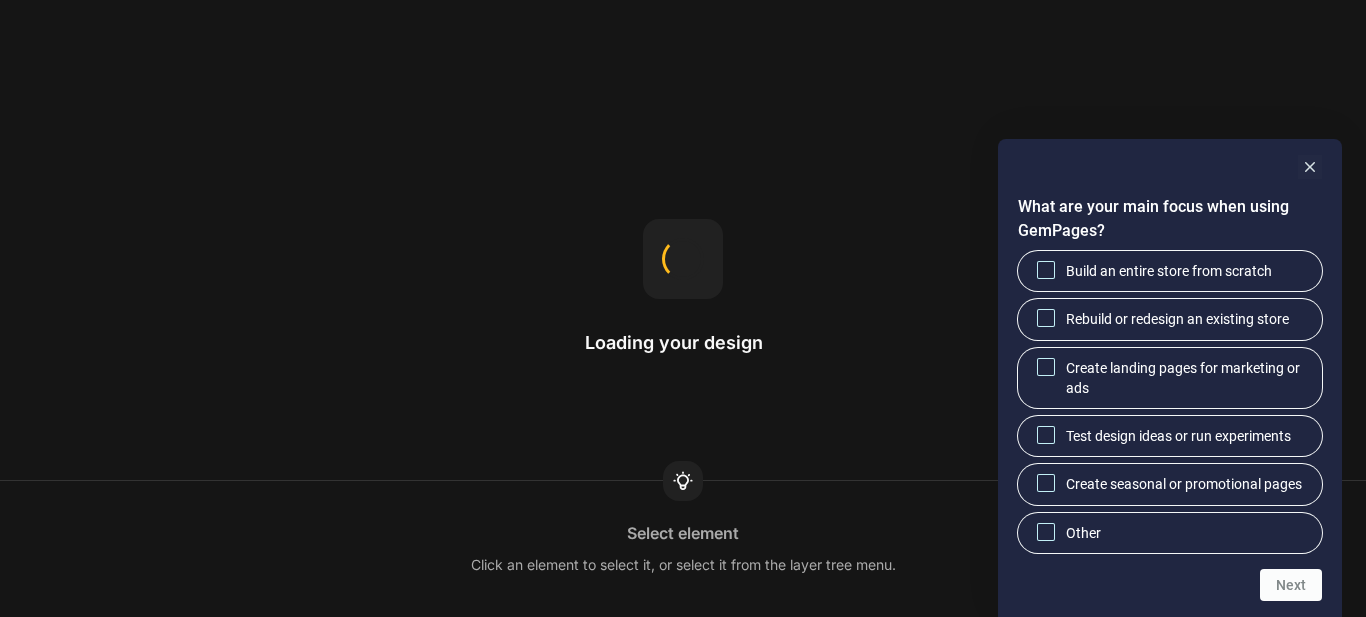 scroll, scrollTop: 0, scrollLeft: 0, axis: both 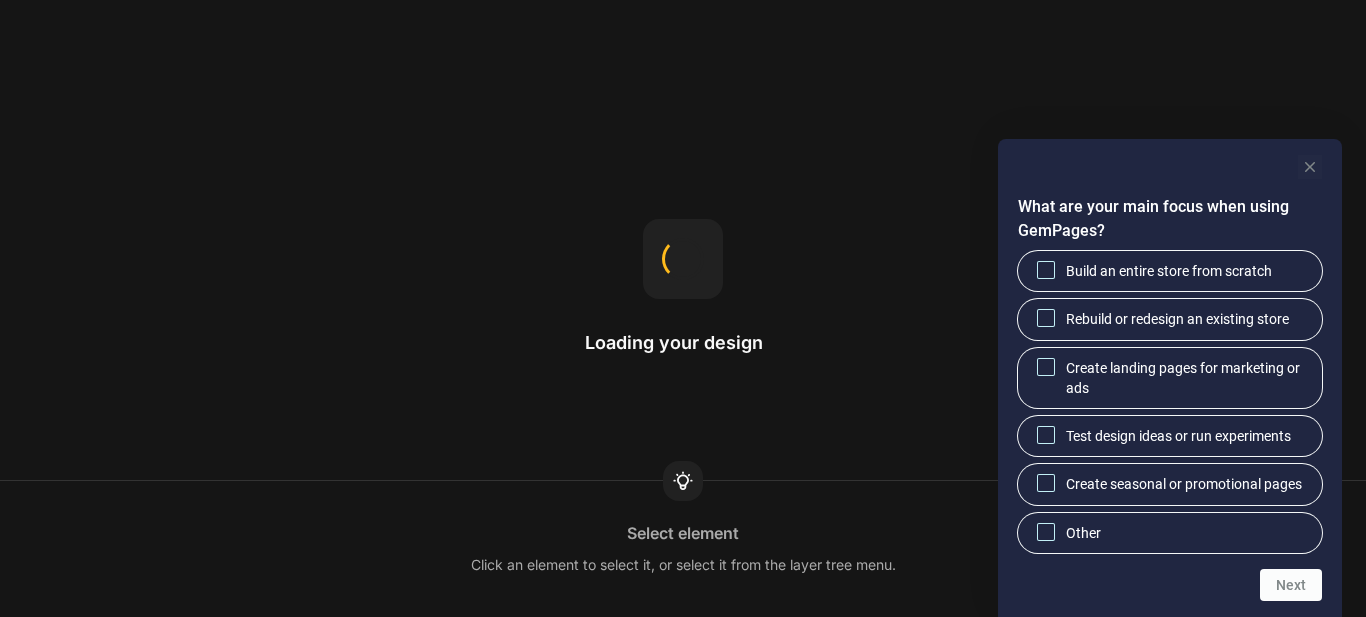 click 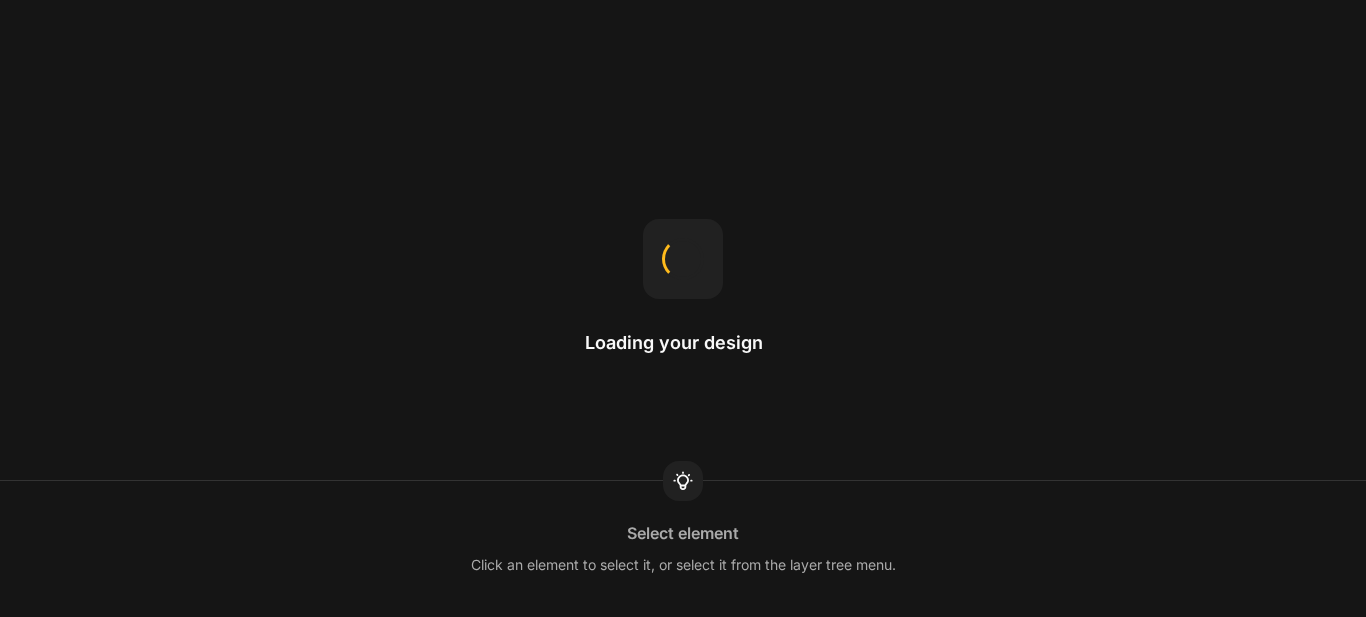 scroll, scrollTop: 0, scrollLeft: 0, axis: both 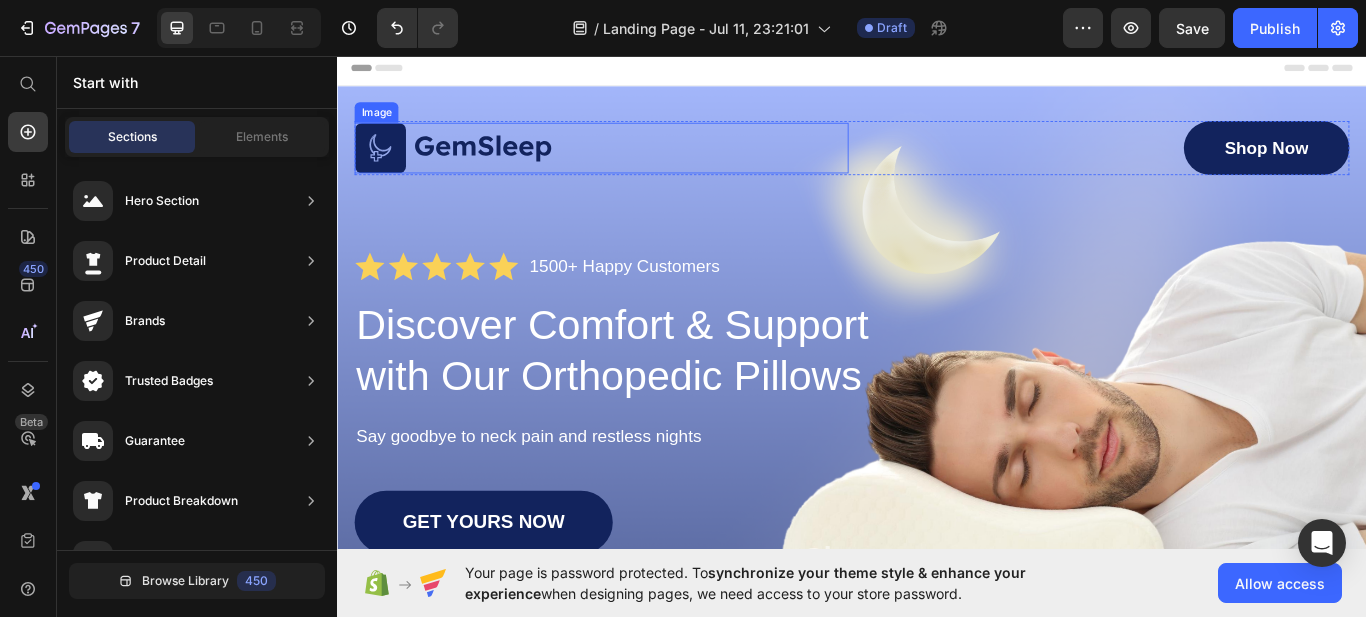 click at bounding box center [645, 165] 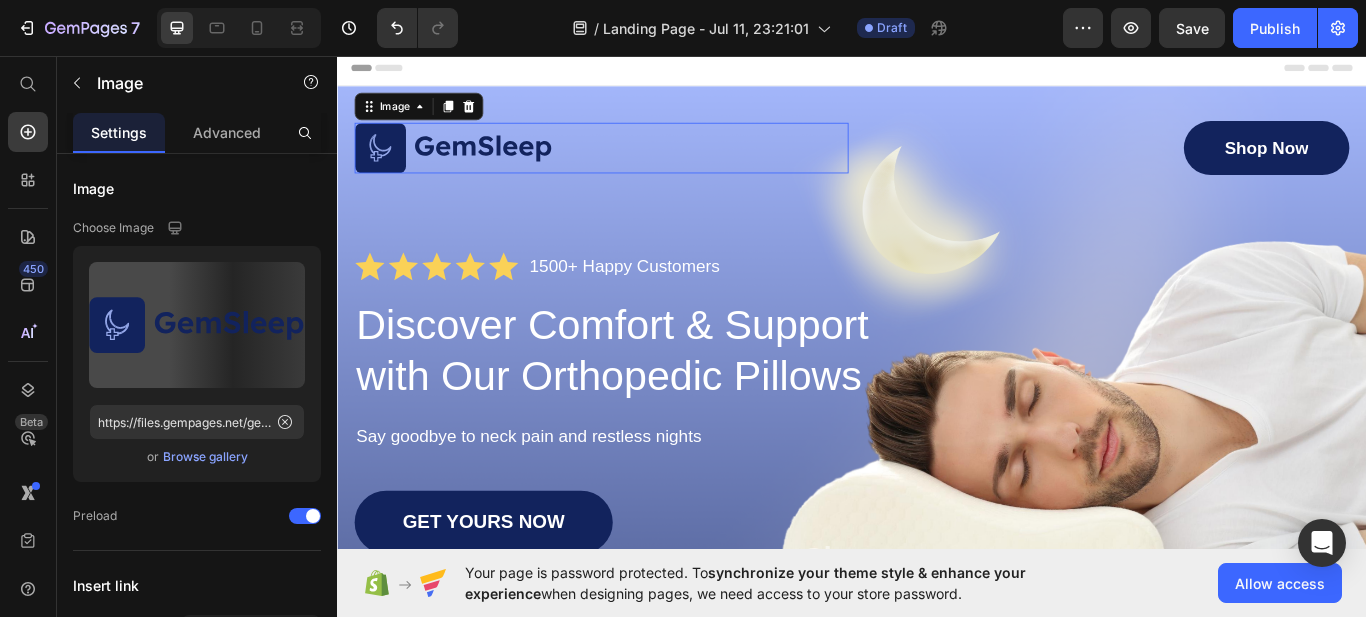 click at bounding box center (645, 165) 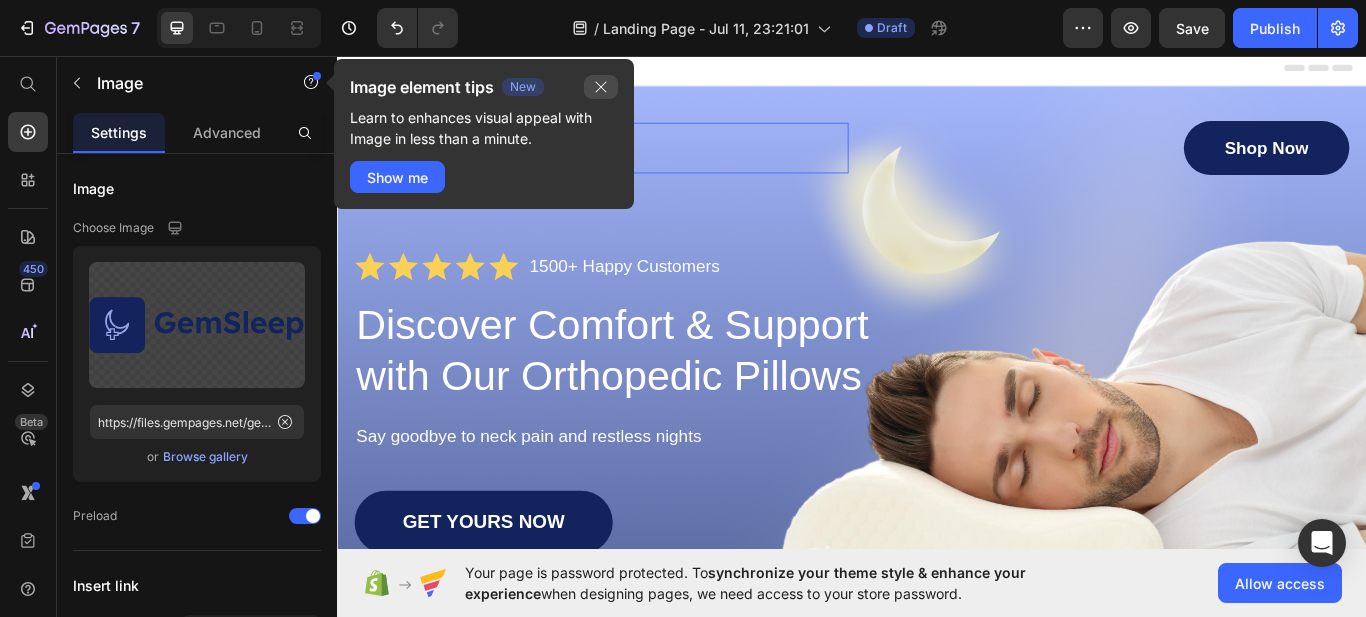 click at bounding box center [601, 87] 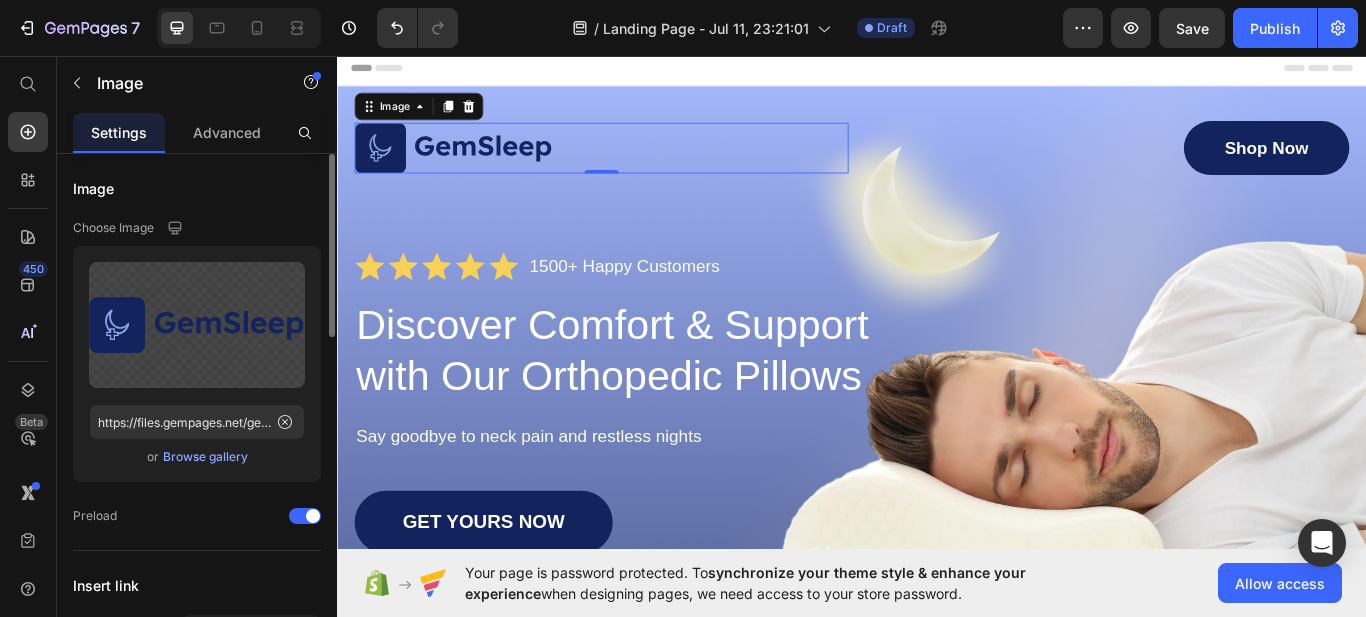 click on "Browse gallery" at bounding box center [205, 457] 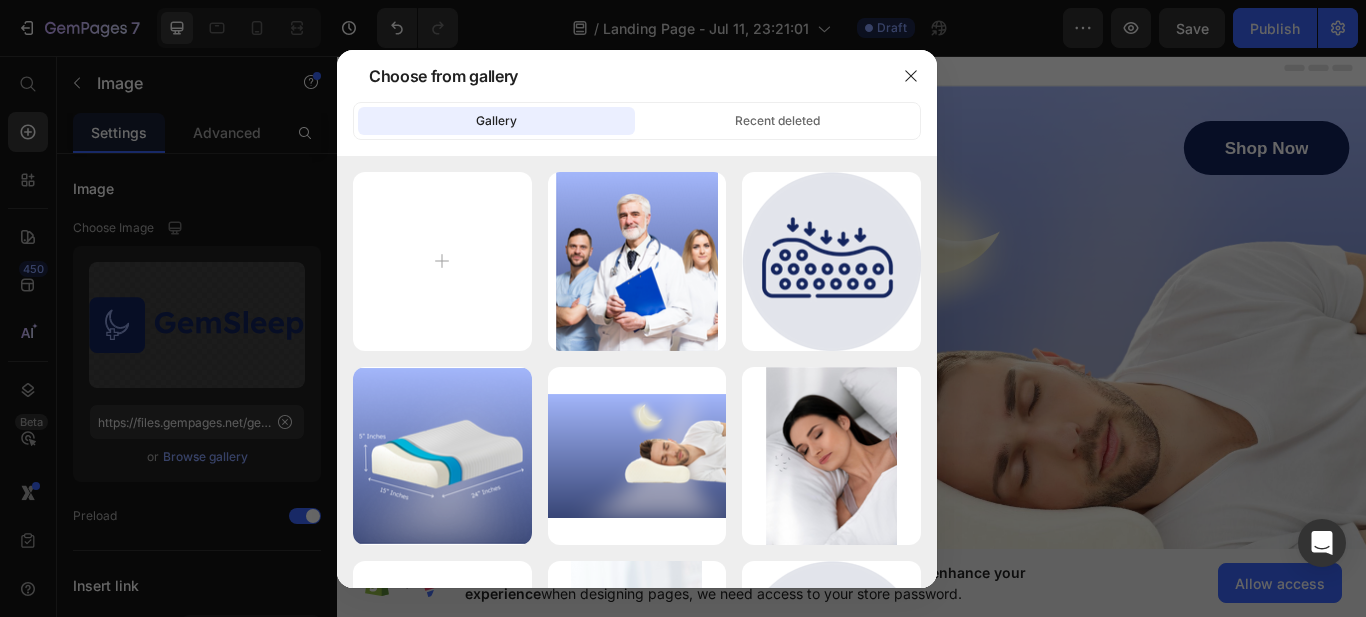 type on "C:\fakepath\Logo-Hidraliso.svg" 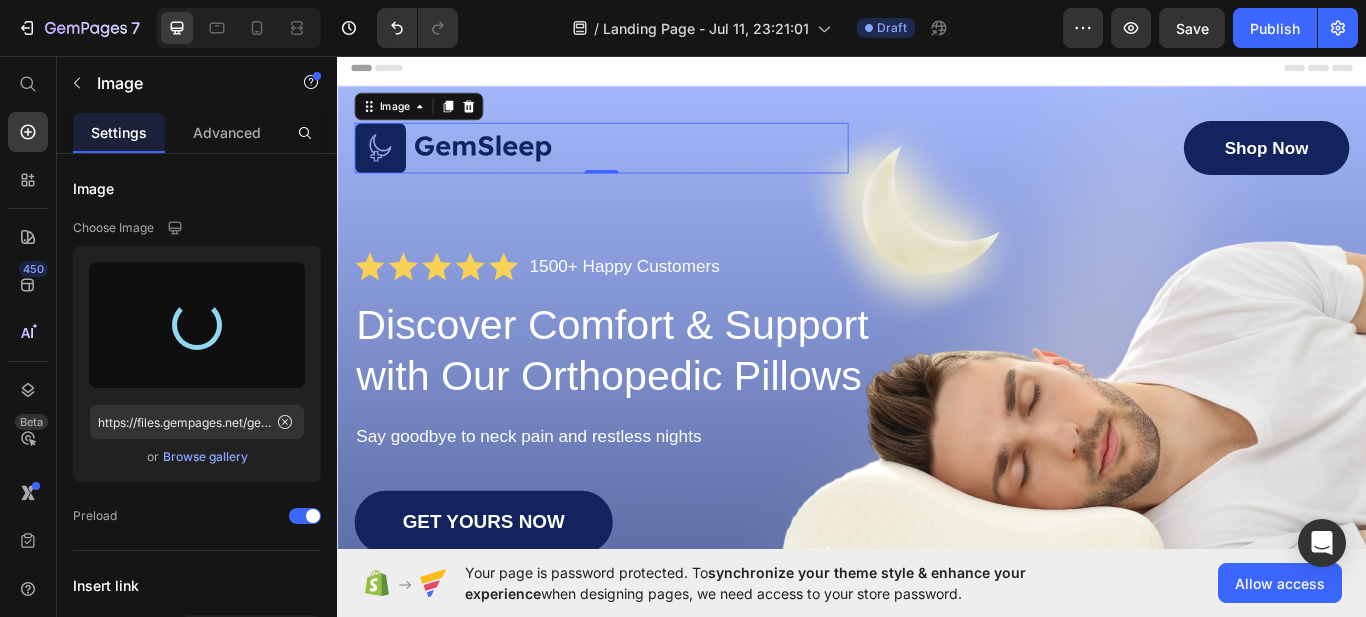 type on "https://files.gempages.net/gempages_575050967674782564-8c94d029-81f7-4e4e-9f39-2d932a9821b4.svg" 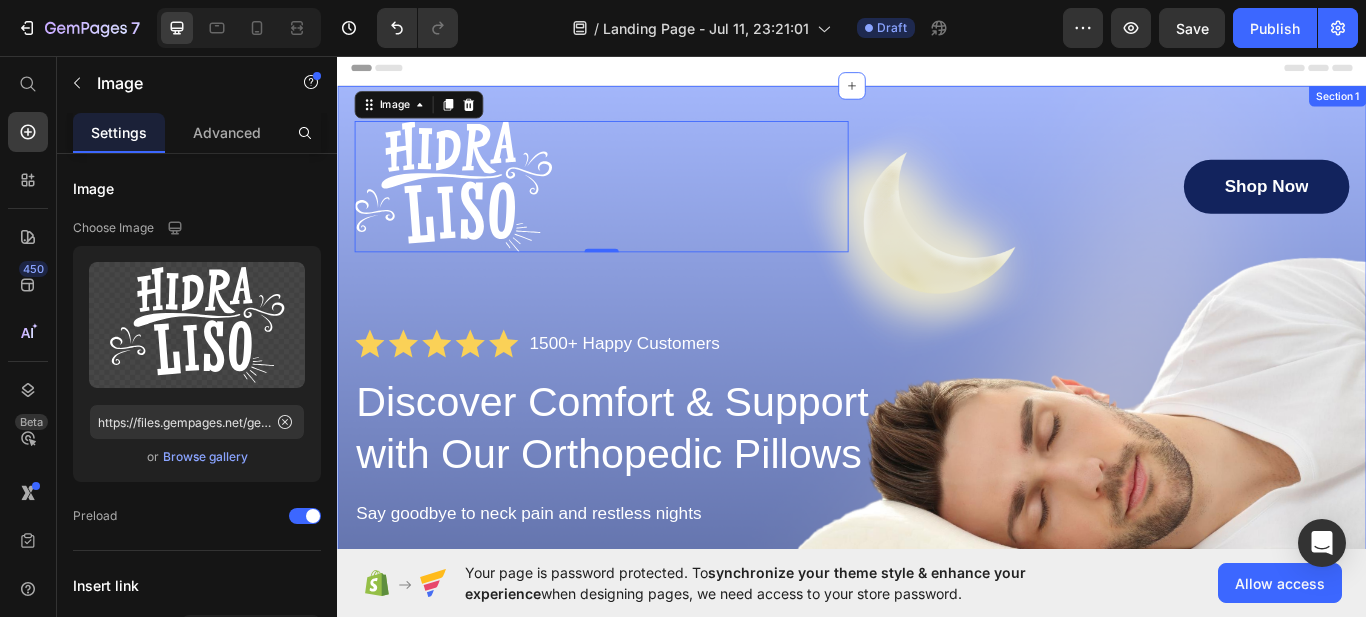 click on "Image   0 Shop Now Button Row
Icon
Icon
Icon
Icon
Icon Icon List 1500+ Happy Customers Text Block Row Discover Comfort & Support with Our Orthopedic Pillows Heading Say goodbye to neck pain and restless nights Text Block GET YOURS NOW Button Sleepy Text Block As Featured In Text Block Image Image Image Row Row Section 1" at bounding box center (937, 563) 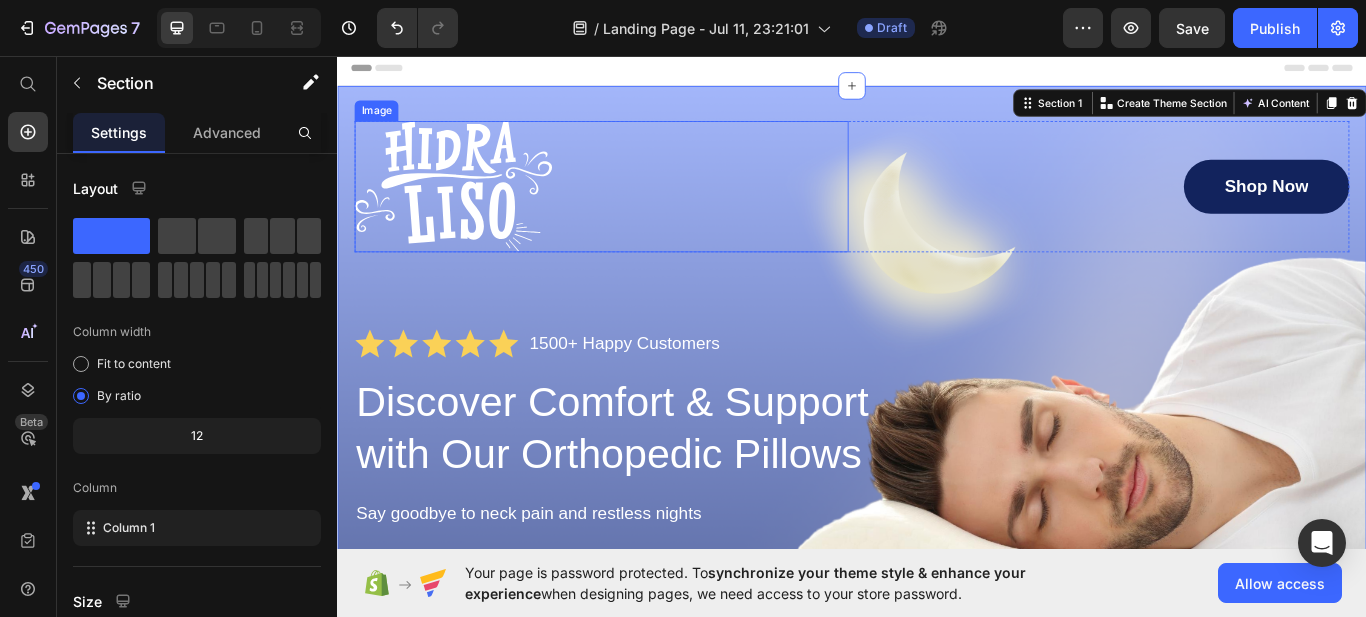 click at bounding box center (645, 209) 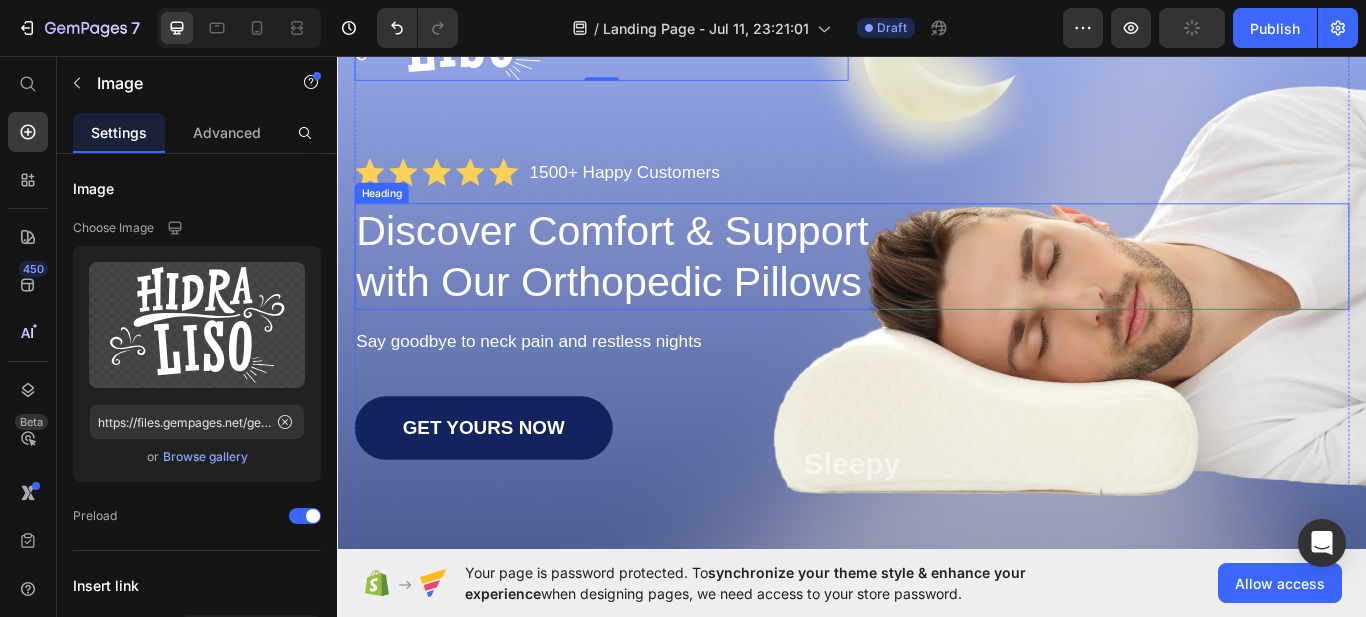 scroll, scrollTop: 100, scrollLeft: 0, axis: vertical 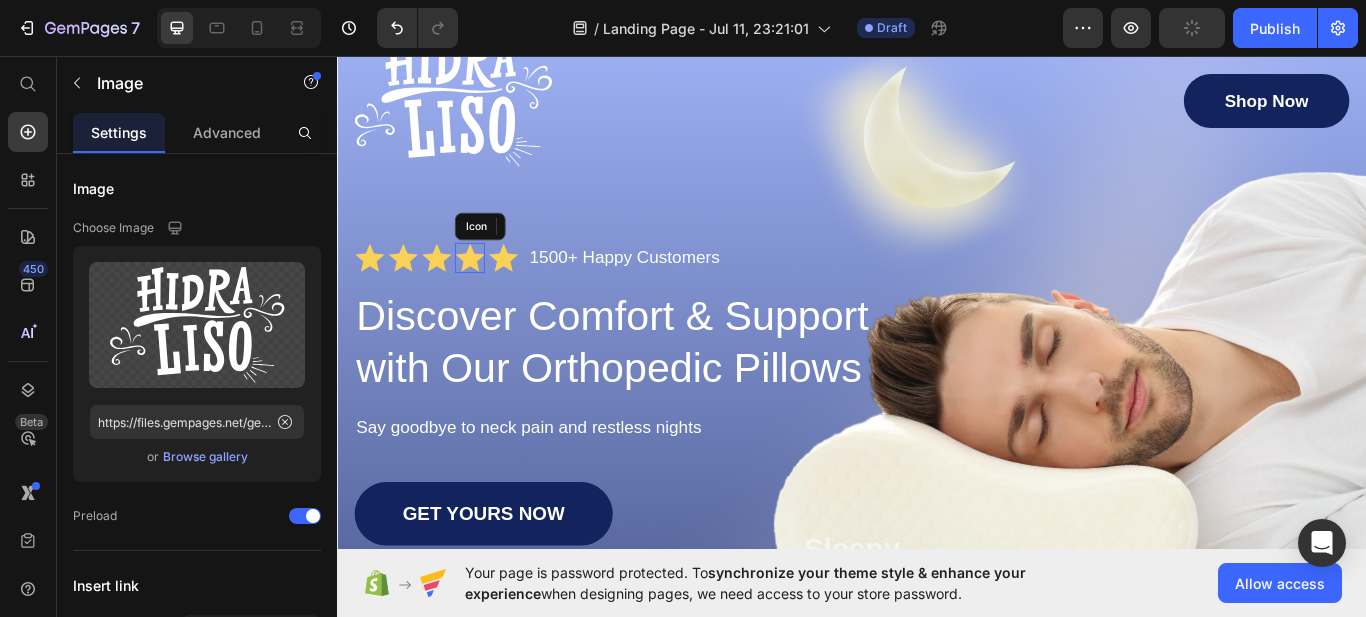 click 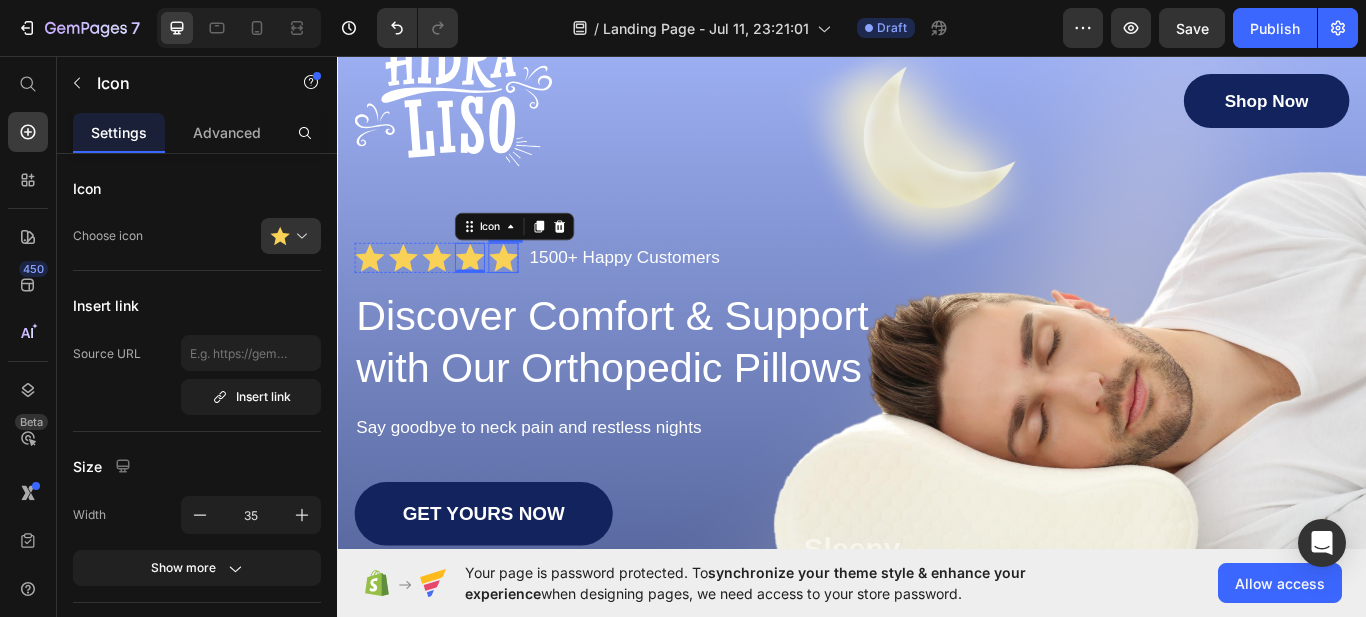 click 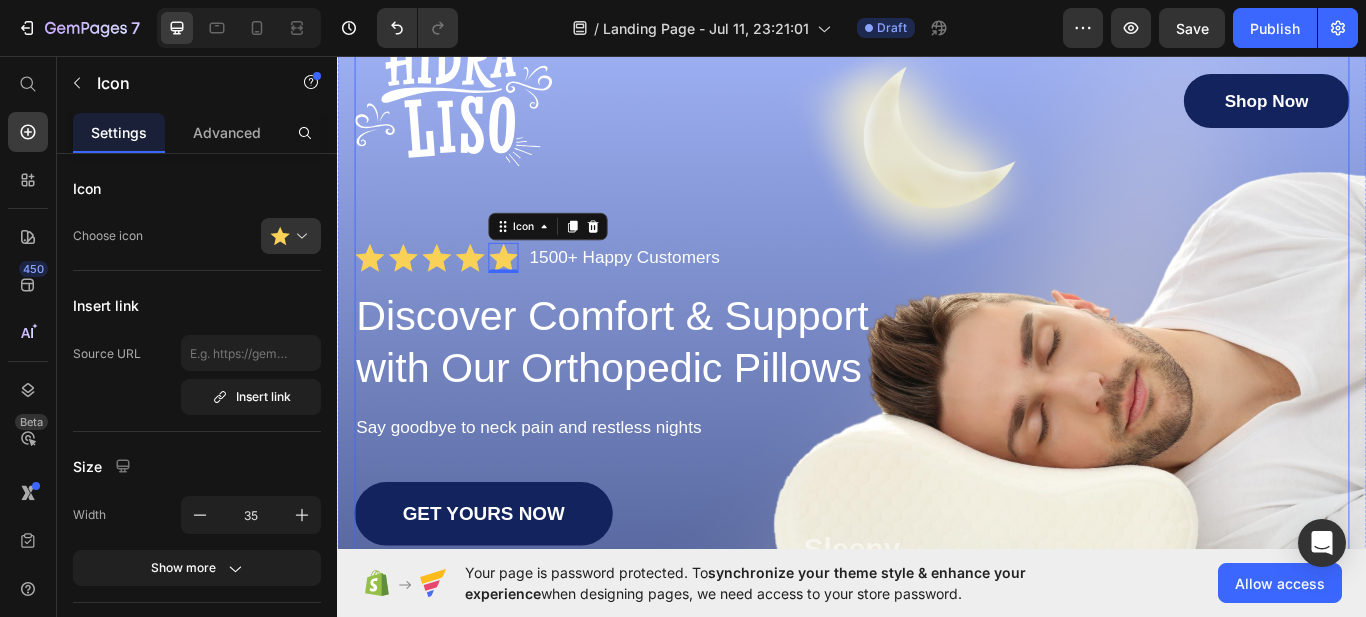 click on "Image Shop Now Button Row
Icon
Icon
Icon
Icon
Icon   0 Icon List 1500+ Happy Customers Text Block Row Discover Comfort & Support with Our Orthopedic Pillows Heading Say goodbye to neck pain and restless nights Text Block GET YOURS NOW Button Sleepy Text Block As Featured In Text Block Image Image Image Row" at bounding box center [937, 449] 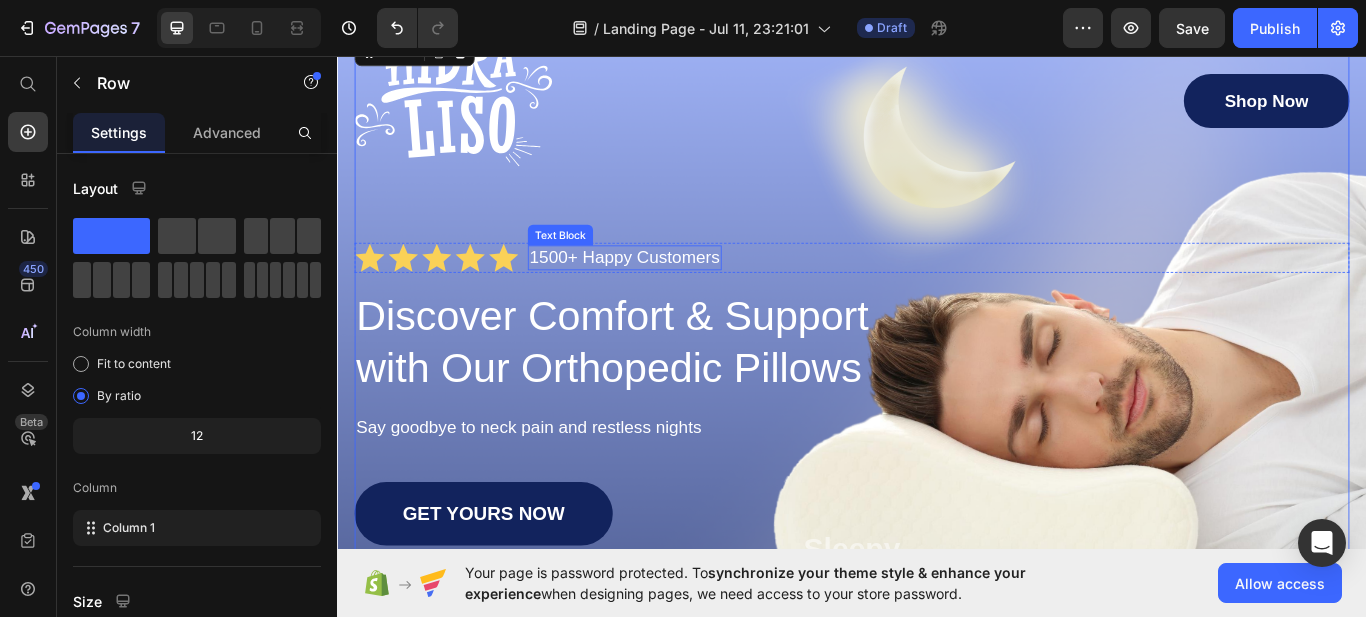 click on "1500+ Happy Customers" at bounding box center [672, 292] 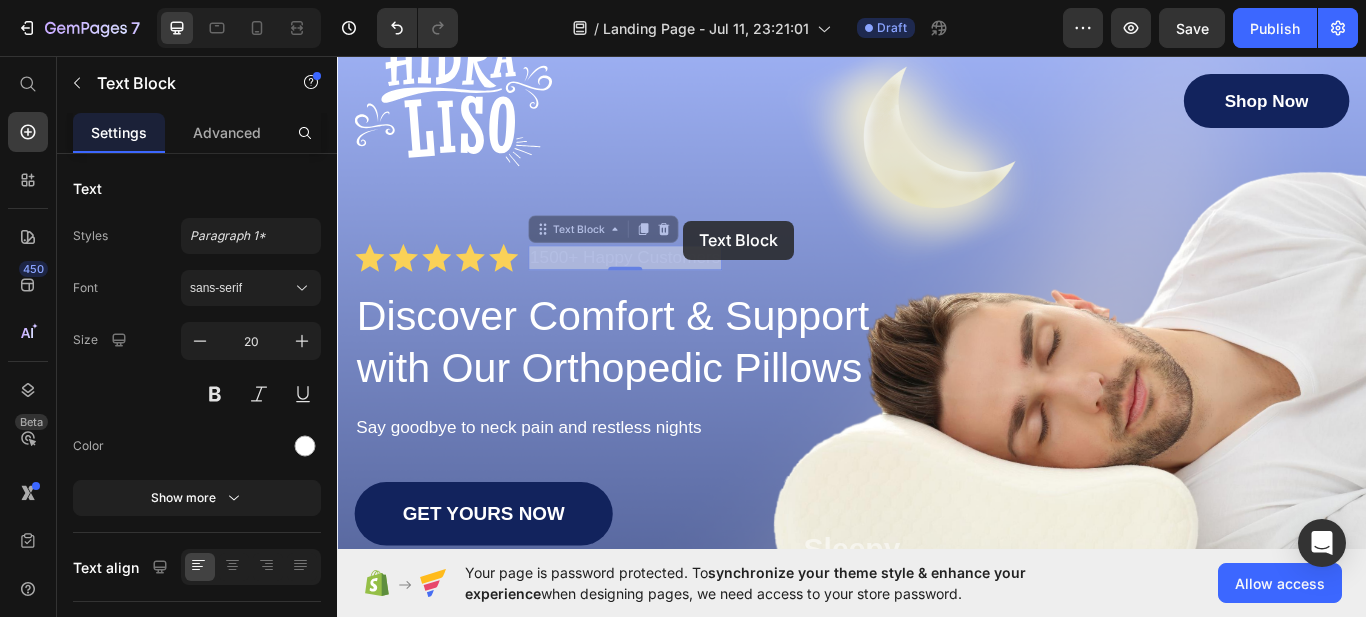 scroll, scrollTop: 97, scrollLeft: 0, axis: vertical 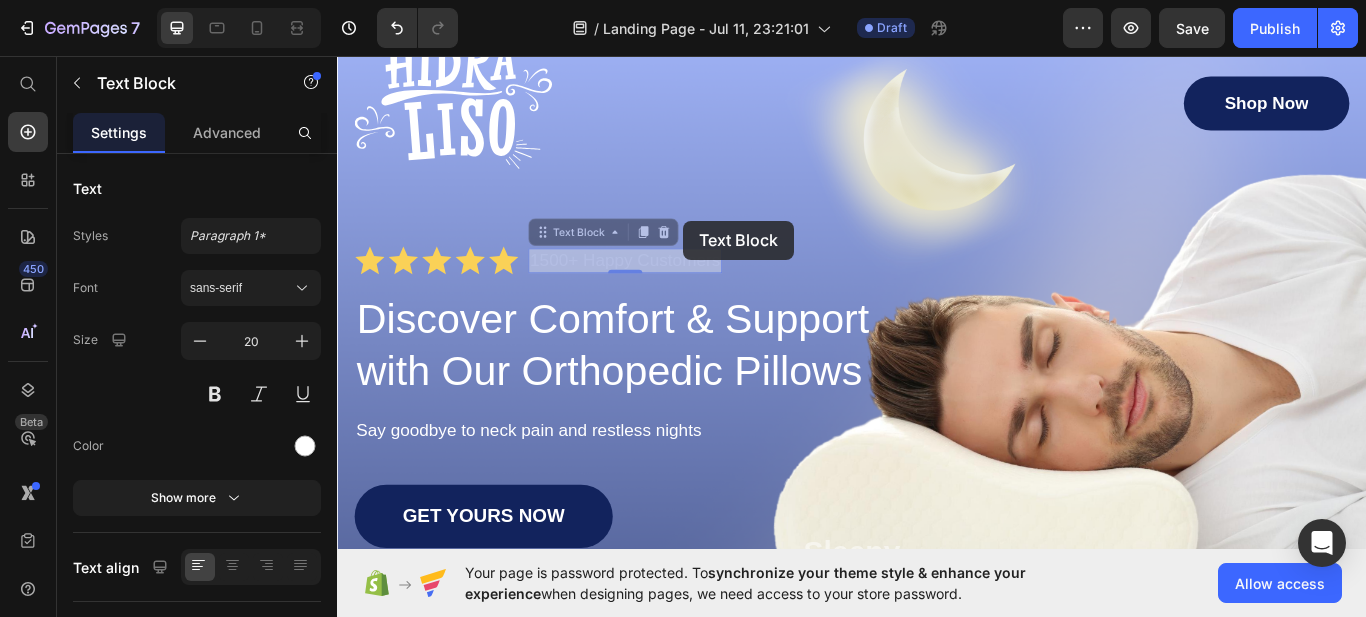 drag, startPoint x: 714, startPoint y: 288, endPoint x: 742, endPoint y: 245, distance: 51.312767 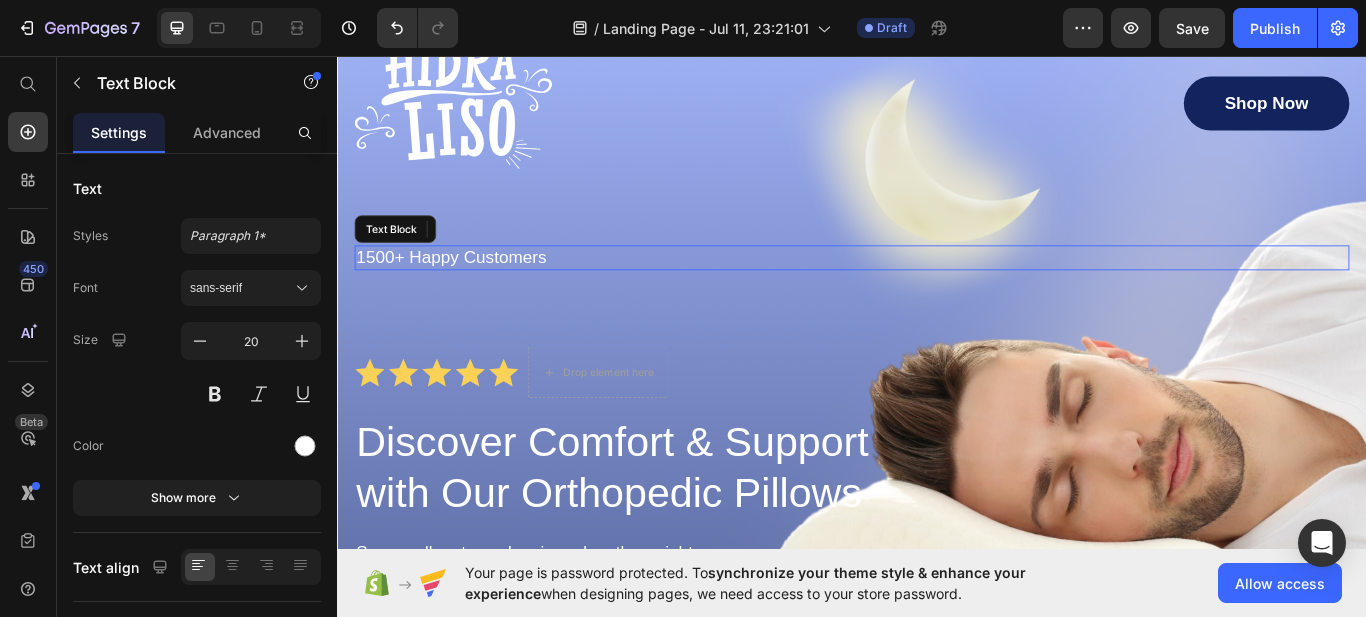 click on "1500+ Happy Customers" at bounding box center [937, 292] 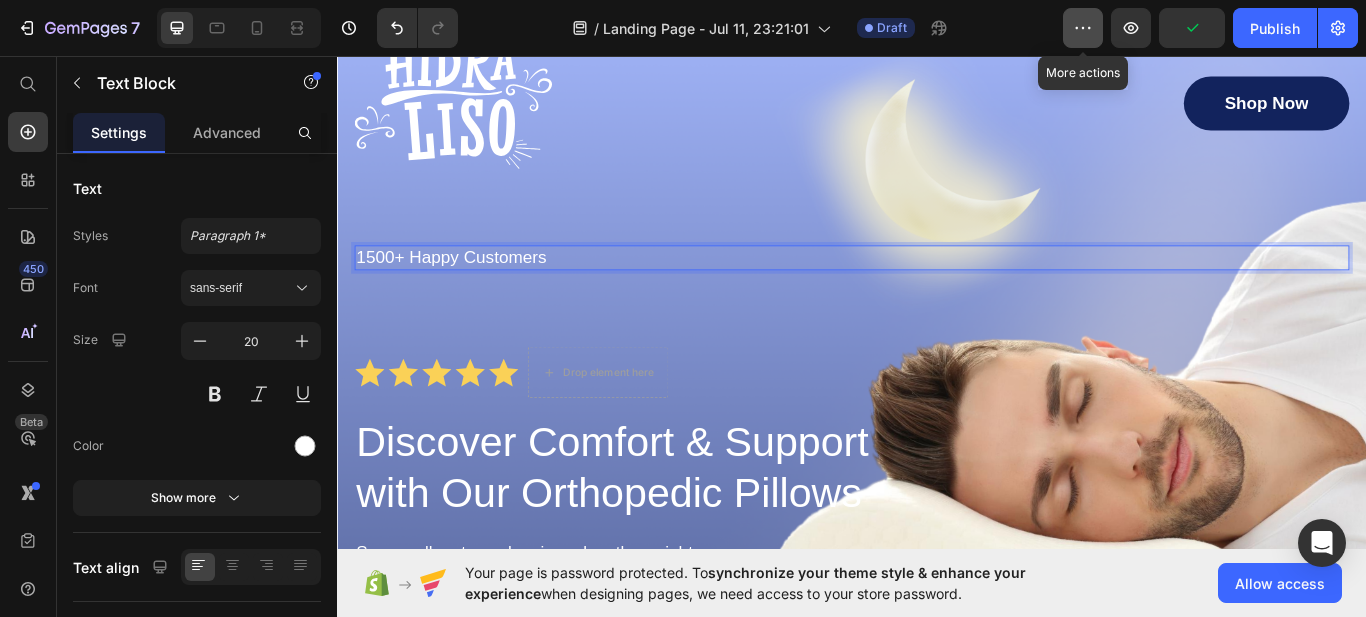 click 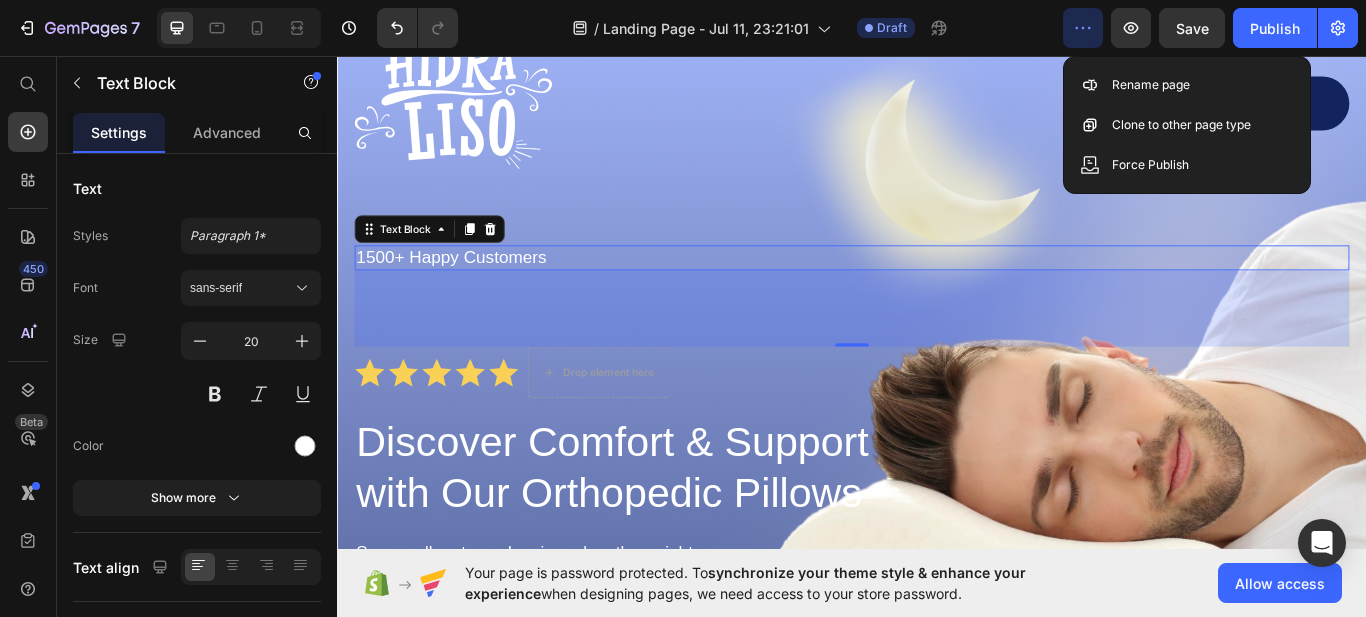 click 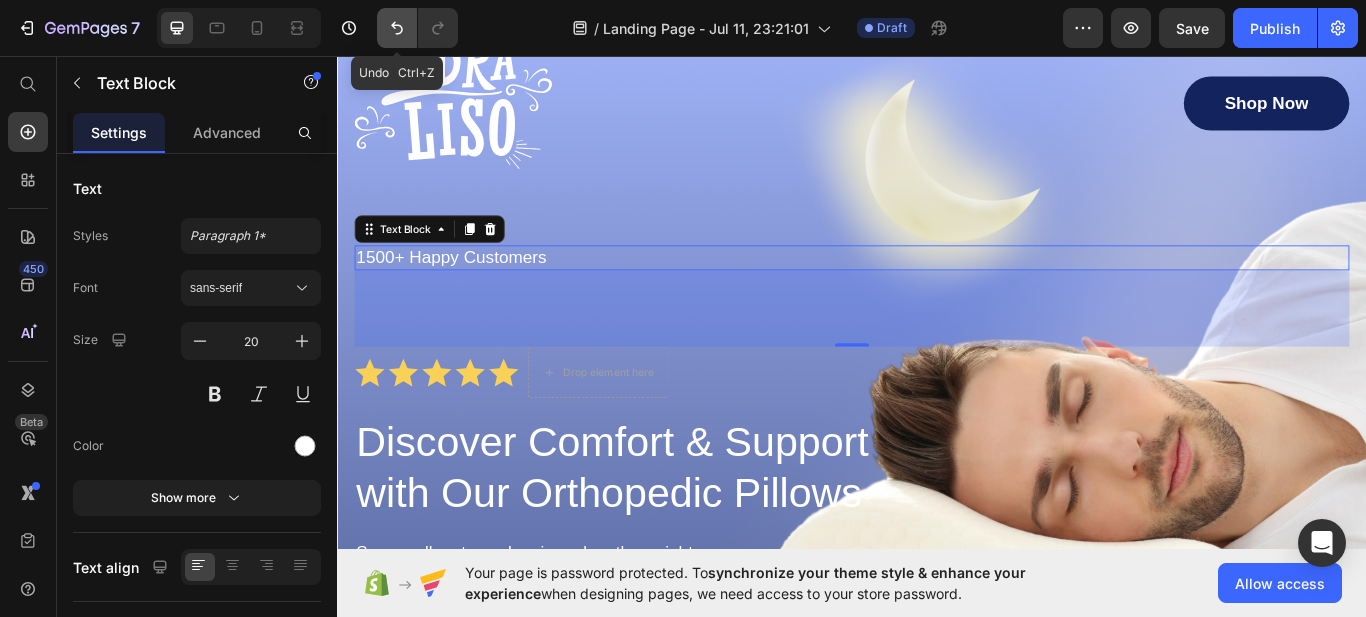 click 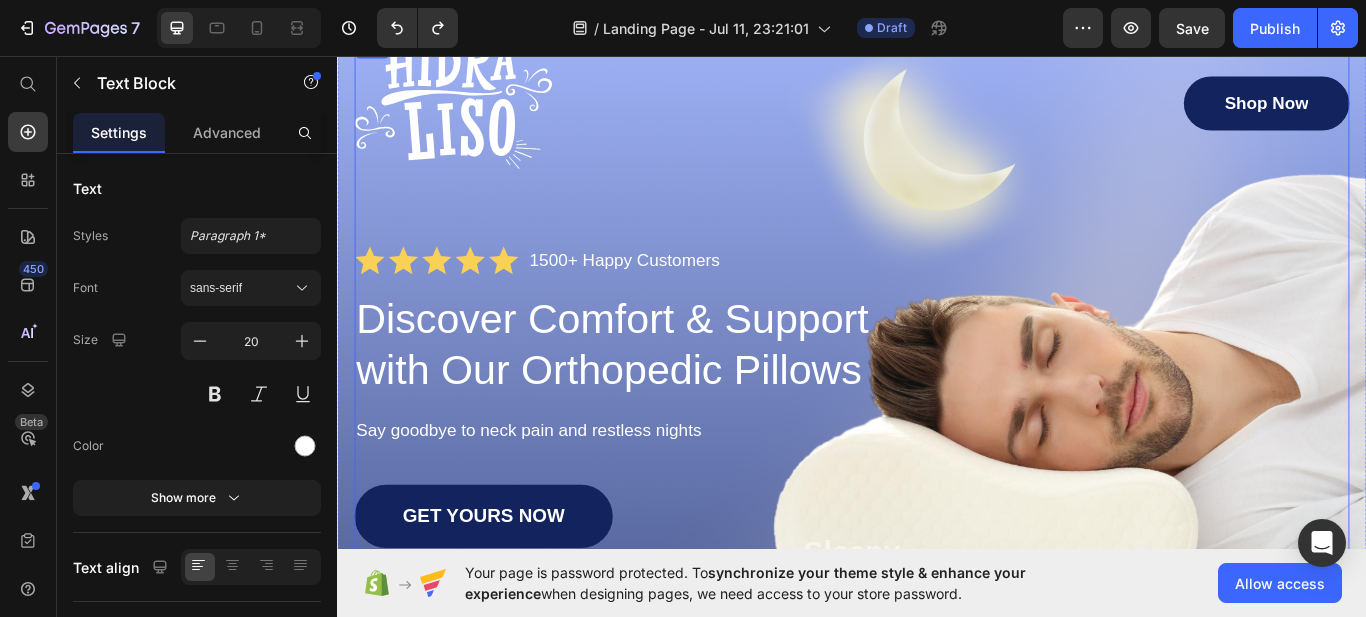 click on "Image Shop Now Button Row
Icon
Icon
Icon
Icon
Icon Icon List 1500+ Happy Customers Text Block Row Discover Comfort & Support with Our Orthopedic Pillows Heading Say goodbye to neck pain and restless nights Text Block GET YOURS NOW Button Sleepy Text Block As Featured In Text Block Image Image Image Row" at bounding box center [937, 452] 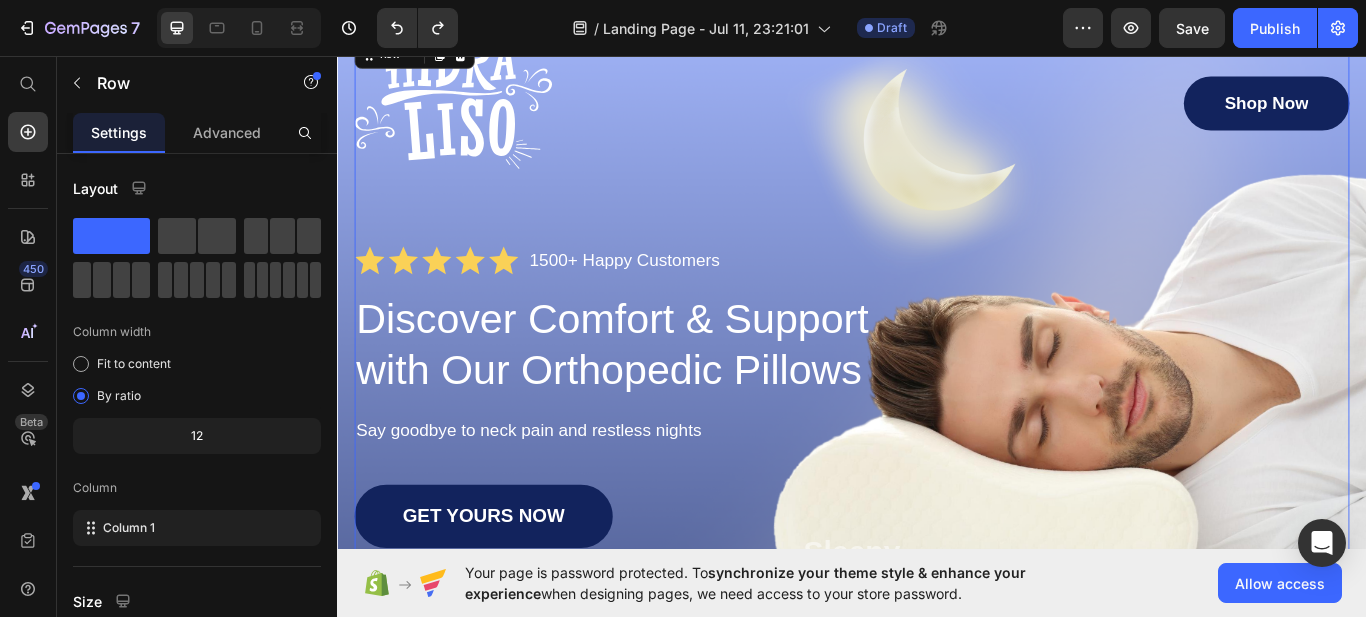 click on "Image Shop Now Button Row
Icon
Icon
Icon
Icon
Icon Icon List 1500+ Happy Customers Text Block Row Discover Comfort & Support with Our Orthopedic Pillows Heading Say goodbye to neck pain and restless nights Text Block GET YOURS NOW Button Sleepy Text Block As Featured In Text Block Image Image Image Row" at bounding box center [937, 452] 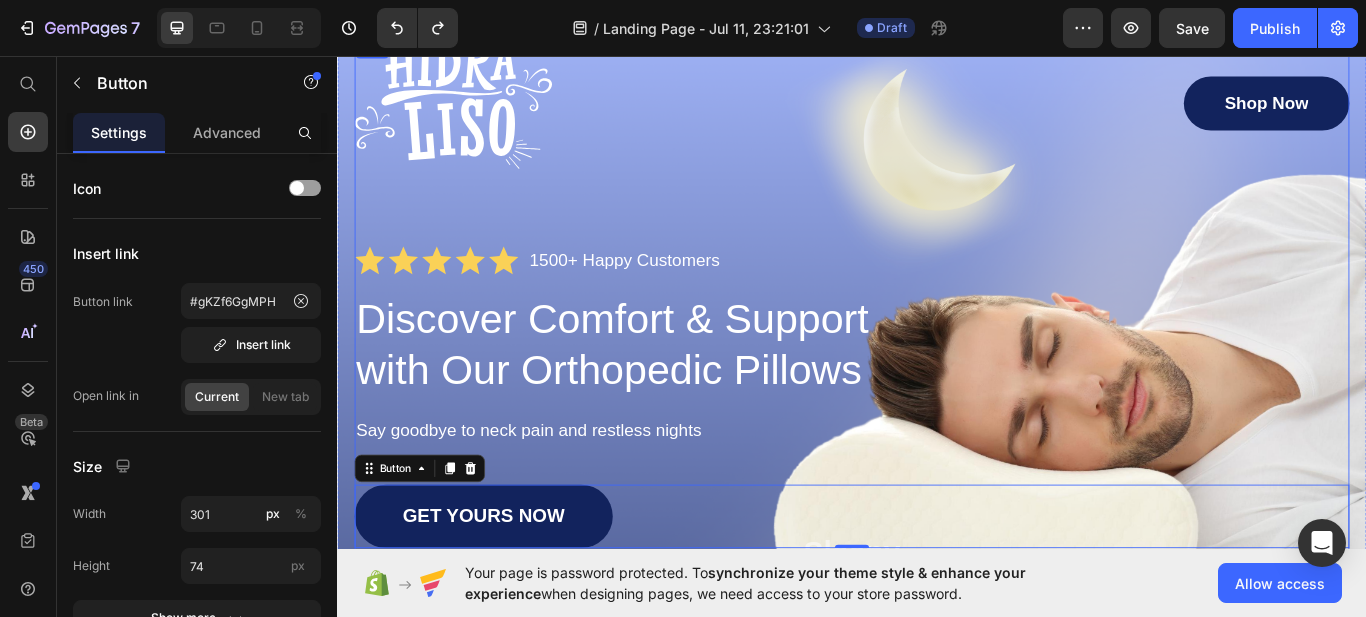 scroll, scrollTop: 197, scrollLeft: 0, axis: vertical 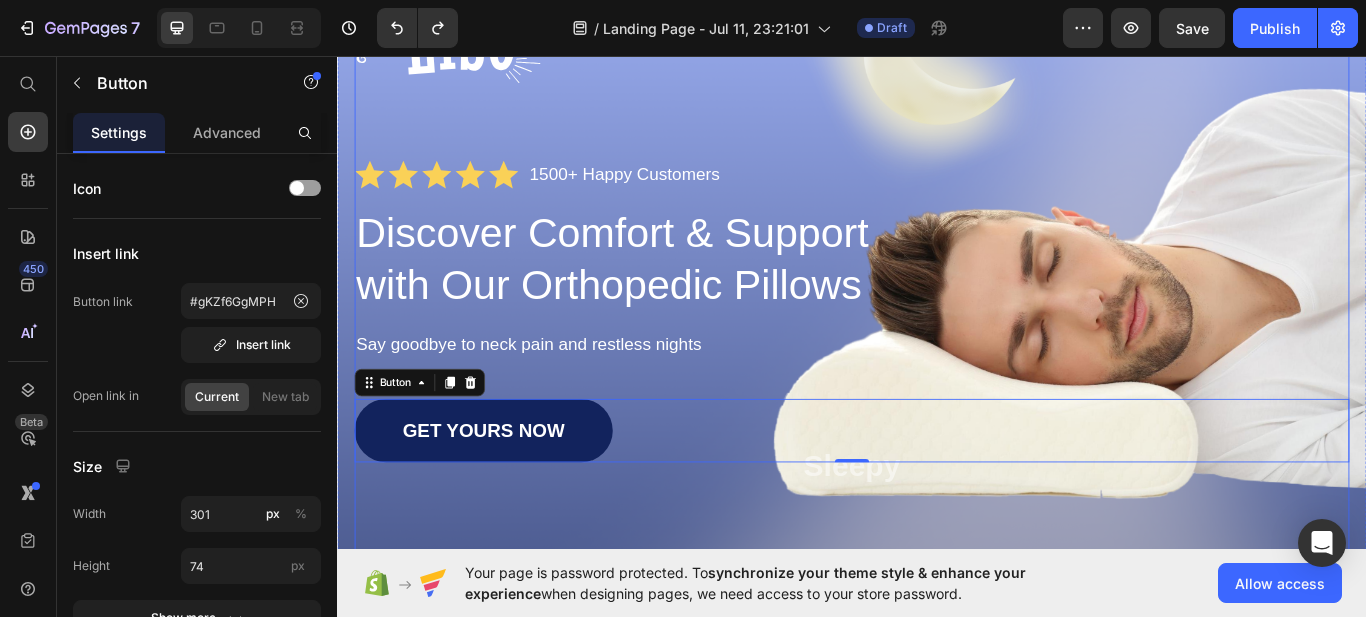 click on "Image Shop Now Button Row
Icon
Icon
Icon
Icon
Icon Icon List [NUMBER]+ Happy Customers Text Block Row Discover Comfort & Support with Our Orthopedic Pillows Heading Say goodbye to neck pain and restless nights Text Block GET YOURS NOW Button   [NUMBER] Sleepy Text Block As Featured In Text Block Image Image Image Row" at bounding box center (937, 352) 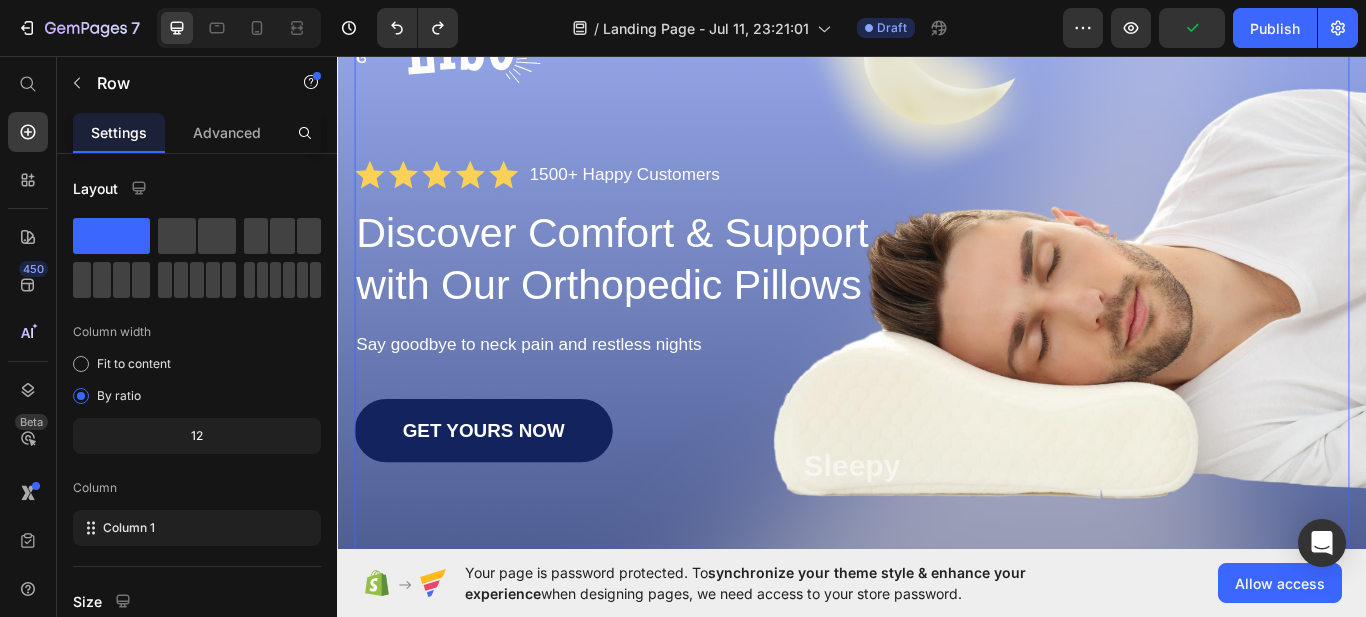 click on "Image Shop Now Button Row
Icon
Icon
Icon
Icon
Icon Icon List 1500+ Happy Customers Text Block Row Discover Comfort & Support with Our Orthopedic Pillows Heading Say goodbye to neck pain and restless nights Text Block GET YOURS NOW Button Sleepy Text Block As Featured In Text Block Image Image Image Row" at bounding box center [937, 352] 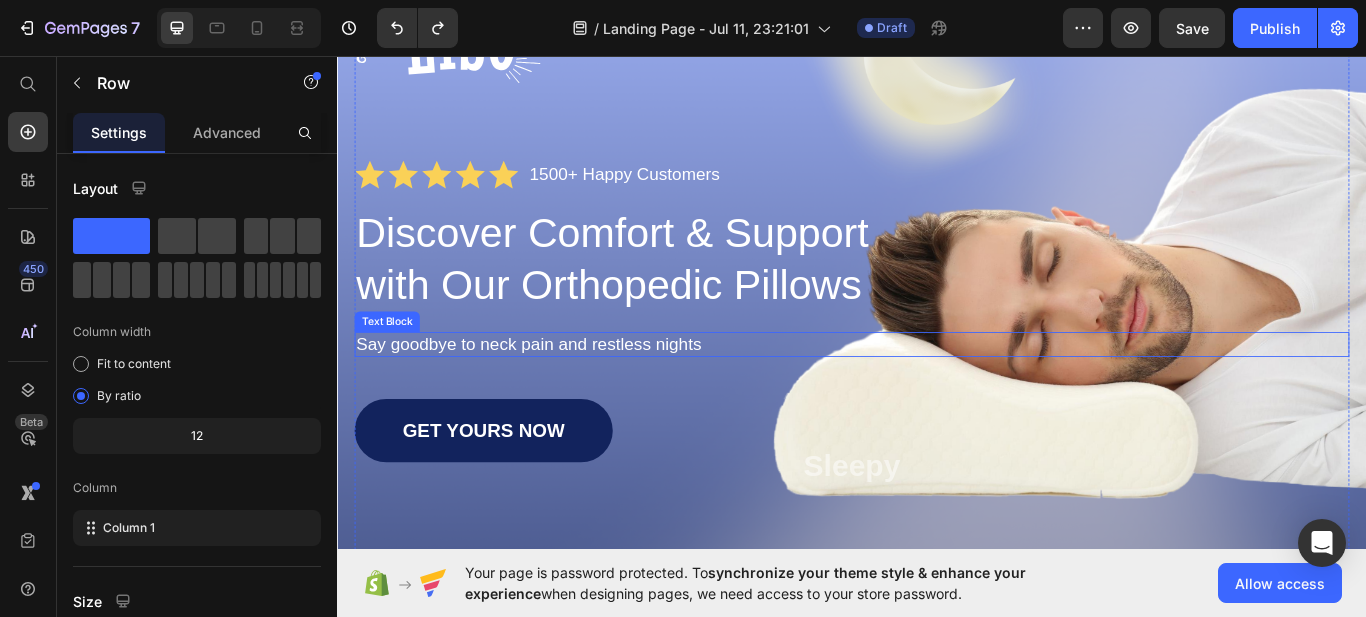 scroll, scrollTop: 297, scrollLeft: 0, axis: vertical 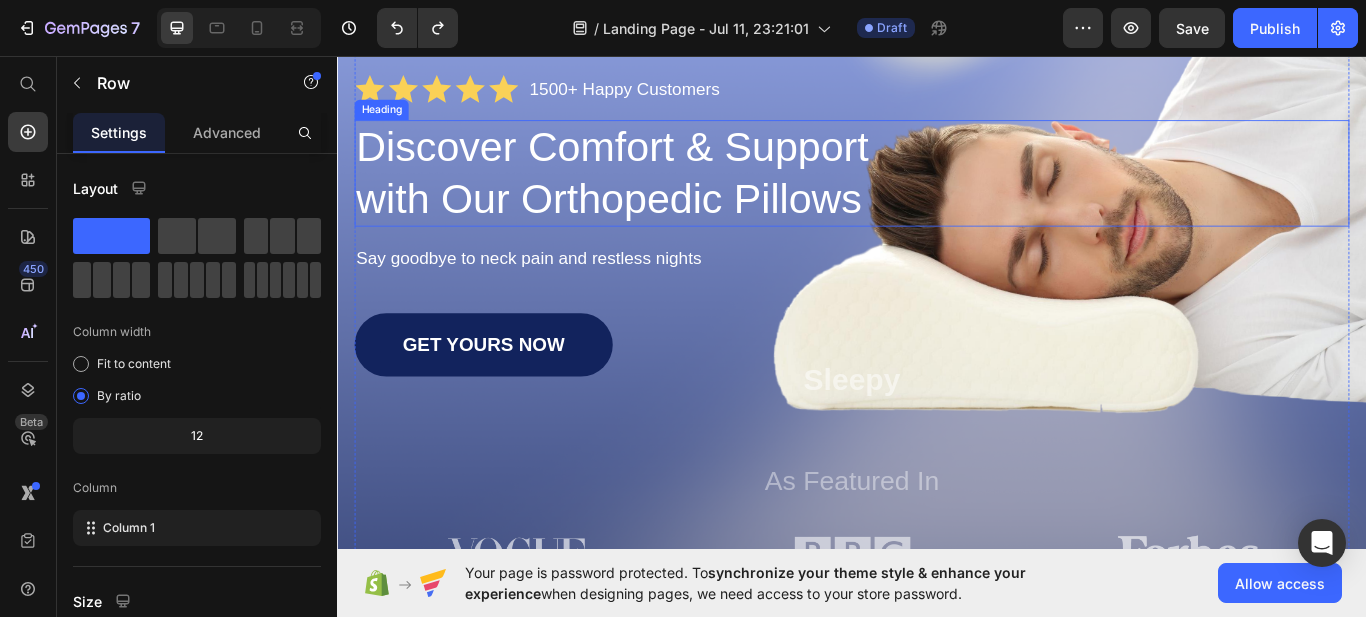 click on "Discover Comfort & Support with Our Orthopedic Pillows" at bounding box center [937, 194] 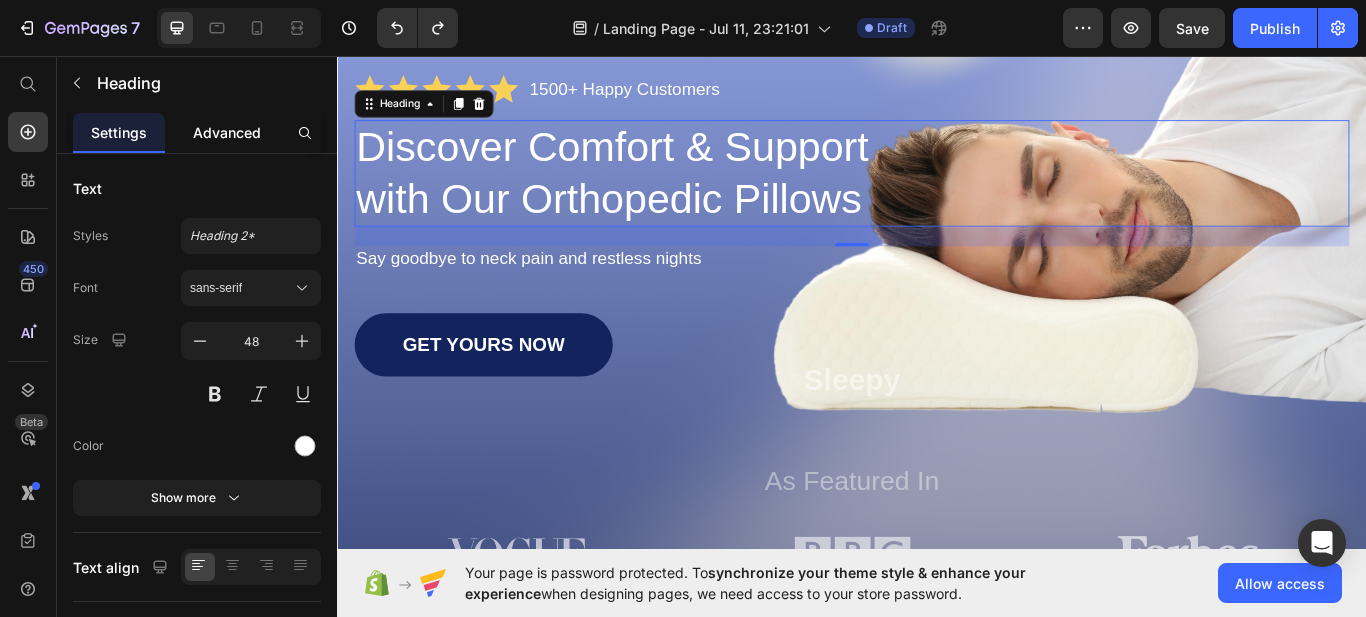 click on "Advanced" at bounding box center (227, 132) 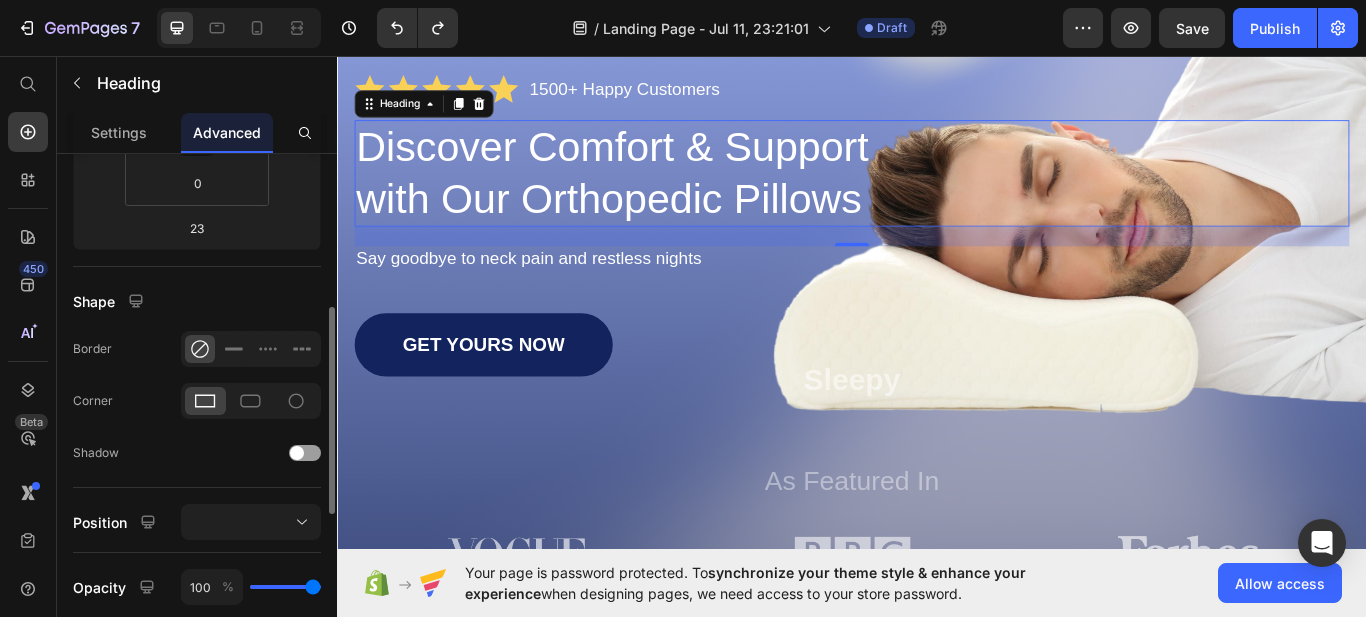 scroll, scrollTop: 0, scrollLeft: 0, axis: both 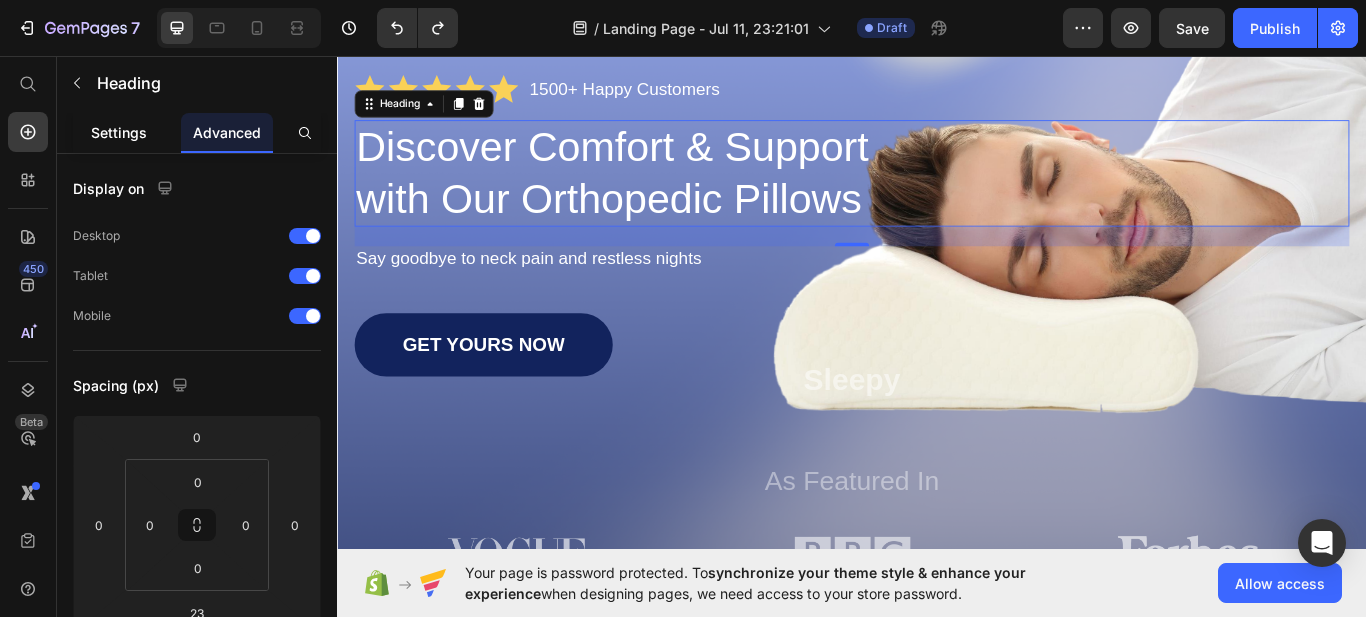 click on "Settings" at bounding box center [119, 132] 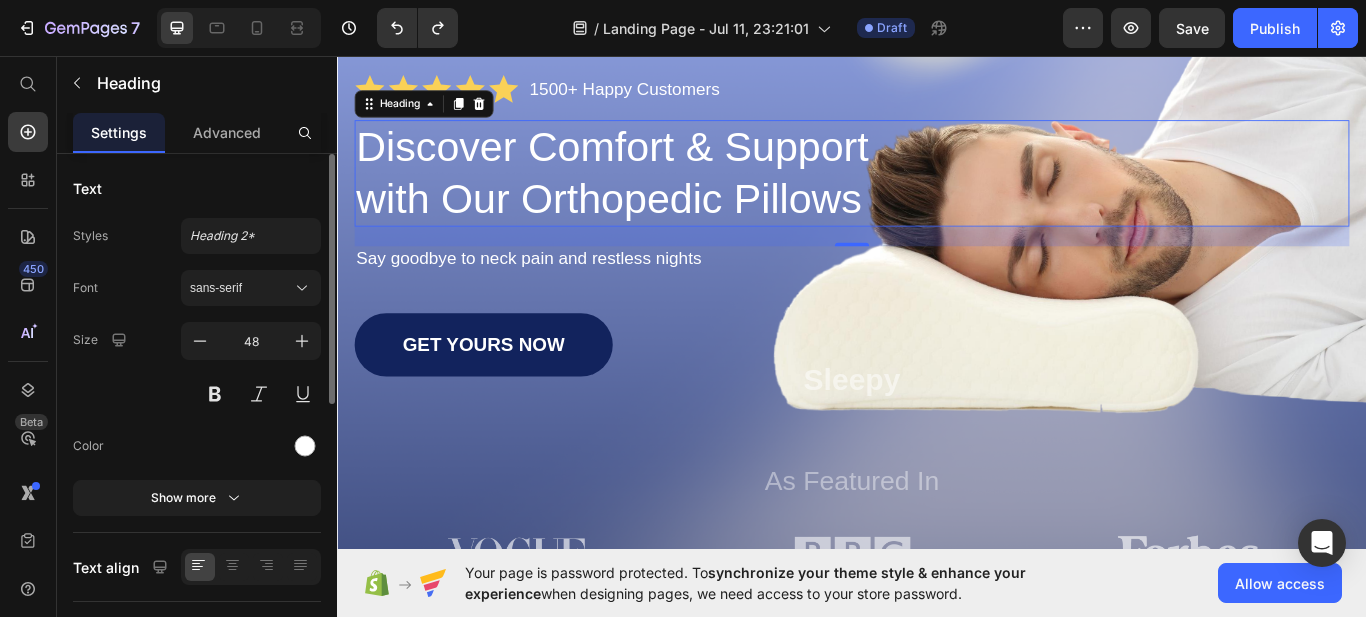 click on "Text" at bounding box center [197, 188] 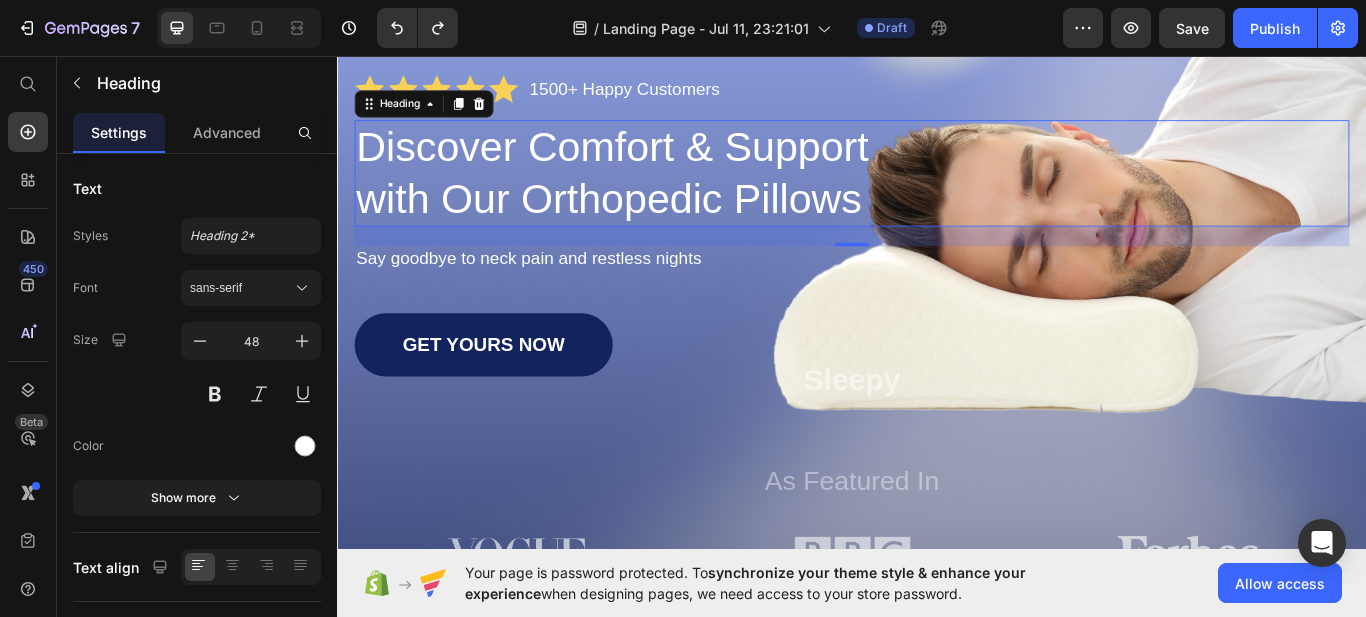 scroll, scrollTop: 197, scrollLeft: 0, axis: vertical 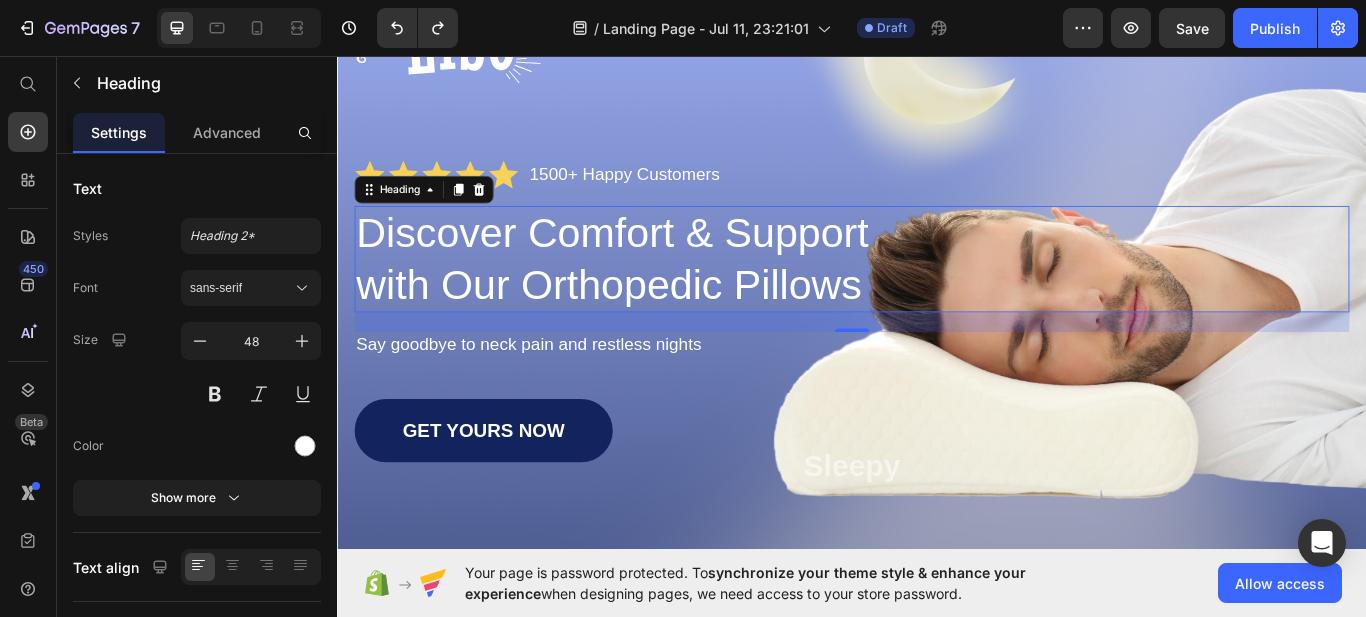 click on "Discover Comfort & Support with Our Orthopedic Pillows" at bounding box center [671, 294] 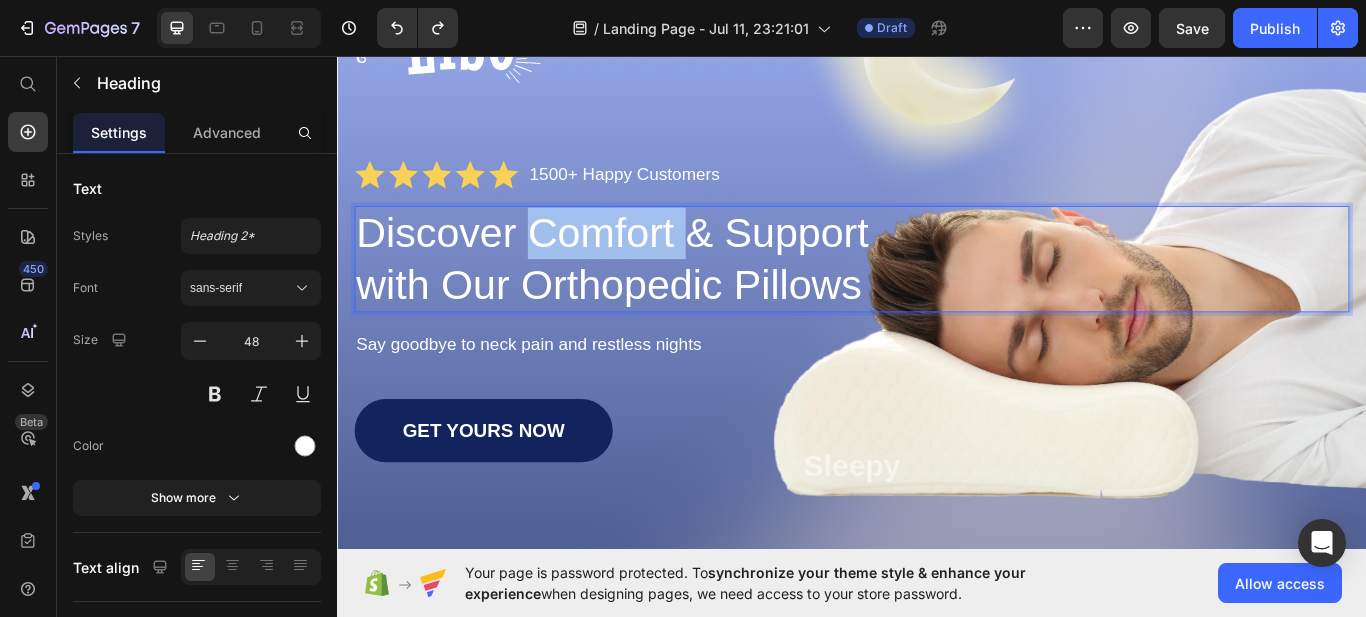 click on "Discover Comfort & Support with Our Orthopedic Pillows" at bounding box center (671, 294) 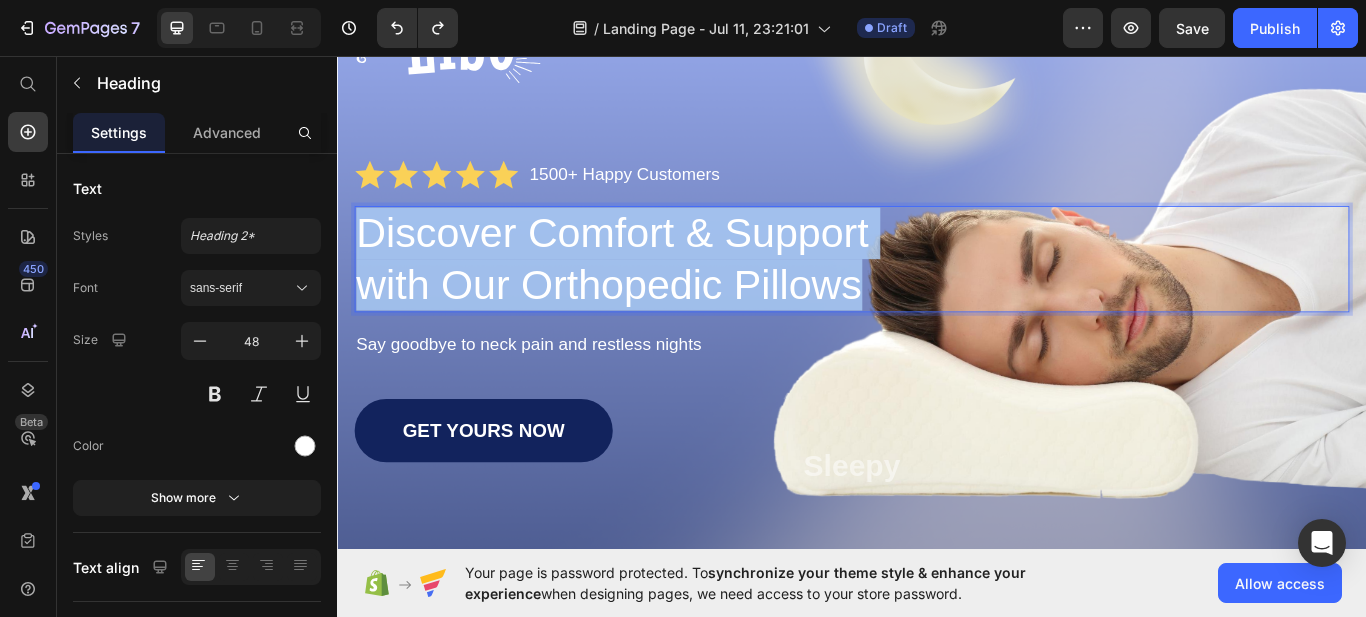 click on "Discover Comfort & Support with Our Orthopedic Pillows" at bounding box center [671, 294] 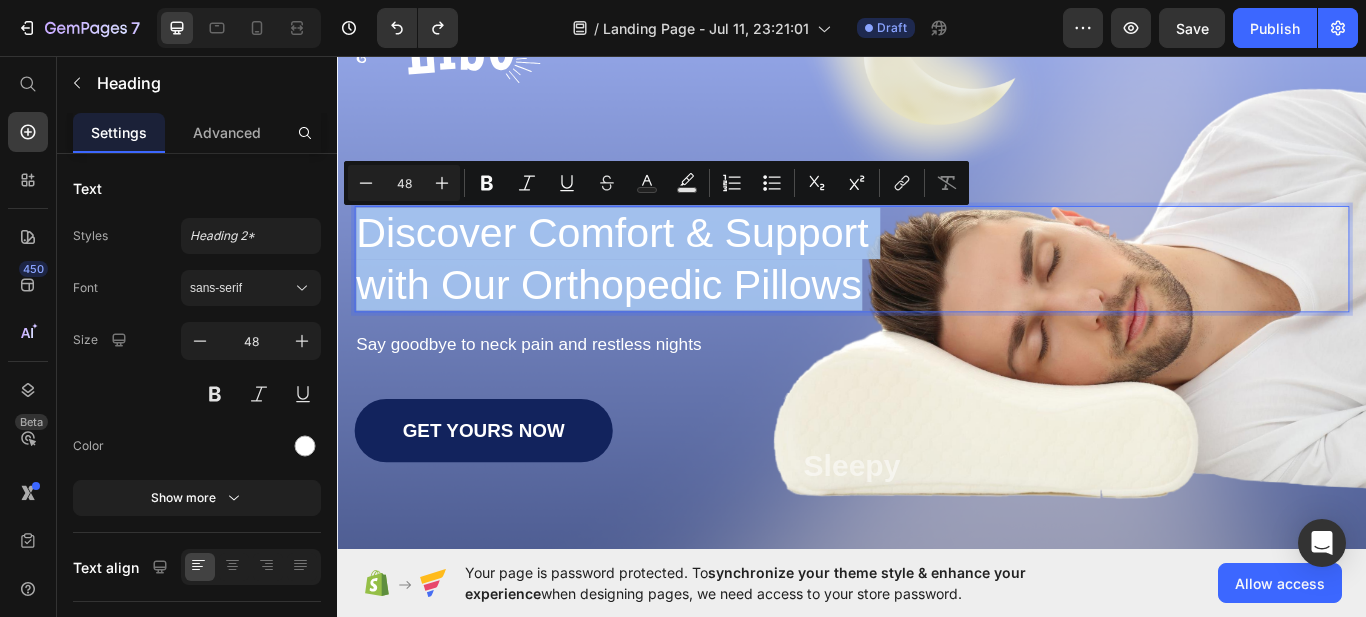 click on "Discover Comfort & Support with Our Orthopedic Pillows" at bounding box center [671, 294] 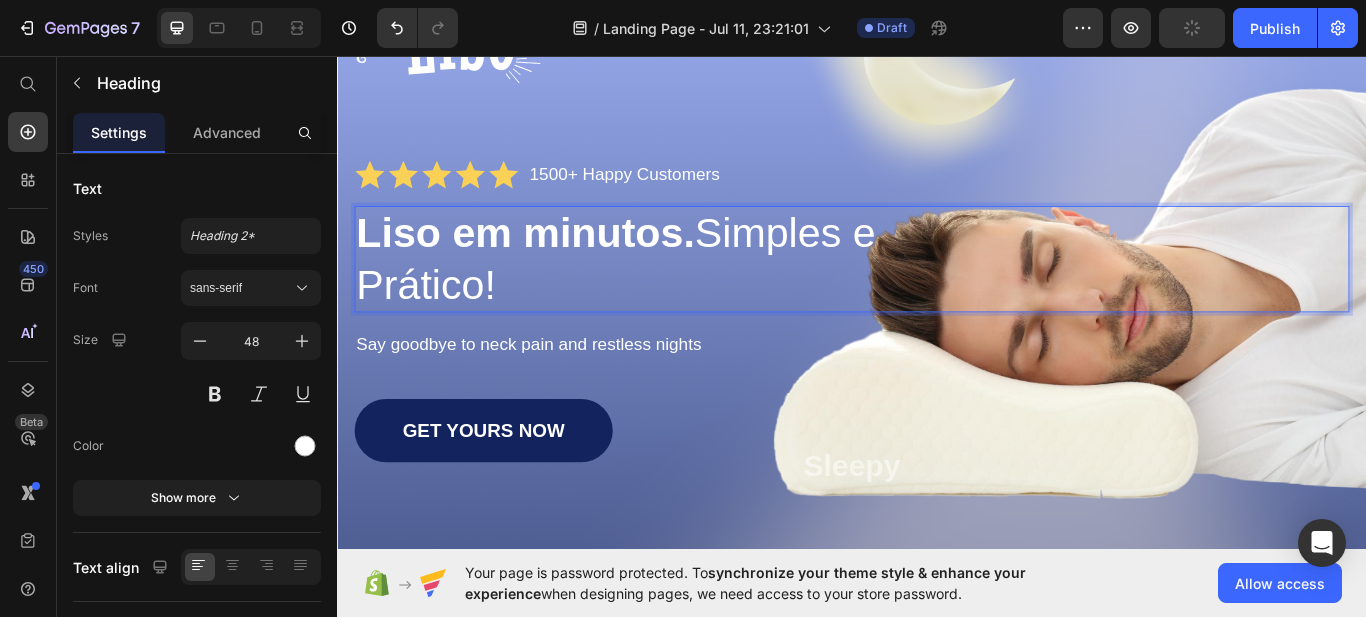 click on "Liso em minutos.  Simples e Prático!" at bounding box center [671, 294] 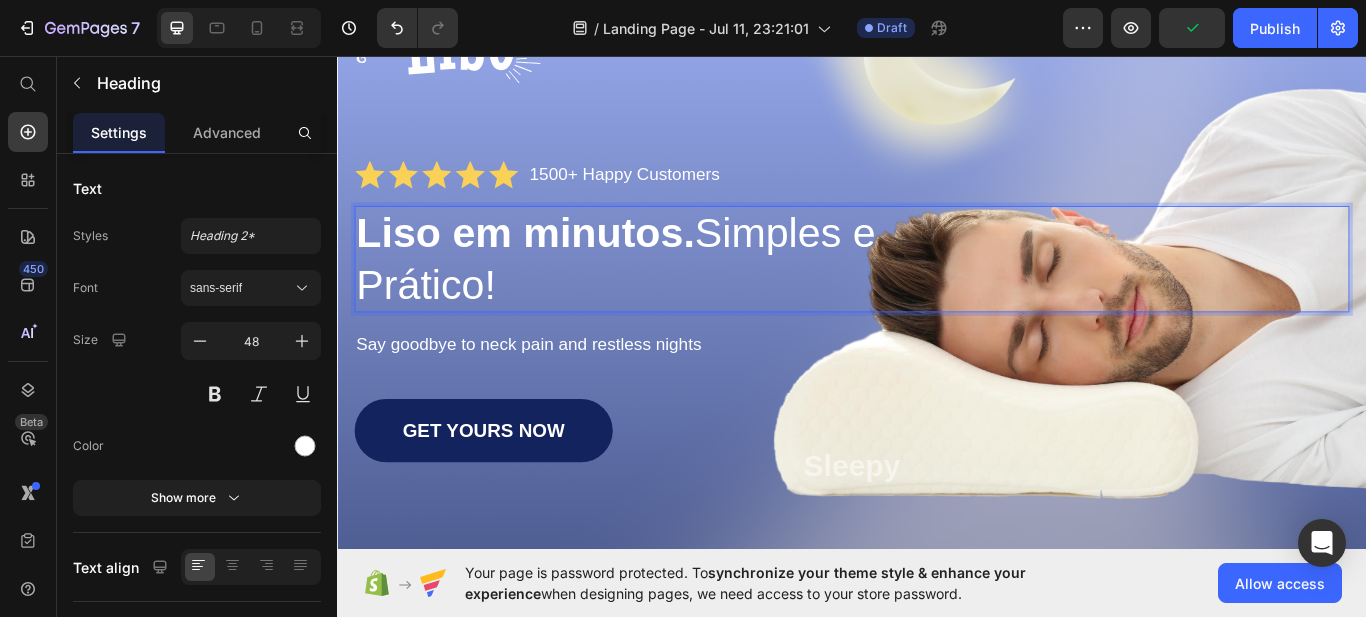 click on "Liso em minutos.  Simples e Prático!" at bounding box center (671, 294) 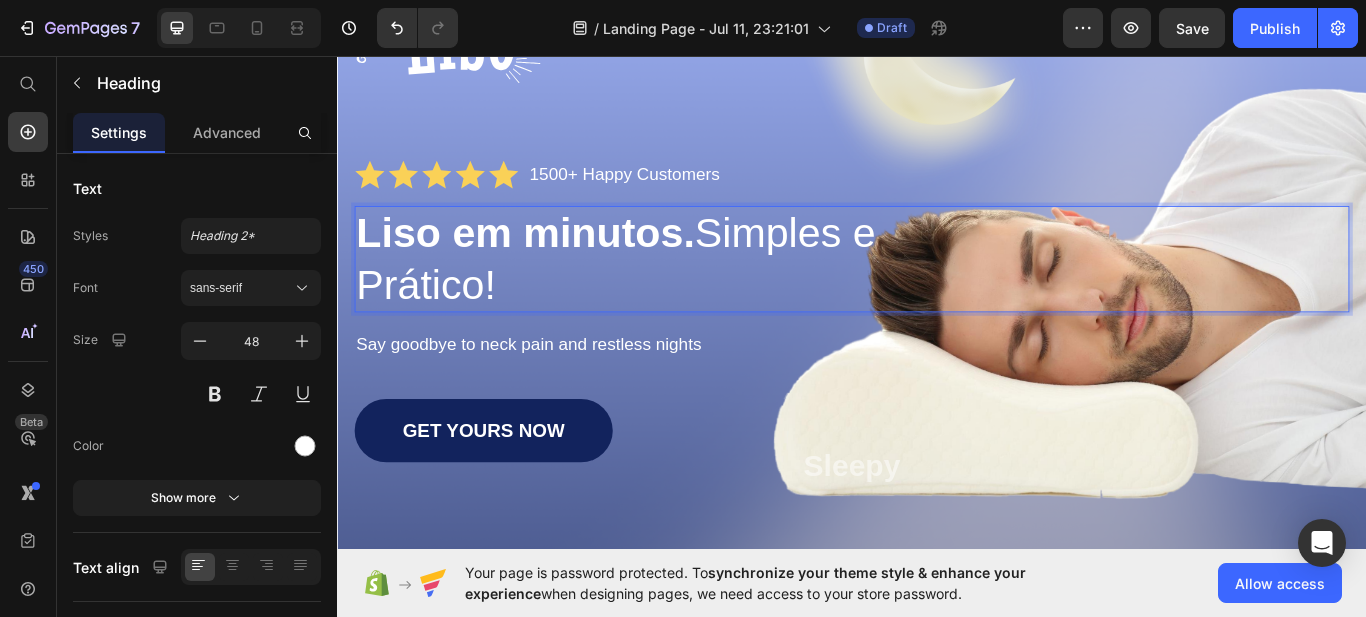 click on "Liso em minutos.  Simples e Prático!" at bounding box center [671, 294] 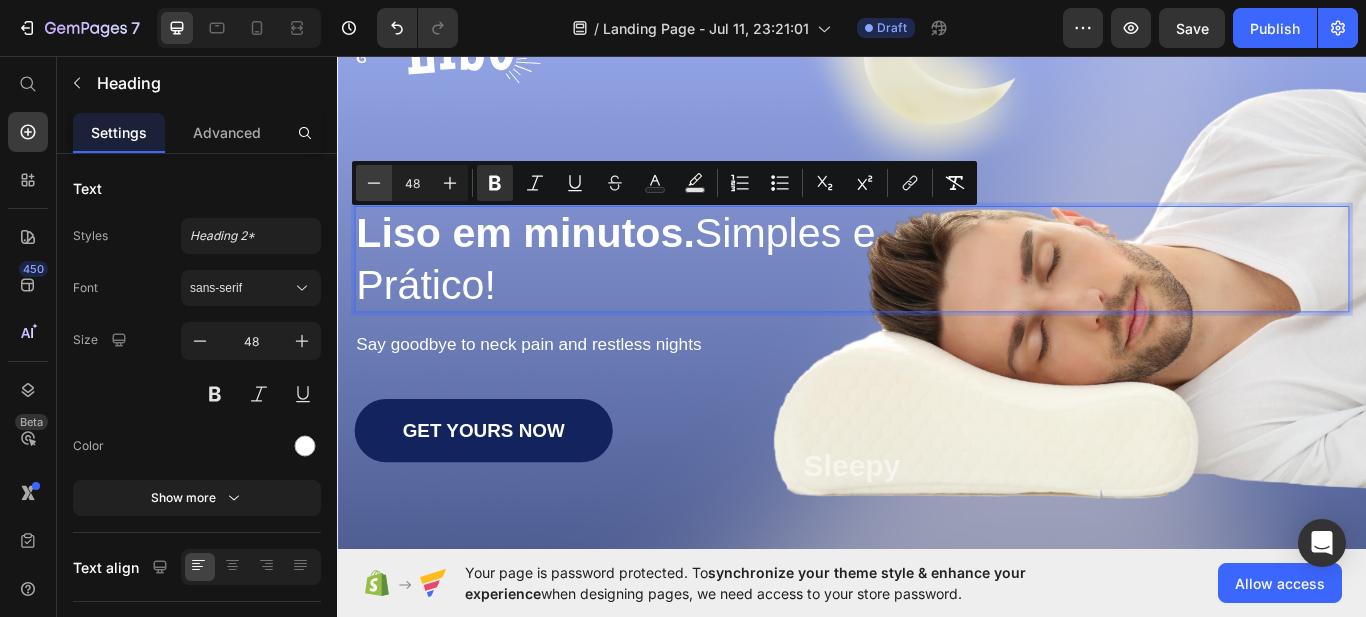 click 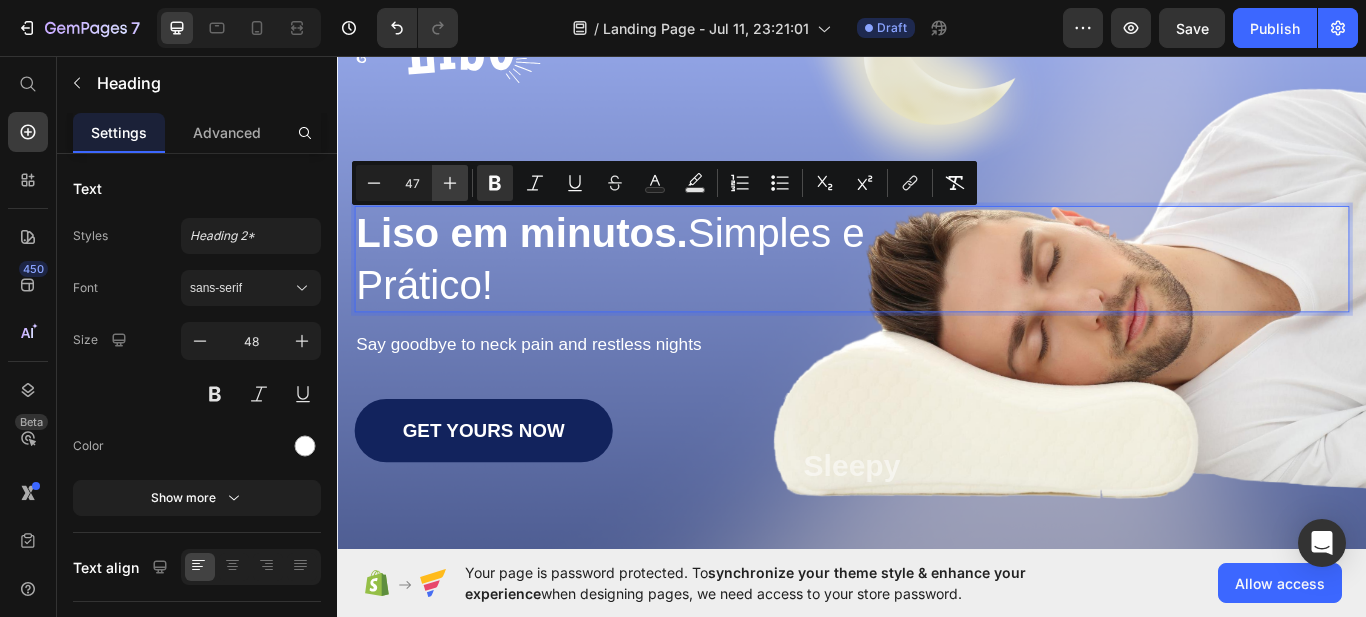 click 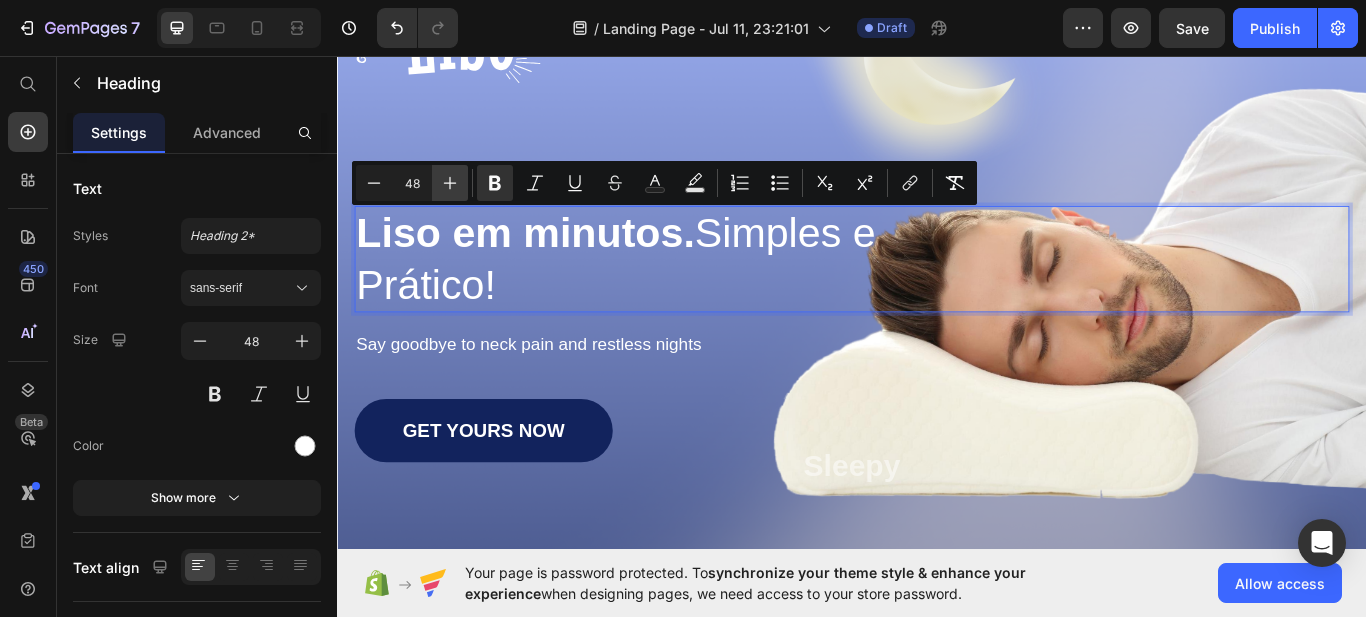 click 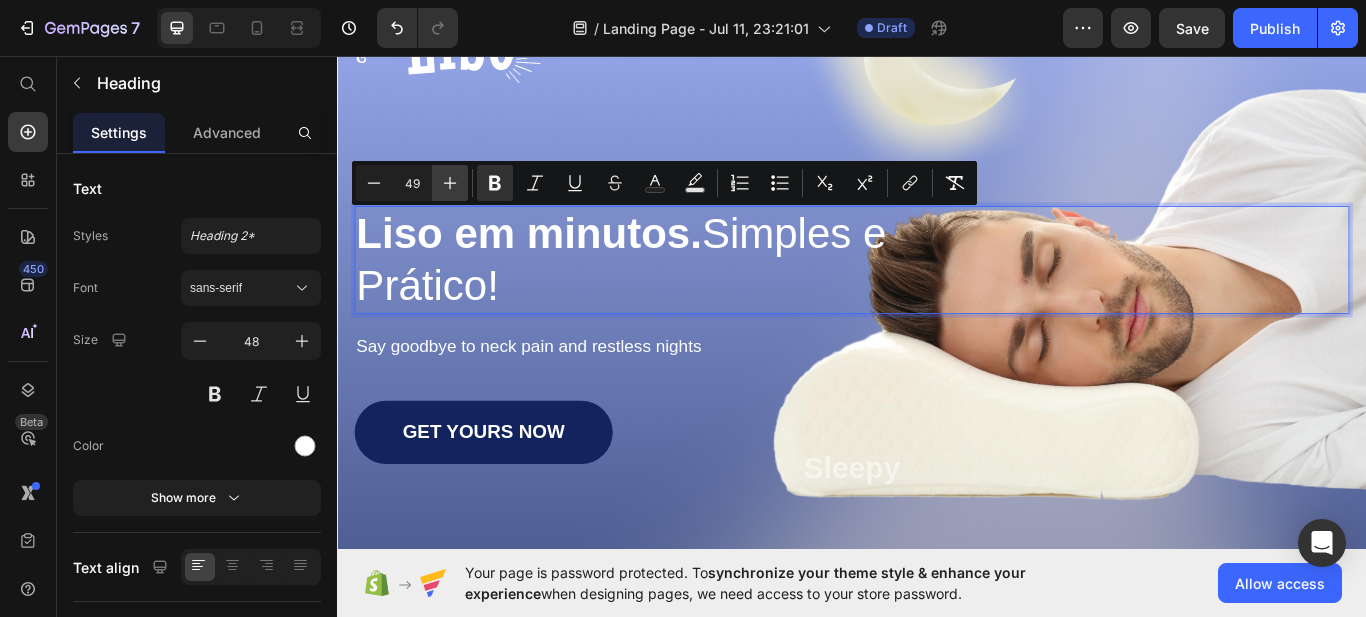 click 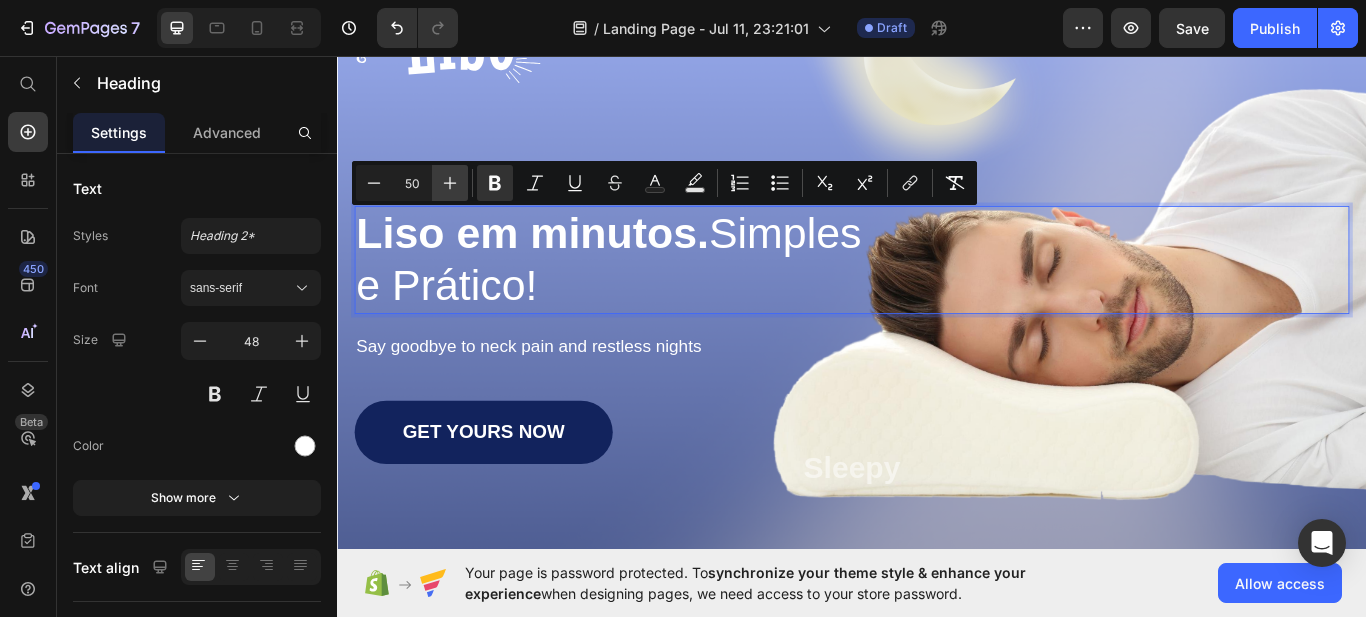 click 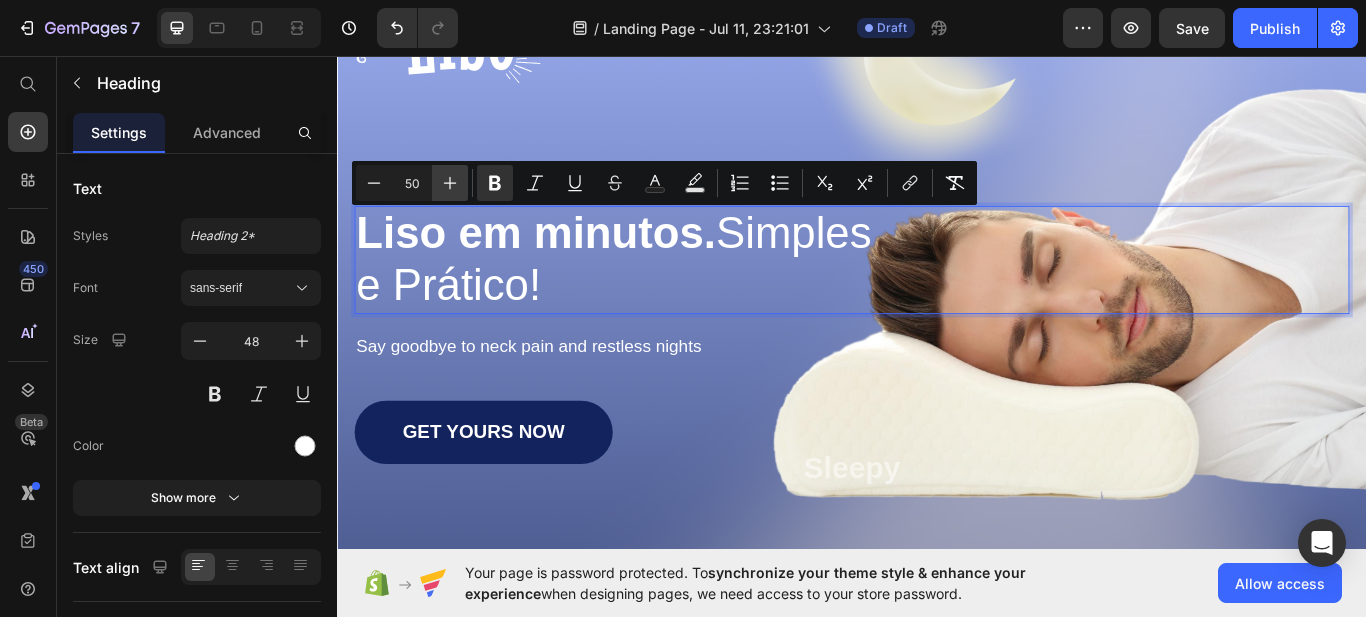 type on "51" 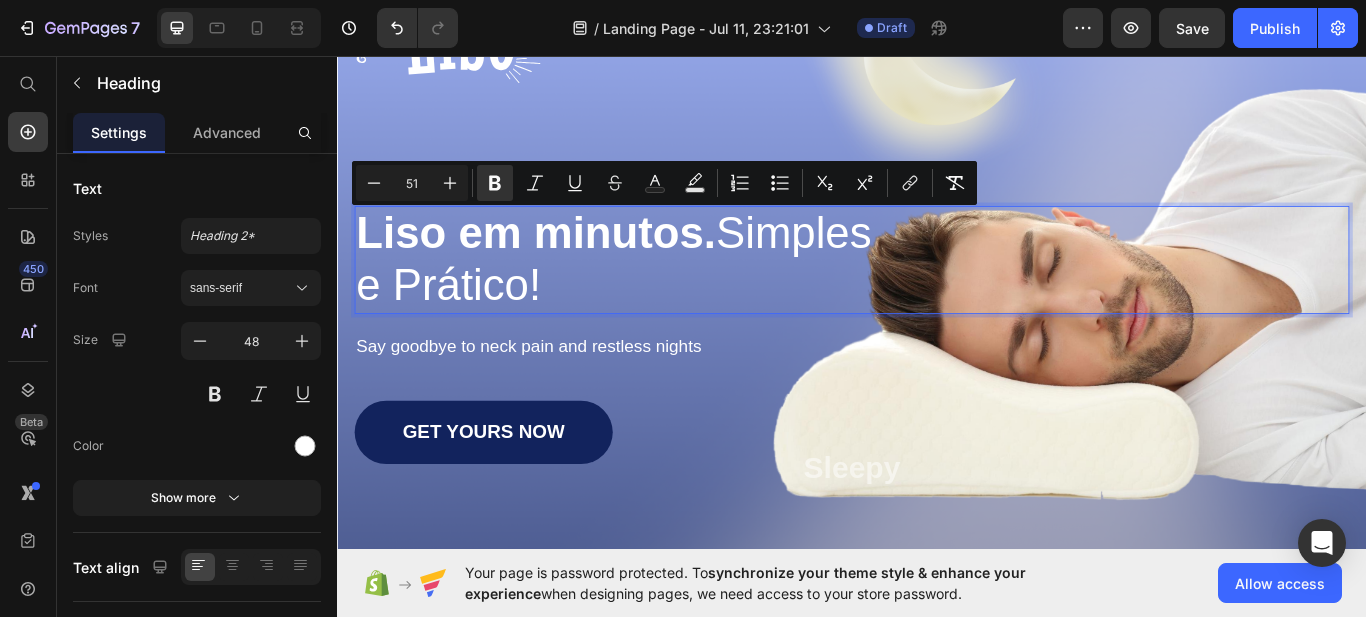 click on "Liso em minutos.  Simples e Prático!" at bounding box center [659, 294] 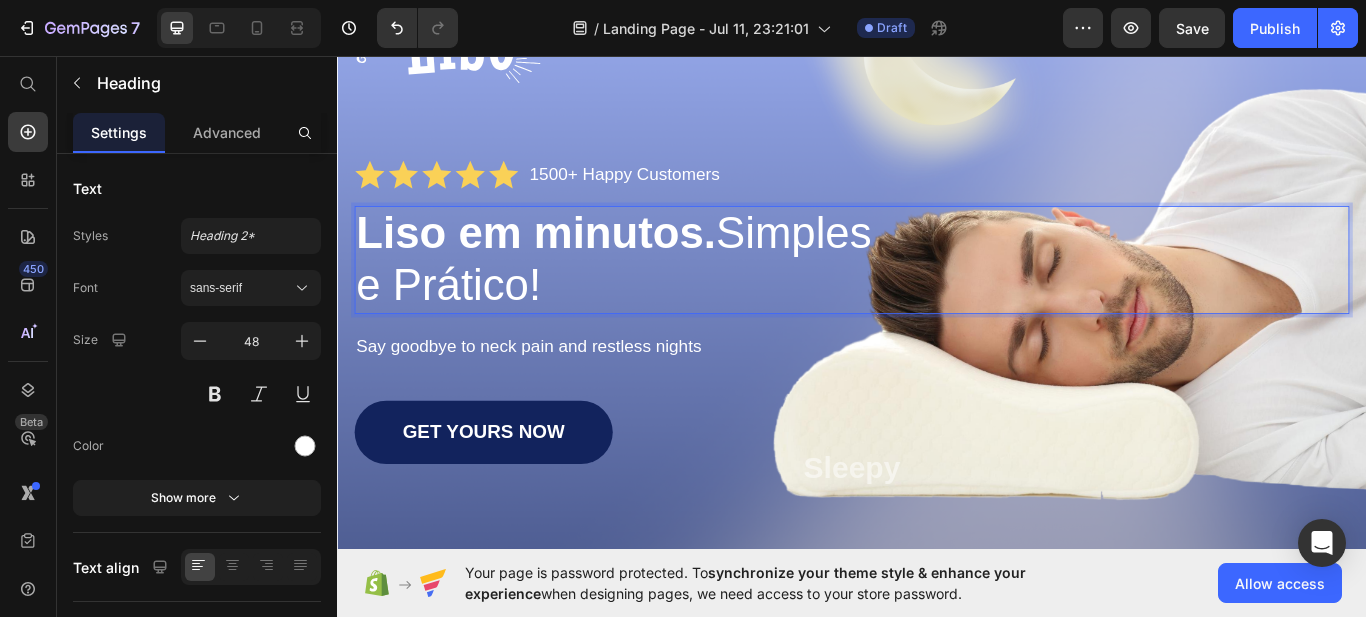 click on "Liso em minutos.  Simples e Prático!" at bounding box center (671, 295) 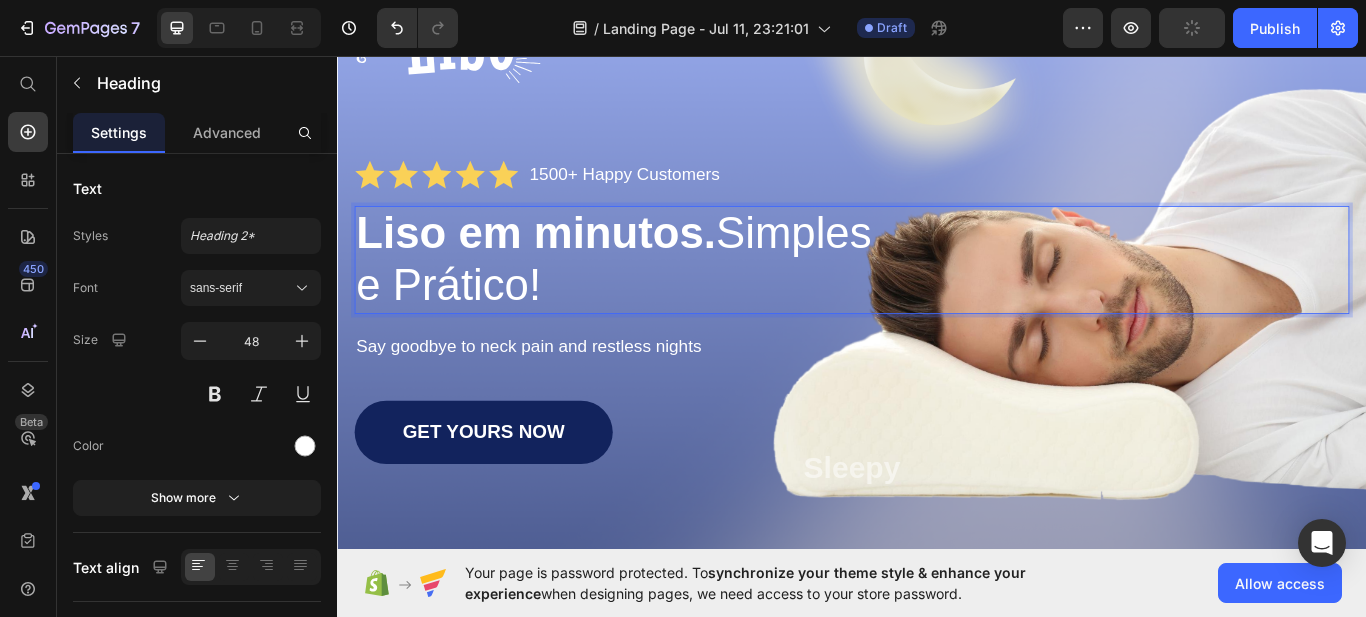 click on "Liso em minutos.  Simples e Prático!" at bounding box center [671, 295] 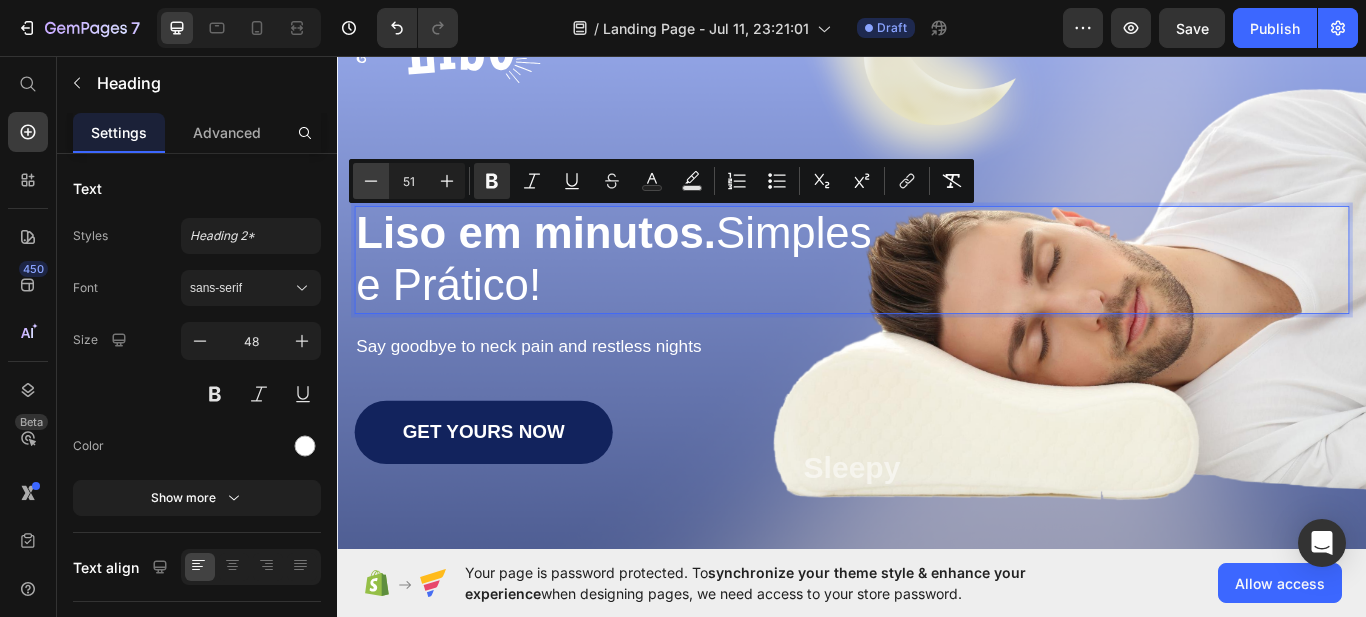 click 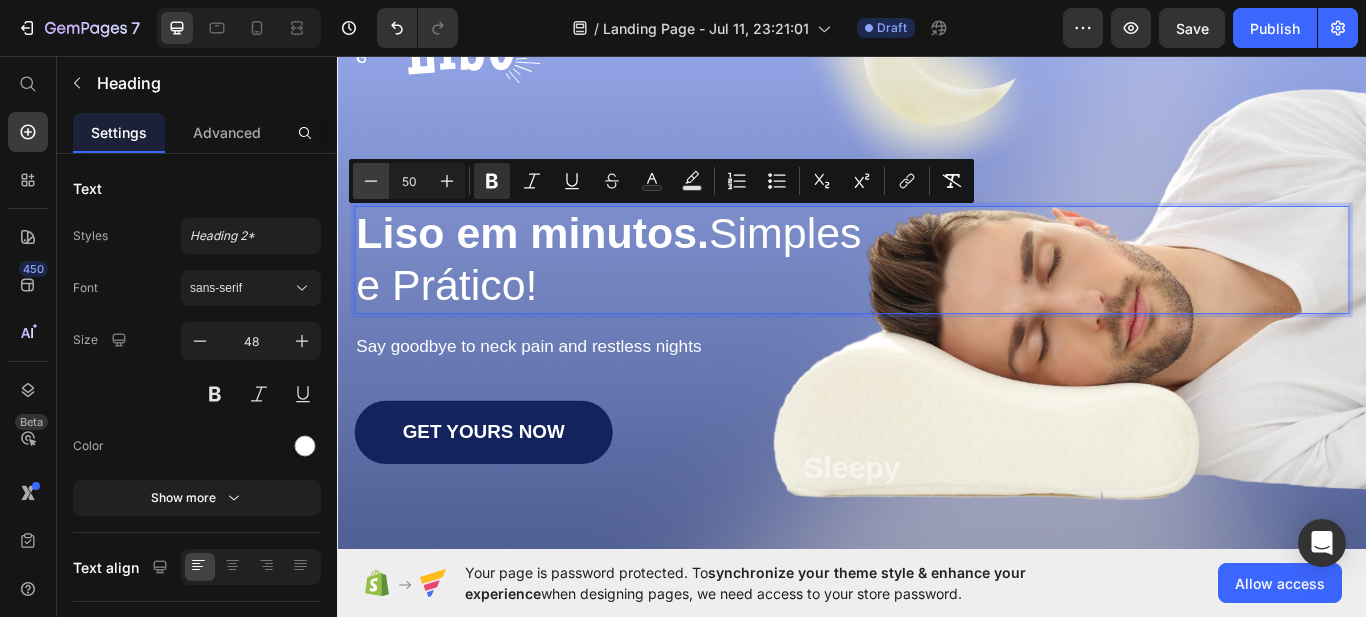 click 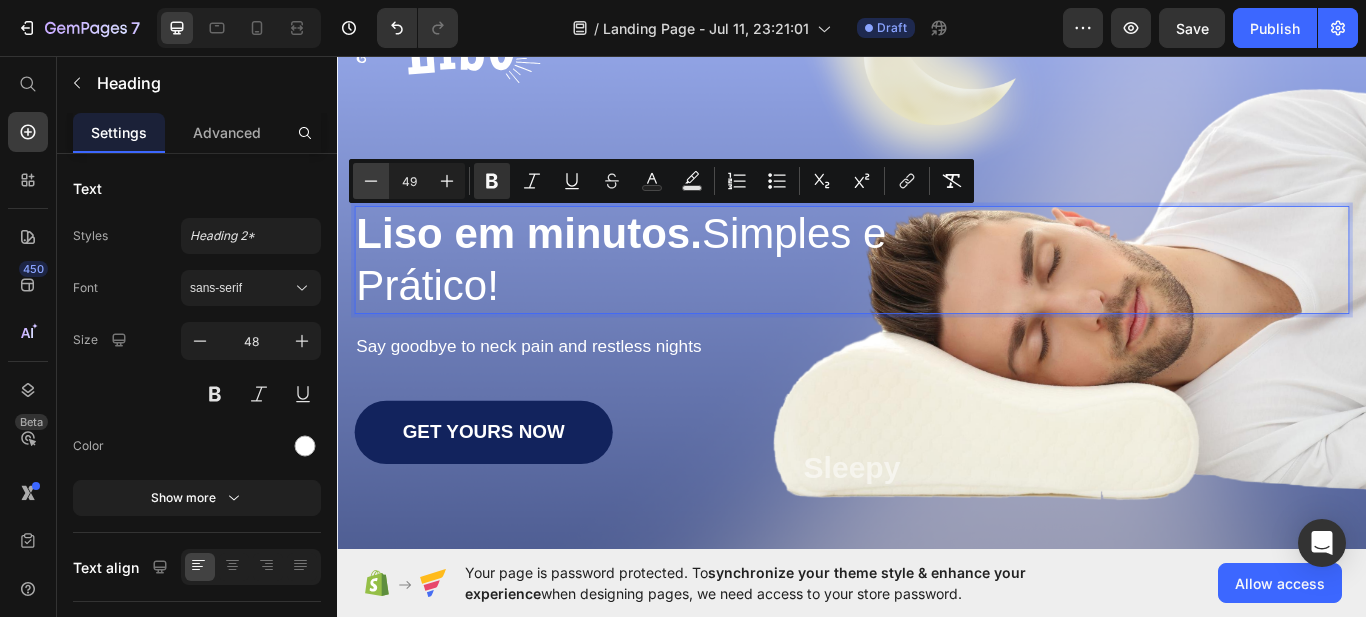 click 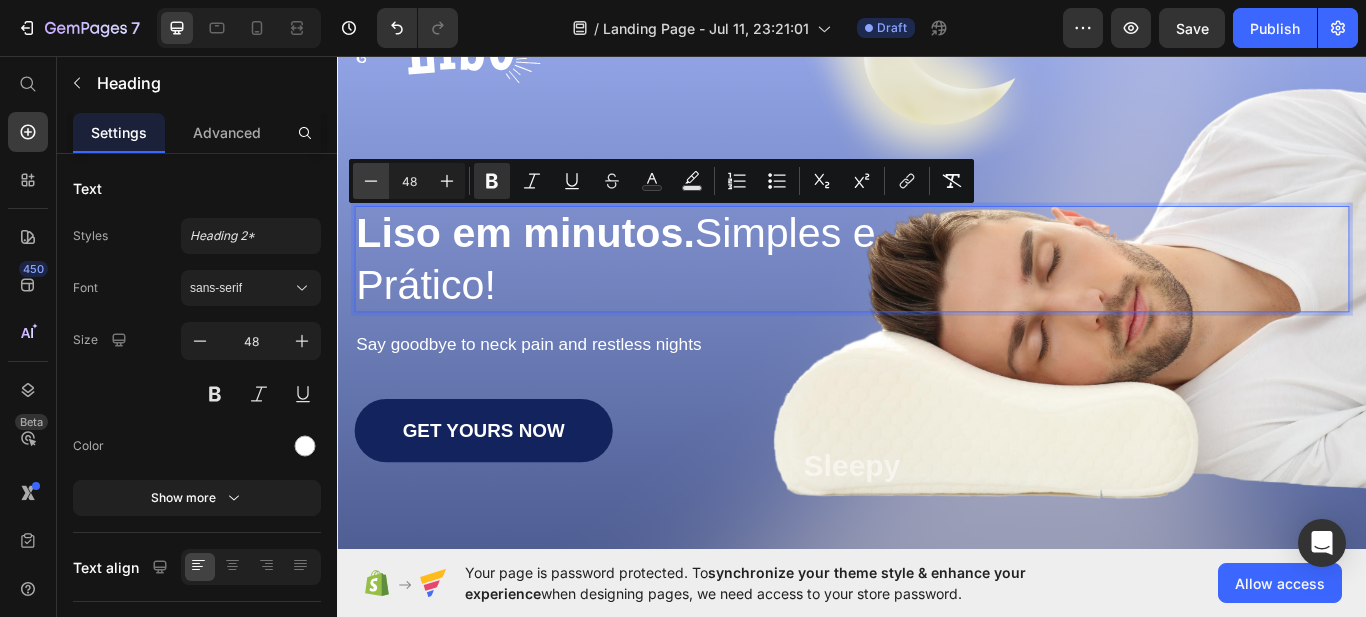 click 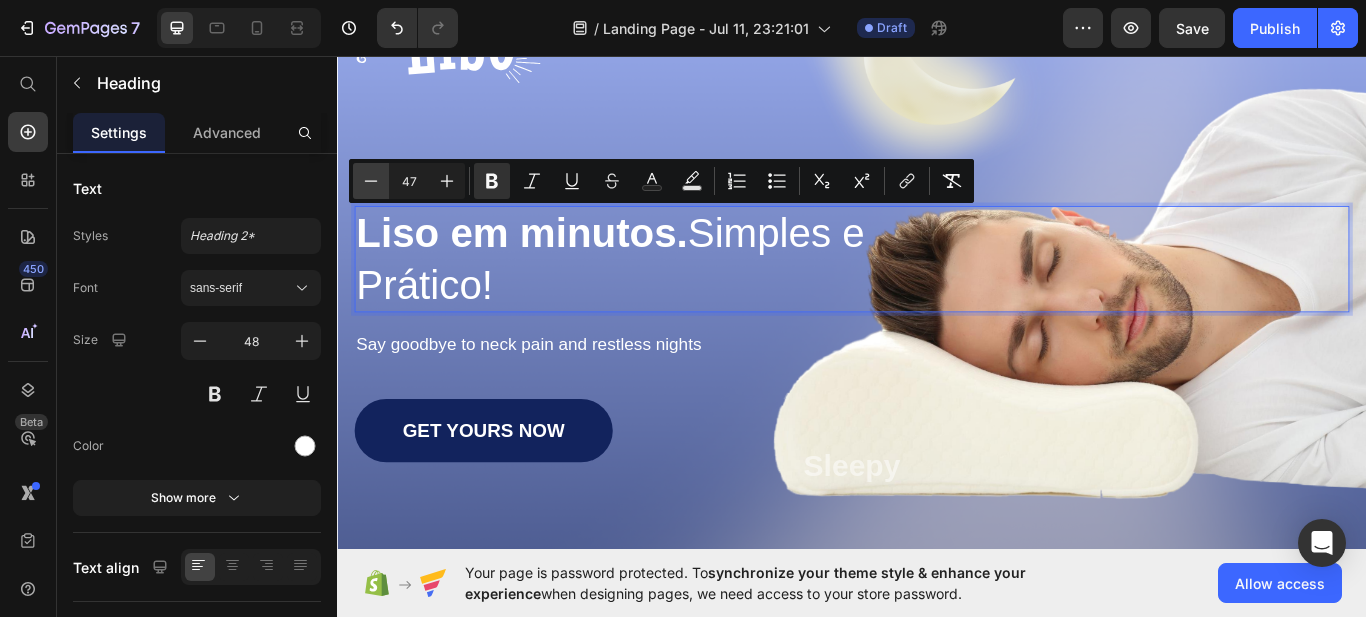 click 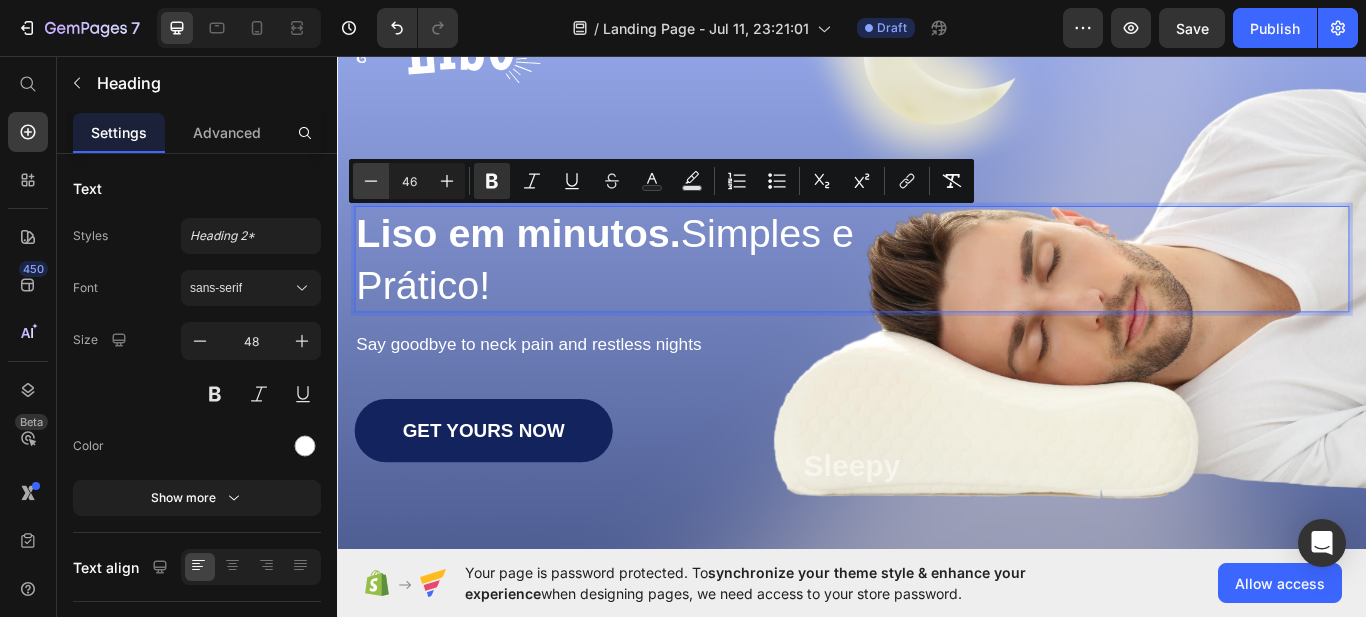 click 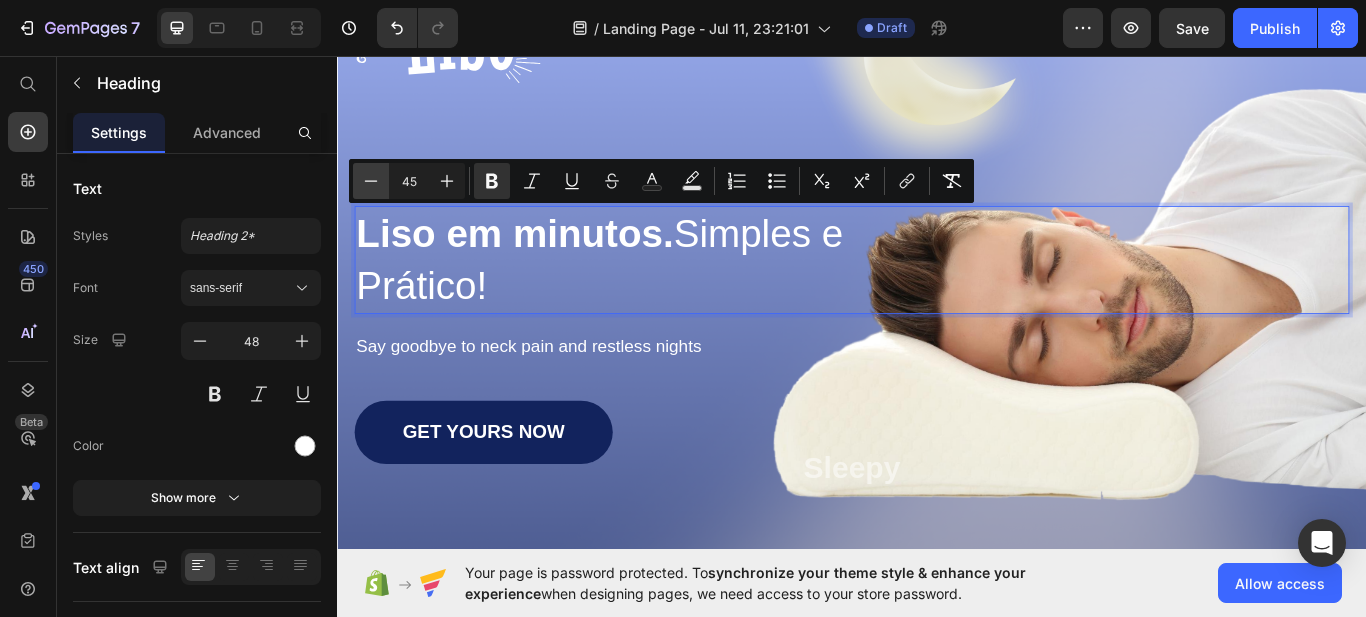 click 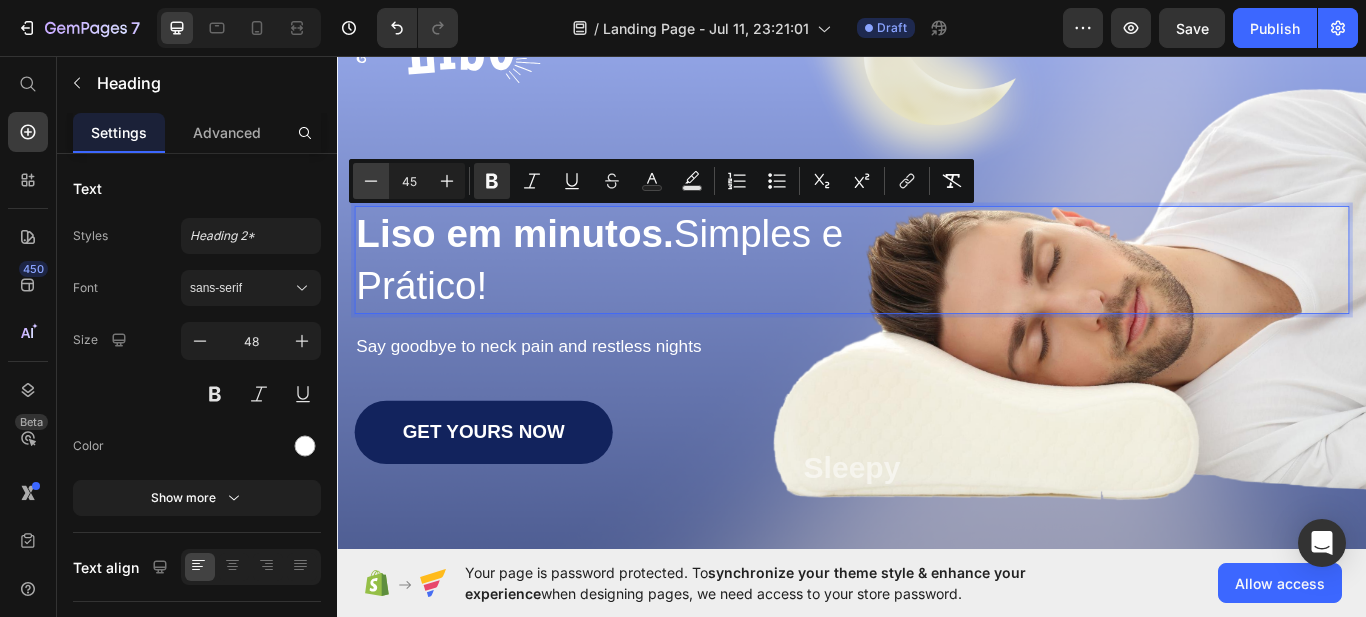 type on "44" 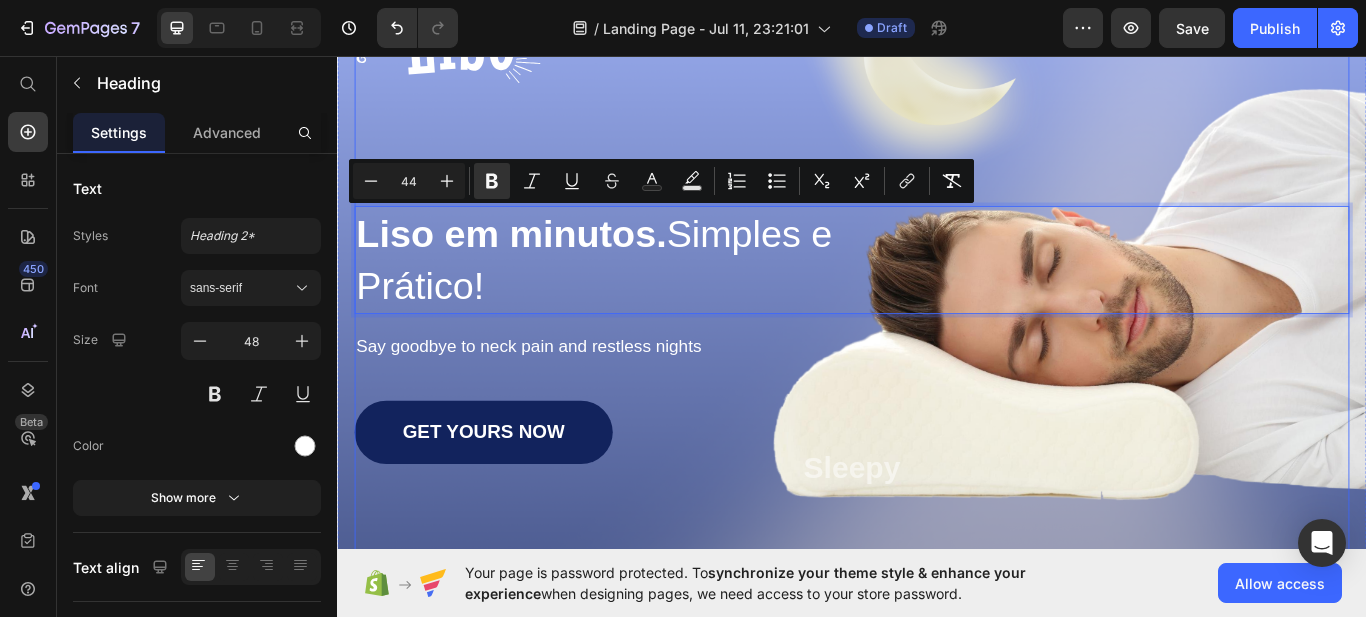 click on "Image Shop Now Button Row
Icon
Icon
Icon
Icon
Icon Icon List [NUMBER]+ Happy Customers Text Block Row Liso em minutos.  Simples e Prático! Heading   [NUMBER] Say goodbye to neck pain and restless nights Text Block GET YOURS NOW Button Sleepy Text Block As Featured In Text Block Image Image Image Row" at bounding box center (937, 353) 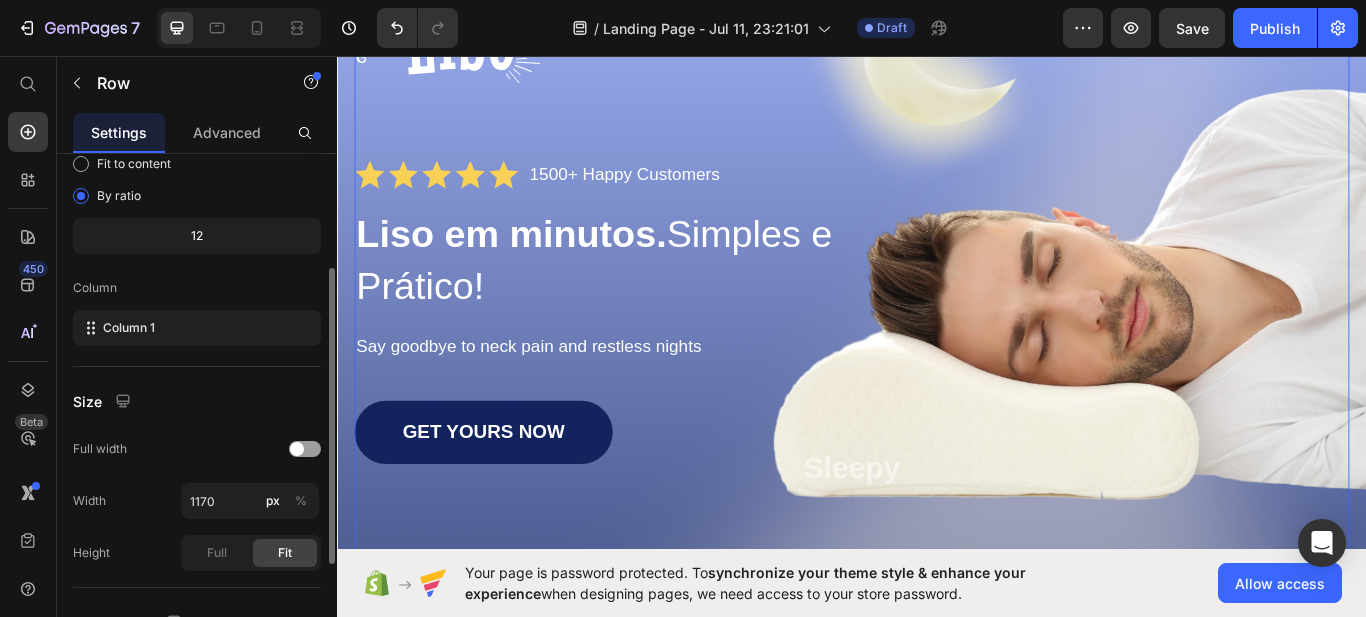 scroll, scrollTop: 0, scrollLeft: 0, axis: both 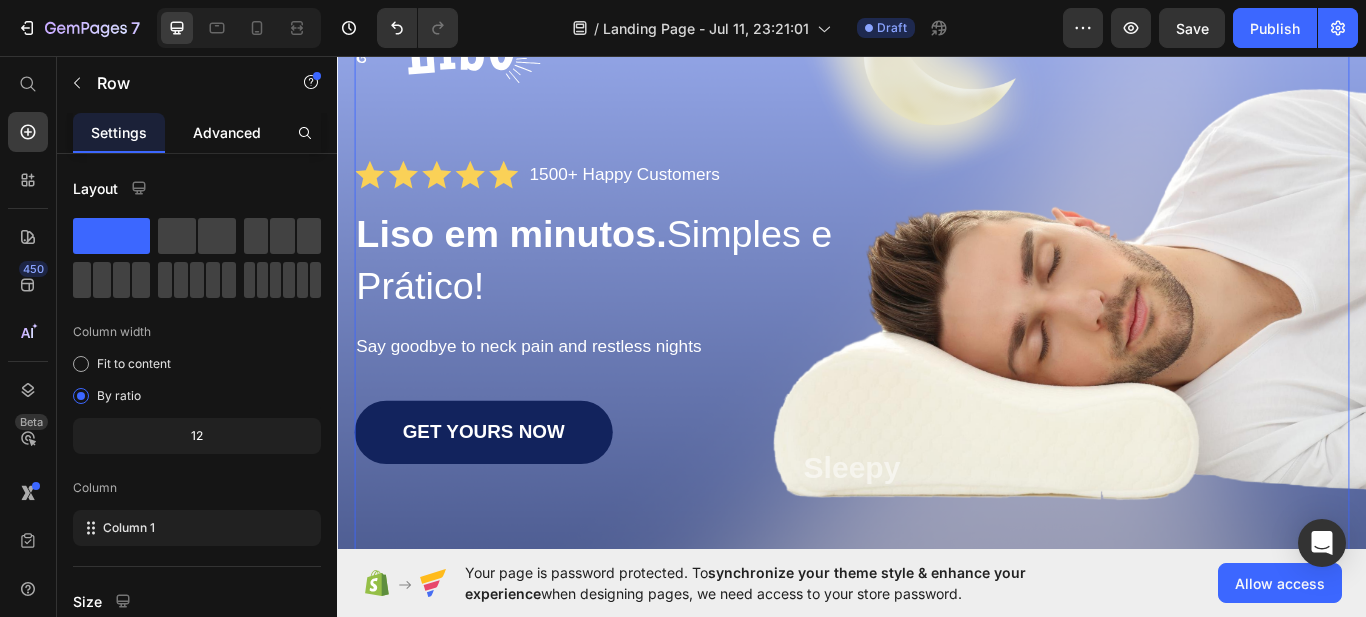 click on "Advanced" at bounding box center [227, 132] 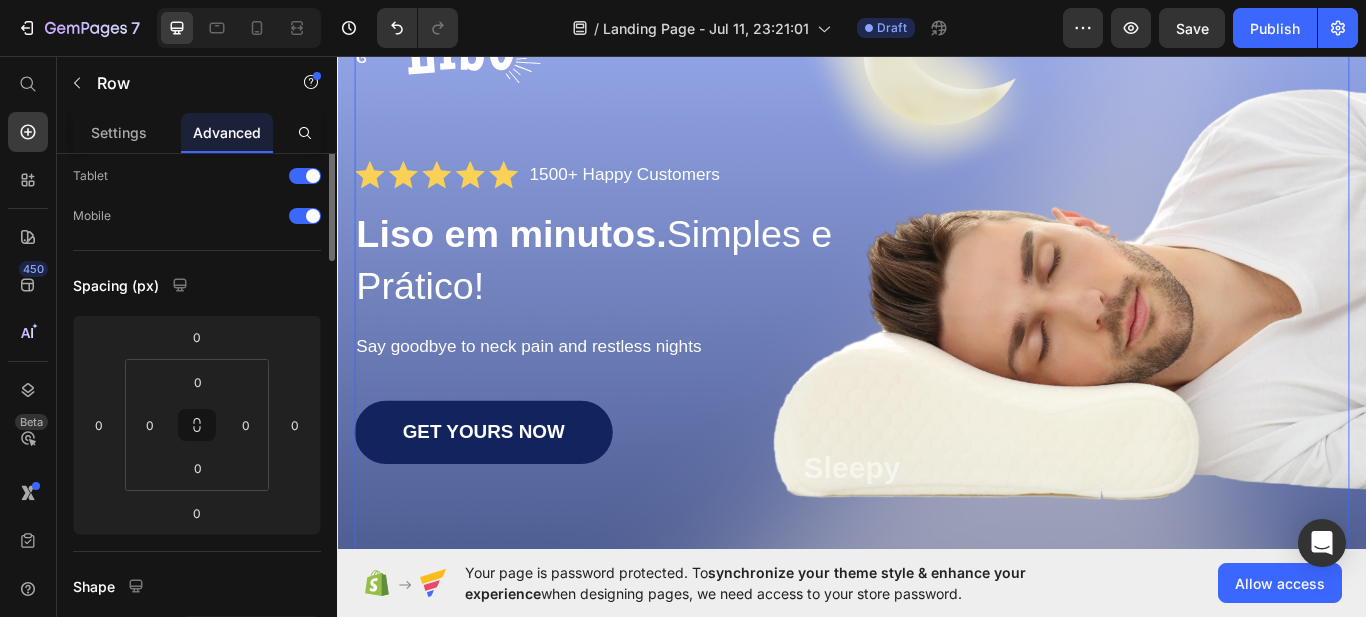scroll, scrollTop: 0, scrollLeft: 0, axis: both 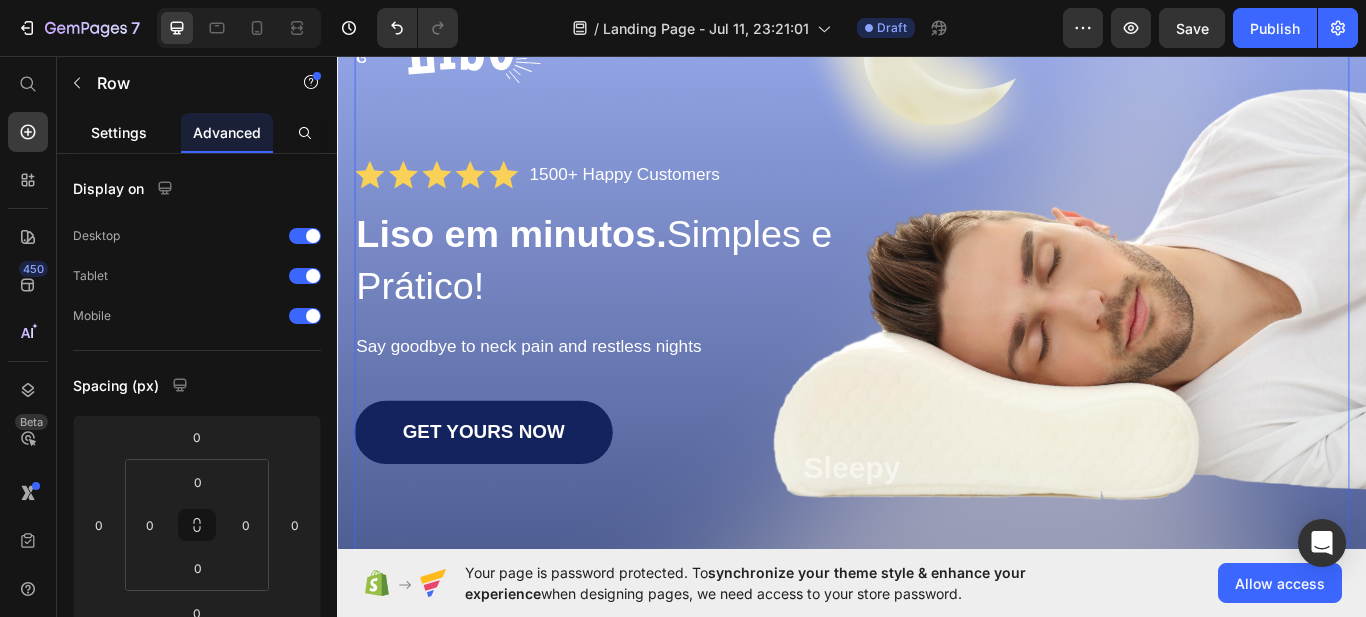 click on "Settings" at bounding box center (119, 132) 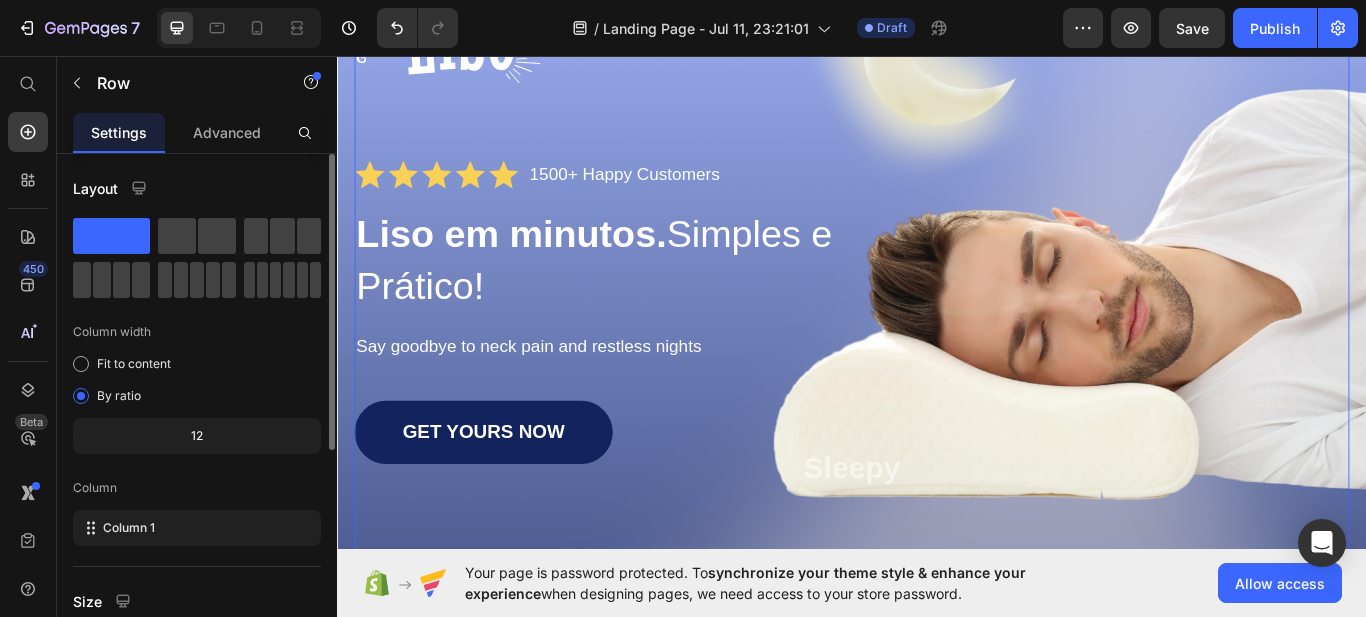 click 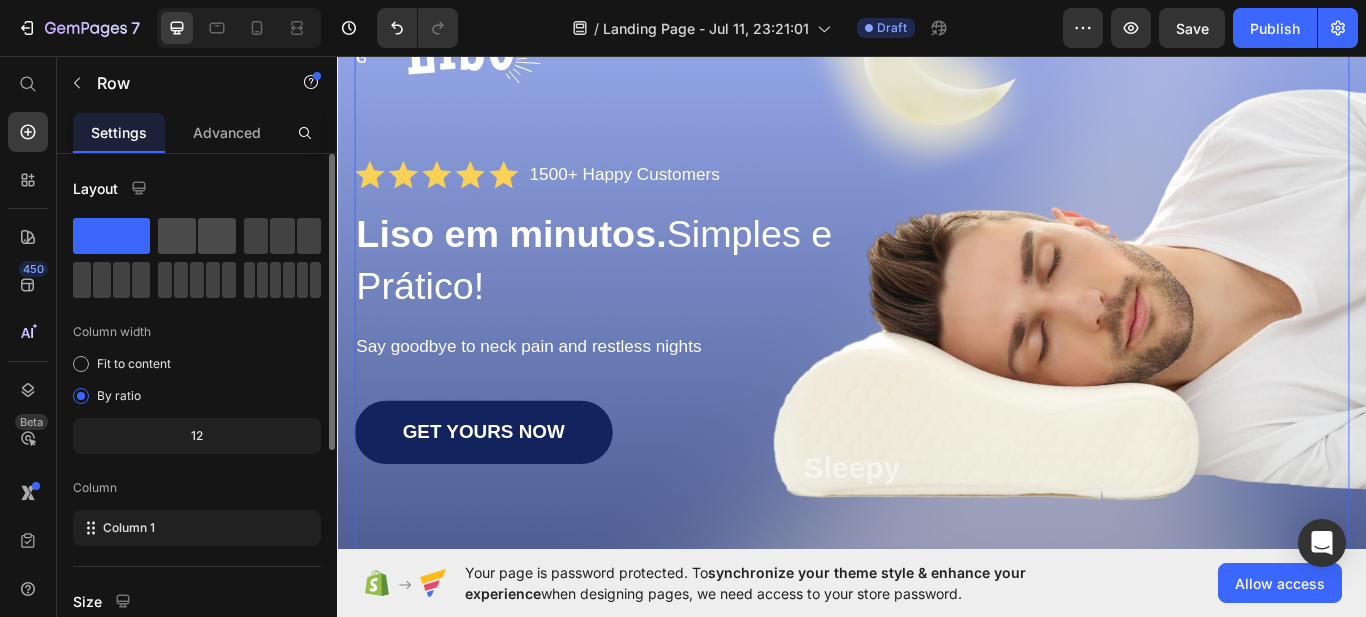 click 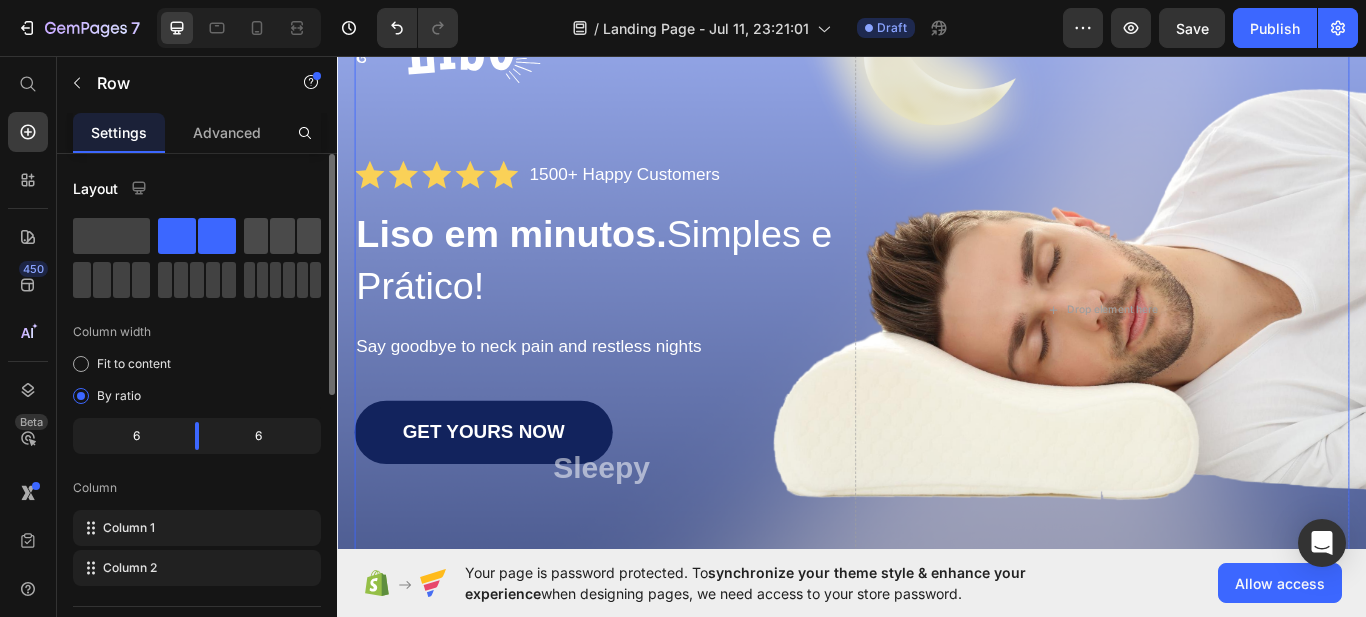 click 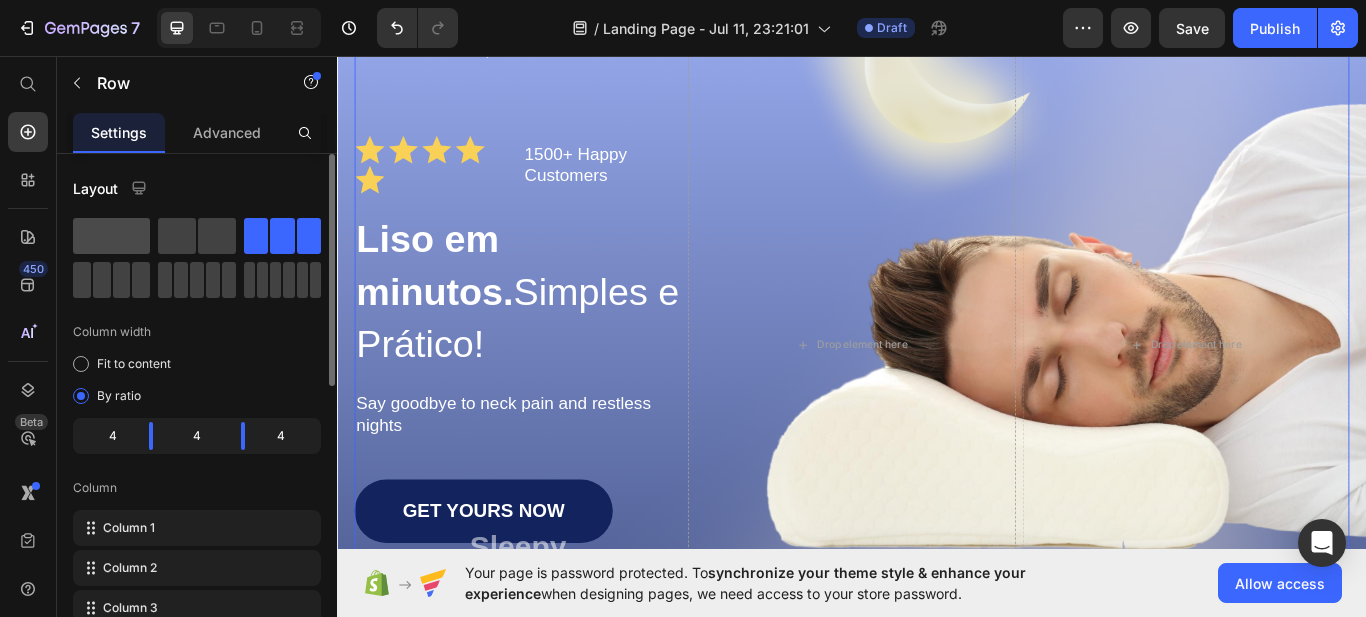 click 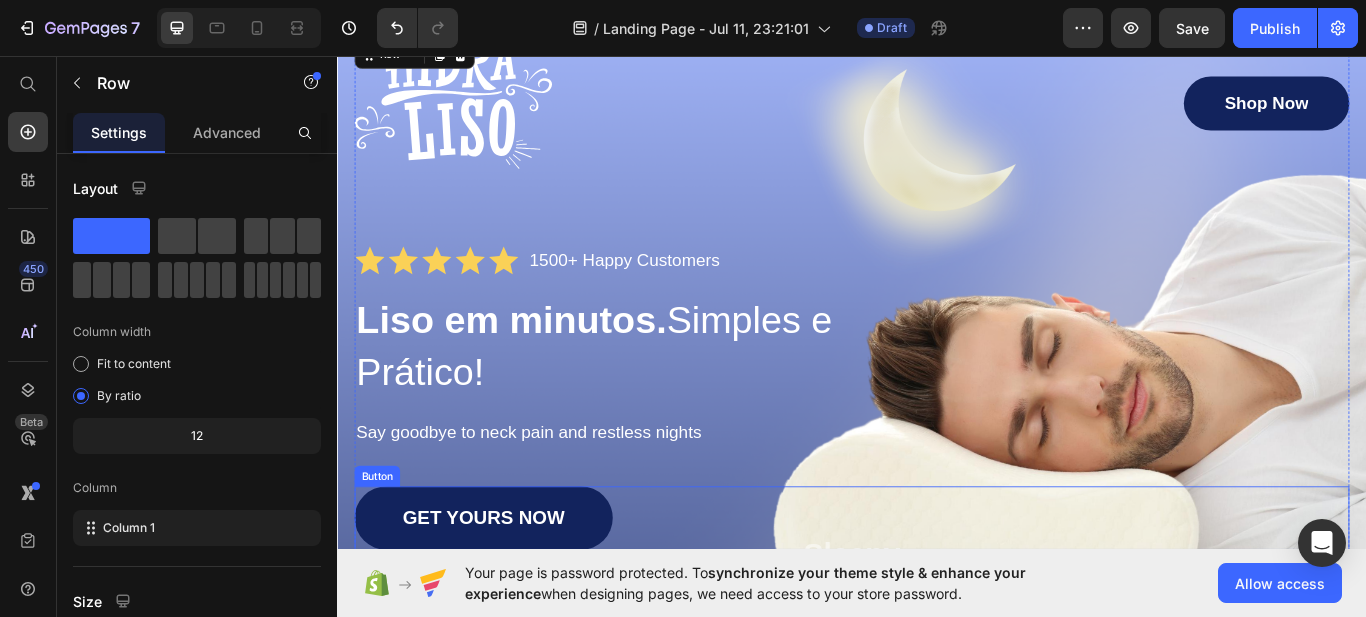 scroll, scrollTop: 0, scrollLeft: 0, axis: both 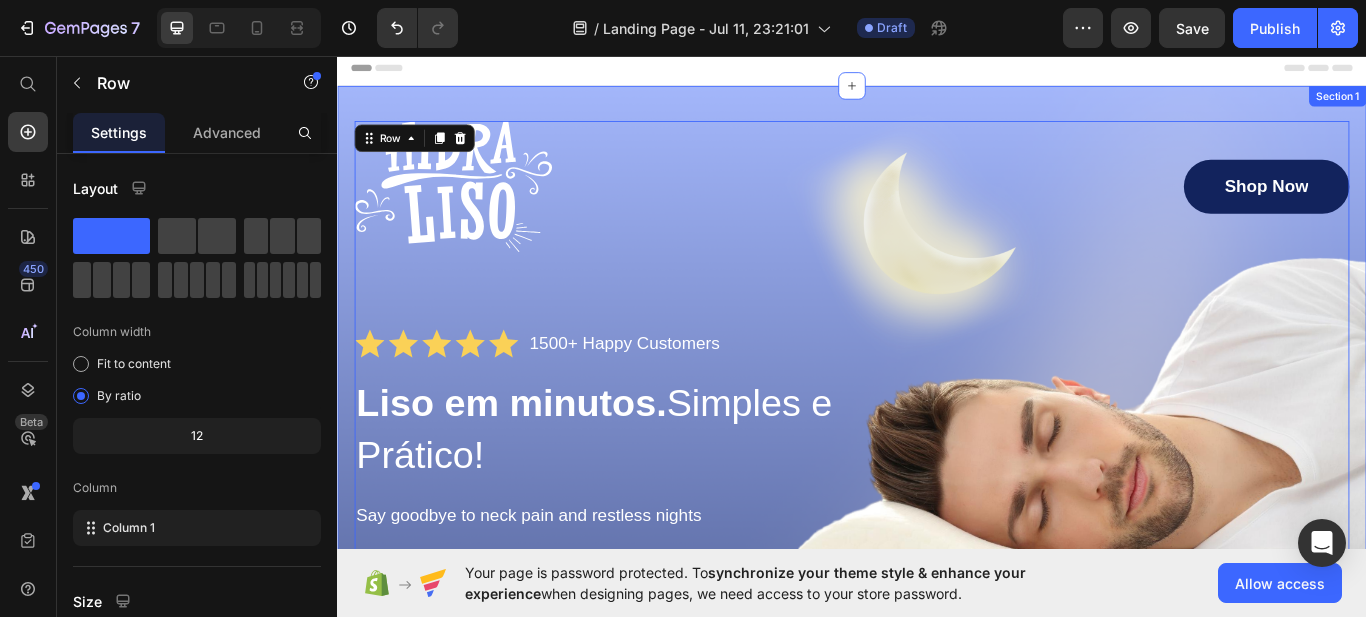 click on "Image Shop Now Button Row
Icon
Icon
Icon
Icon
Icon Icon List [NUMBER]+ Happy Customers Text Block Row ⁠⁠⁠⁠⁠⁠⁠ Liso em minutos.  Simples e Prático! Heading Say goodbye to neck pain and restless nights Text Block GET YOURS NOW Button Sleepy Text Block As Featured In Text Block Image Image Image Row Row   [NUMBER] Section 1" at bounding box center [937, 564] 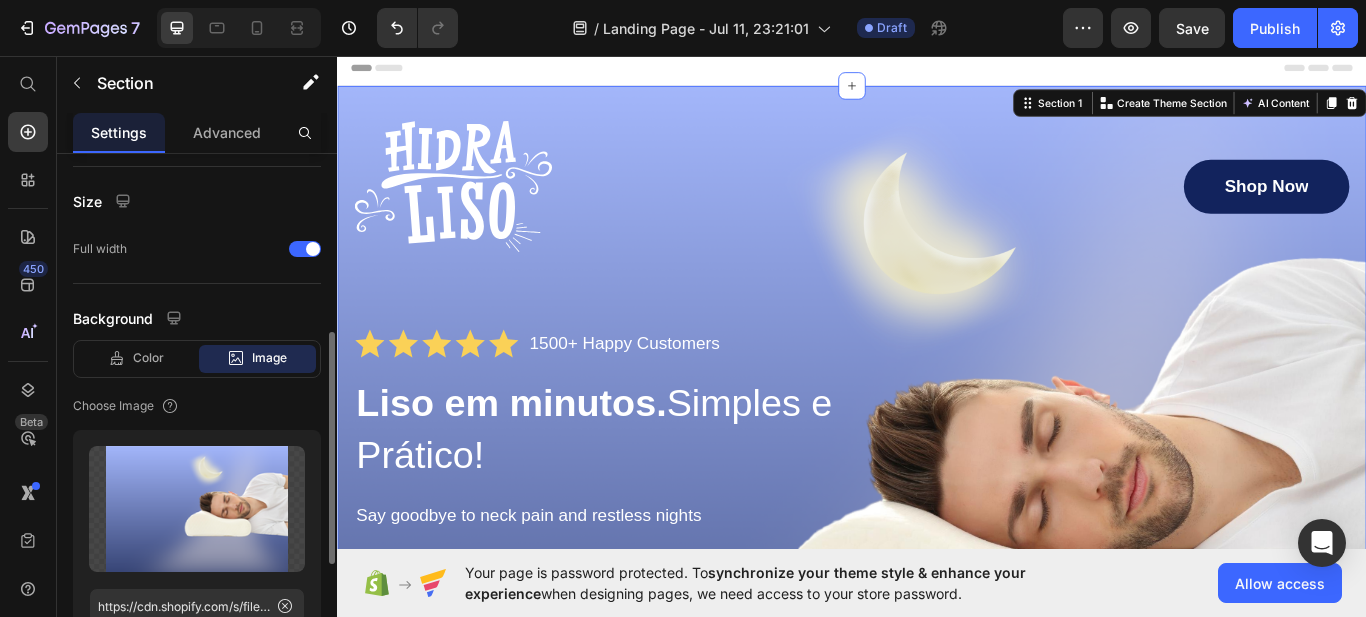 scroll, scrollTop: 500, scrollLeft: 0, axis: vertical 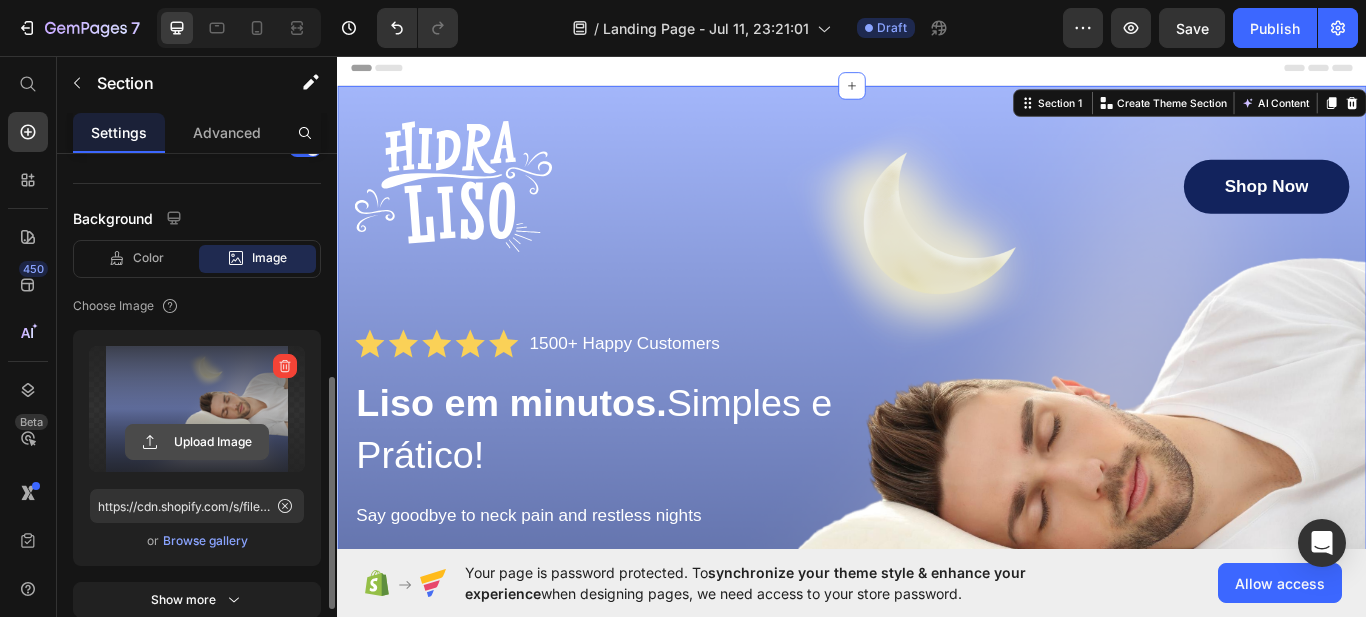 click 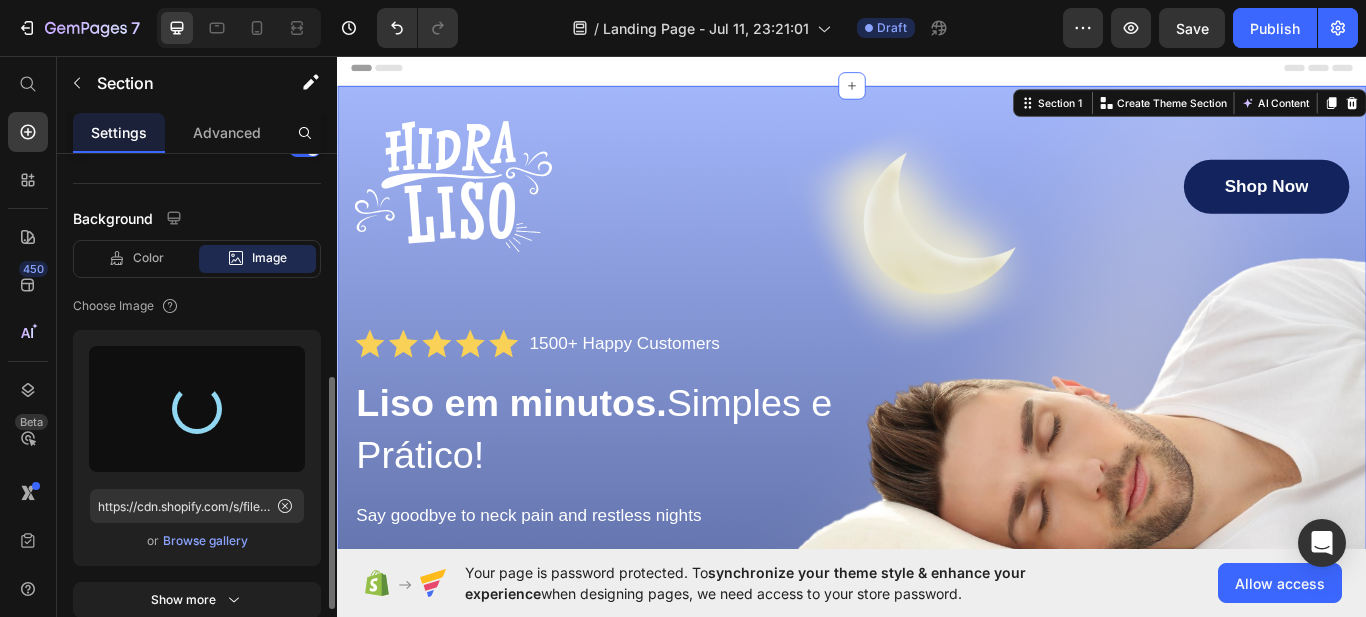 type on "https://cdn.shopify.com/s/files/1/0932/5491/0236/files/gempages_575050967674782564-a4fe5a66-15b8-4bf9-89ee-491f949b7c83.png" 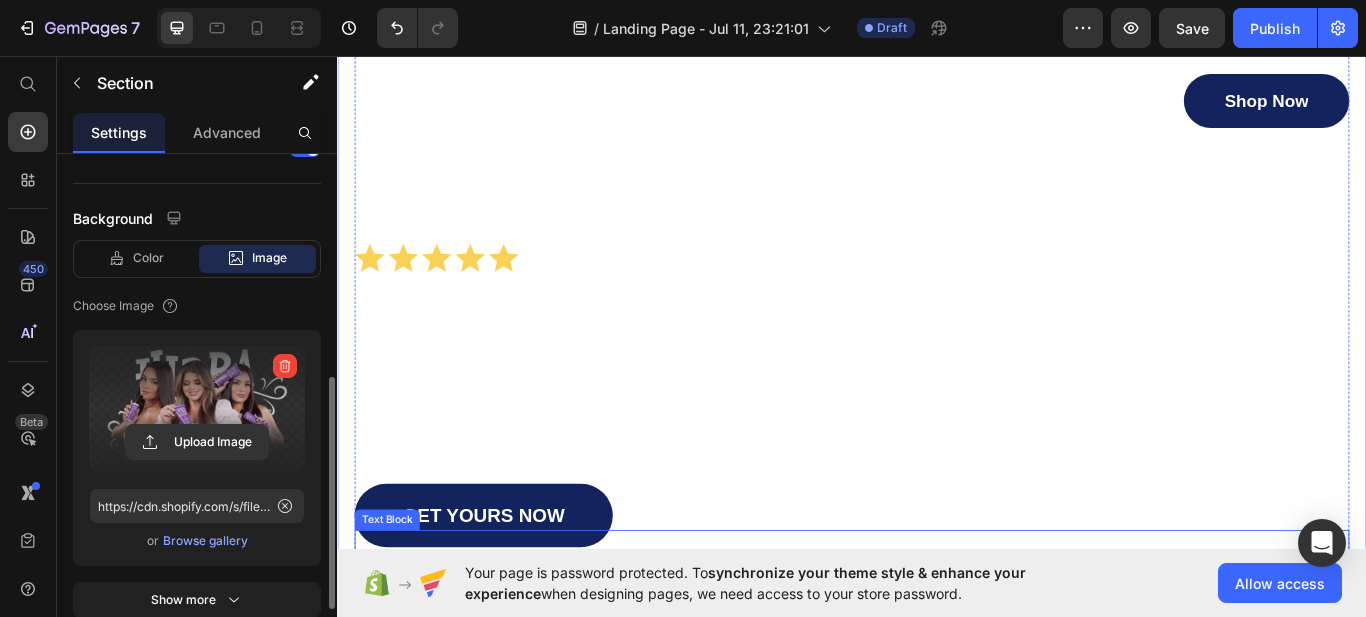 scroll, scrollTop: 0, scrollLeft: 0, axis: both 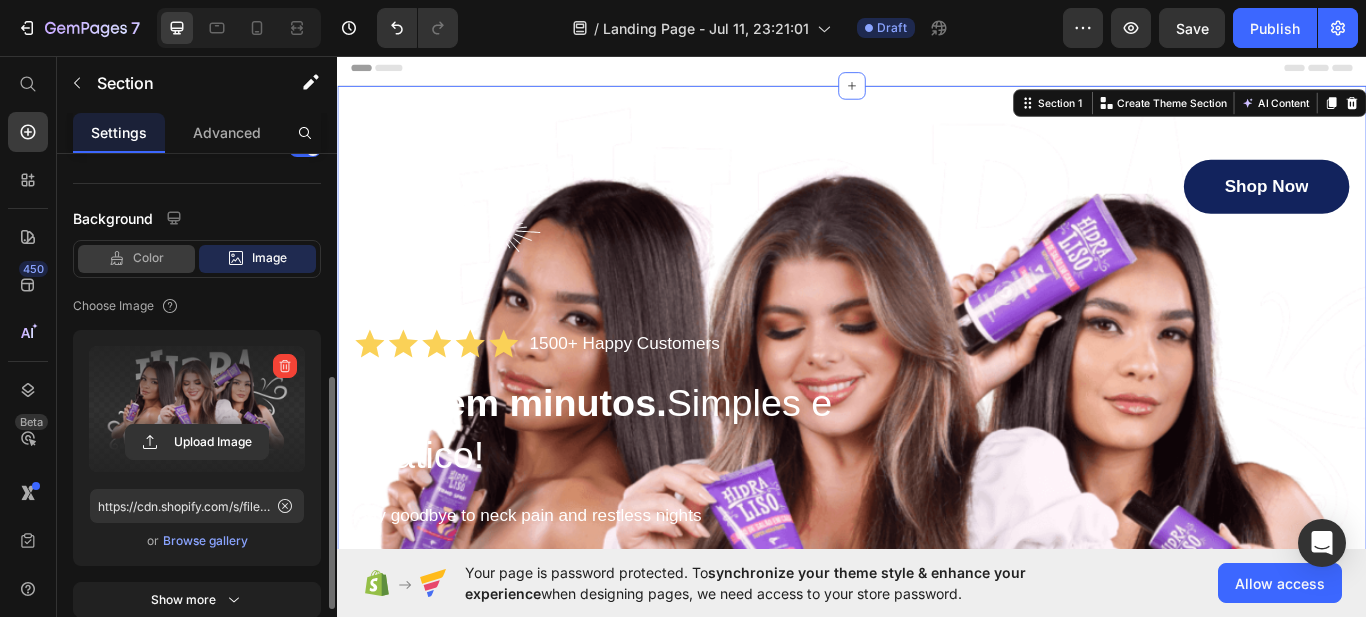 click 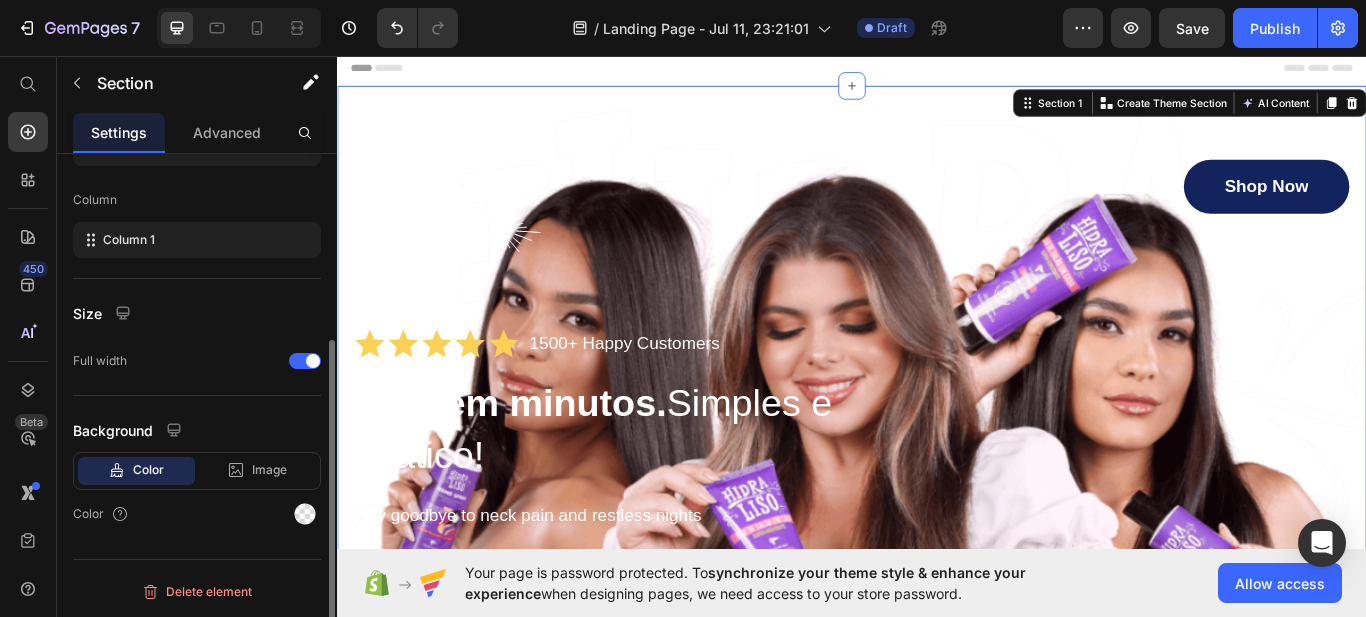 scroll, scrollTop: 288, scrollLeft: 0, axis: vertical 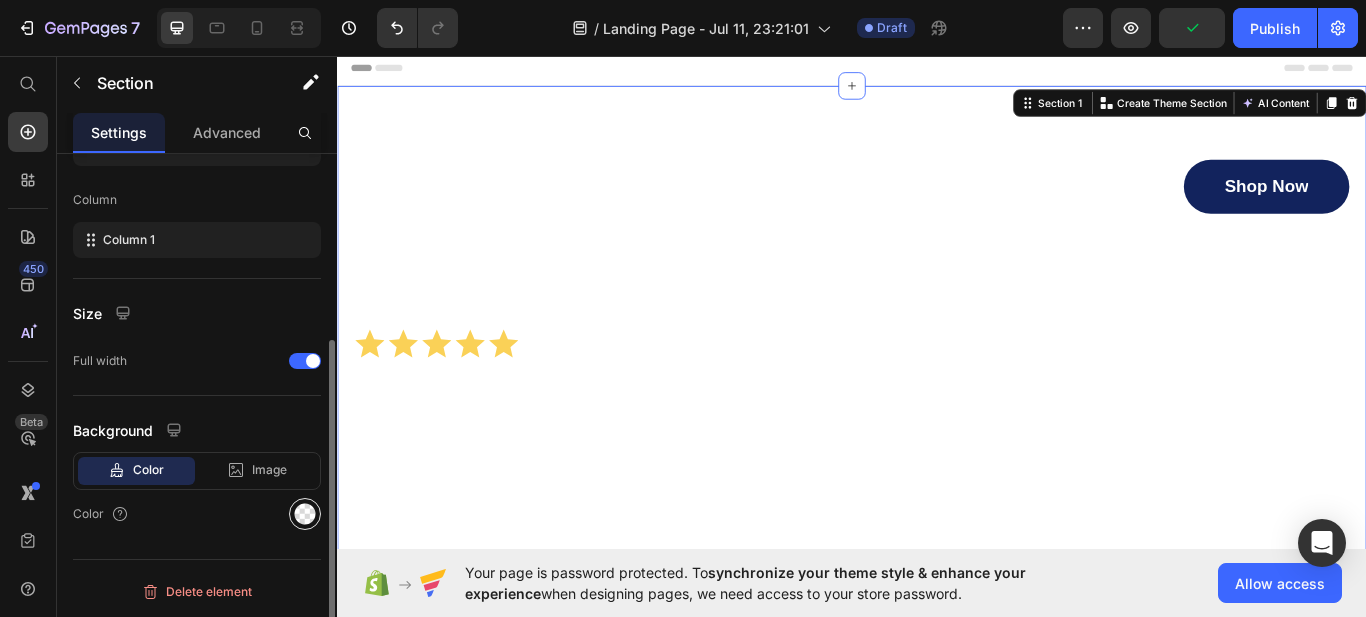 click at bounding box center (305, 514) 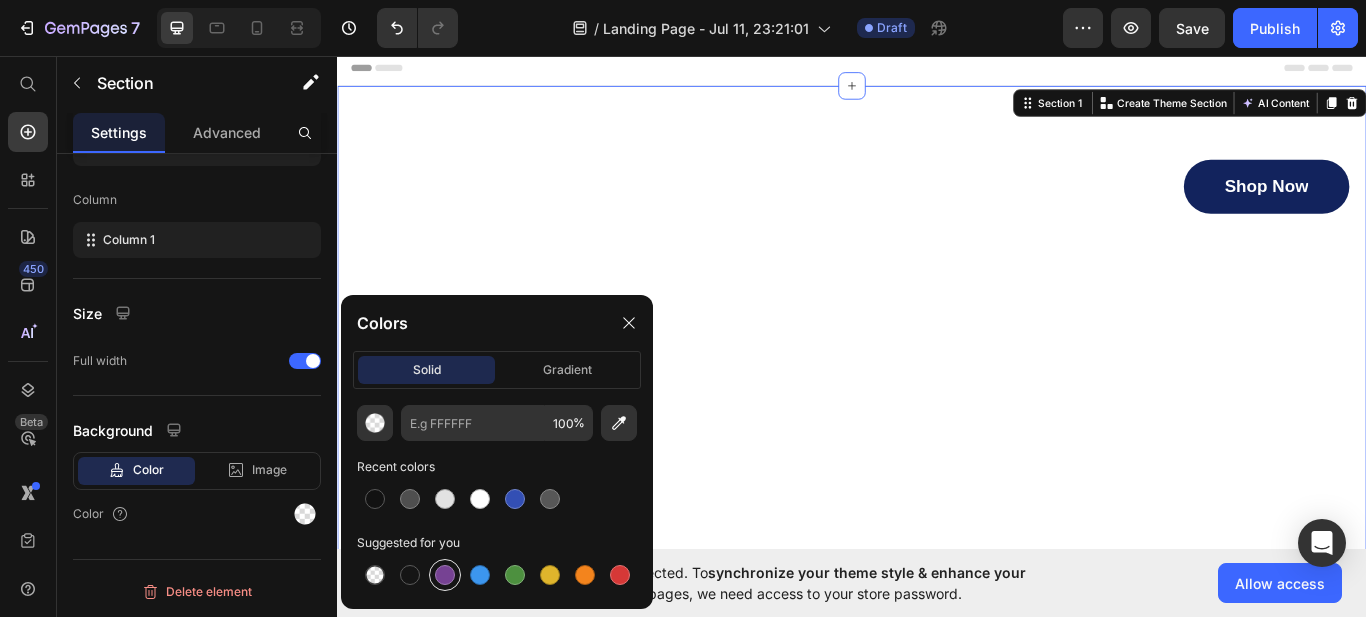 click at bounding box center [445, 575] 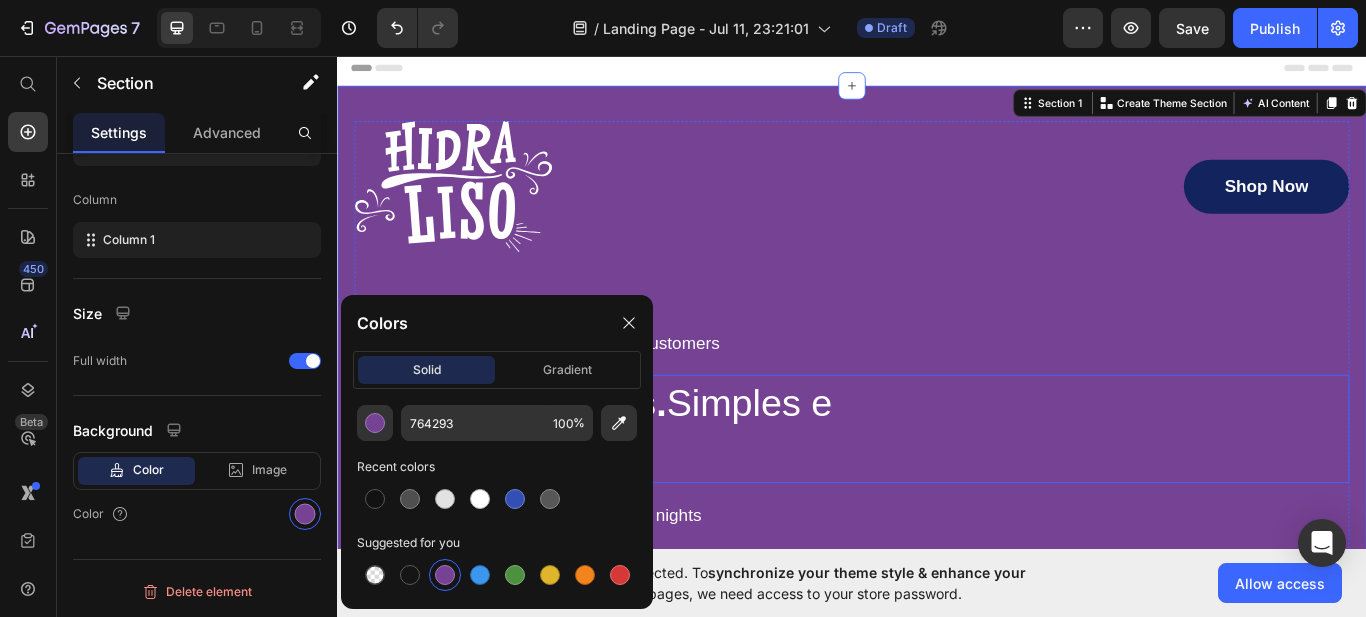 click on "⁠⁠⁠⁠⁠⁠⁠ Liso em minutos.  Simples e Prático!" at bounding box center [937, 492] 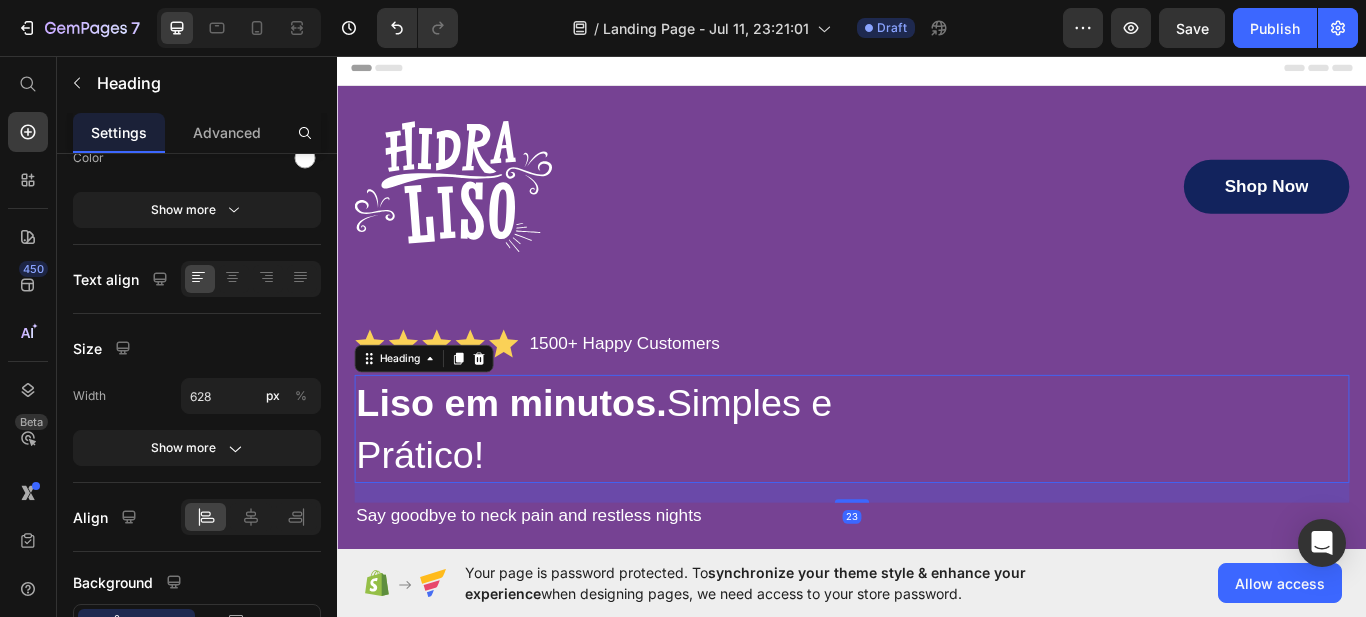 scroll, scrollTop: 0, scrollLeft: 0, axis: both 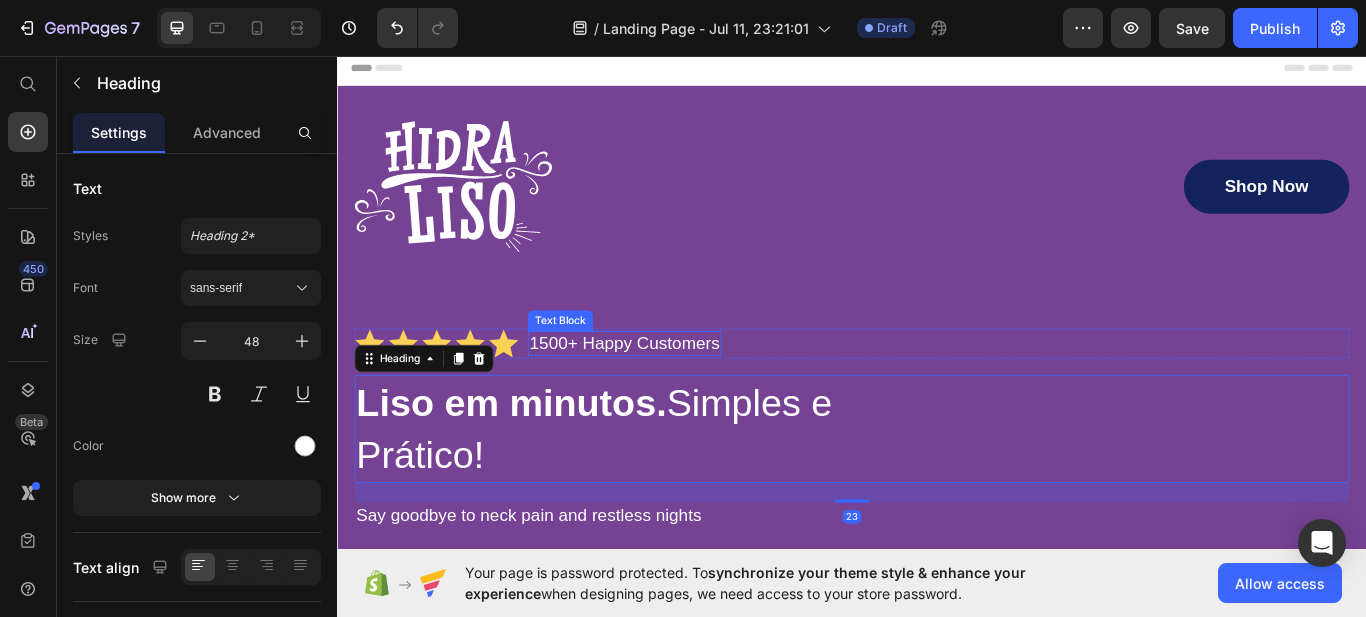 click on "1500+ Happy Customers" at bounding box center (672, 392) 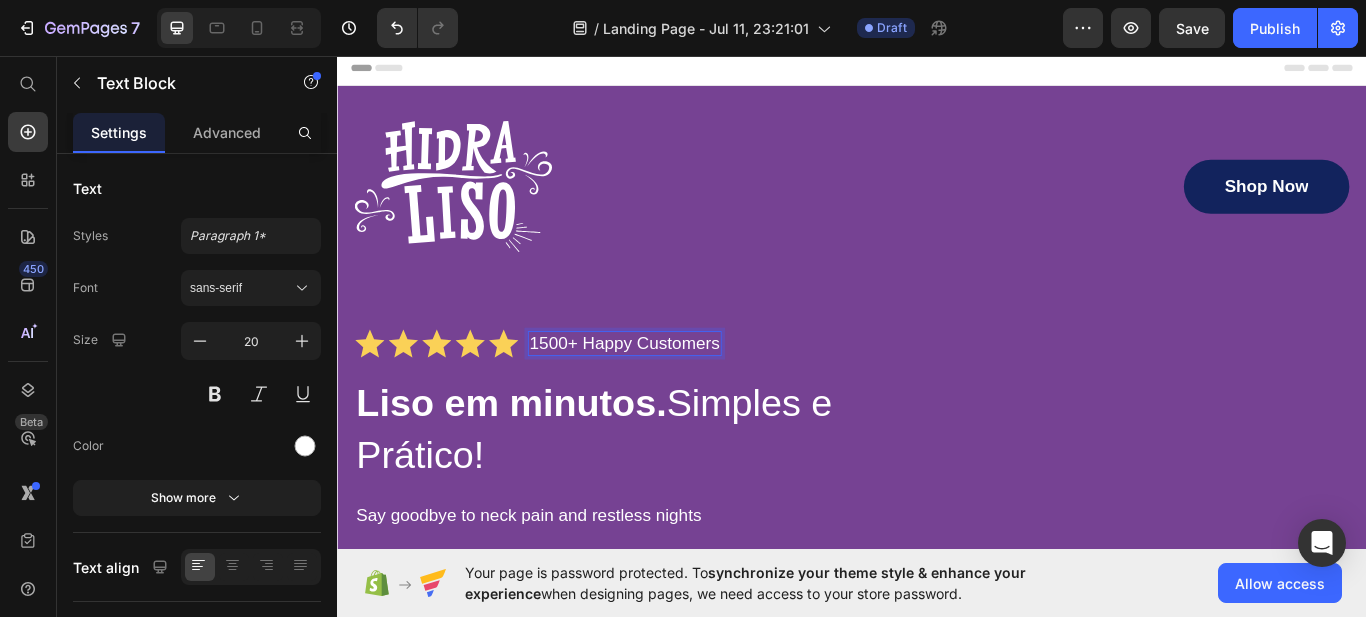 click on "1500+ Happy Customers" at bounding box center [672, 392] 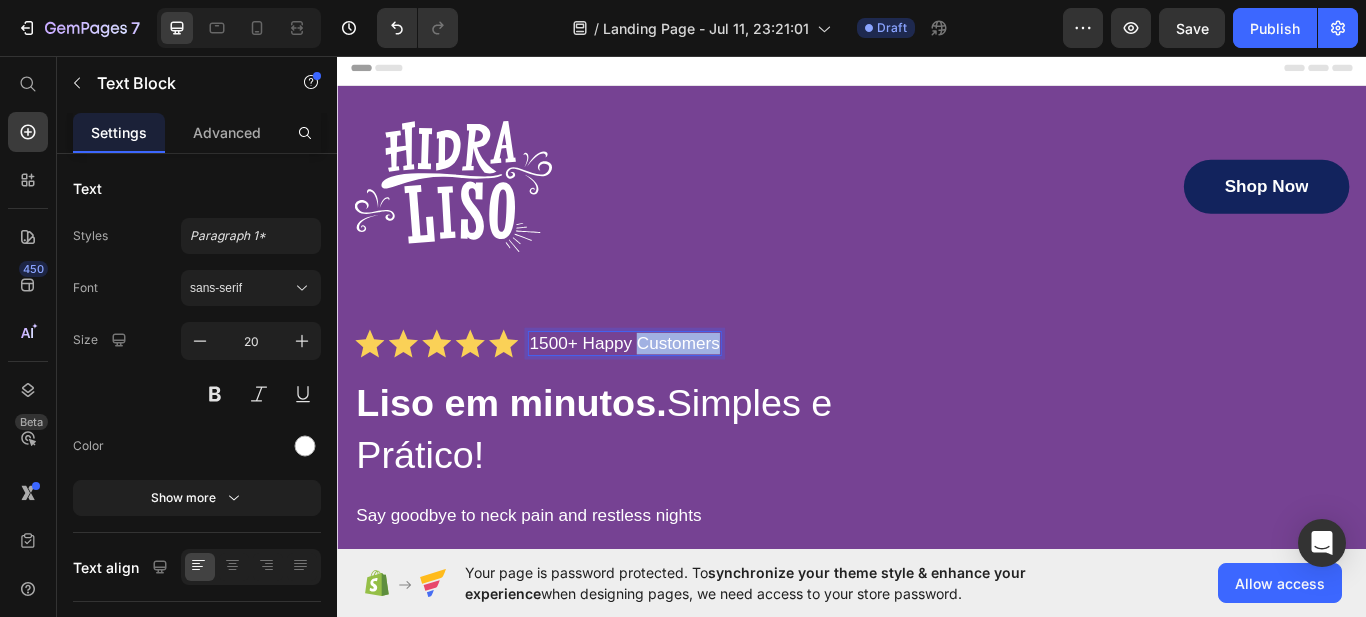 click on "1500+ Happy Customers" at bounding box center (672, 392) 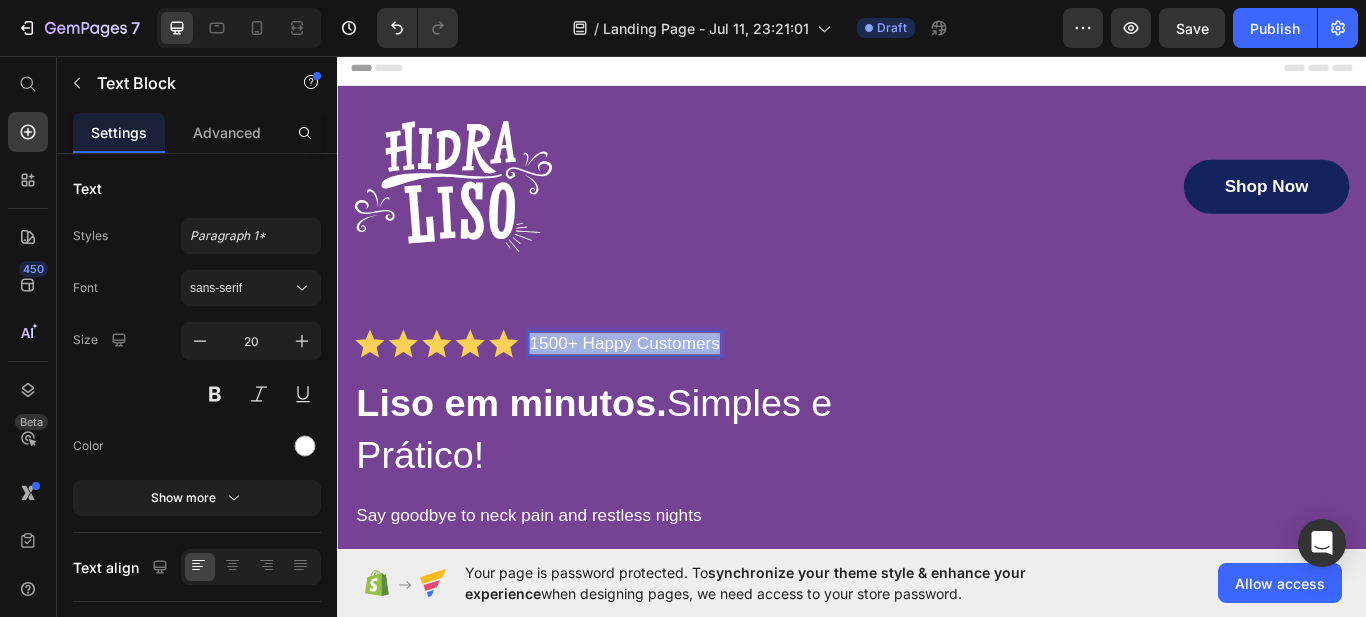 click on "1500+ Happy Customers" at bounding box center [672, 392] 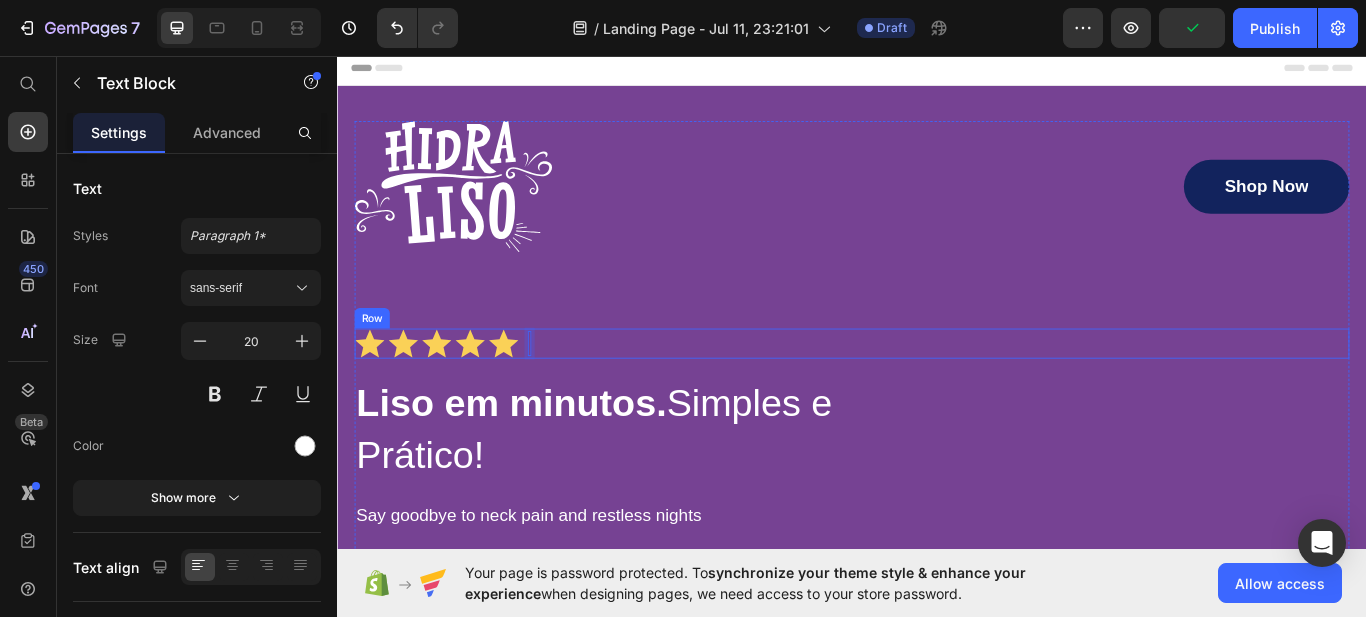 click on "Icon
Icon
Icon
Icon
Icon Icon List Text Block   0 Row" at bounding box center [937, 392] 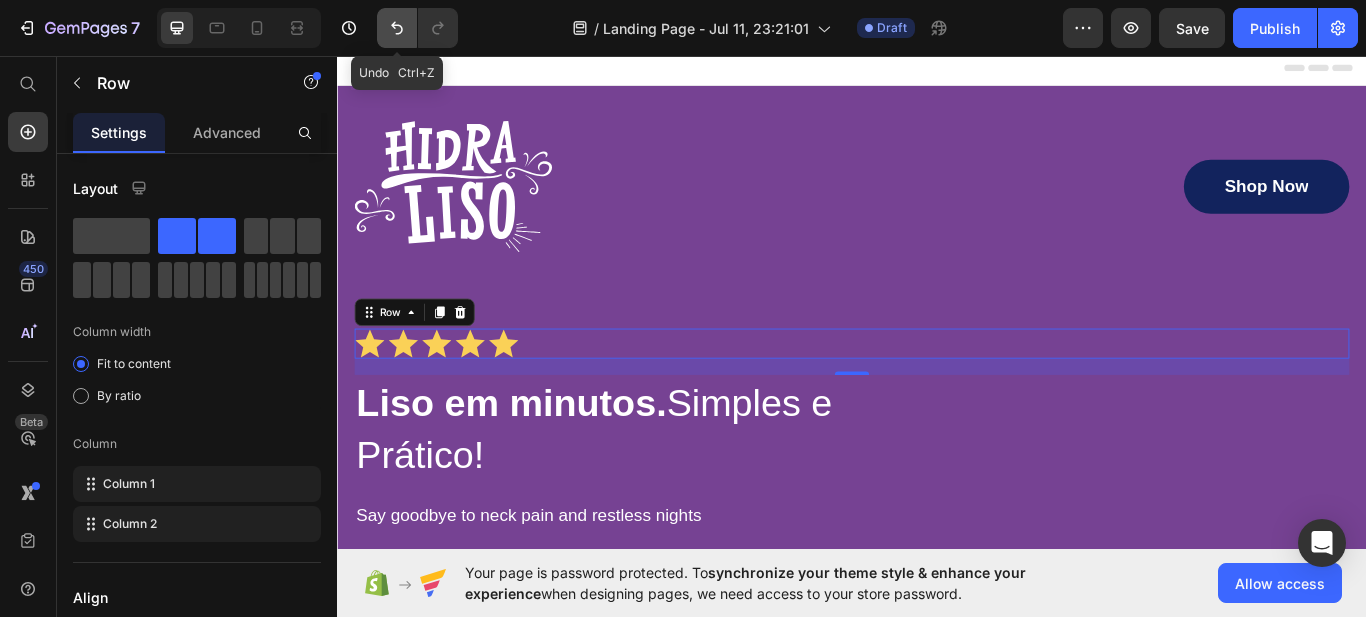 click 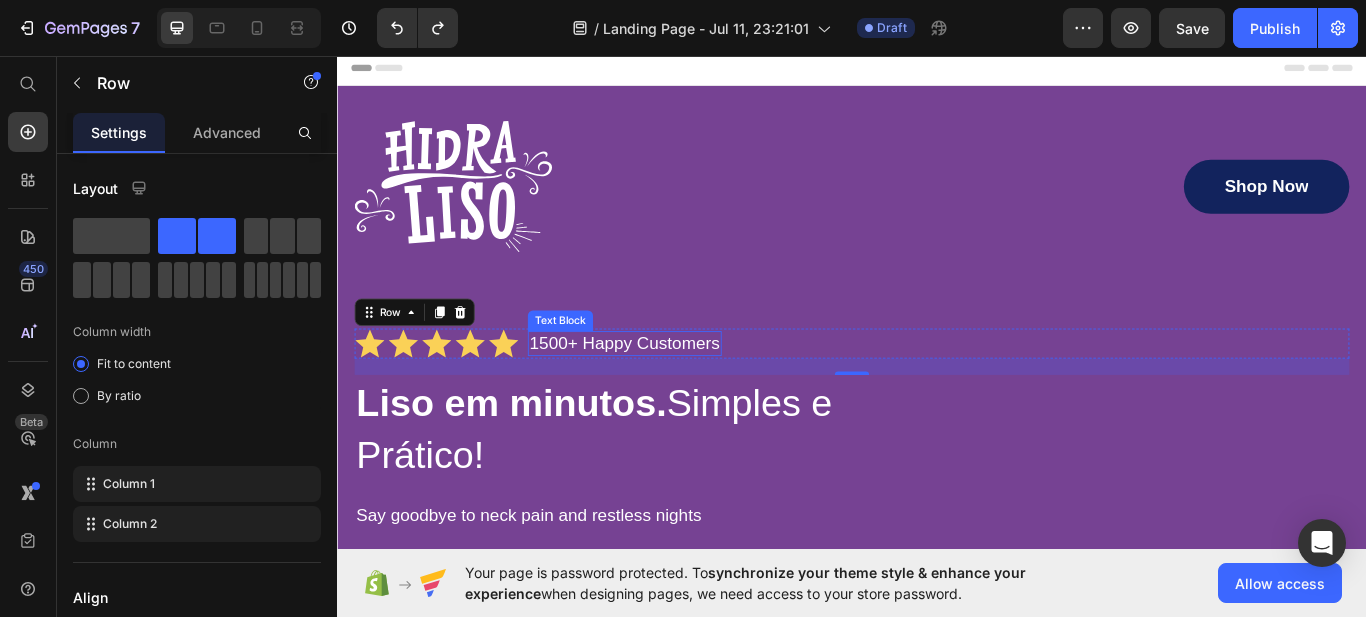 click on "1500+ Happy Customers" at bounding box center (672, 392) 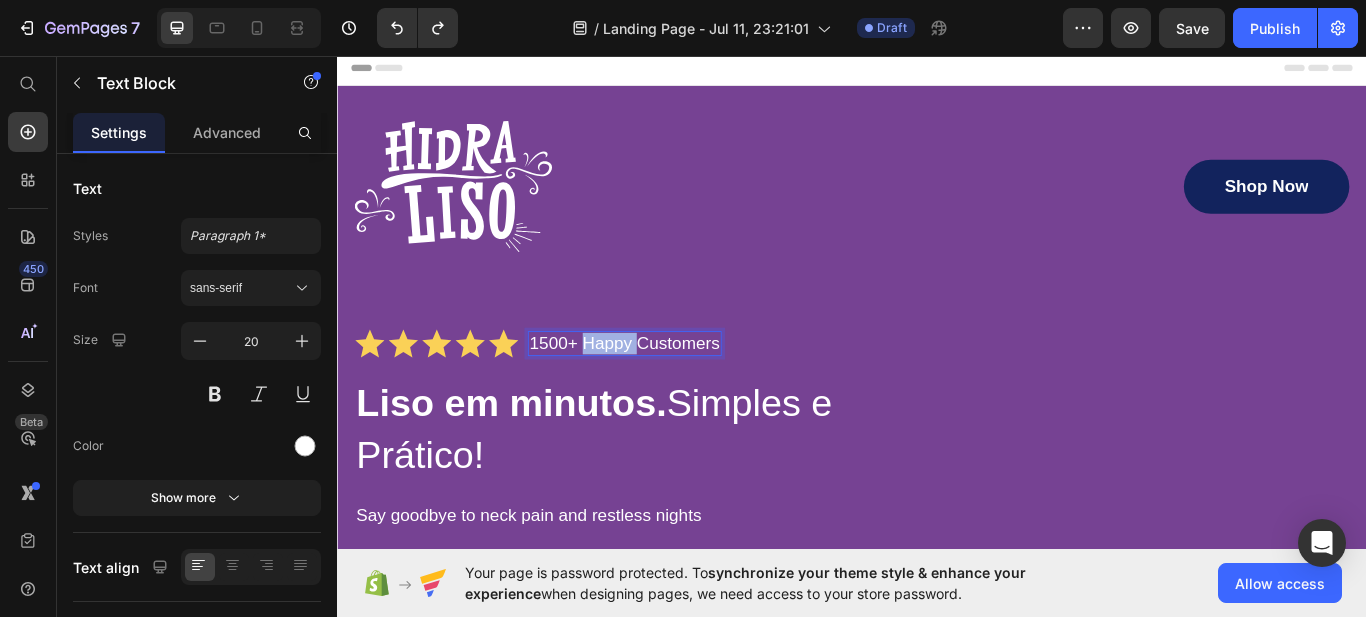 click on "1500+ Happy Customers" at bounding box center (672, 392) 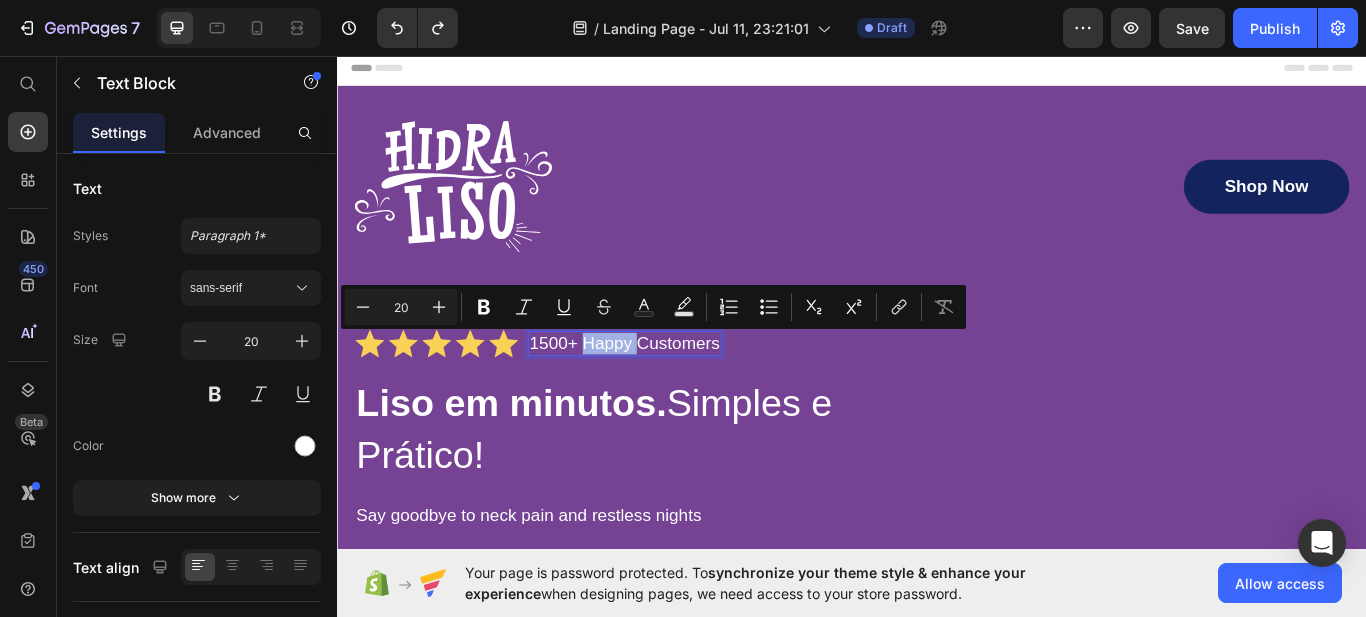 click on "1500+ Happy Customers" at bounding box center [672, 392] 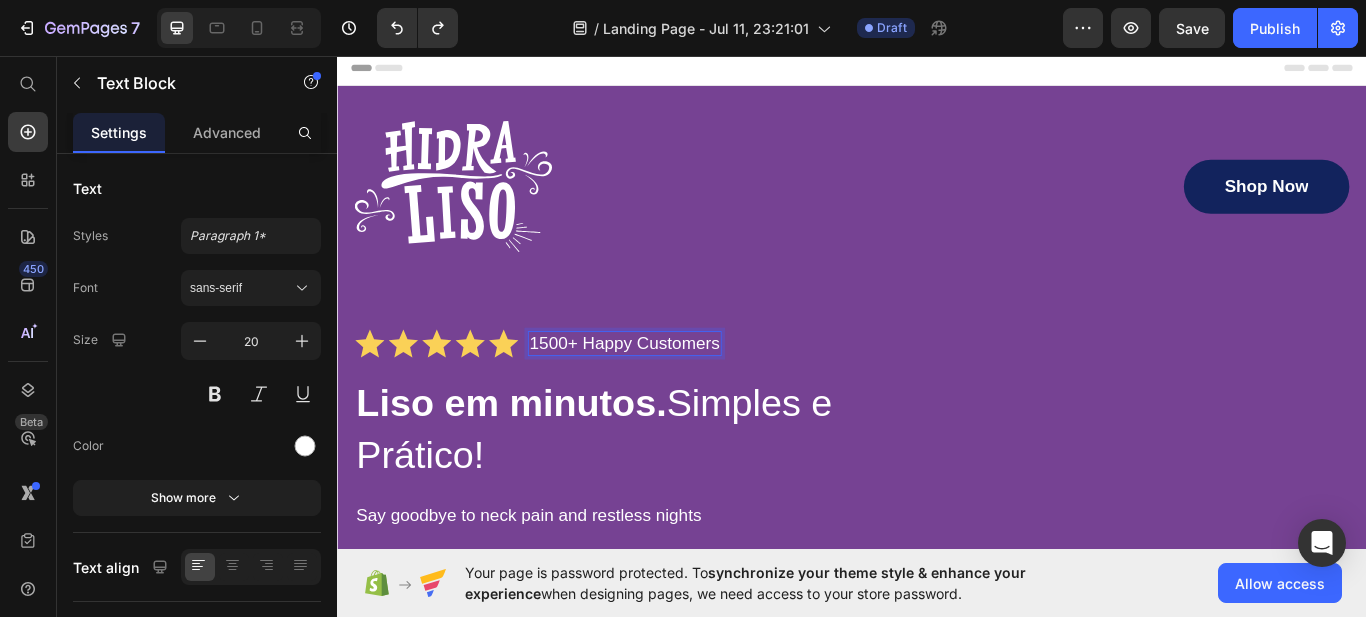 click on "1500+ Happy Customers" at bounding box center [672, 392] 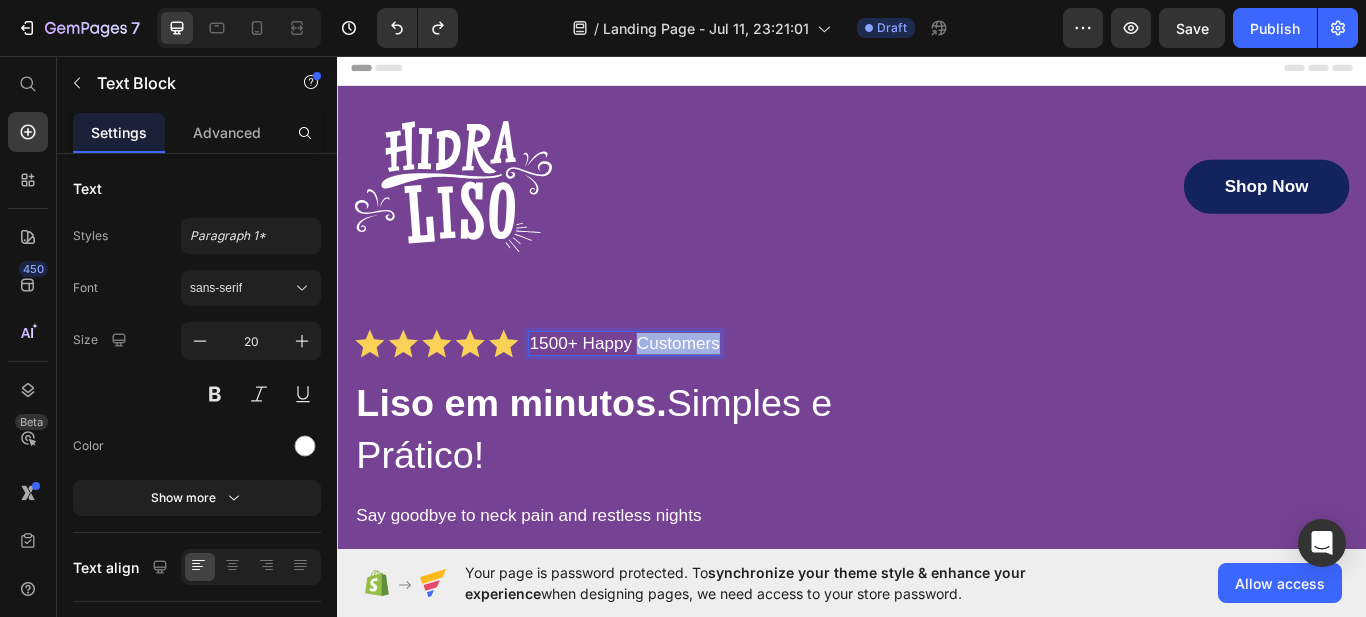 click on "1500+ Happy Customers" at bounding box center (672, 392) 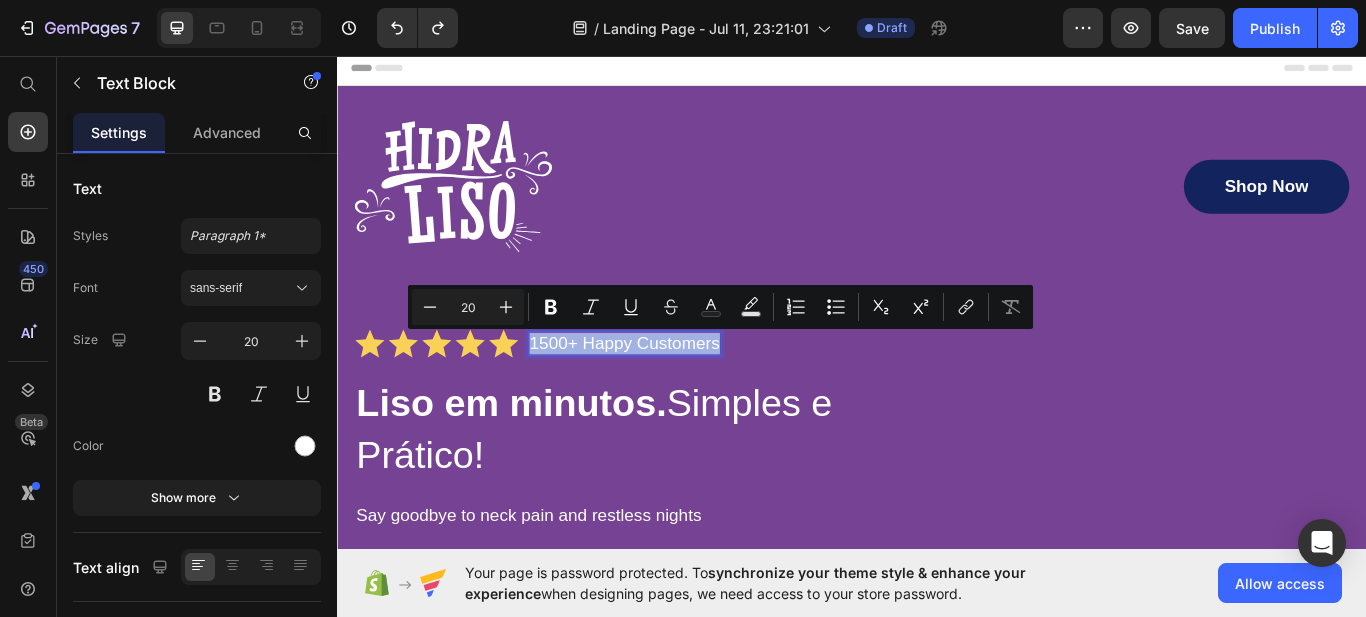 click on "1500+ Happy Customers" at bounding box center [672, 392] 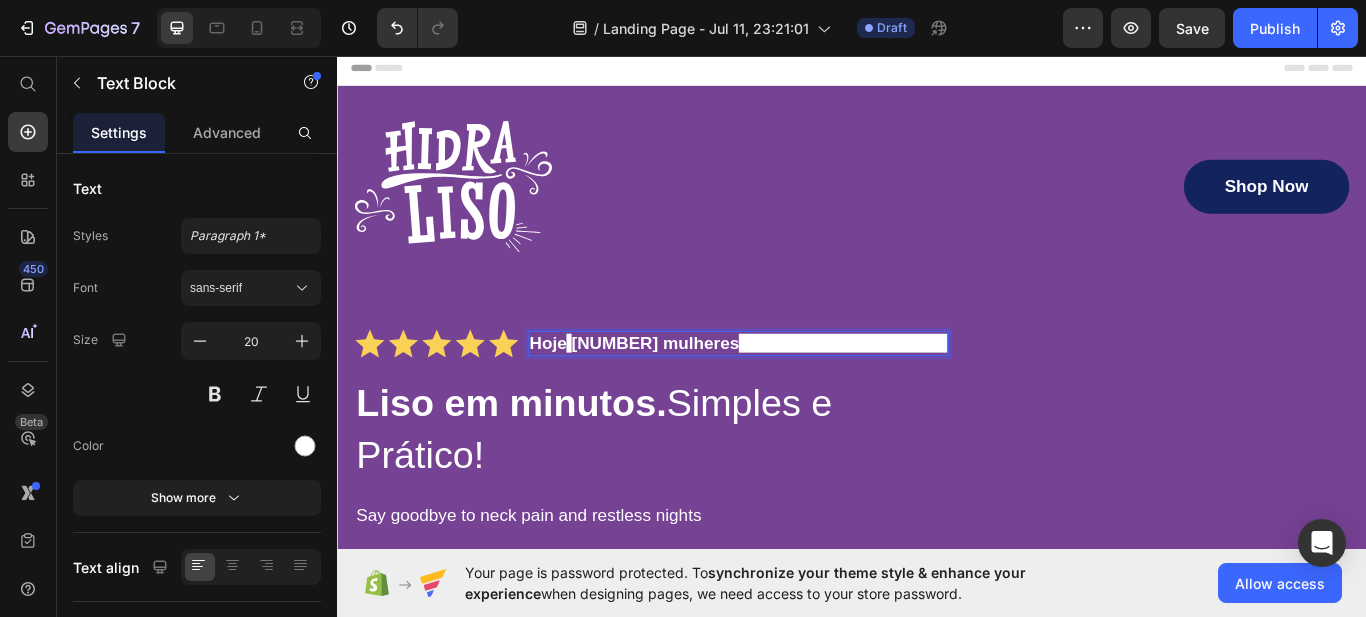 click on "[NUMBER] mulheres" at bounding box center (708, 392) 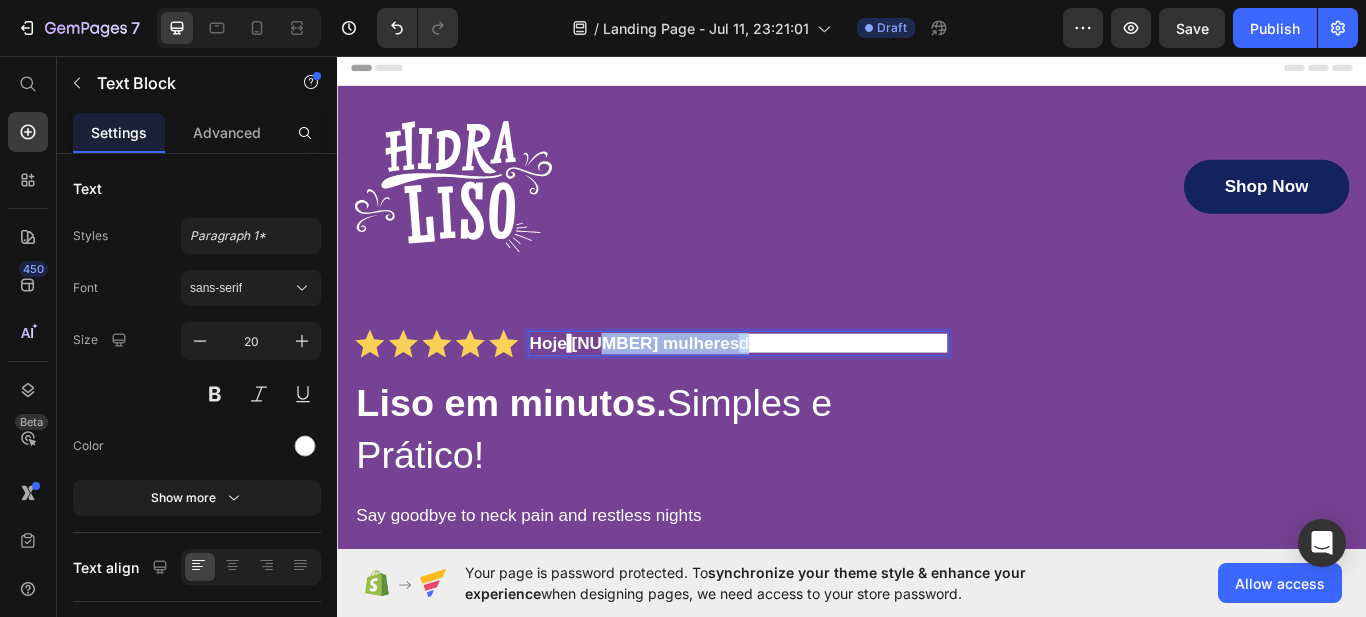 click on "[NUMBER] mulheres" at bounding box center [708, 392] 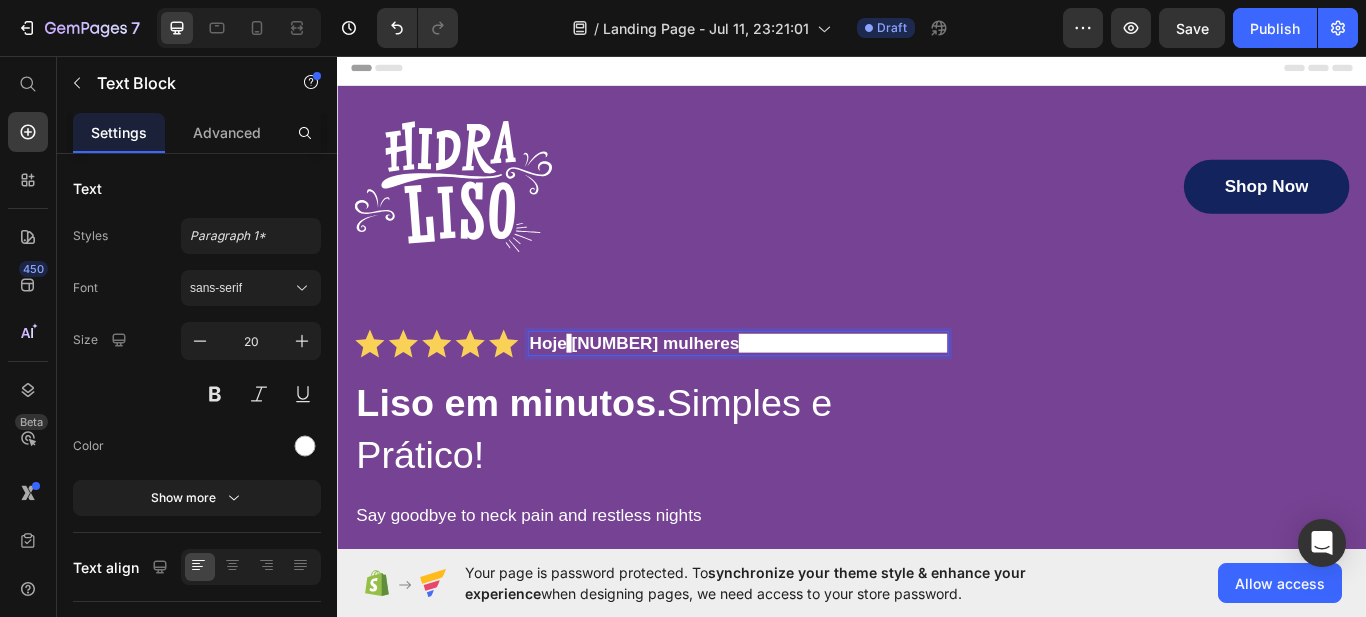click on "de Mairi visitaram este site." at bounding box center (926, 392) 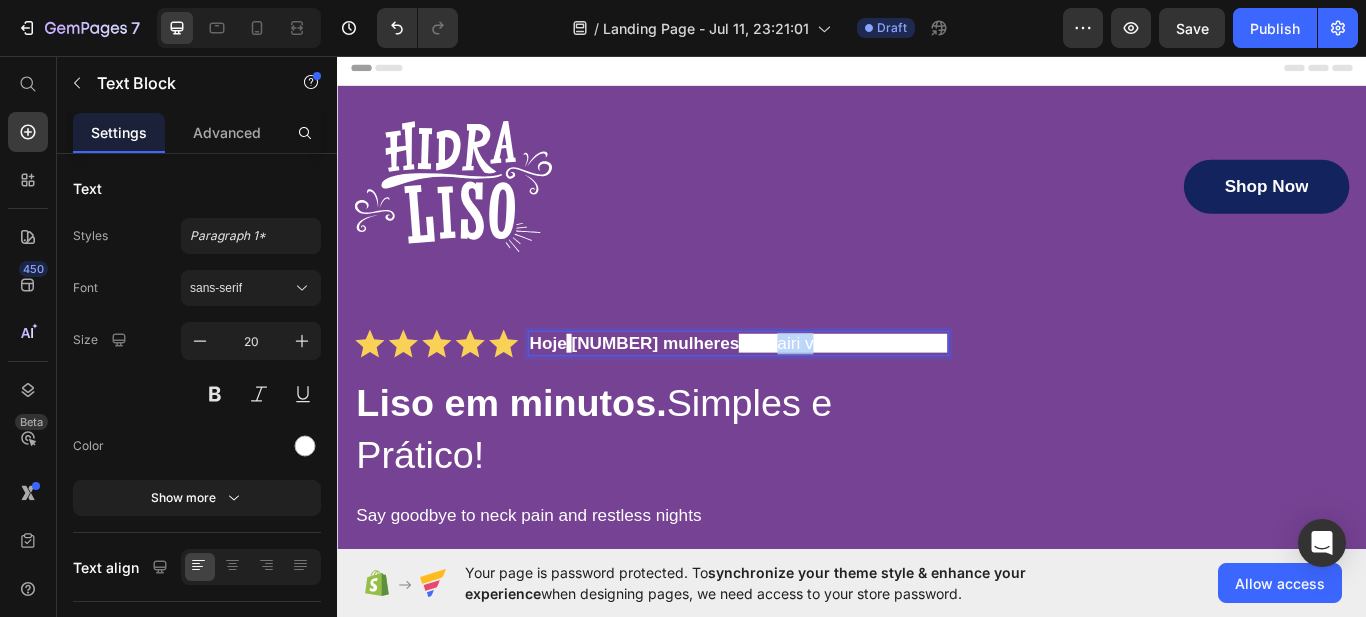 click on "de Mairi visitaram este site." at bounding box center (926, 392) 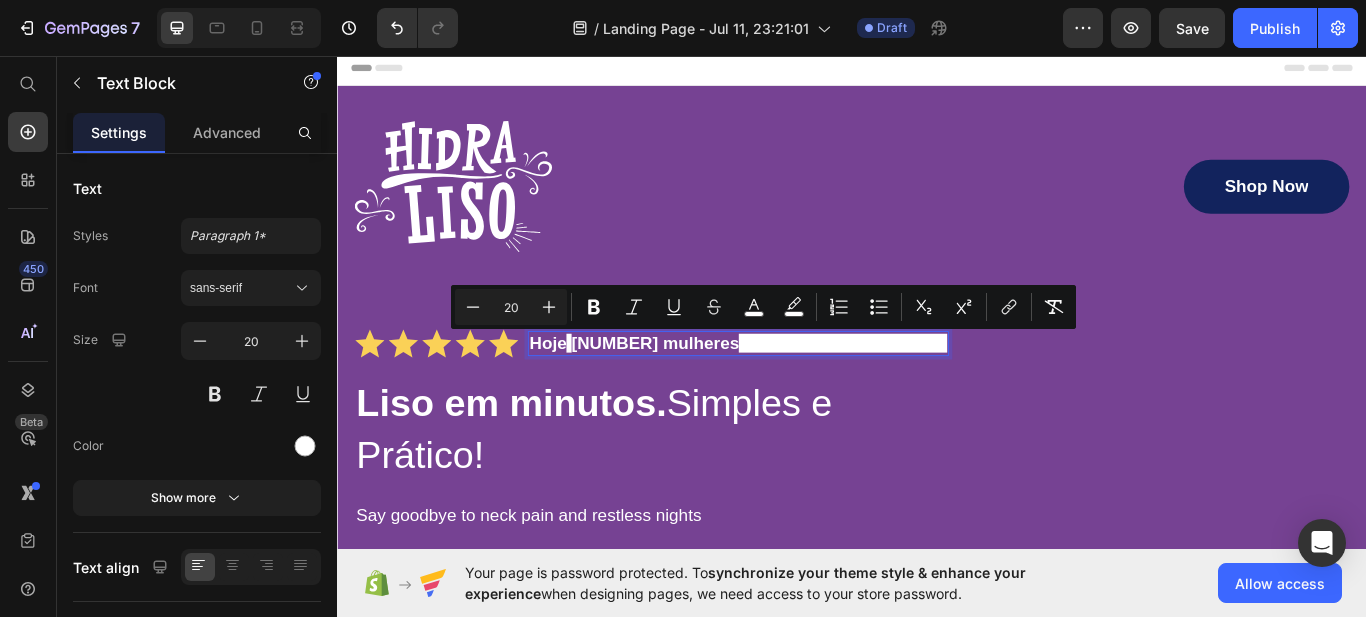click on "Hoje   [NUMBER] mulheres  de [CITY] visitaram este site." at bounding box center [804, 392] 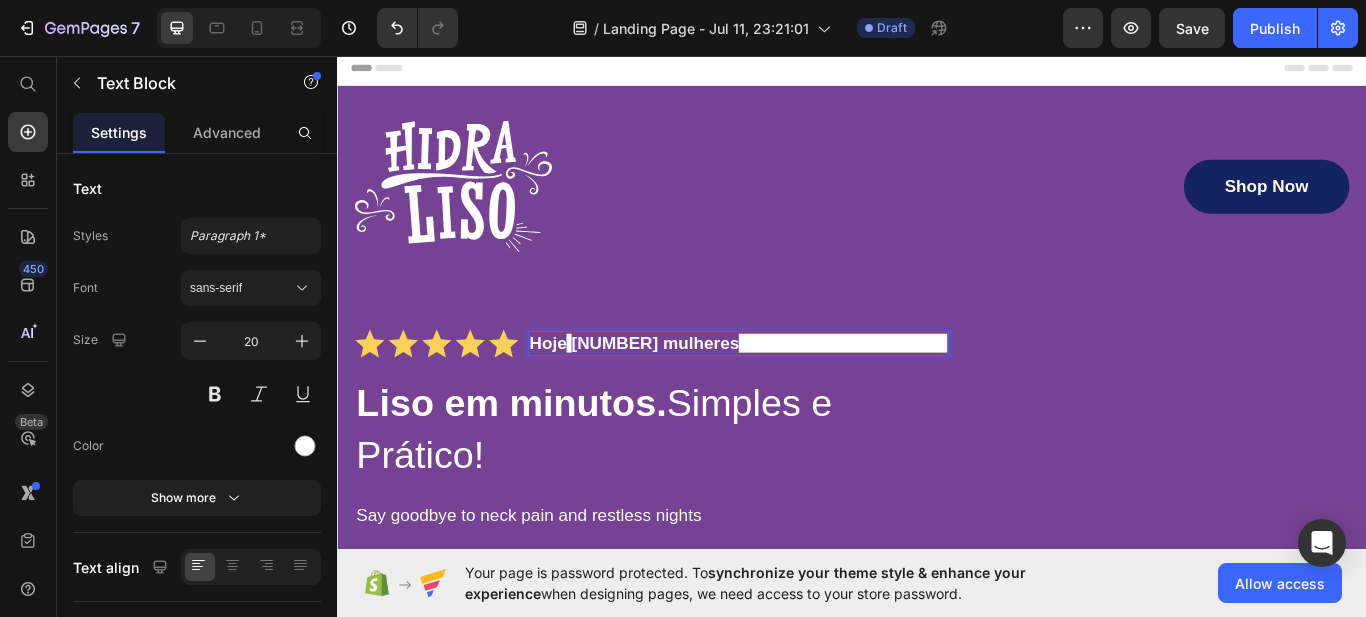 click on "de Mairi visitaram este site." at bounding box center [926, 392] 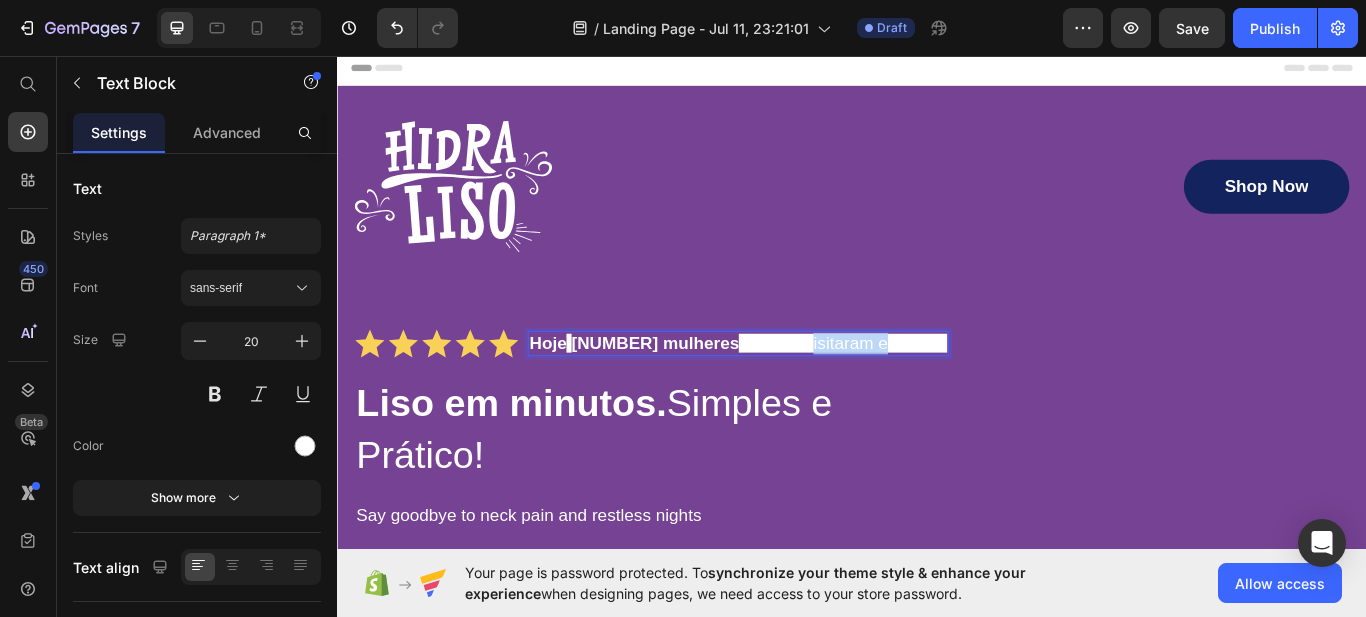 click on "de Mairi visitaram este site." at bounding box center (926, 392) 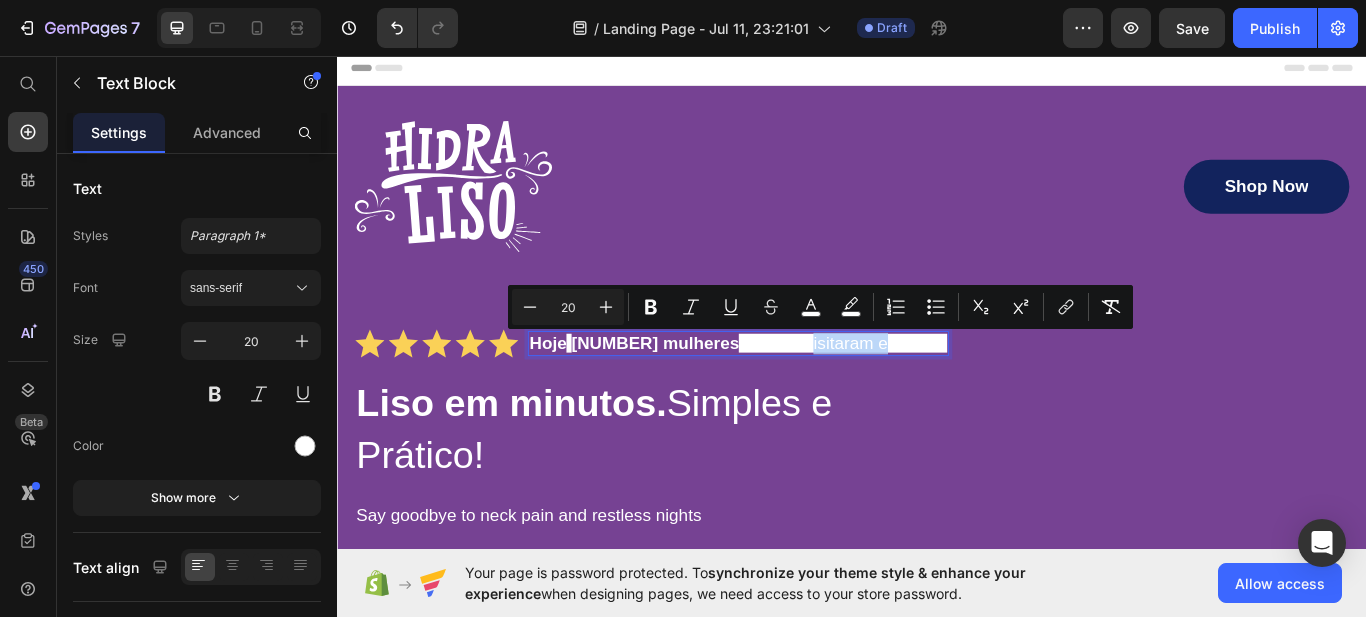 click on "de Mairi visitaram este site." at bounding box center [926, 392] 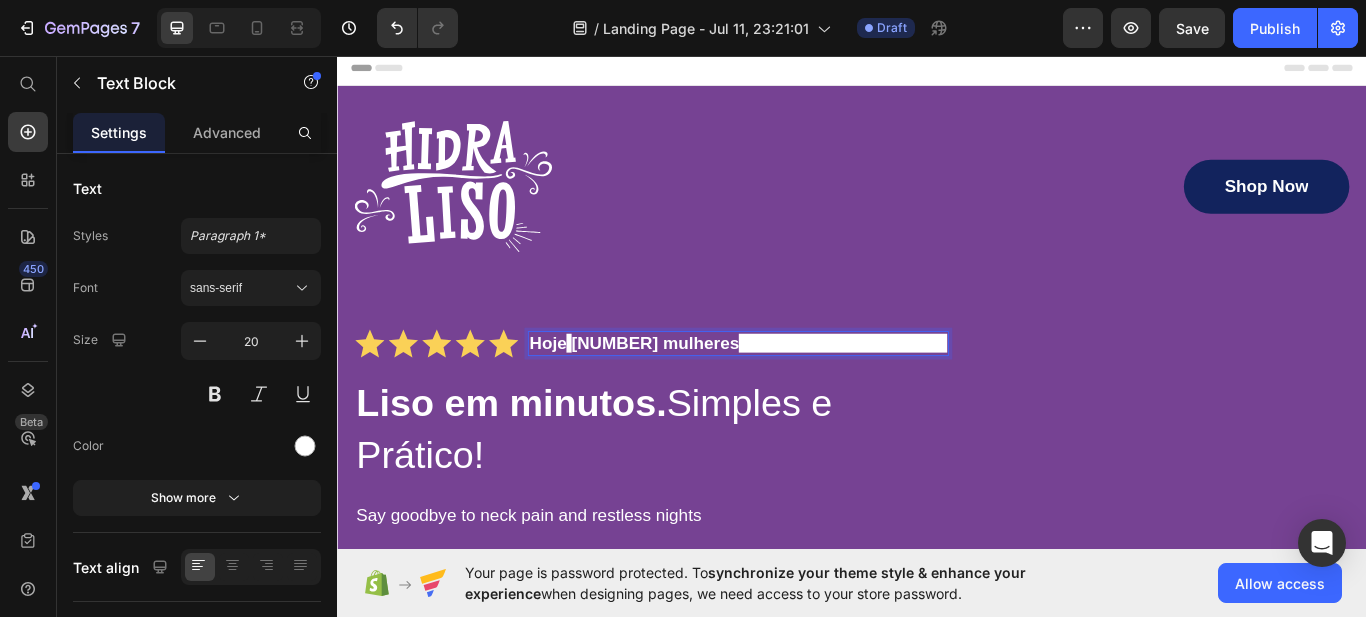 click on "de Mairi visitaram este site." at bounding box center (926, 392) 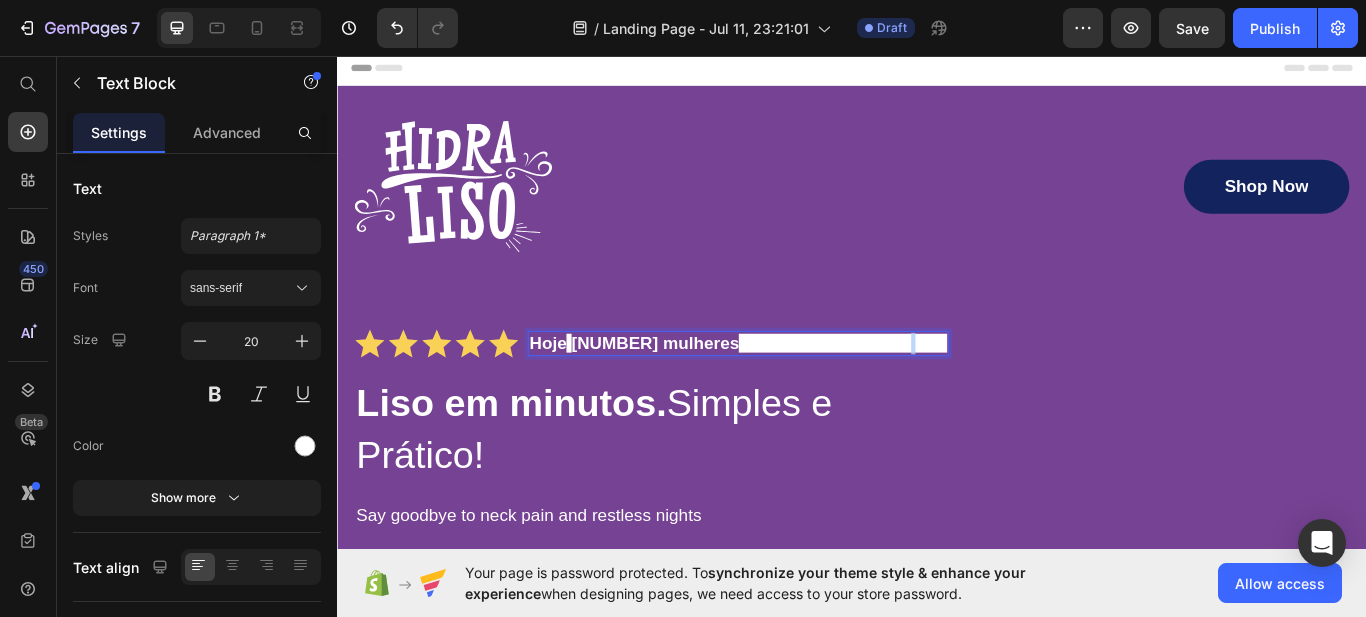 click on "de Mairi visitaram este site." at bounding box center (926, 392) 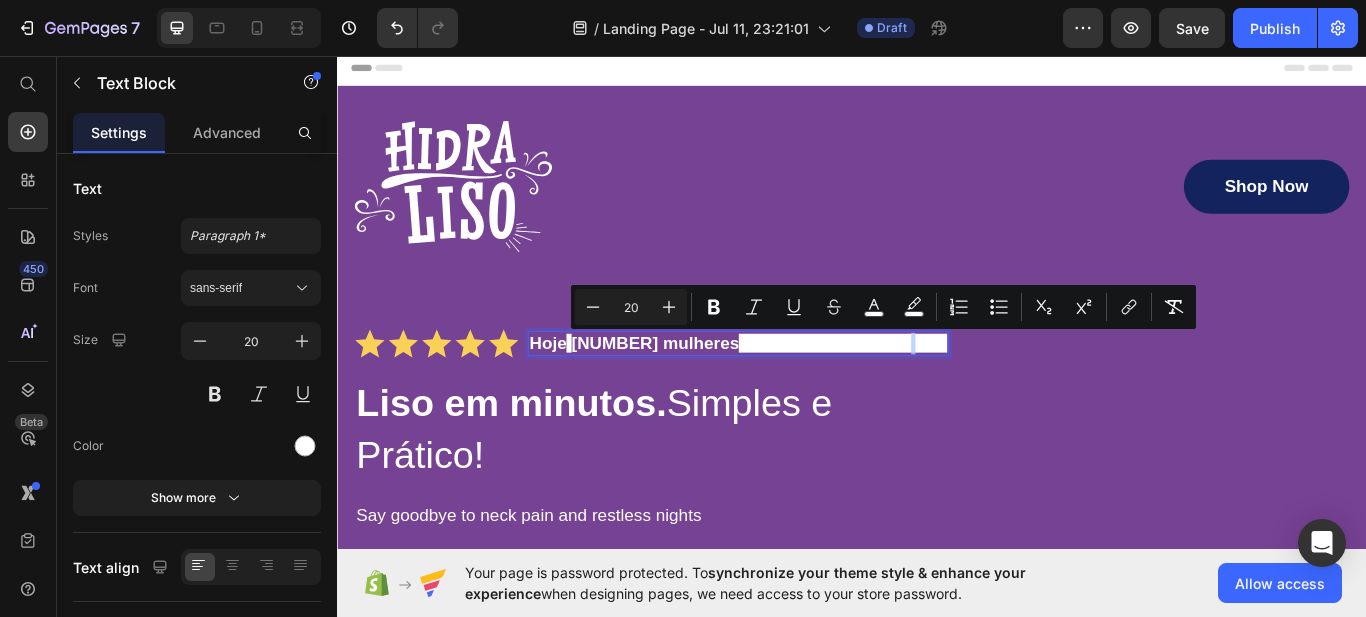 click on "de Mairi visitaram este site." at bounding box center [926, 392] 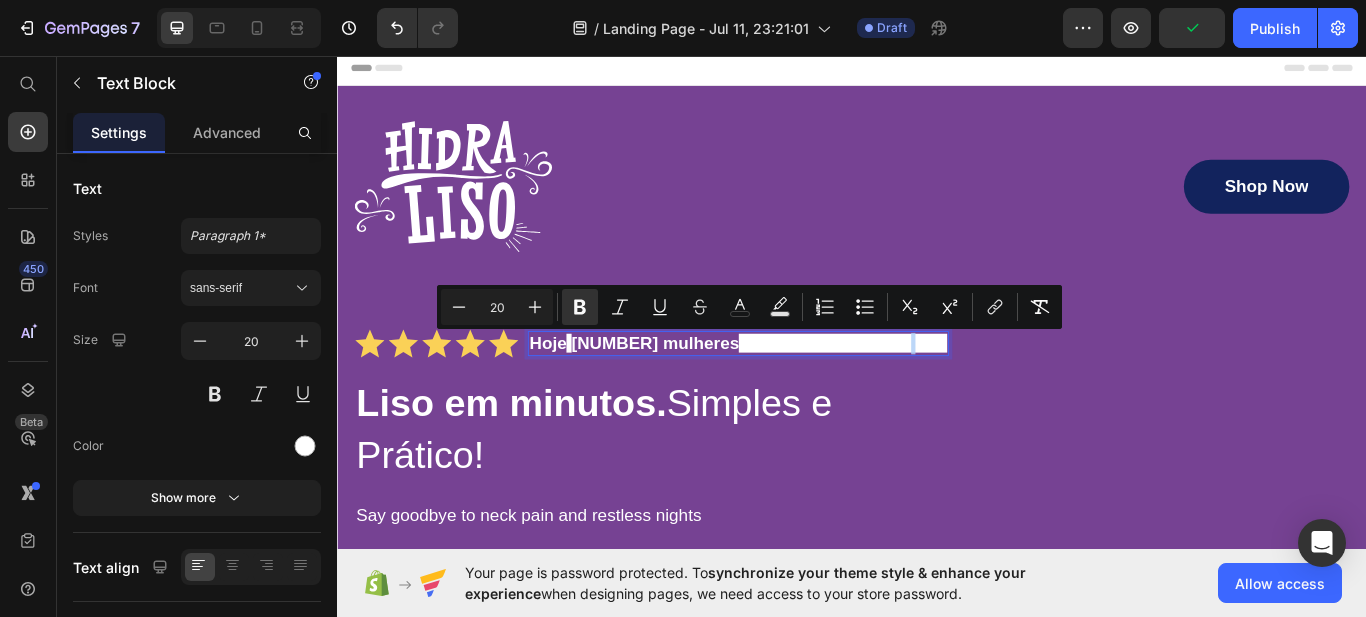 click on "de Mairi visitaram este site." at bounding box center (926, 392) 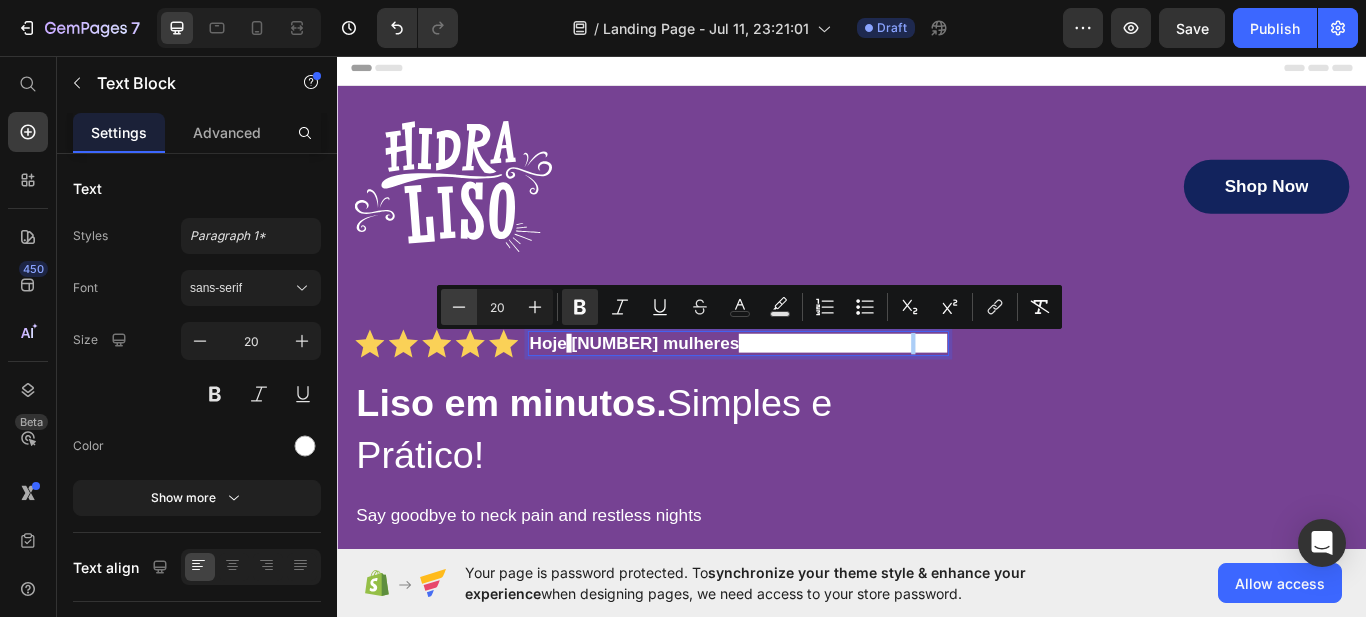 click 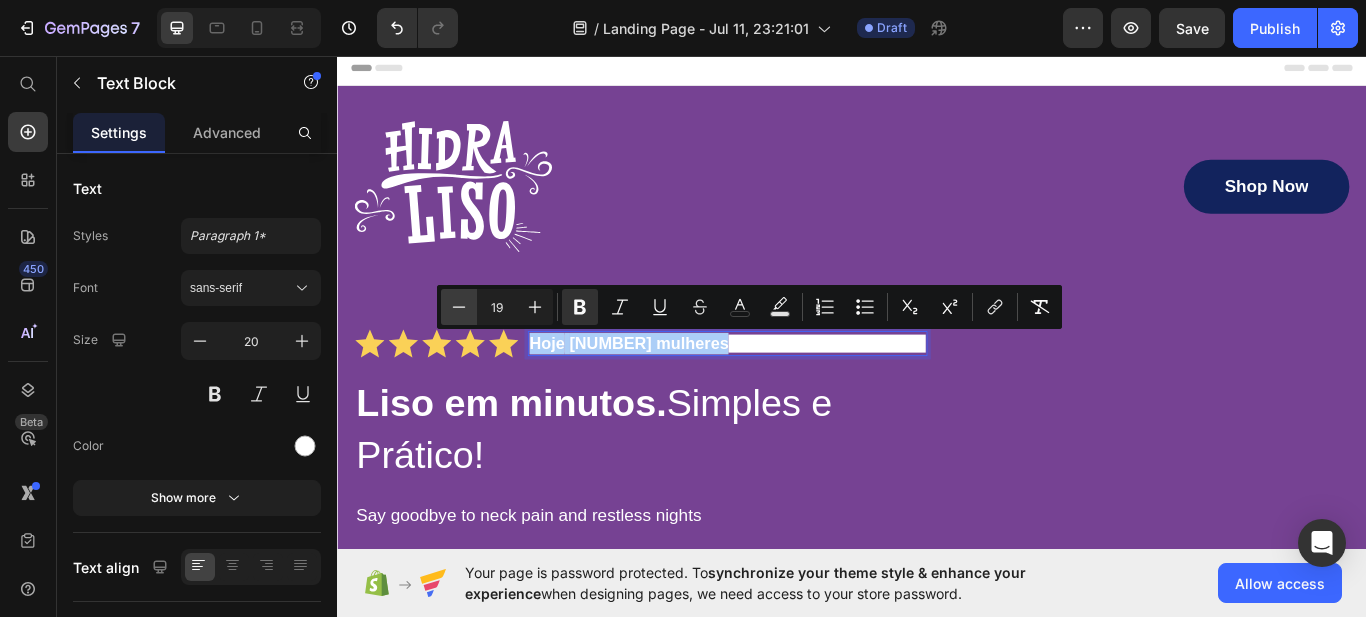click 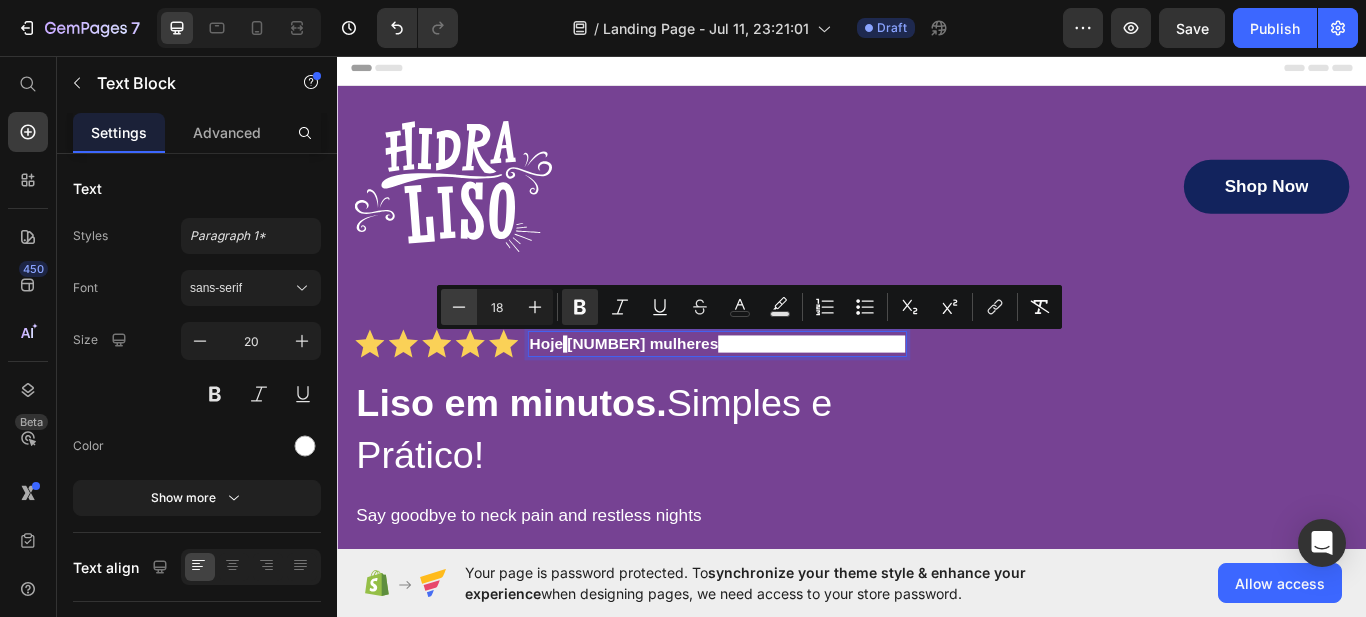 click 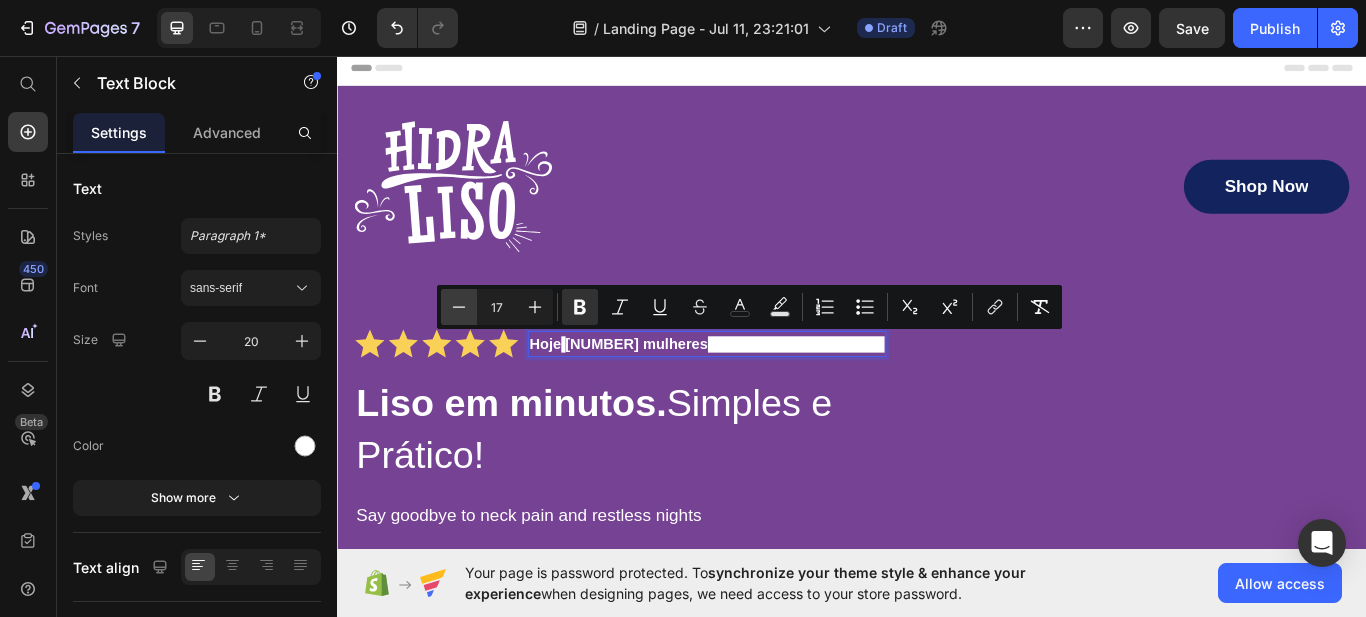 click 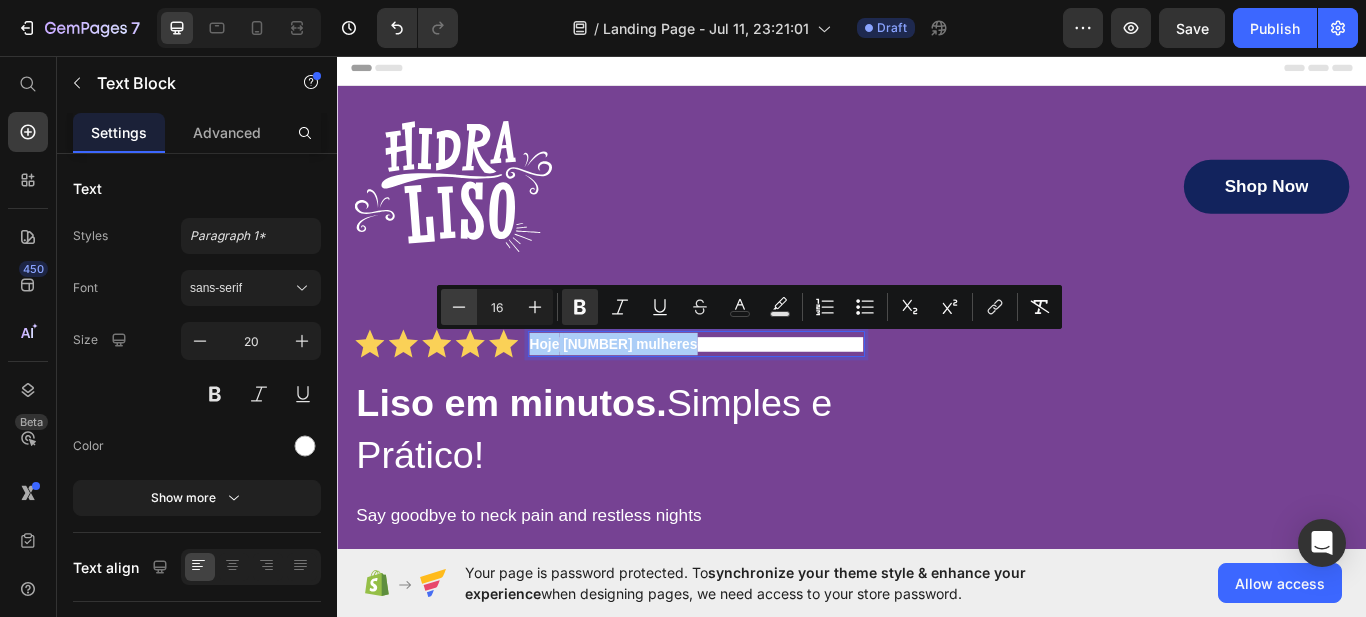 click 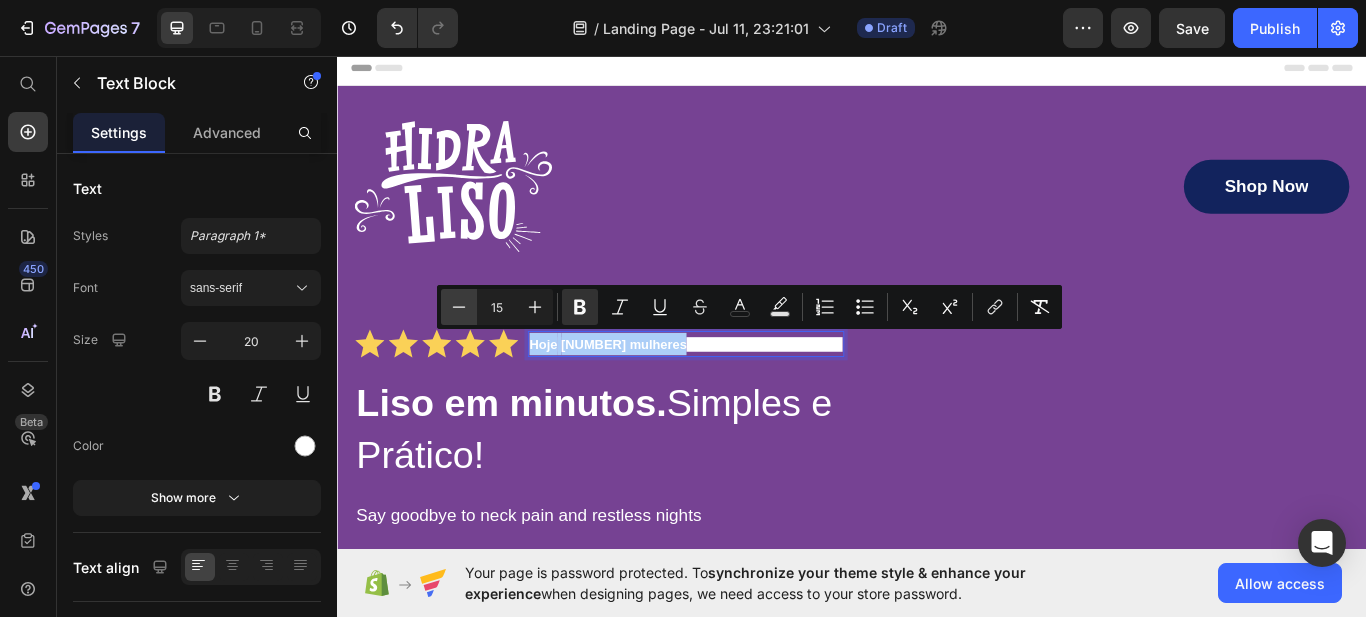 click on "Minus" at bounding box center [459, 307] 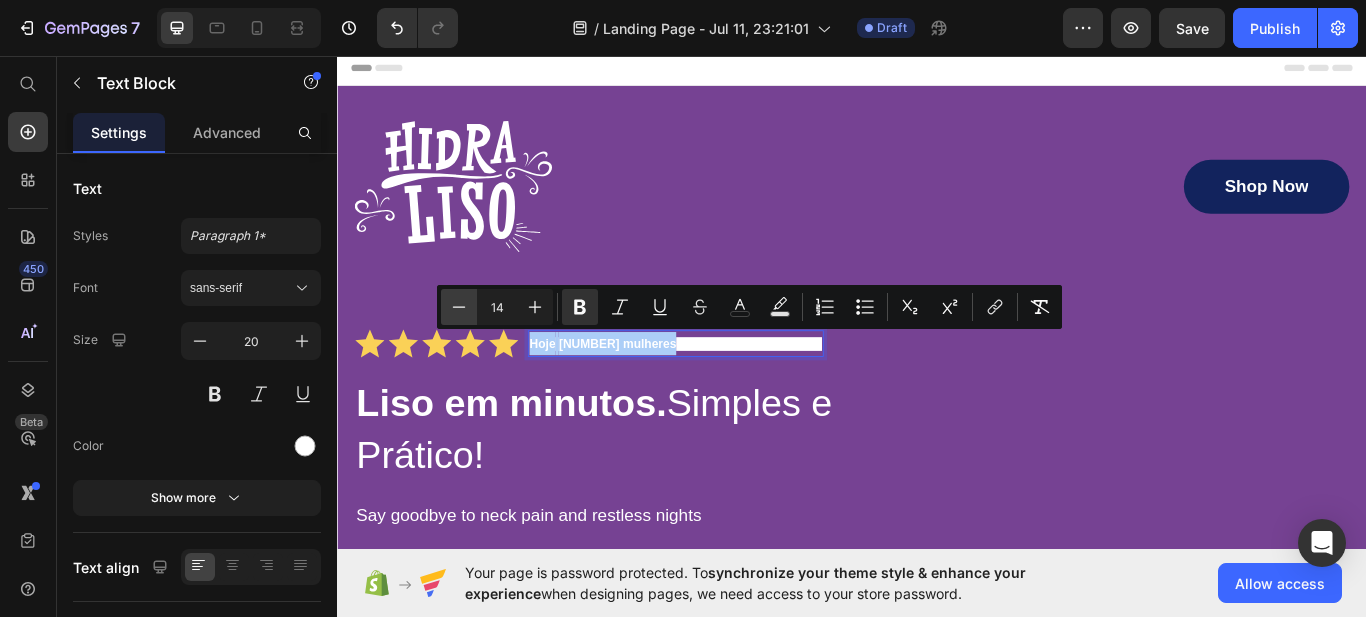 click on "Minus" at bounding box center (459, 307) 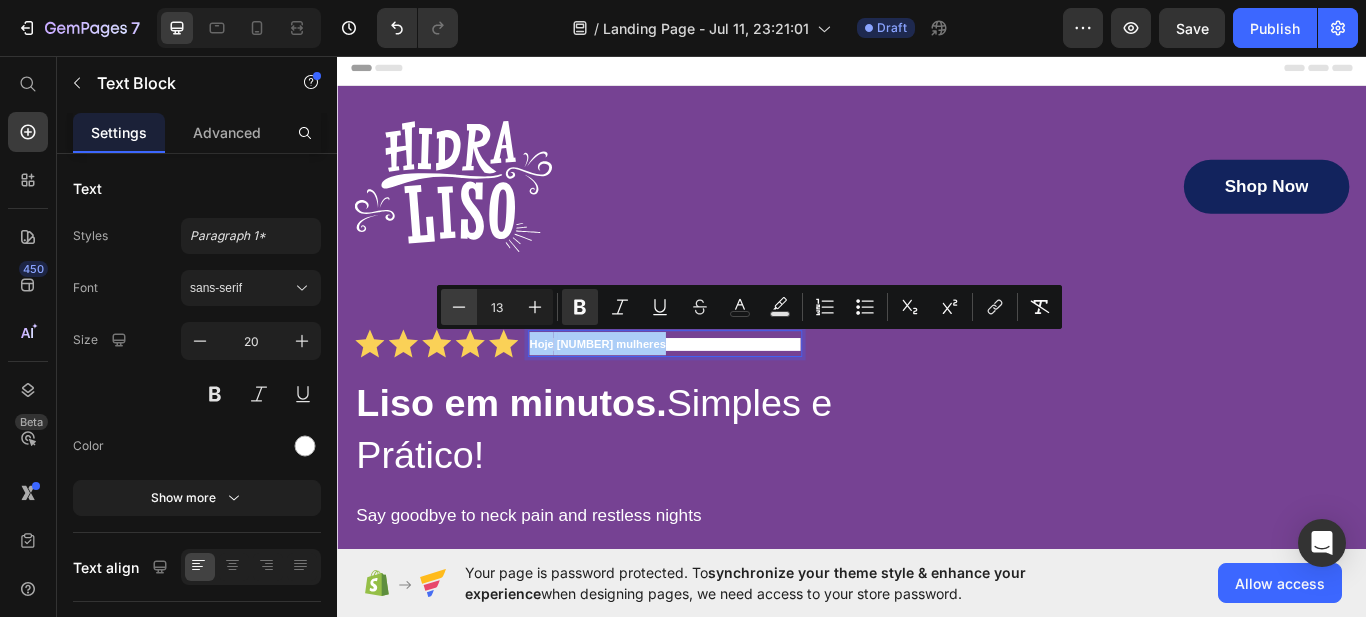 click on "Minus" at bounding box center (459, 307) 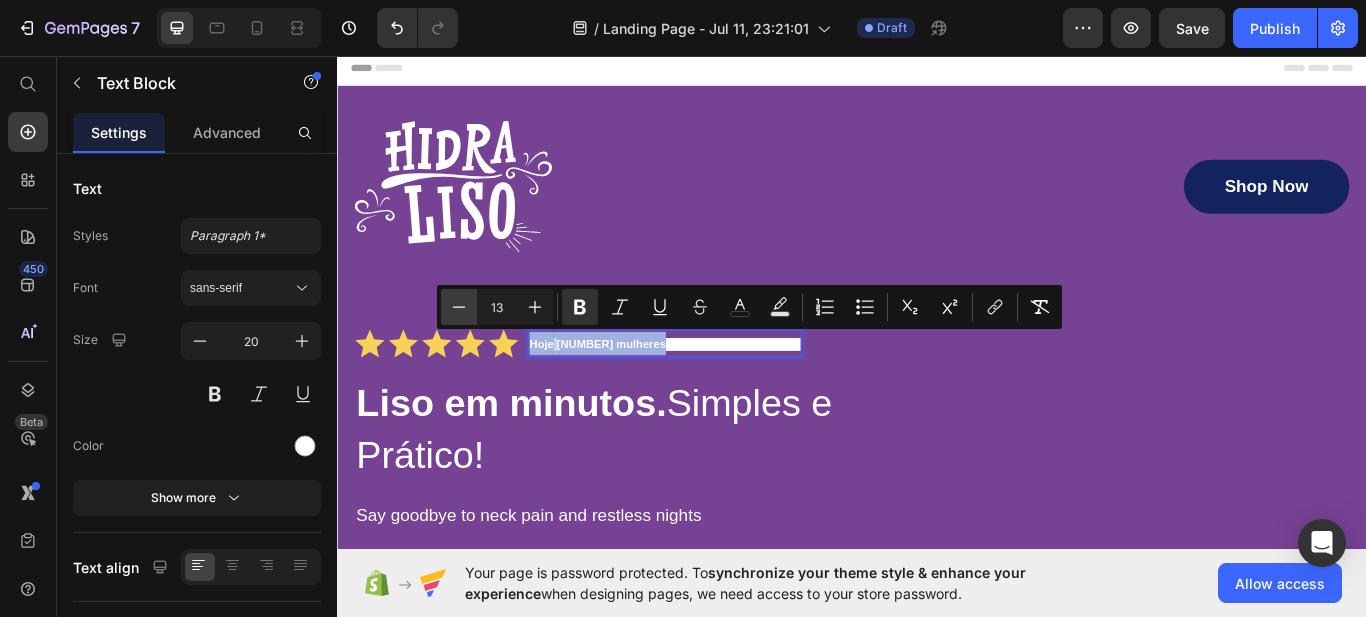 type on "12" 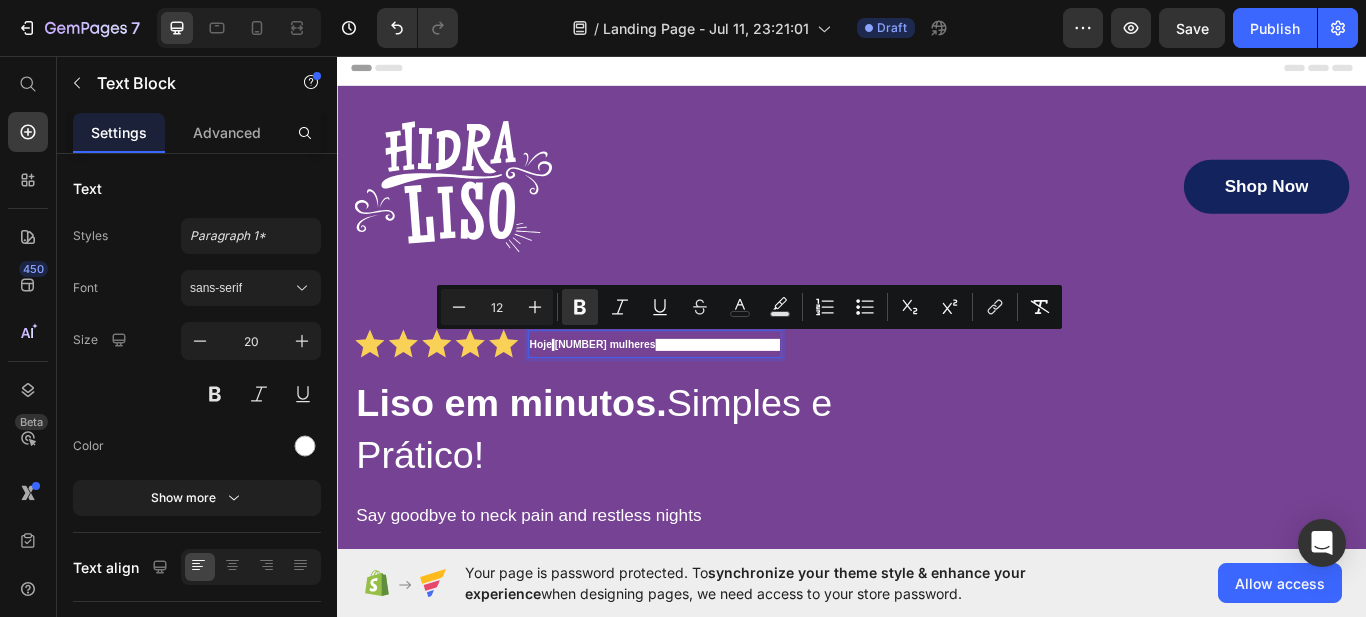 click on "de Mairi visitaram este site." at bounding box center [780, 394] 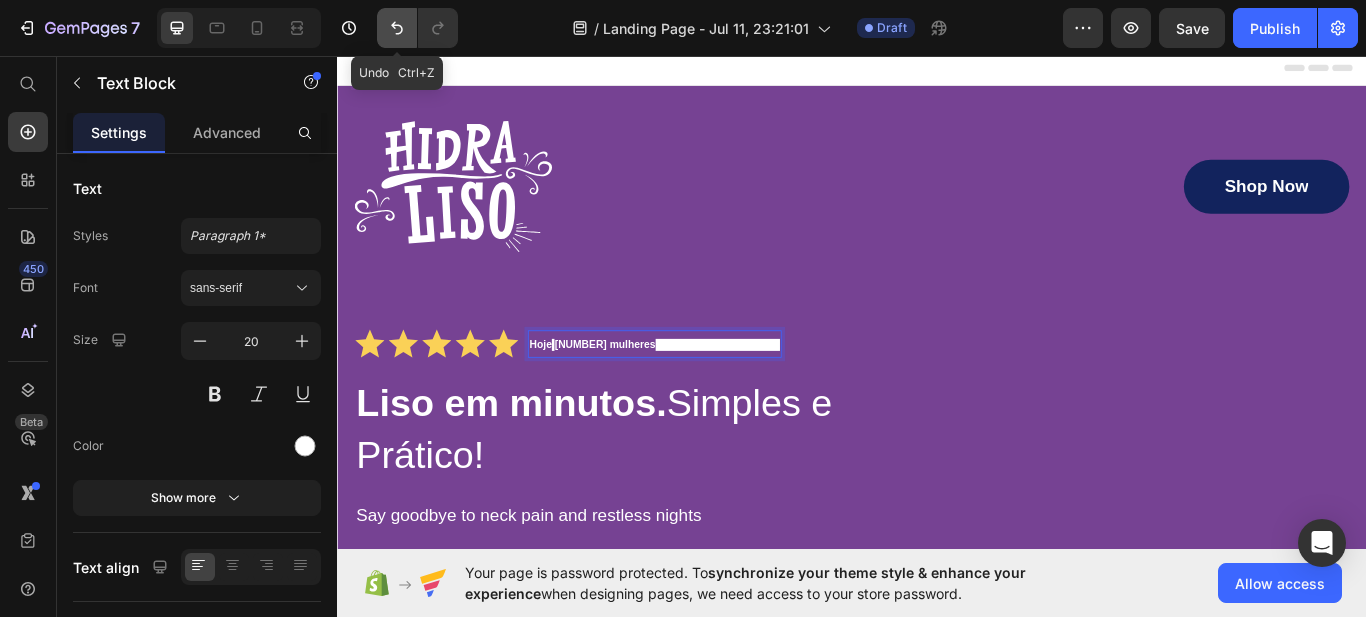 click 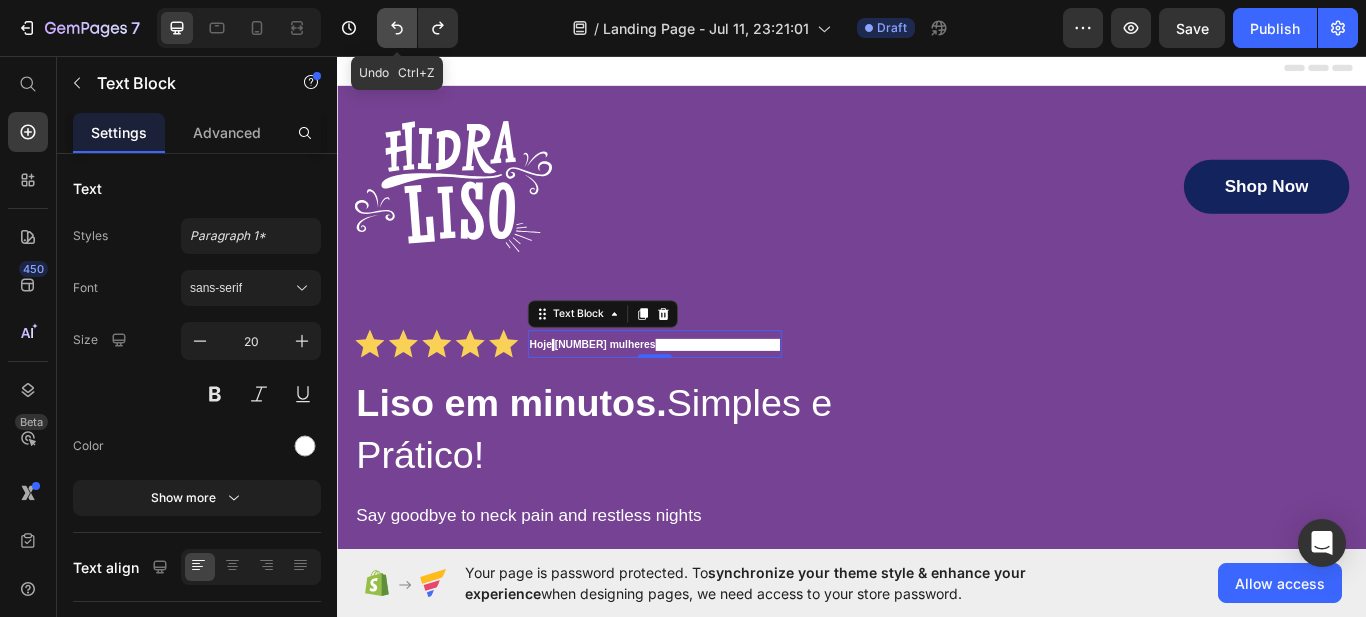 click 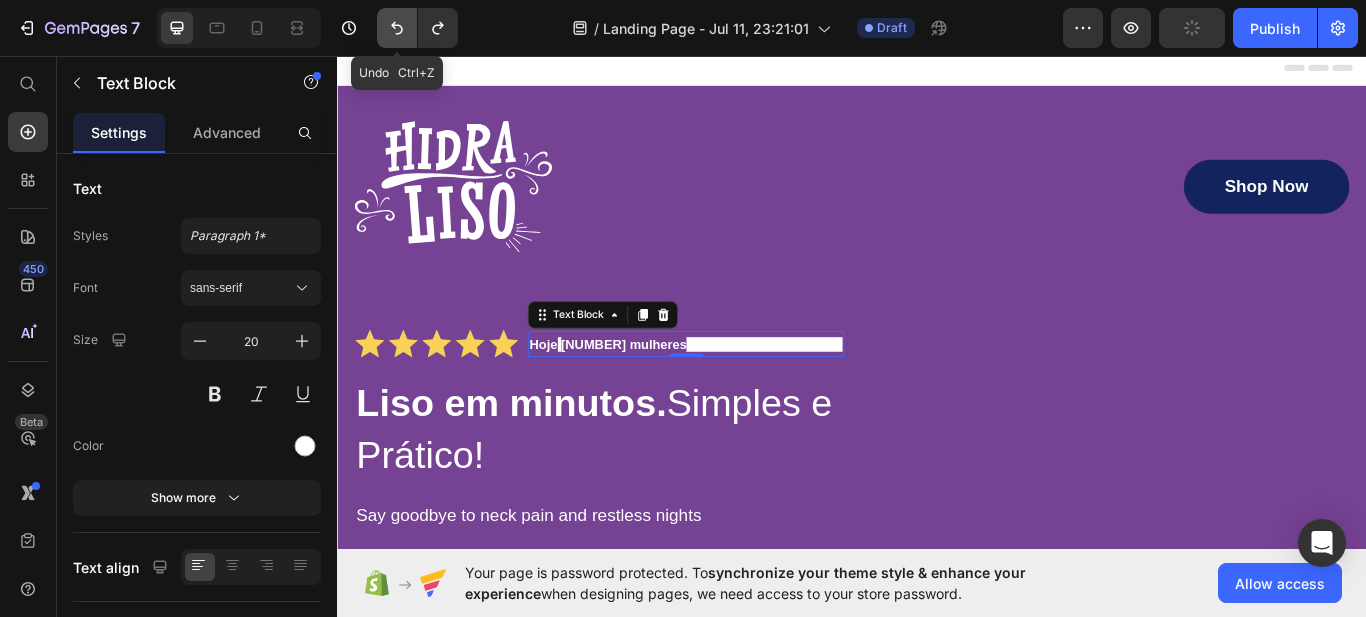 click 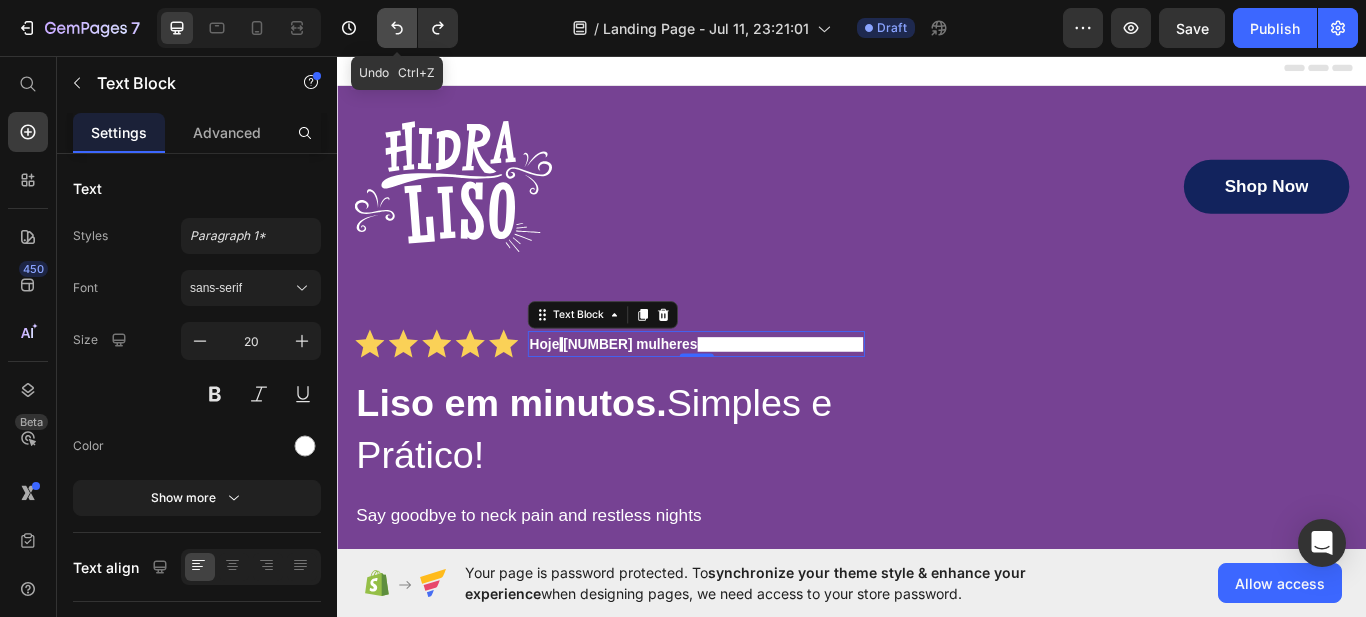 click 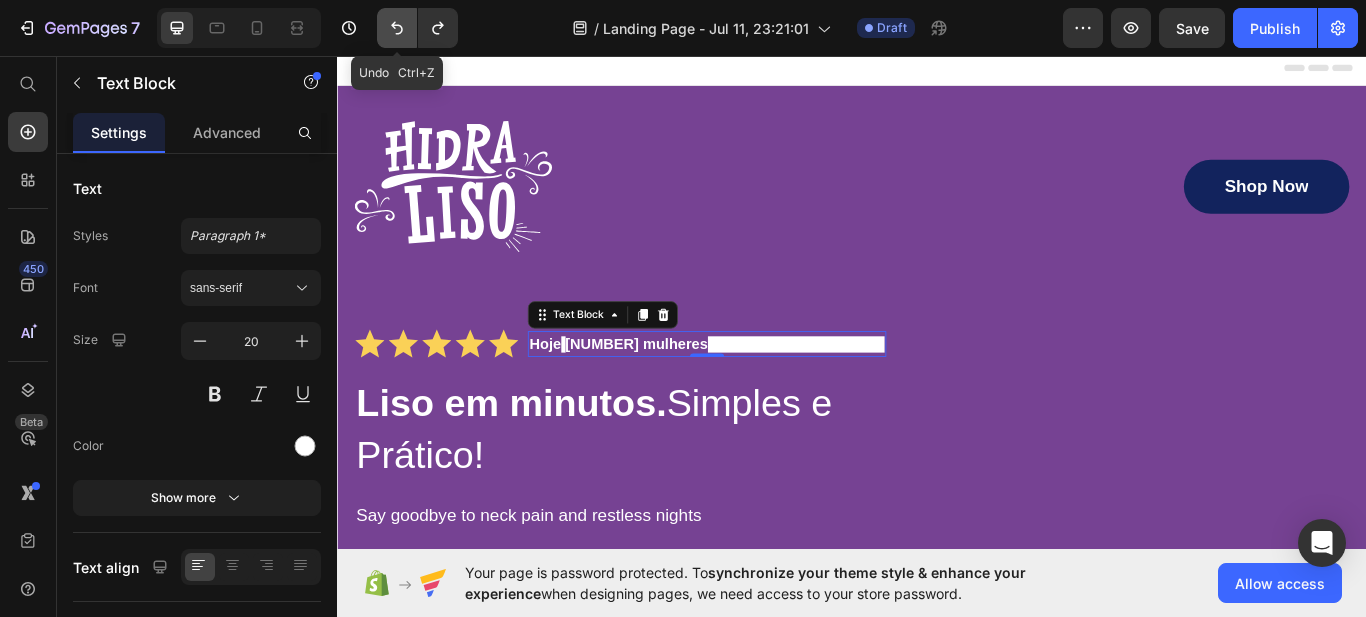click 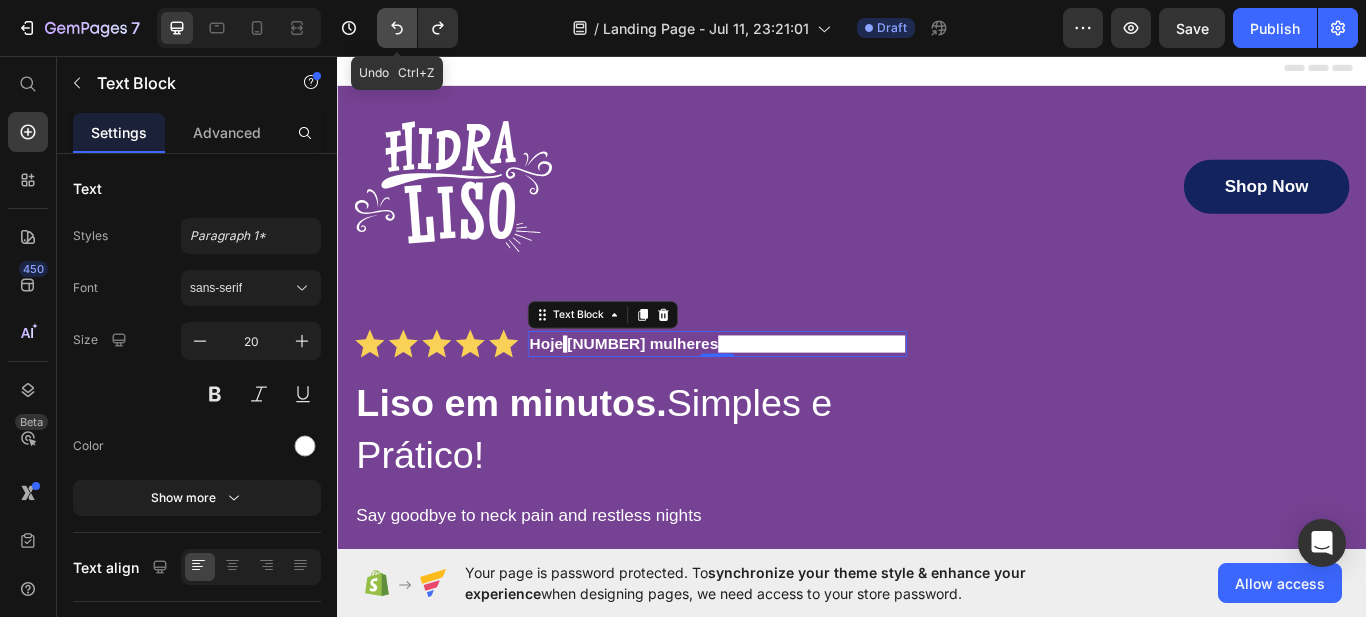click 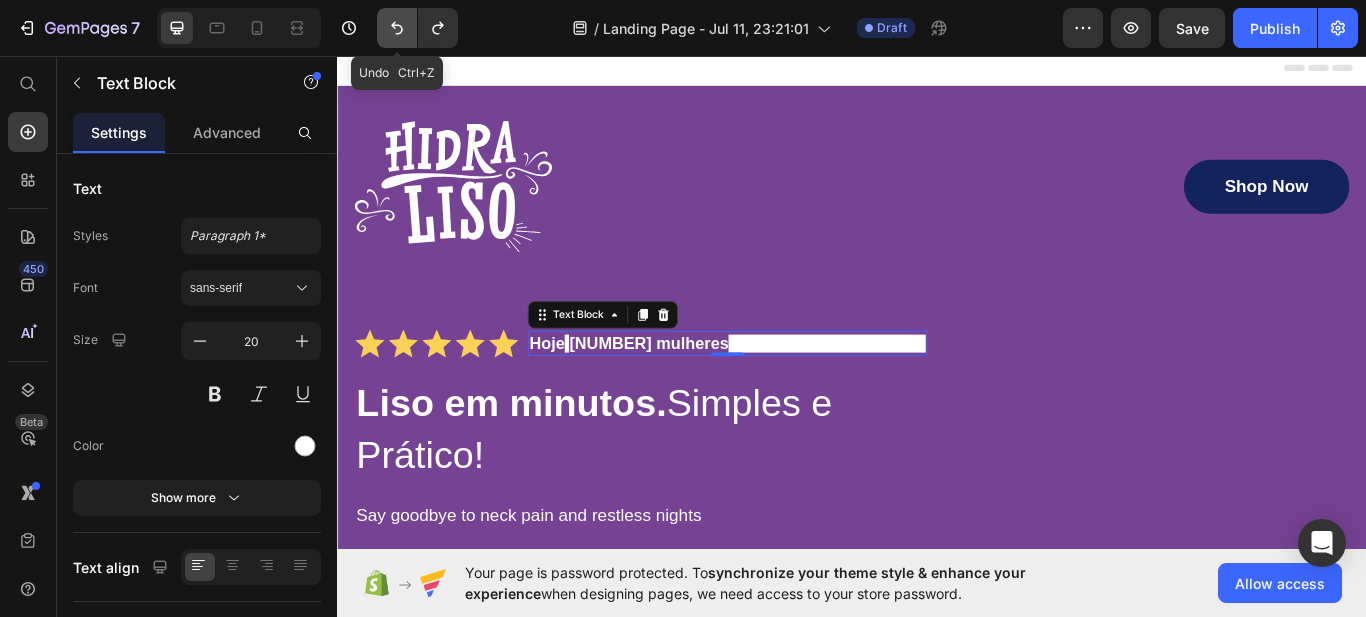 click 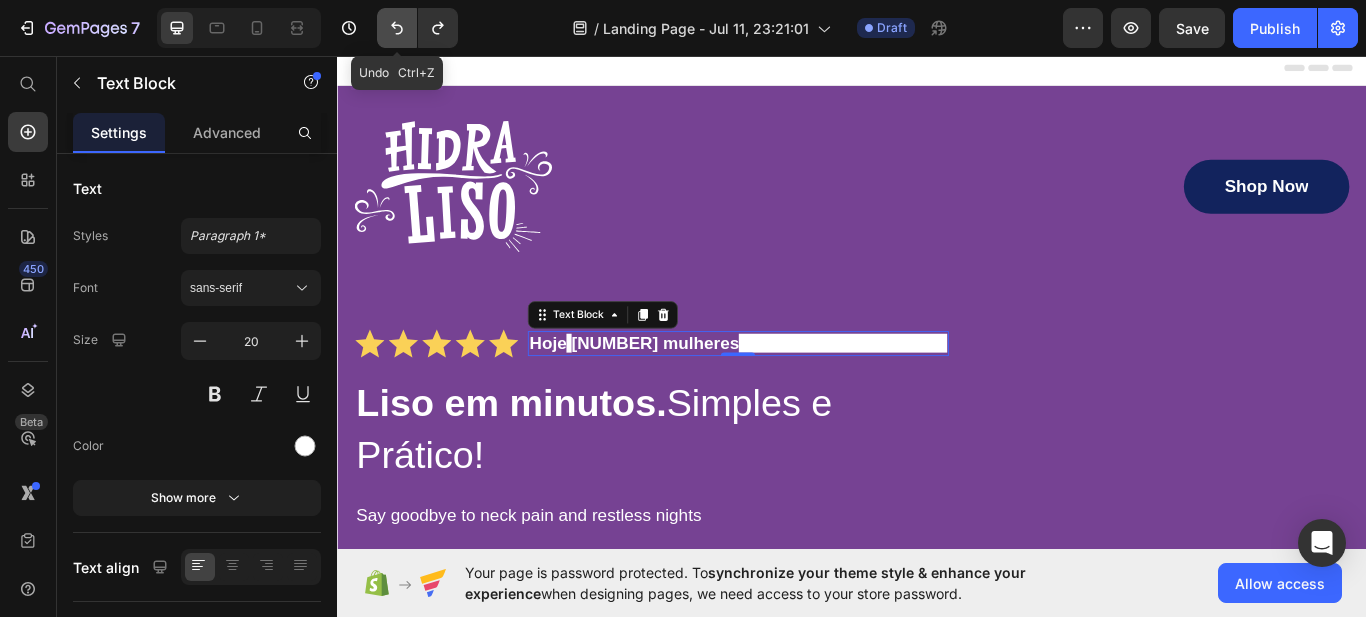 click 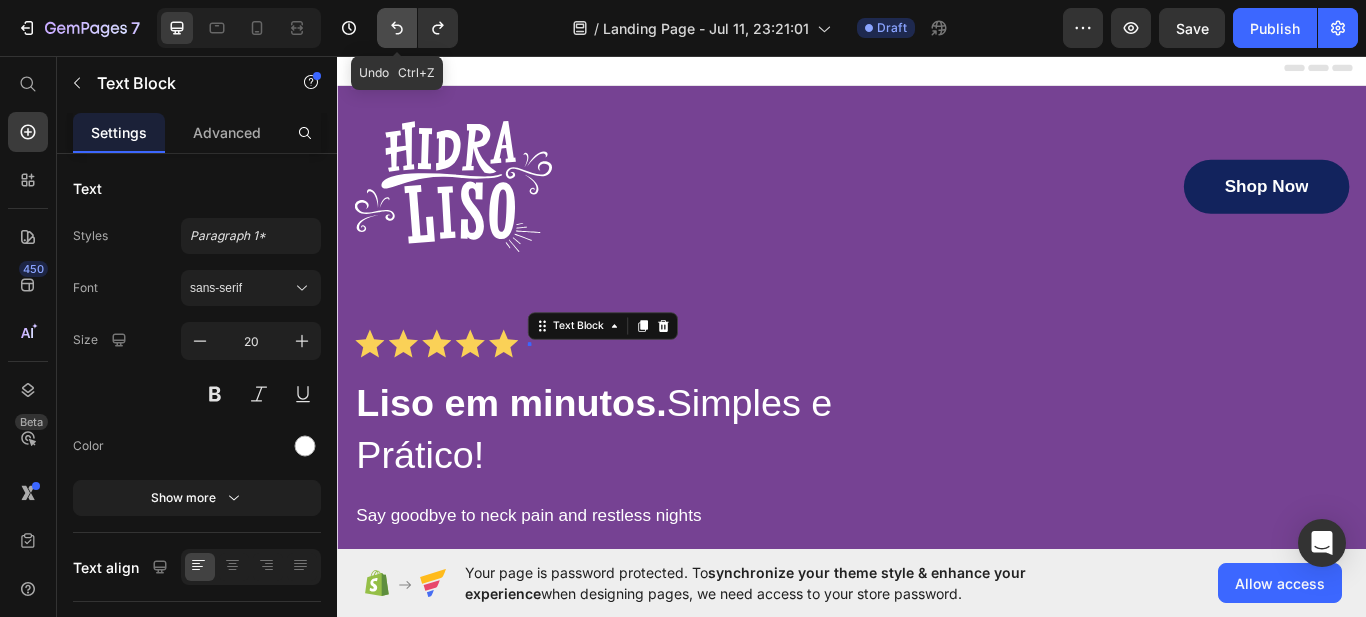click 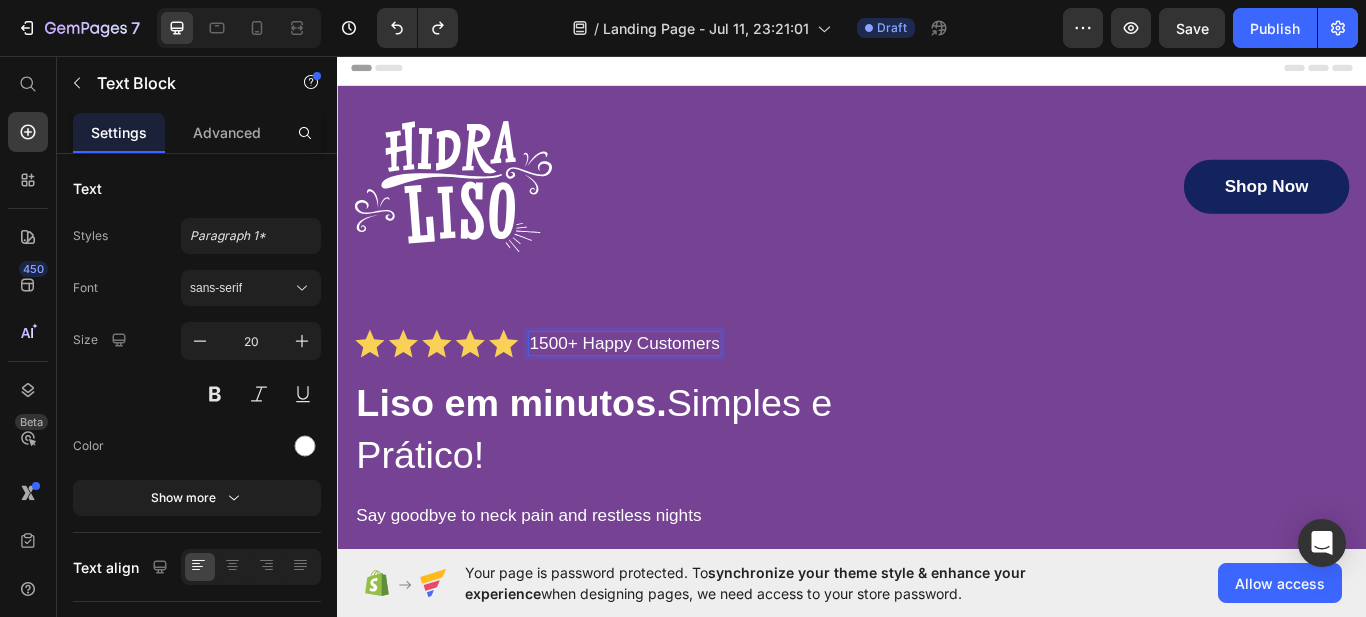 click on "1500+ Happy Customers" at bounding box center (672, 392) 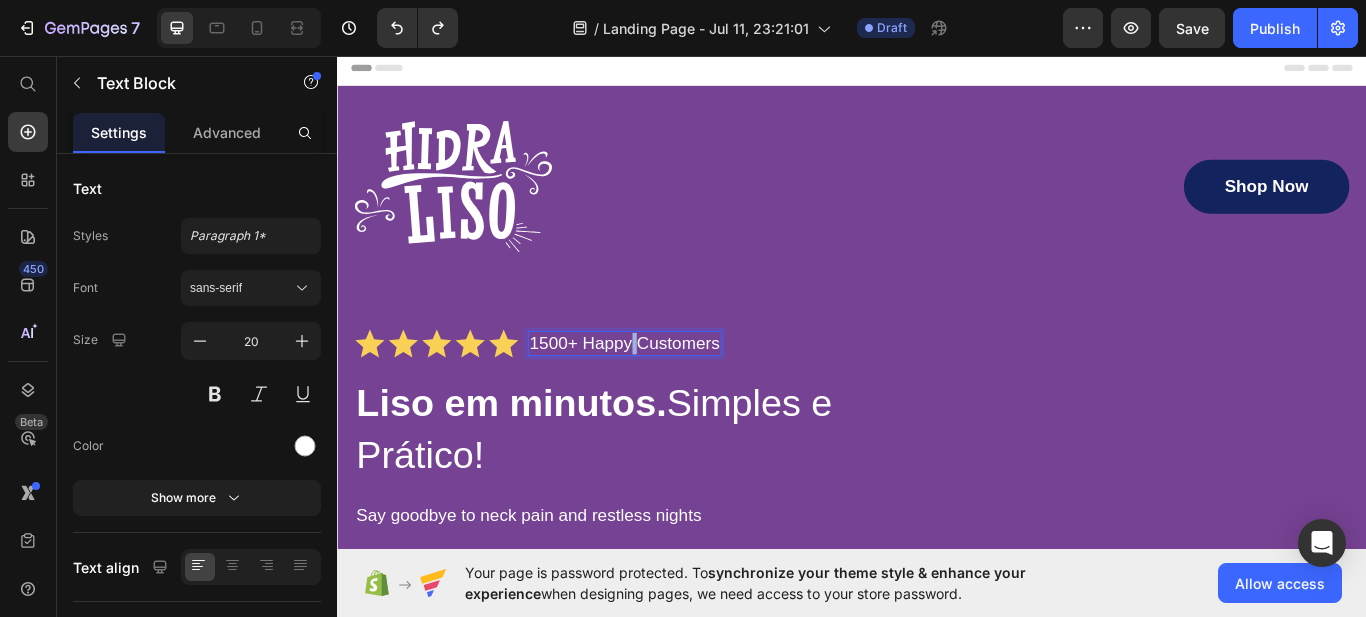 click on "1500+ Happy Customers" at bounding box center [672, 392] 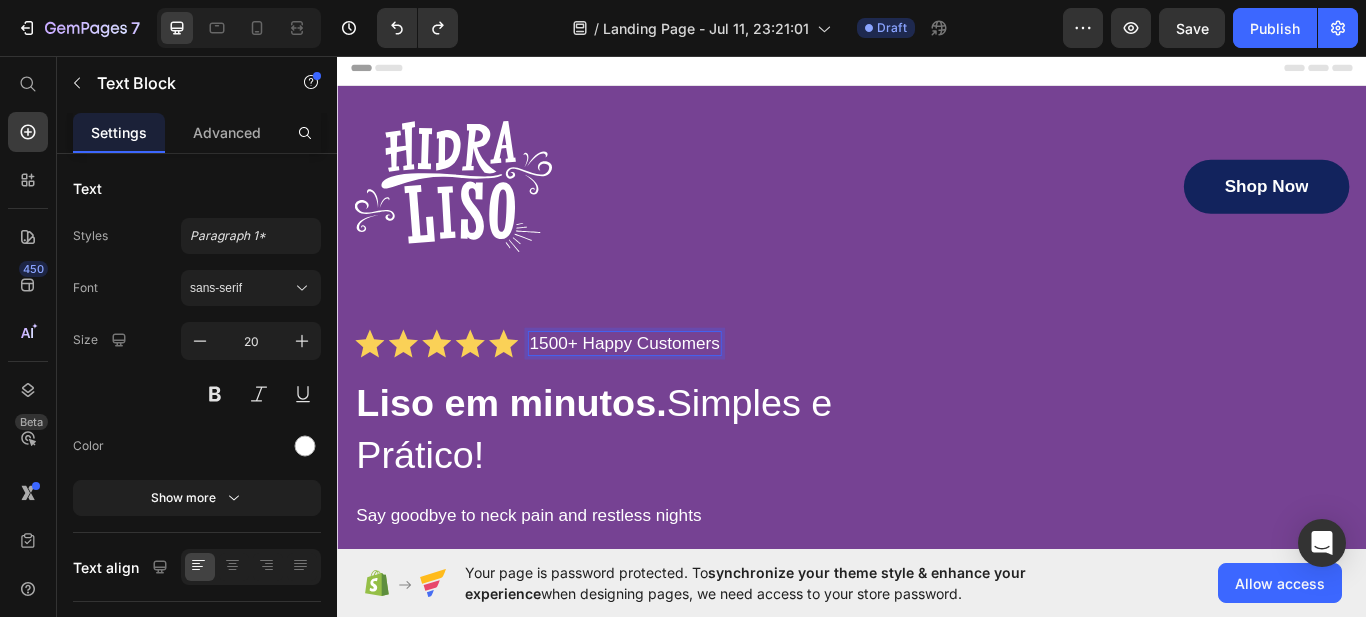 click on "1500+ Happy Customers" at bounding box center [672, 392] 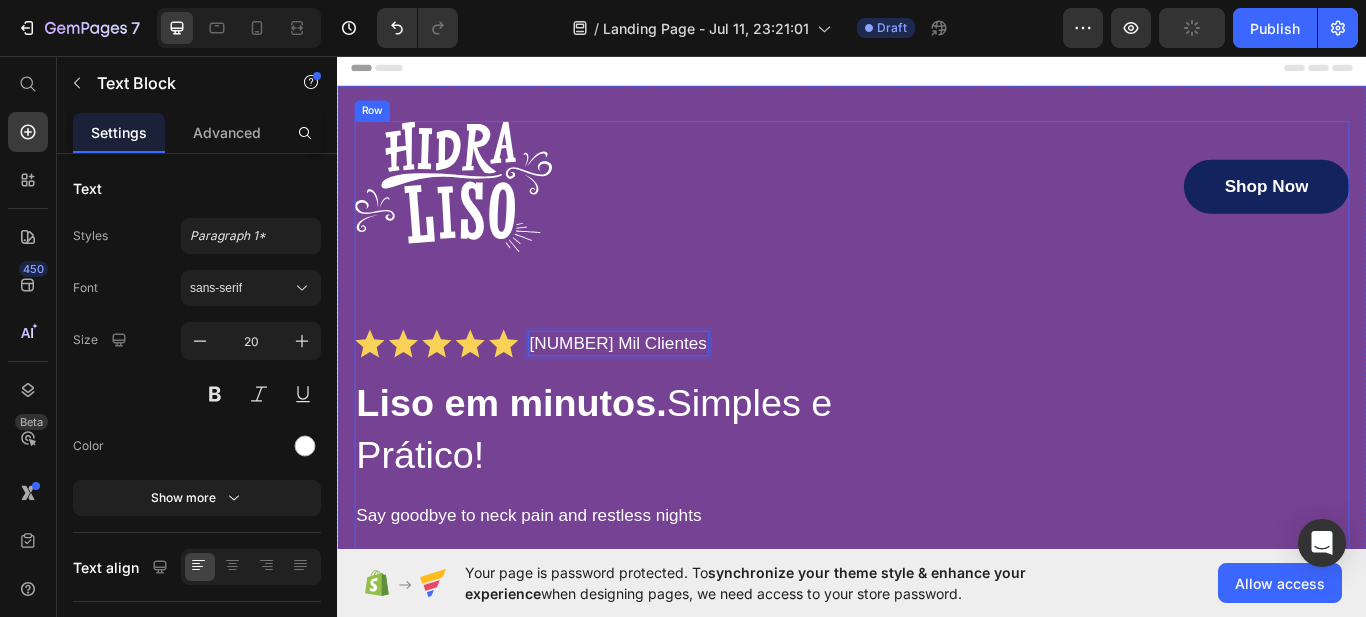 scroll, scrollTop: 200, scrollLeft: 0, axis: vertical 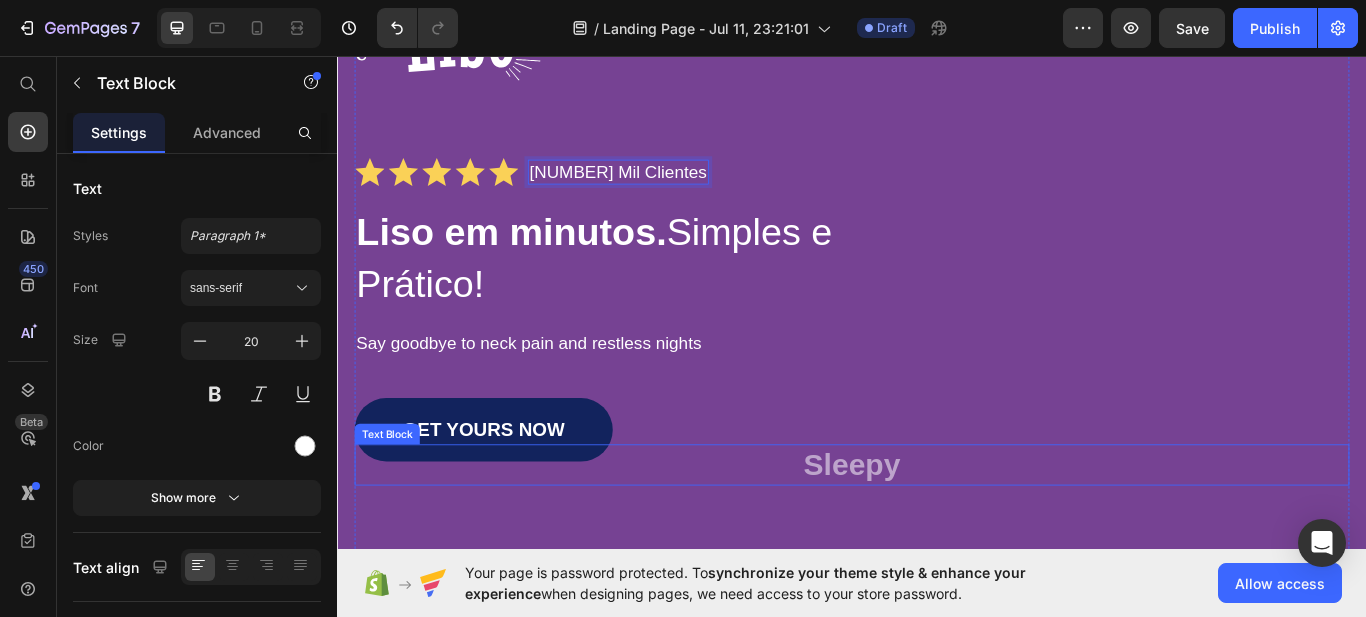 click on "Sleepy" at bounding box center (937, 534) 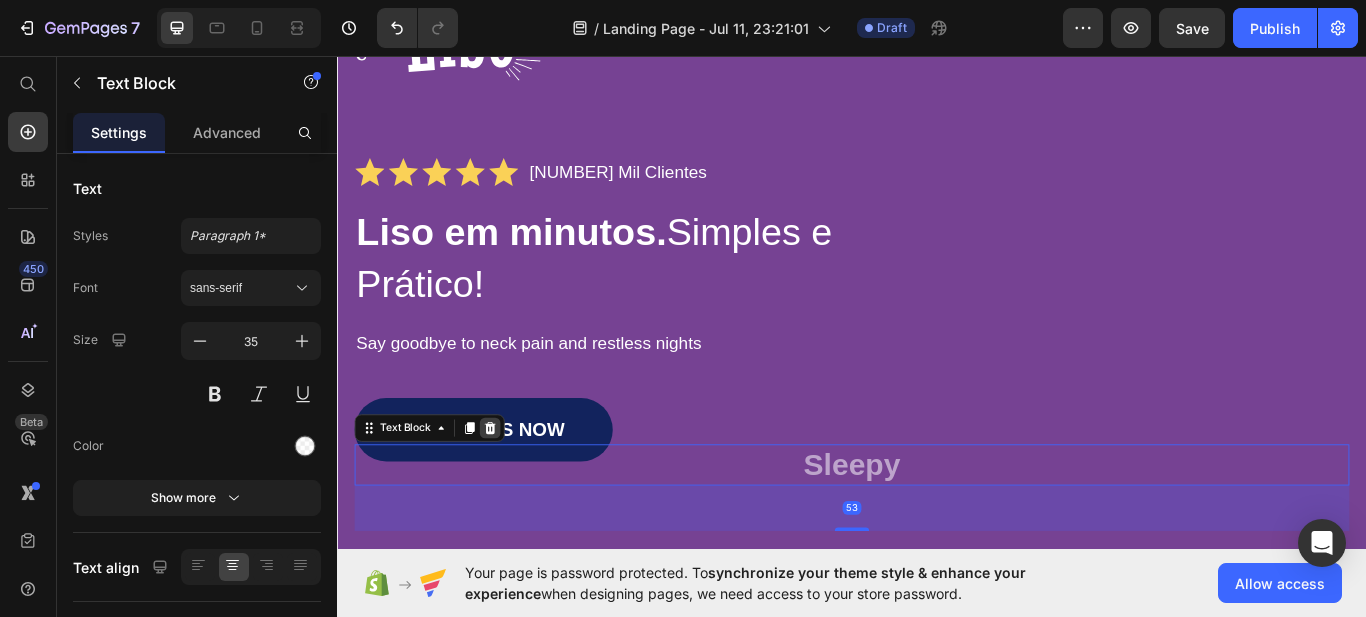 click 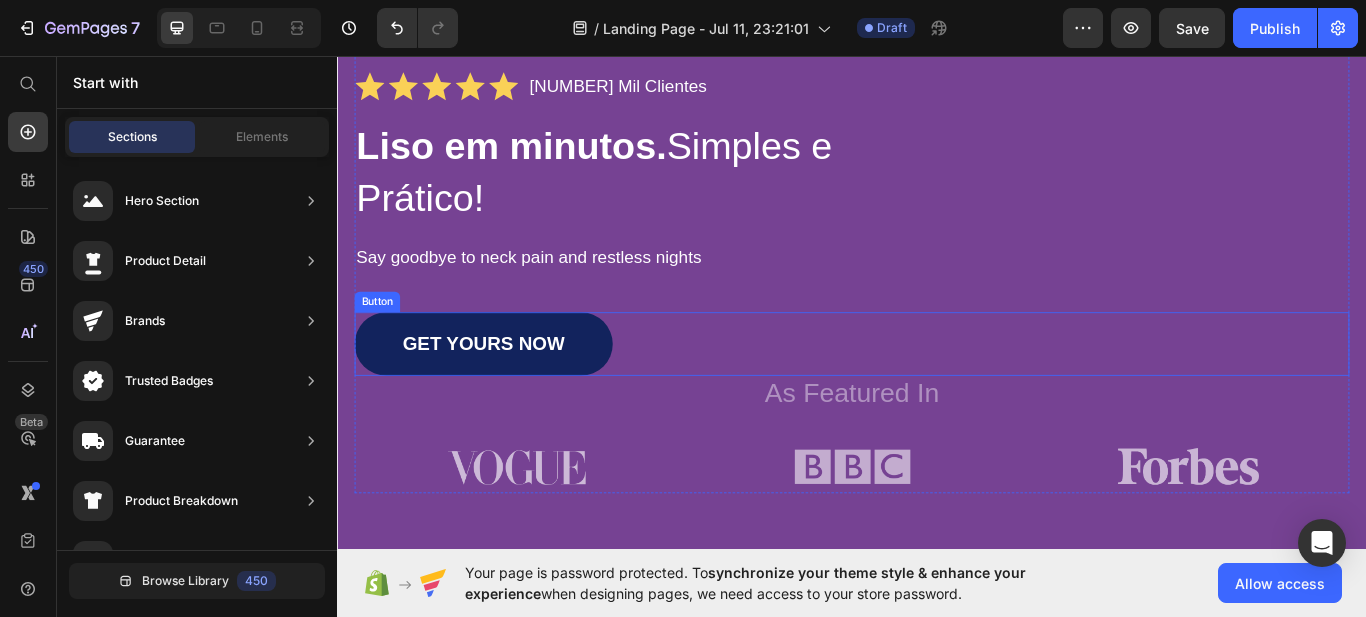 scroll, scrollTop: 400, scrollLeft: 0, axis: vertical 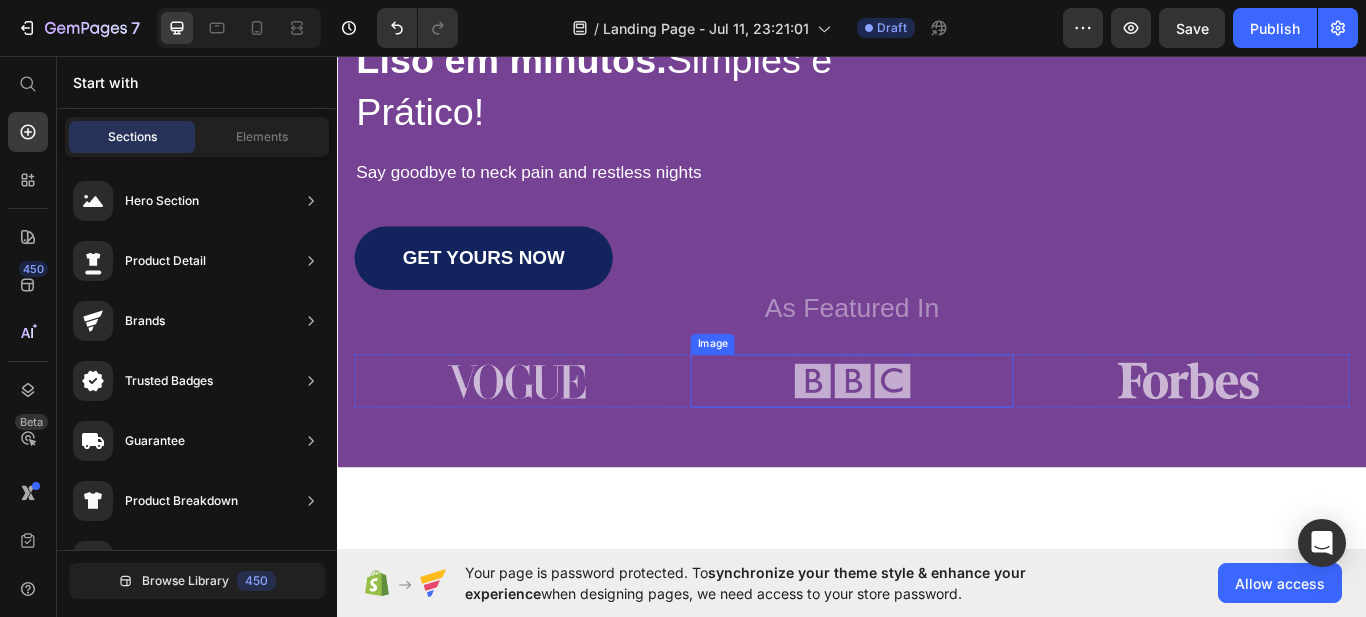 click at bounding box center [937, 436] 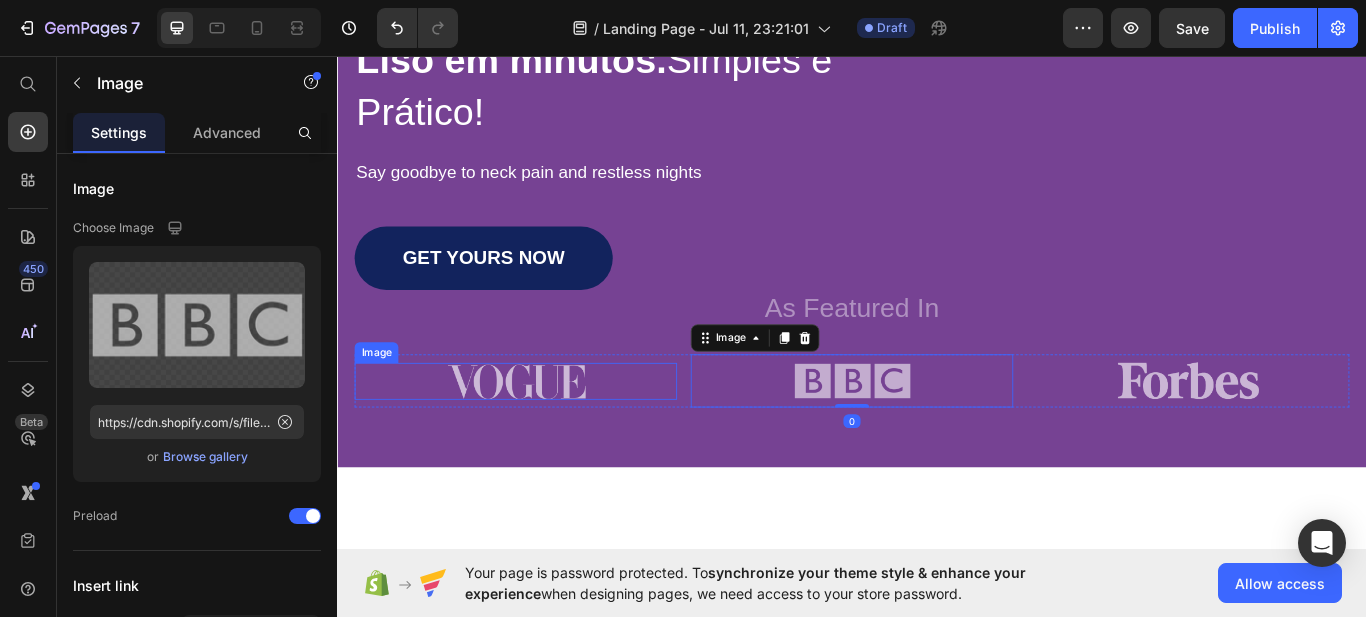 click at bounding box center (545, 436) 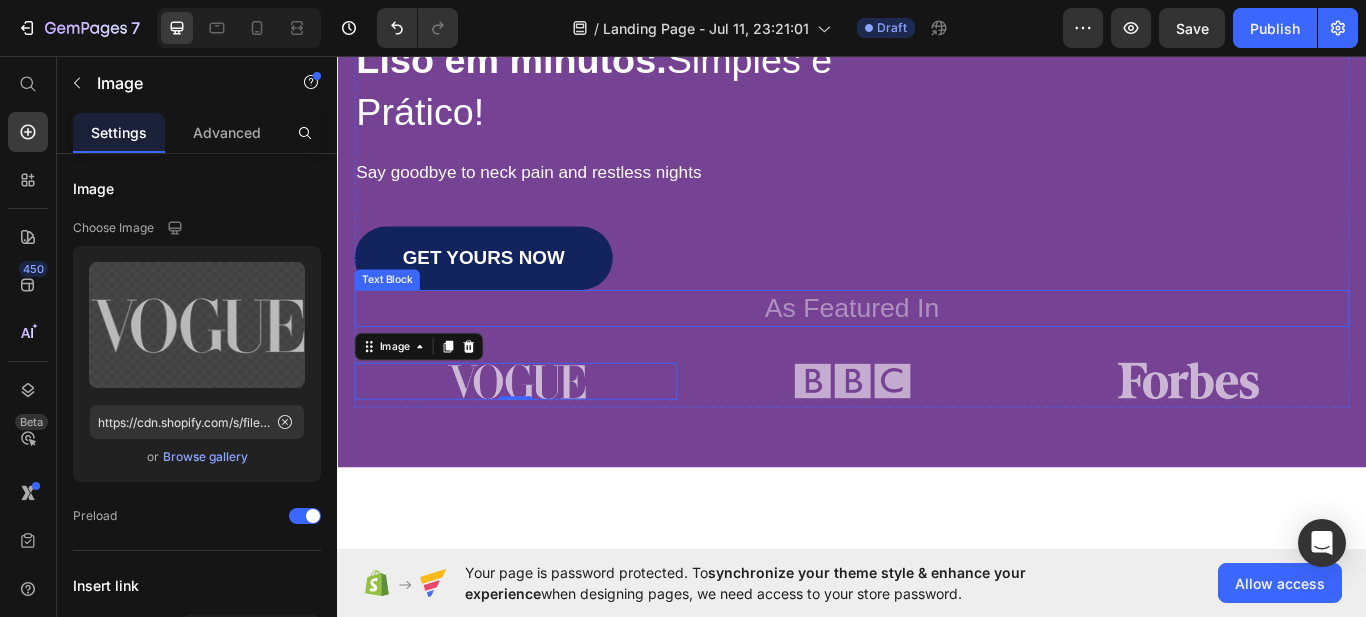 click on "As Featured In" at bounding box center [937, 351] 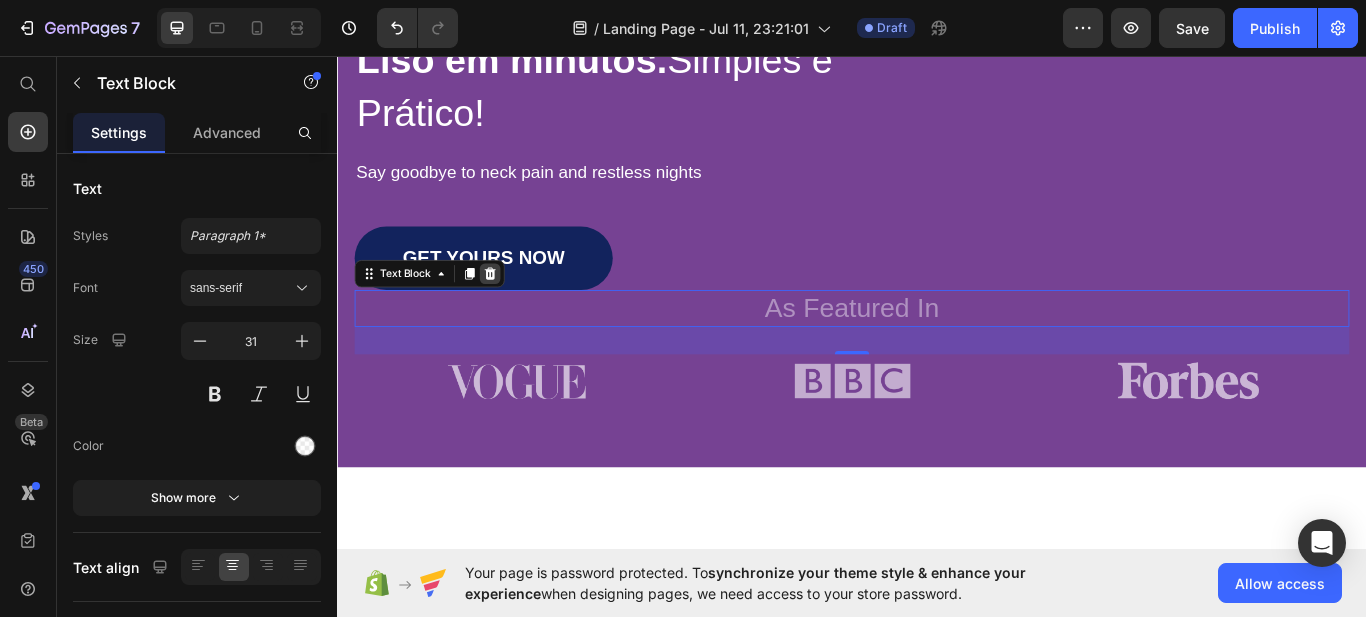 click 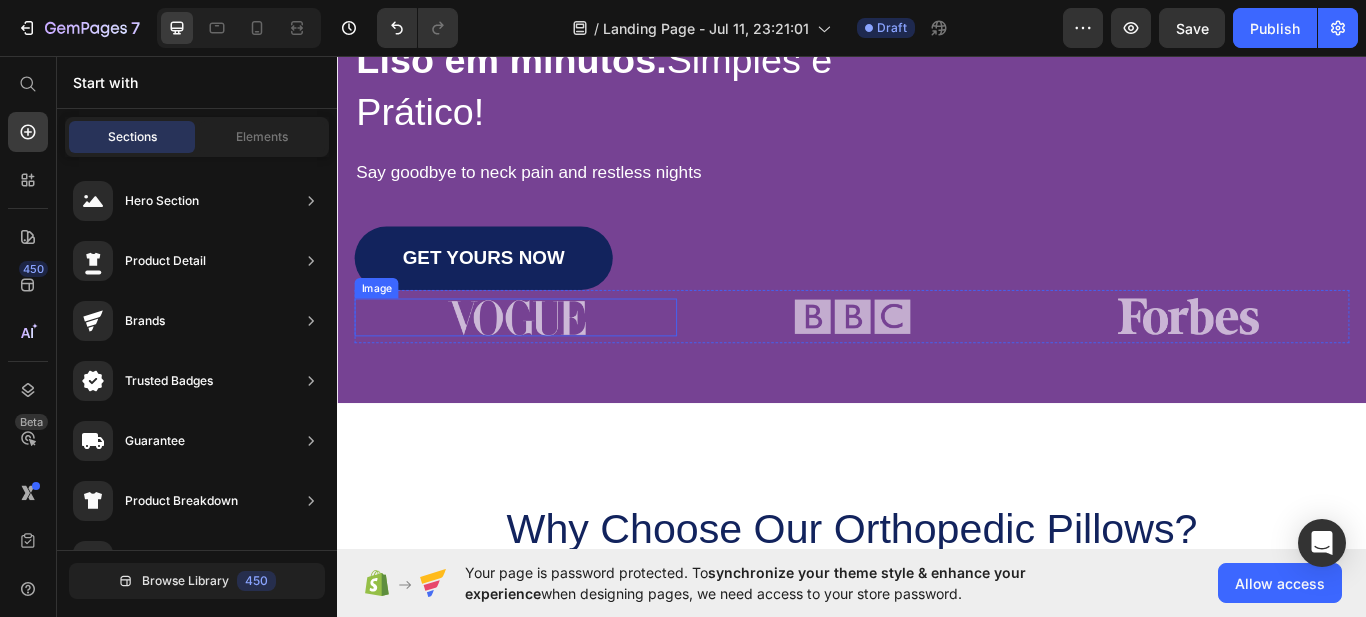 click at bounding box center [545, 361] 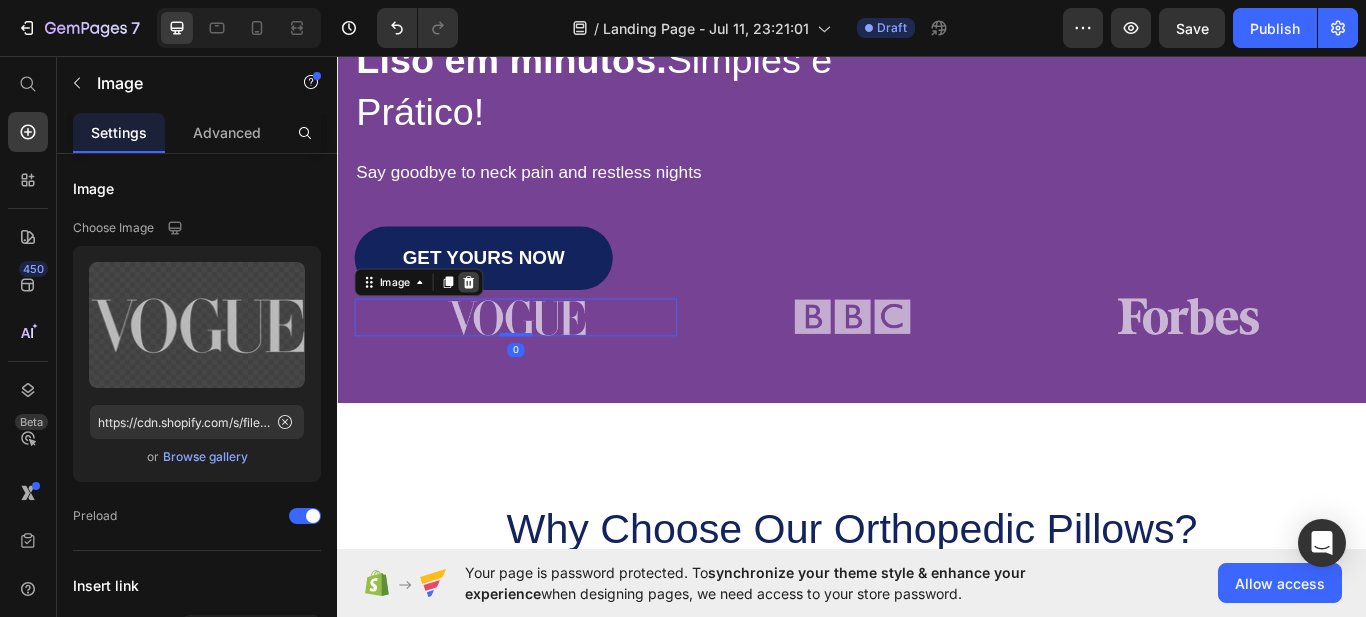 click 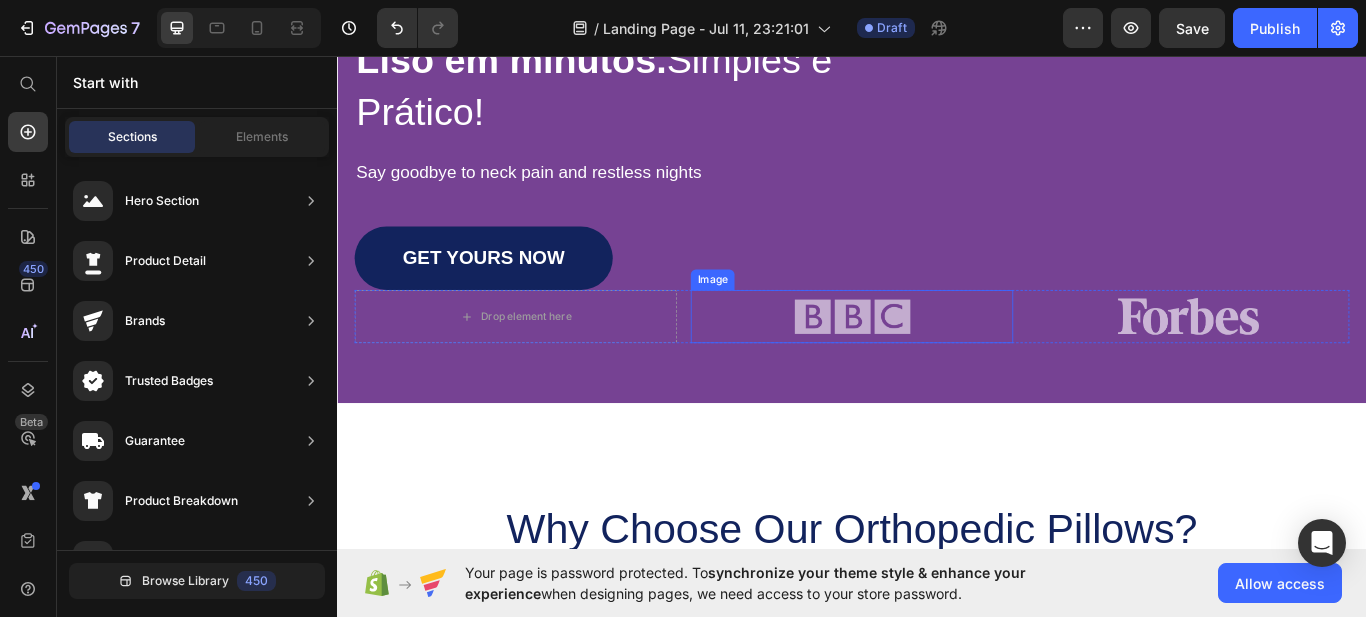 click at bounding box center [937, 361] 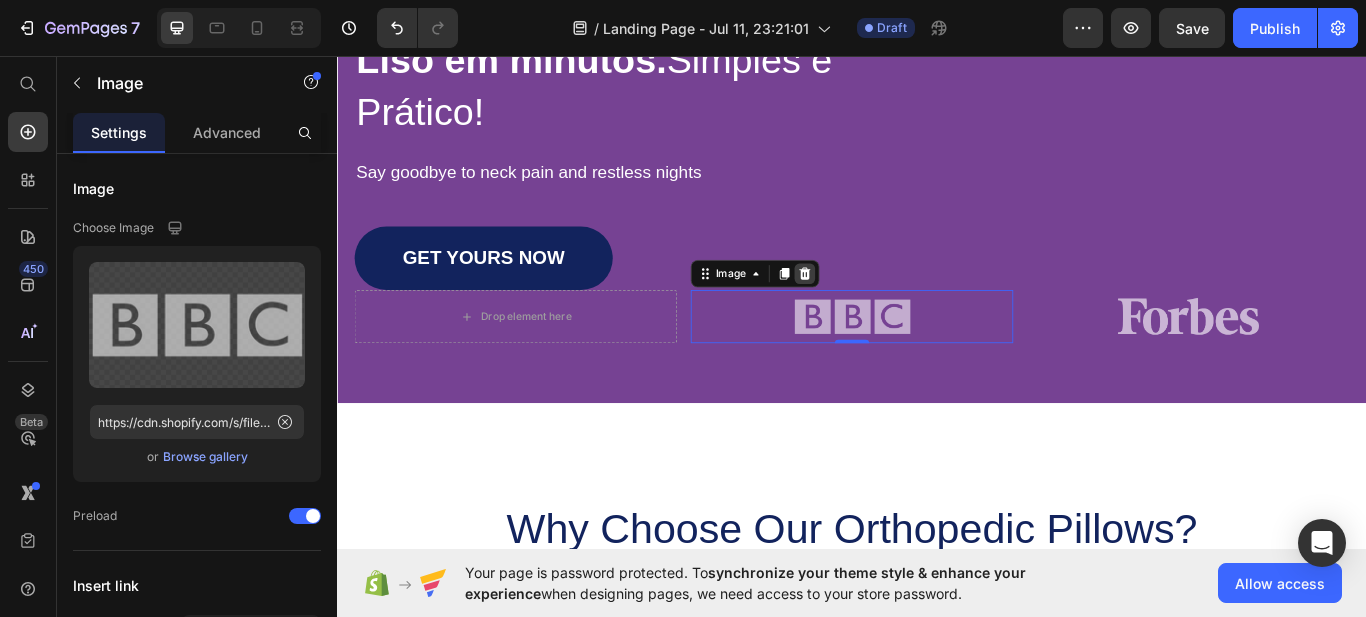click 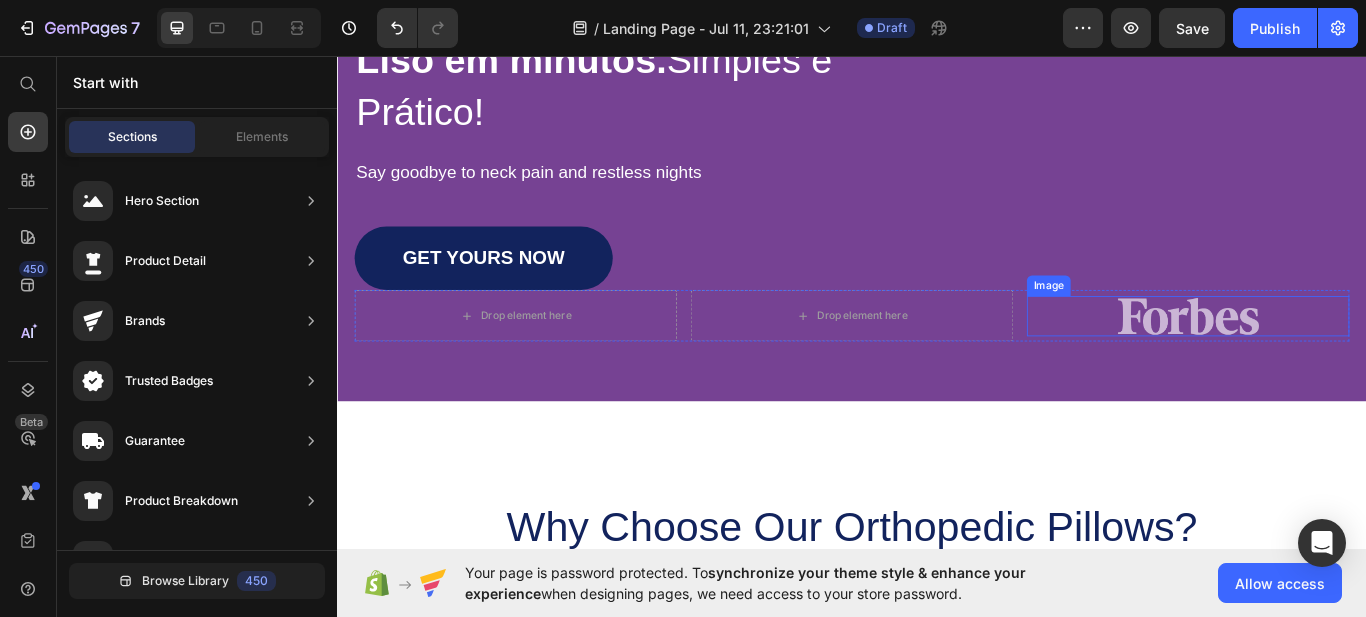 click at bounding box center (1329, 360) 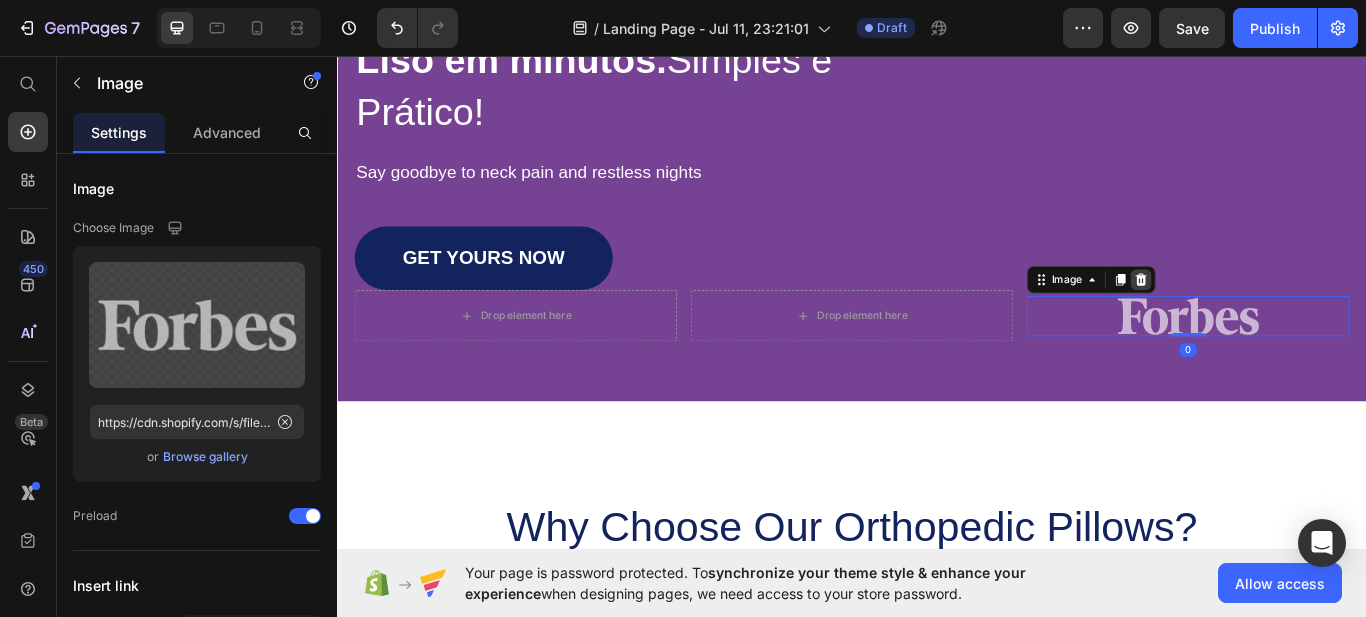 click 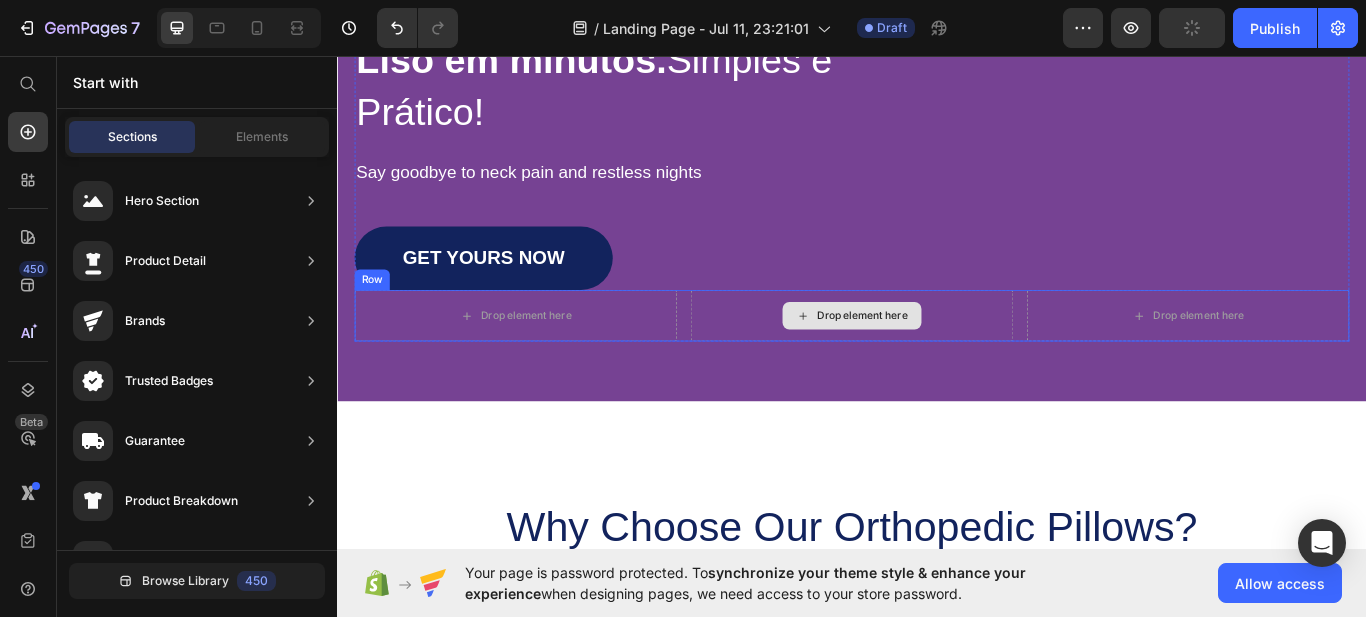 click on "Drop element here" at bounding box center (937, 360) 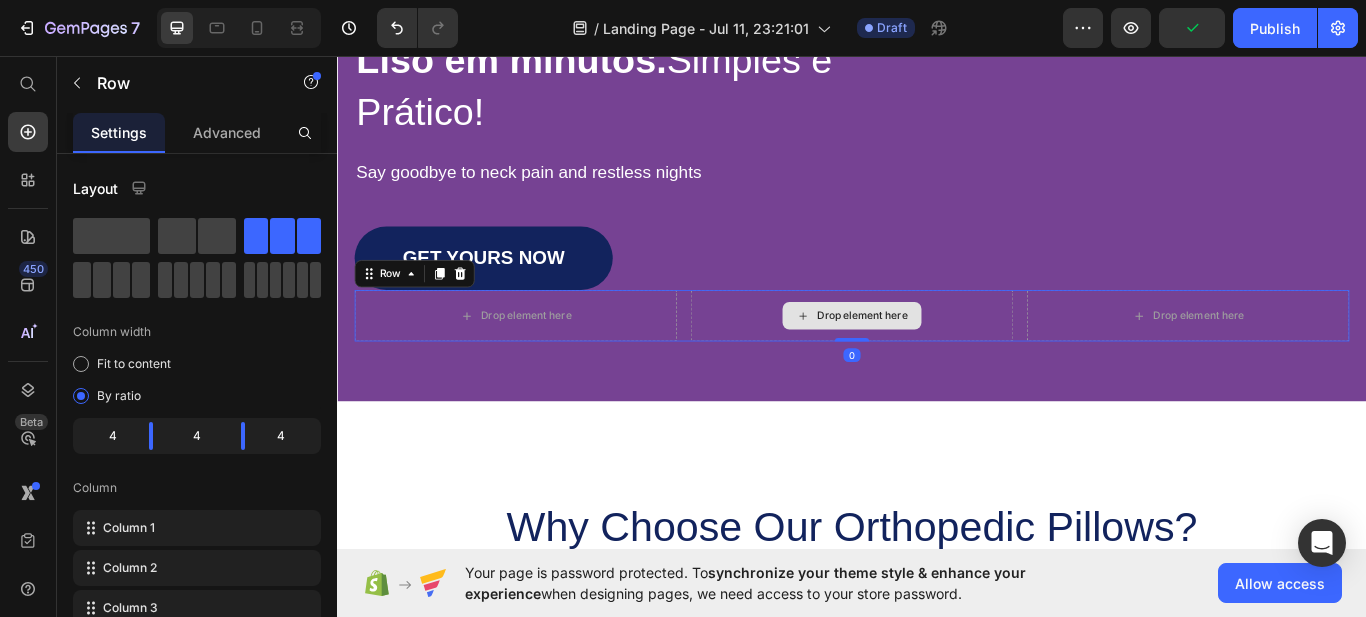 click on "Drop element here" at bounding box center [937, 360] 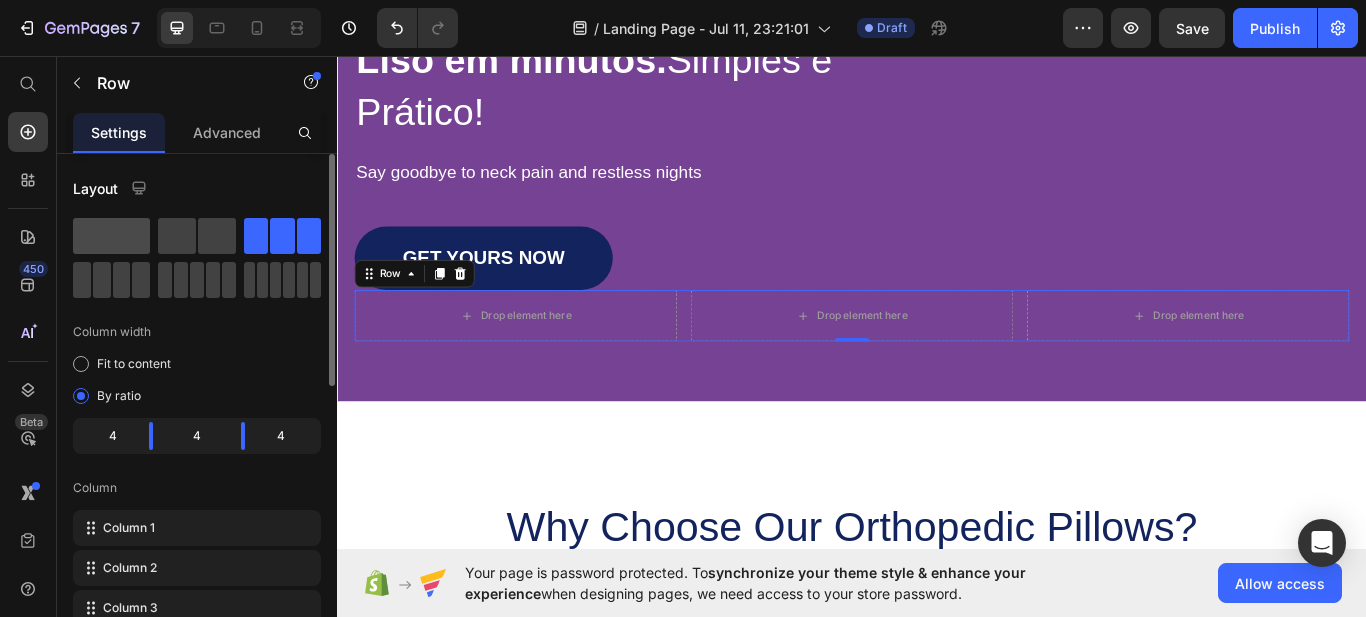 click 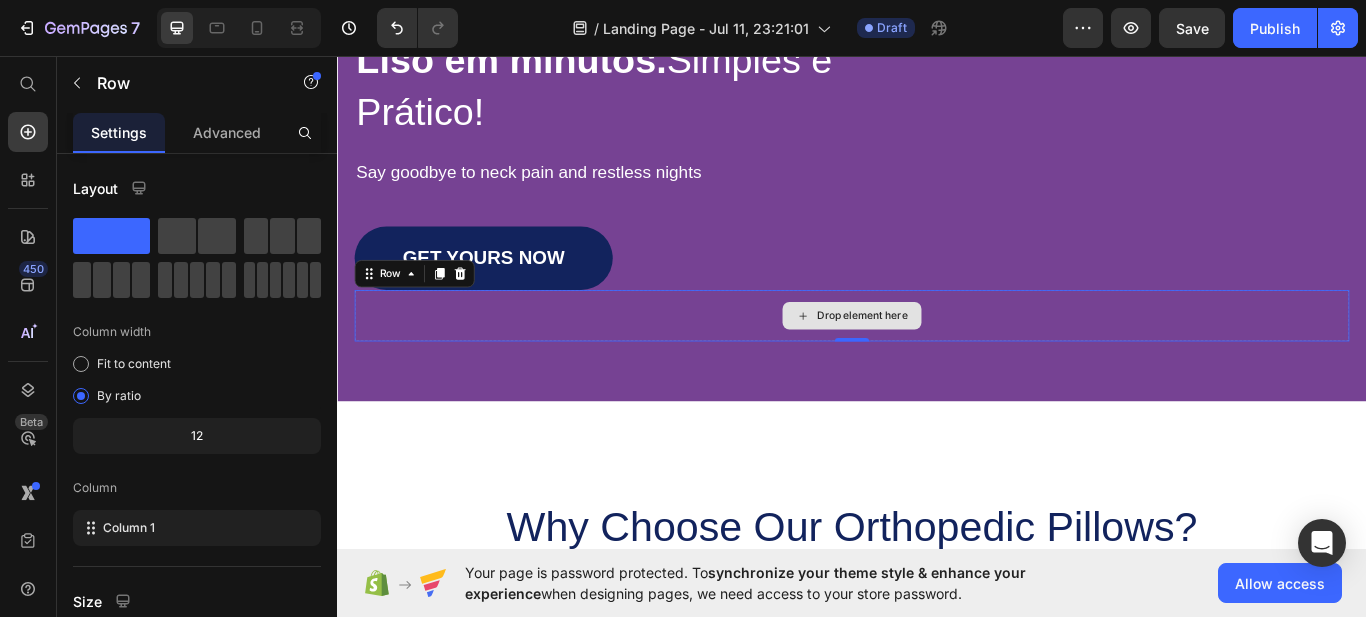 click on "Drop element here" at bounding box center [937, 360] 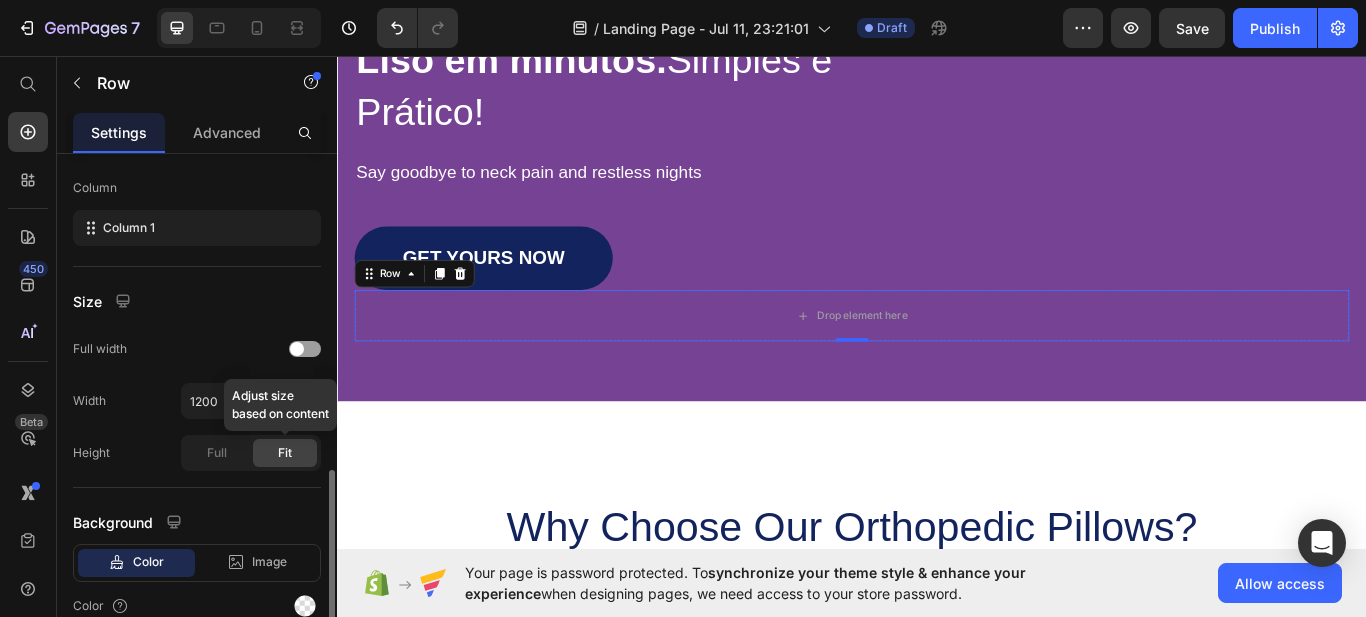 scroll, scrollTop: 392, scrollLeft: 0, axis: vertical 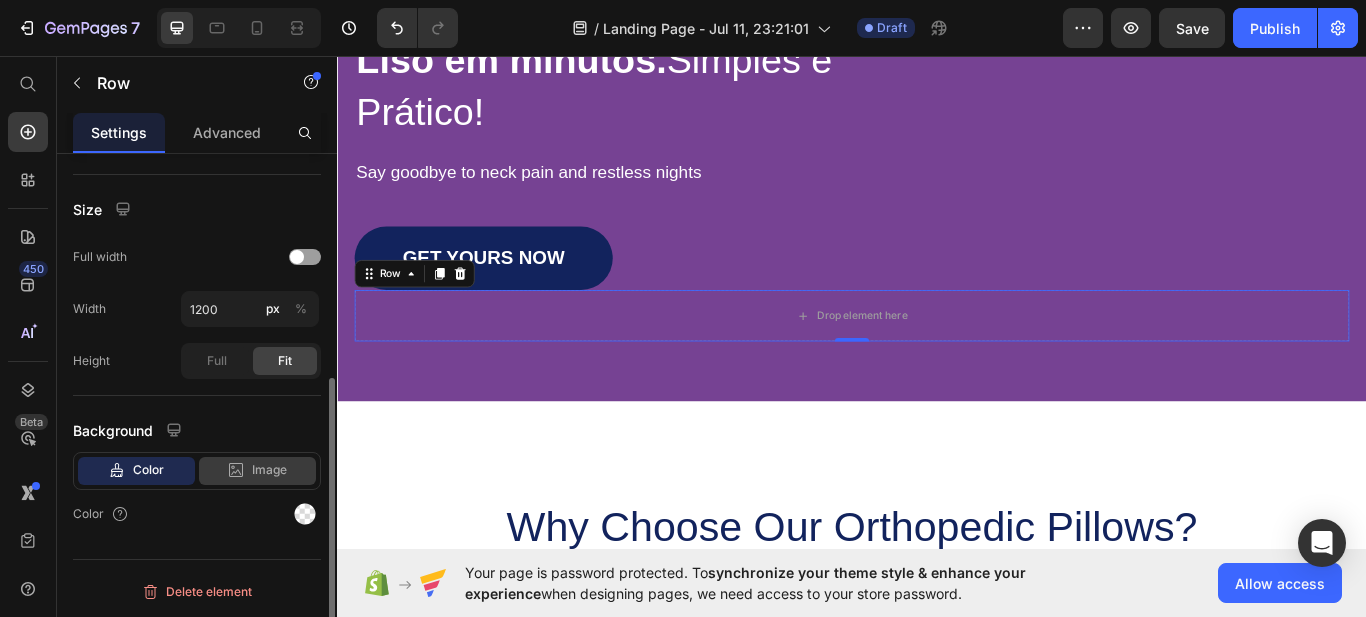 click on "Image" 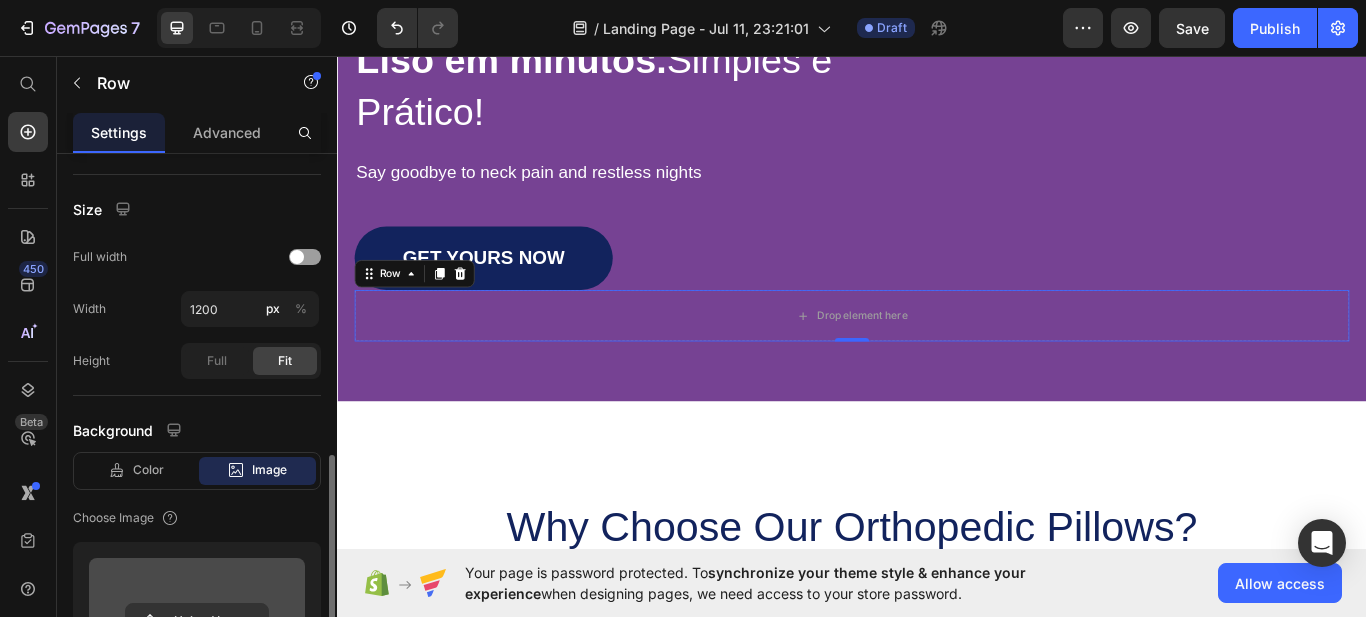 scroll, scrollTop: 592, scrollLeft: 0, axis: vertical 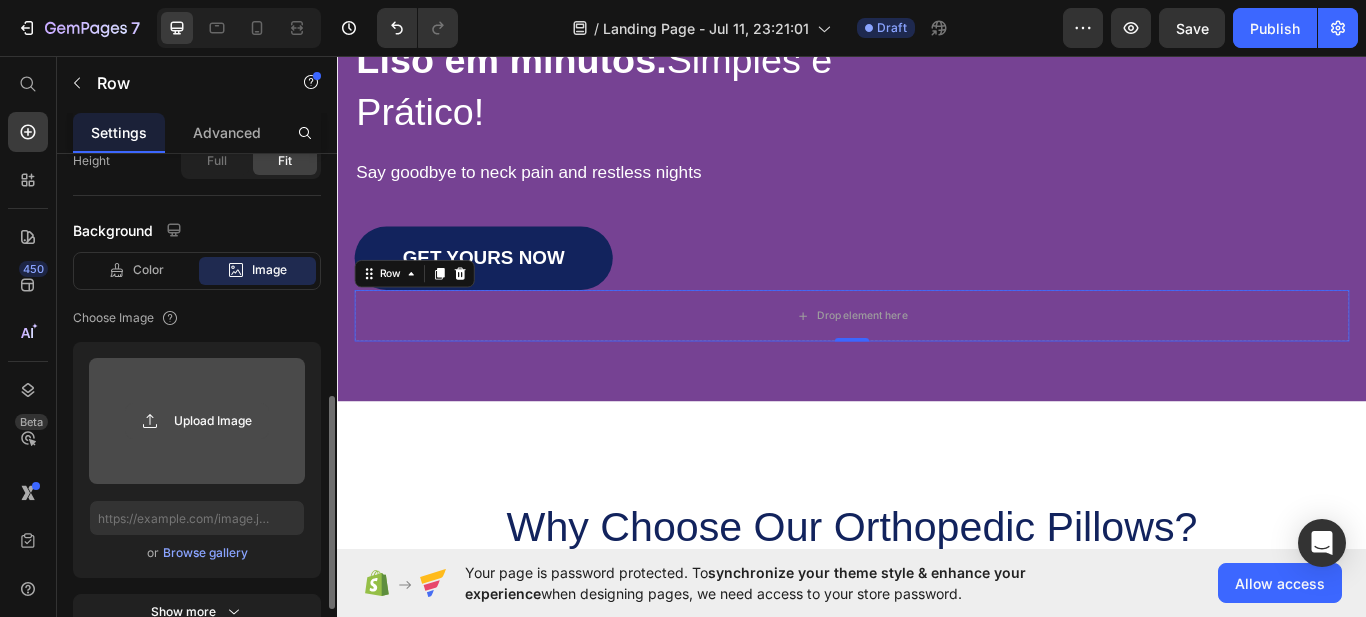 click 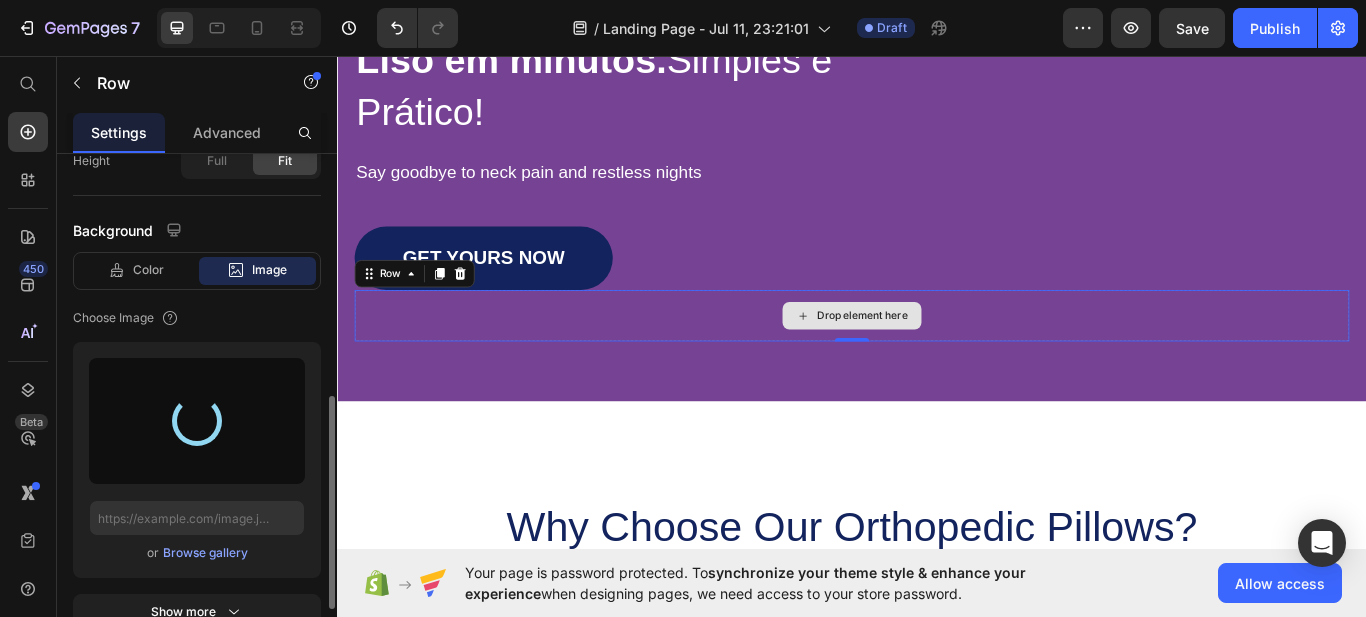 type on "https://files.gempages.net/gempages_575050967674782564-58f1e93c-21a9-42d0-b847-f01195c56c0a.svg" 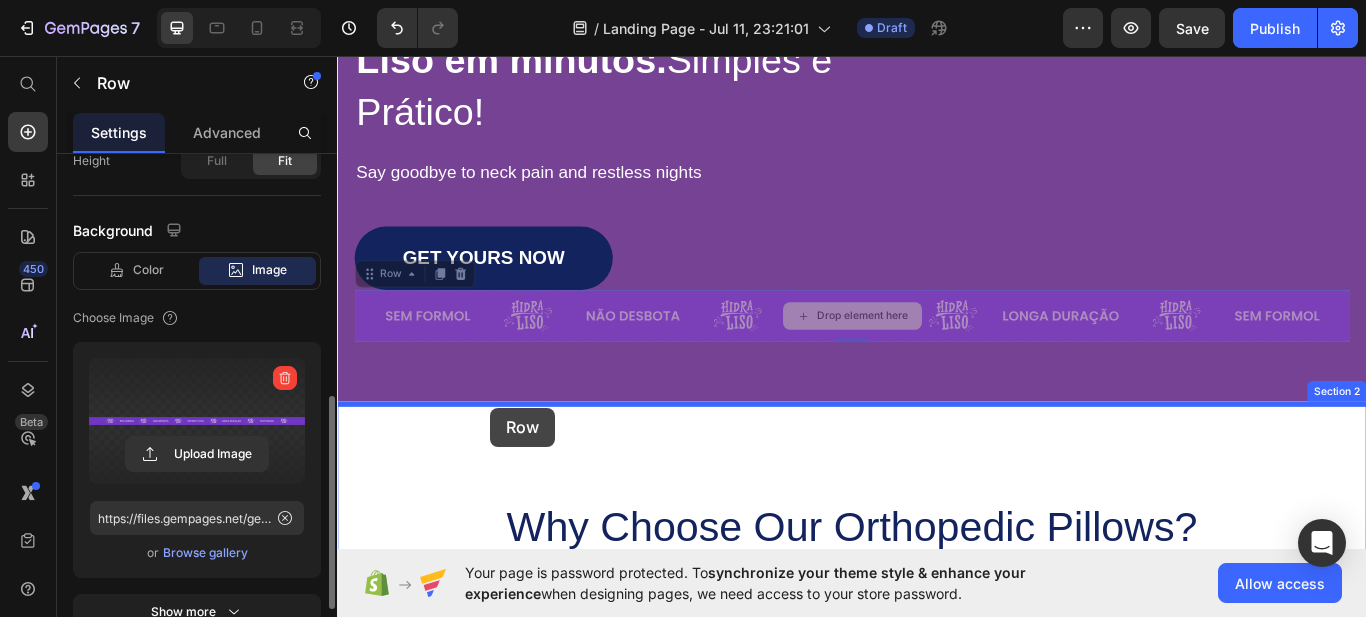 drag, startPoint x: 541, startPoint y: 369, endPoint x: 516, endPoint y: 467, distance: 101.13852 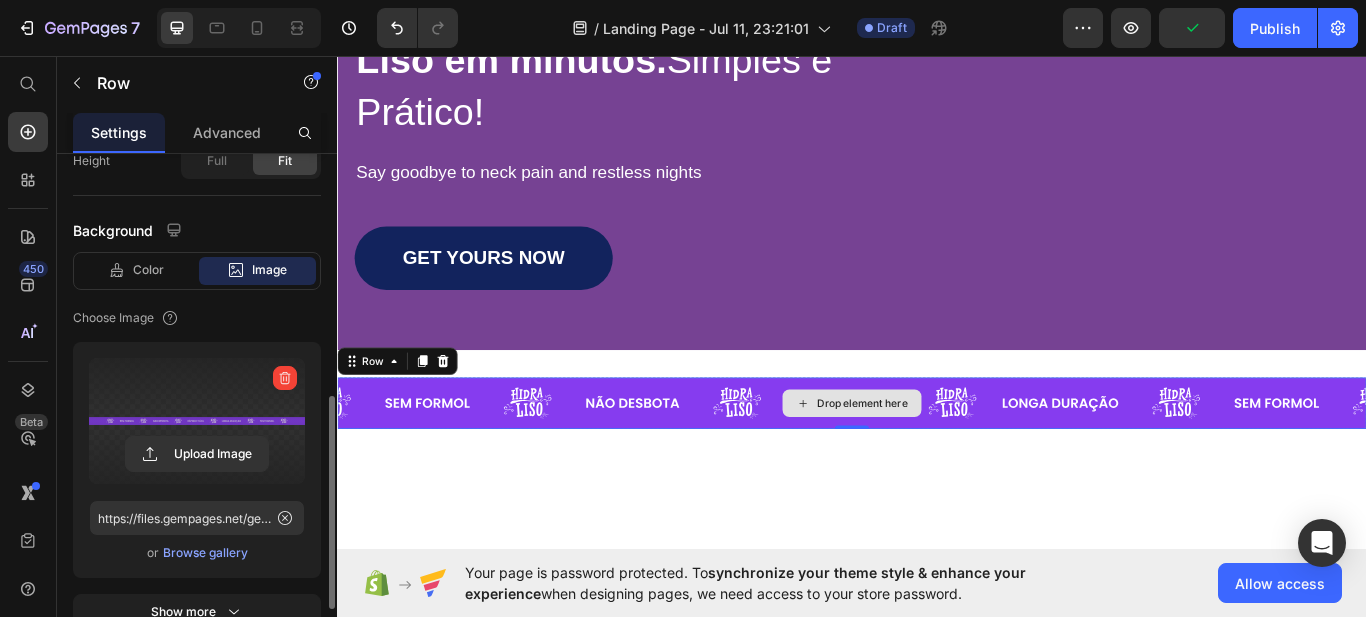 click on "Drop element here" at bounding box center [937, 462] 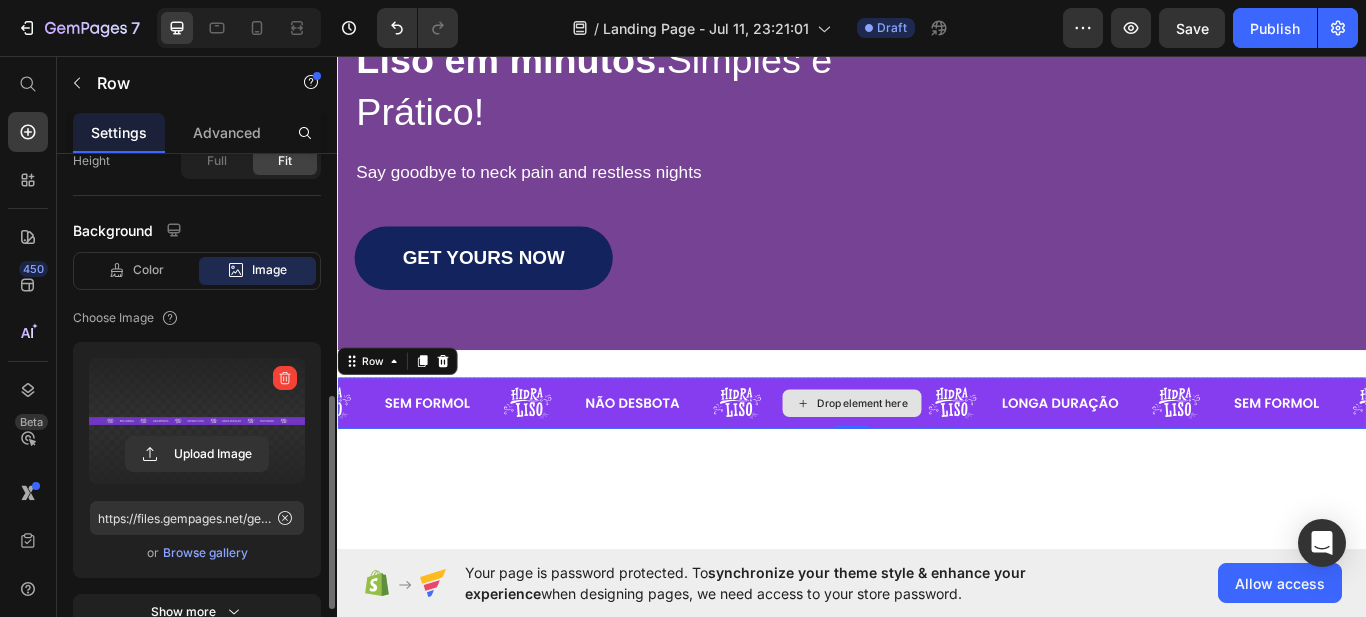 drag, startPoint x: 927, startPoint y: 405, endPoint x: 936, endPoint y: 460, distance: 55.7315 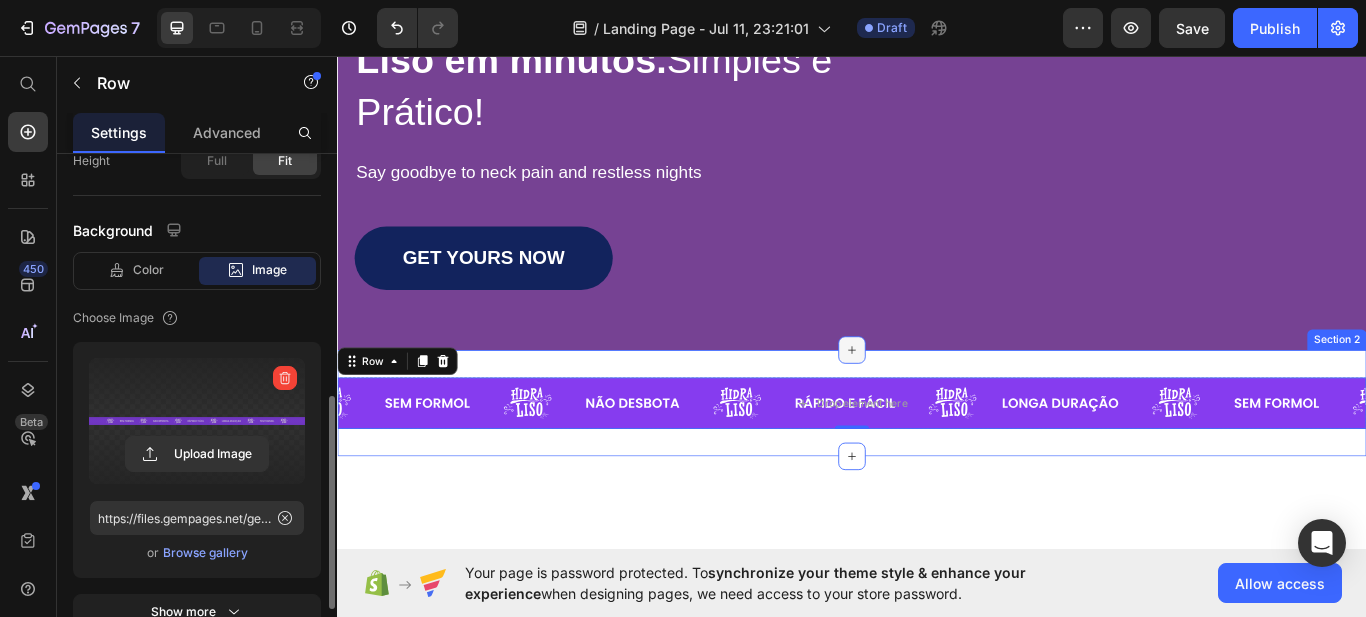 click at bounding box center [937, 400] 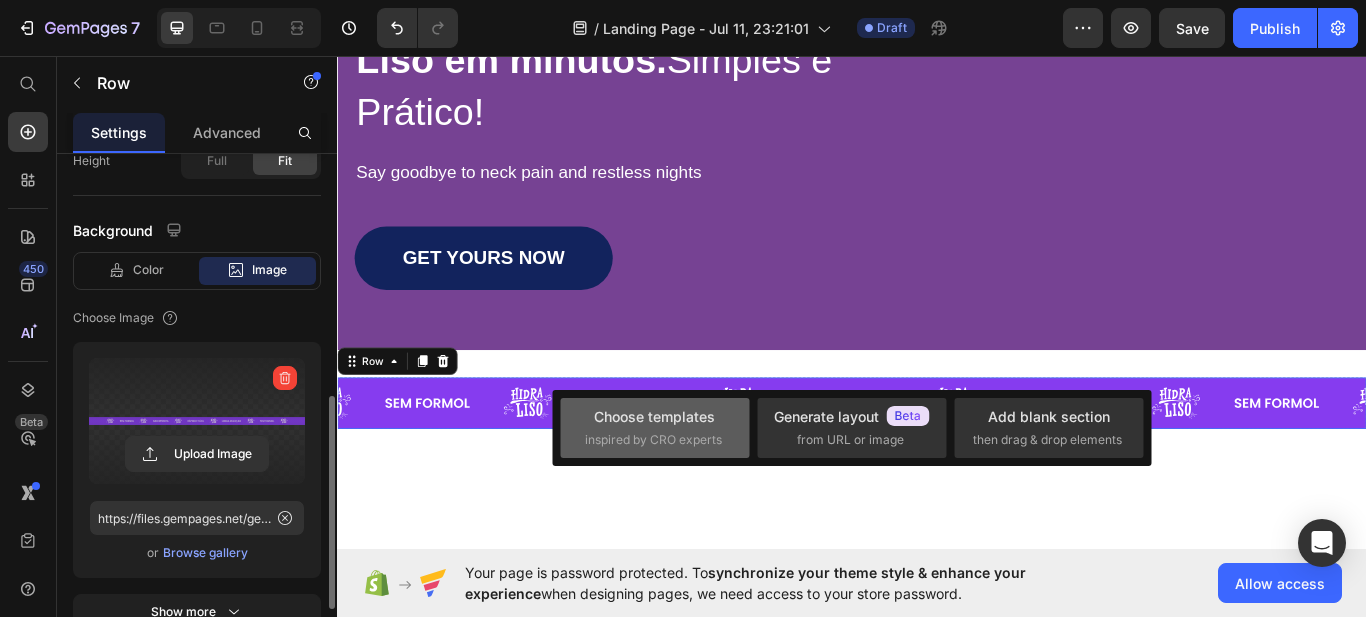 click on "Choose templates  inspired by CRO experts" at bounding box center [655, 427] 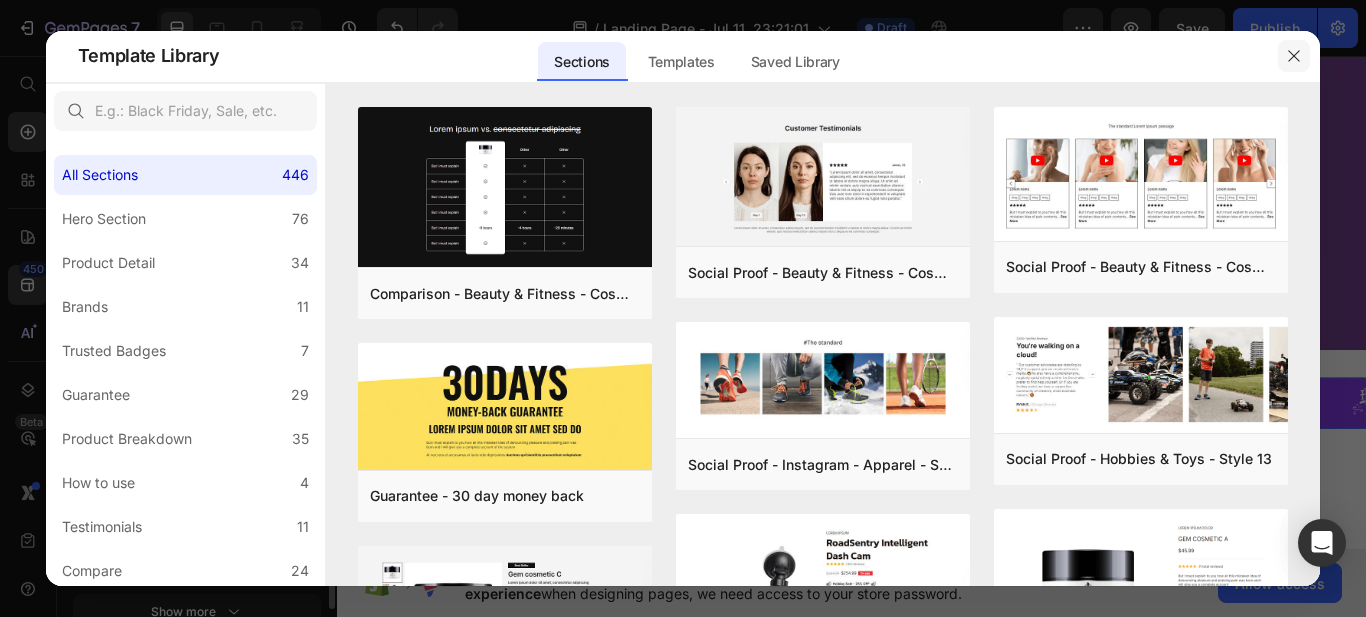 click at bounding box center (1294, 56) 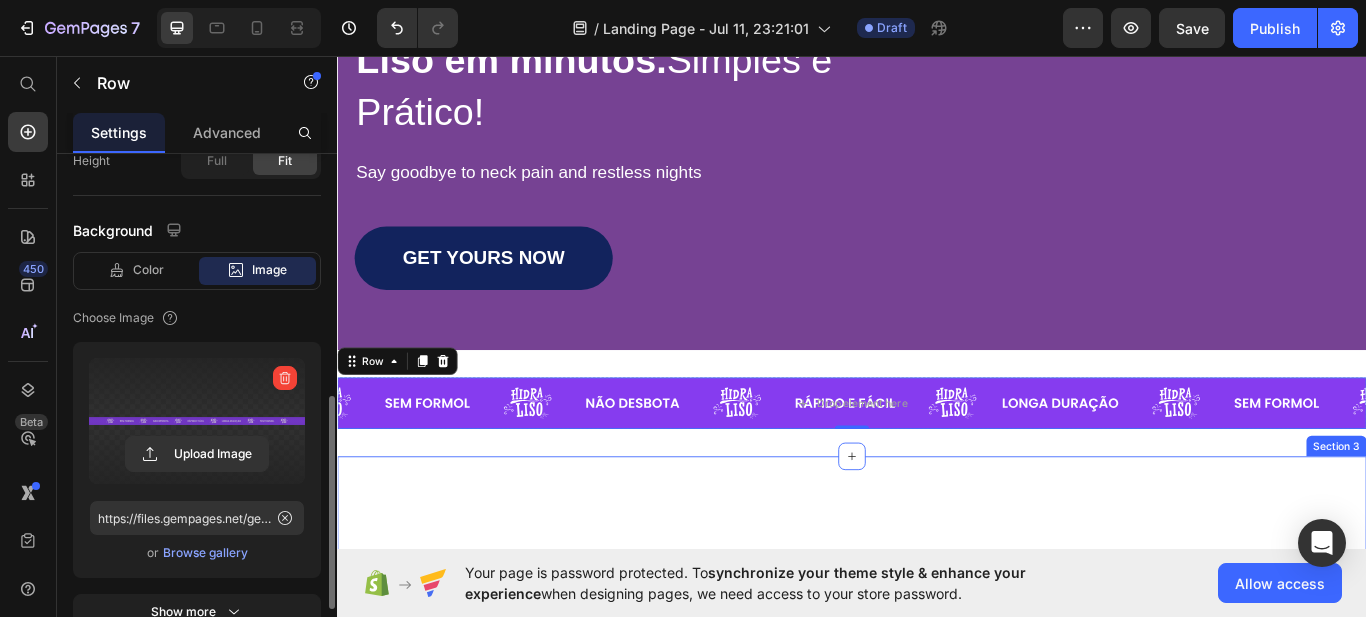 click on "Why Choose Our Orthopedic Pillows? Heading Image Supportive Design Text Block Ergonomically engineered for optimal spinal alignment Text Block Hero Banner Image Pressure Relief Text Block Reduces neck and shoulder discomfort Text Block Hero Banner Image Breathable Materials Text Block Ensures cool, comfortable sleep Text Block Hero Banner Row Image Supportive Design Text Block Ergonomically engineered for optimal spinal alignment Text Block Hero Banner Image Pressure Relief Text Block Reduces neck and shoulder discomfort Text Block Hero Banner Row Image Breathable Materials Text Block Ensures cool, comfortable sleep Text Block Hero Banner Row Section 3" at bounding box center [937, 805] 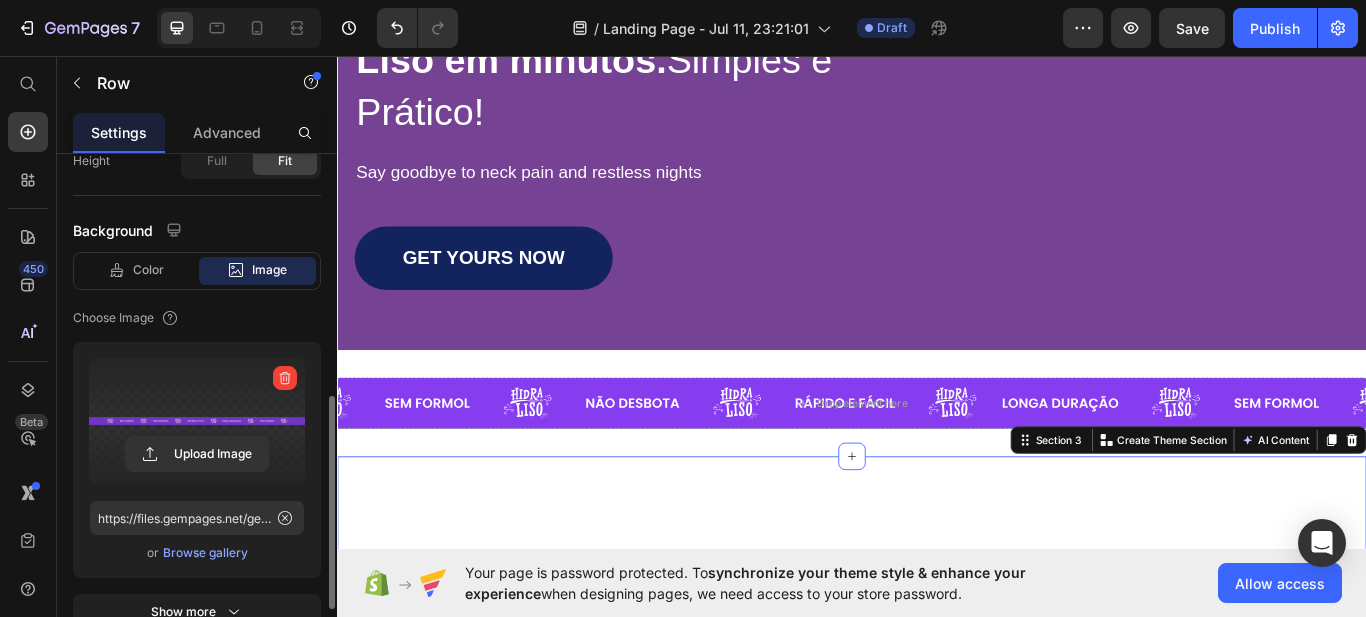 scroll, scrollTop: 0, scrollLeft: 0, axis: both 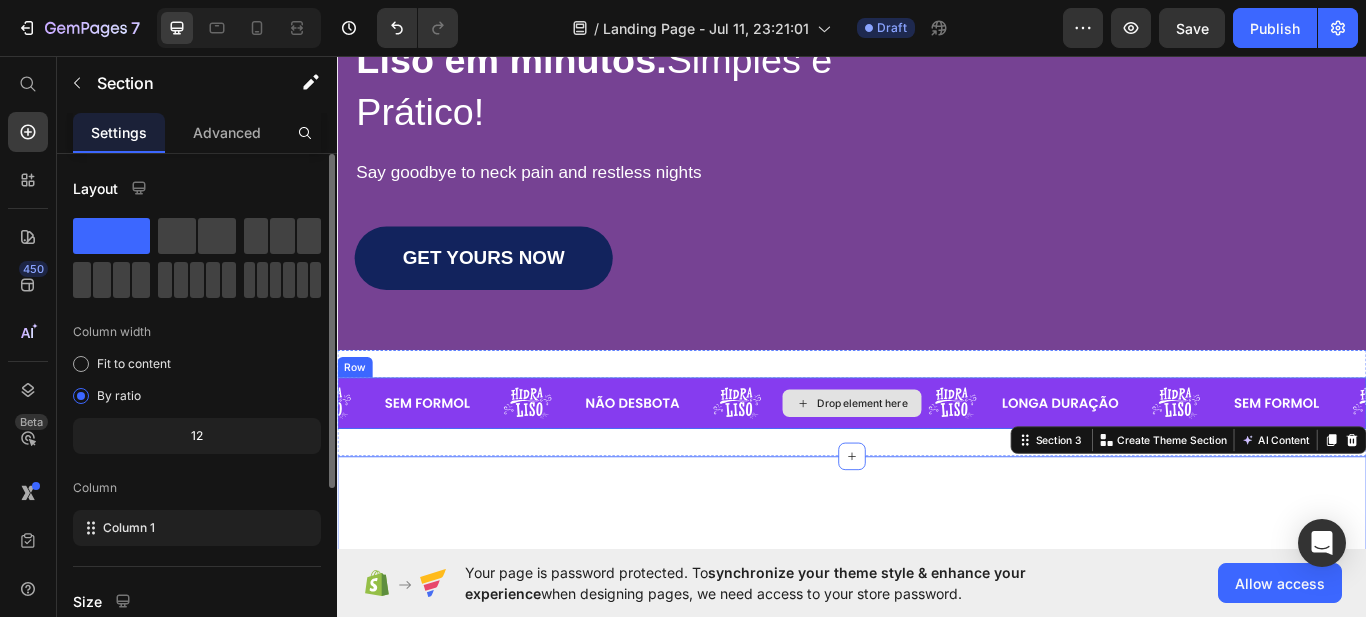 click on "Drop element here" at bounding box center [937, 462] 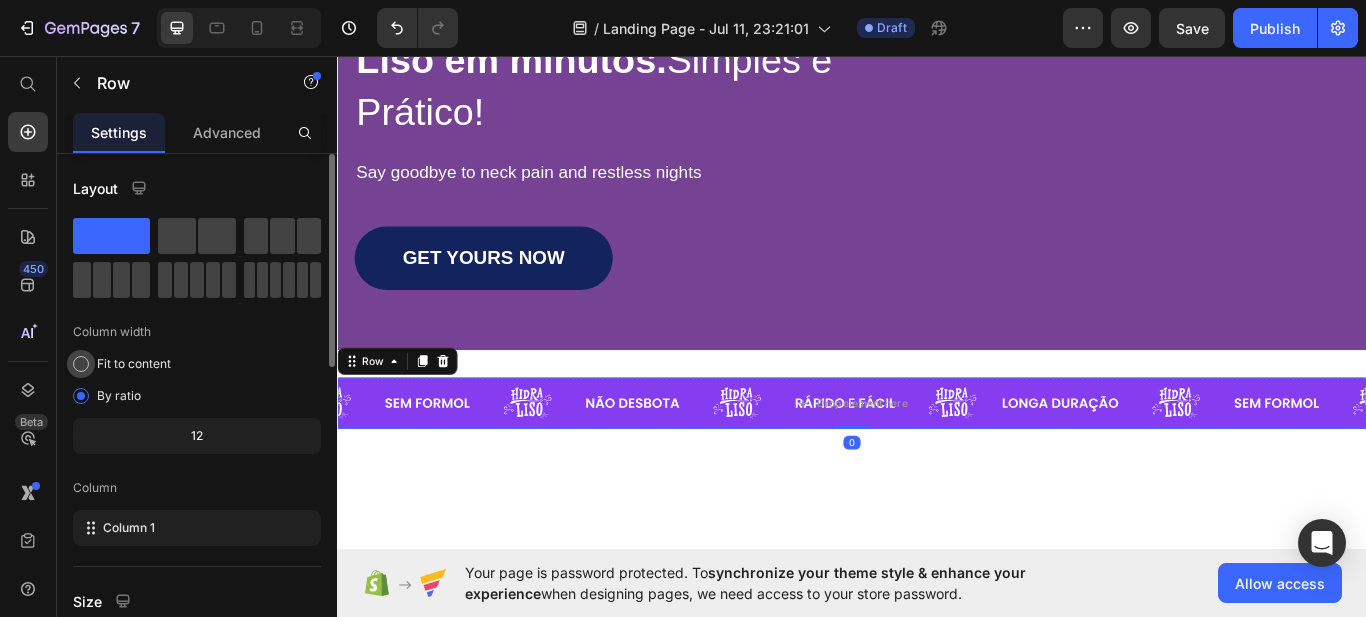 click on "Fit to content" 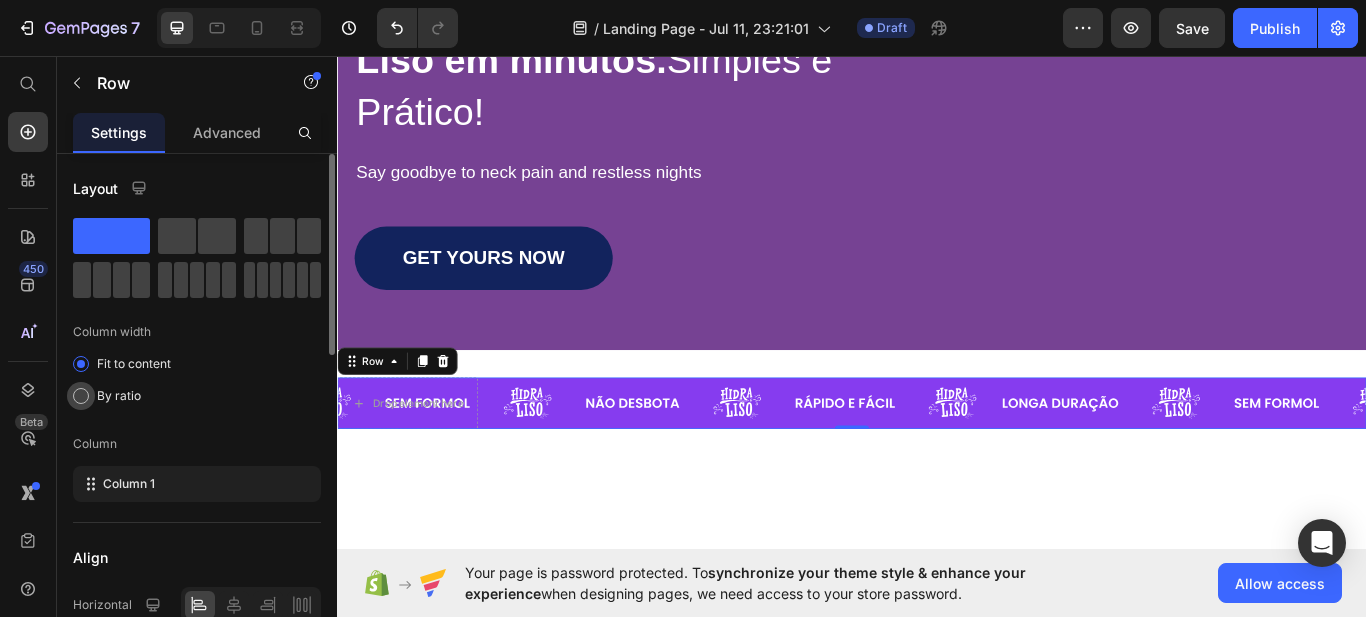 click on "By ratio" at bounding box center (119, 396) 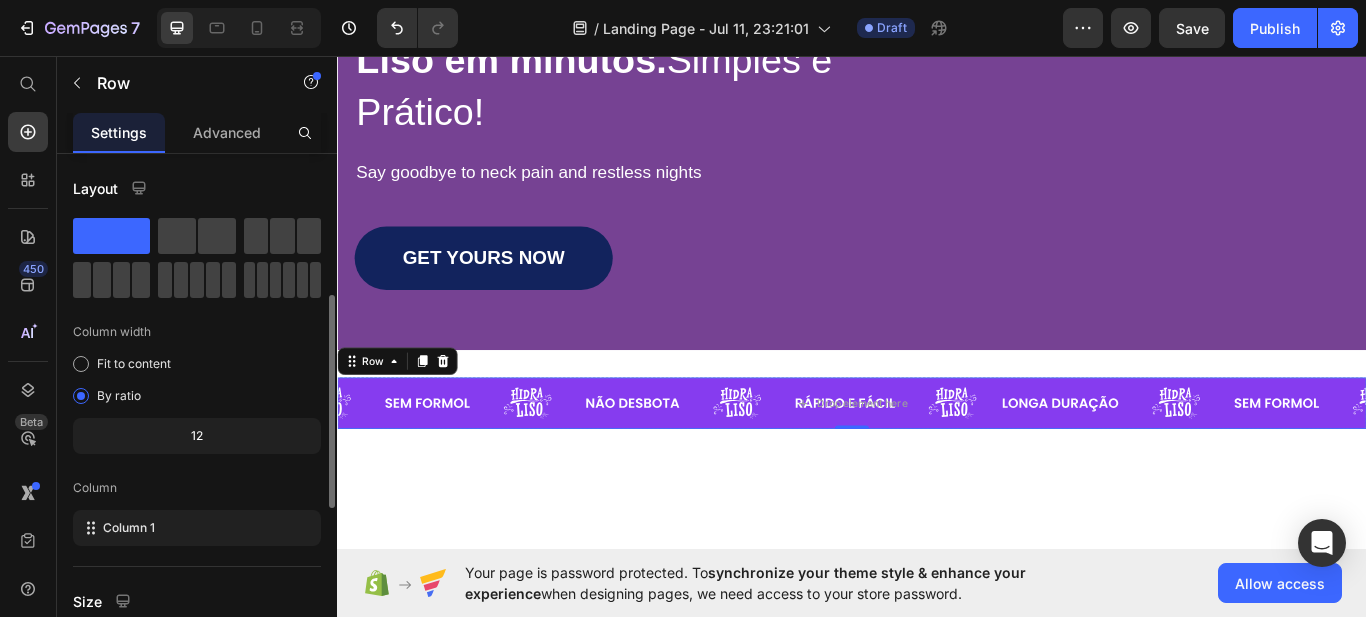 scroll, scrollTop: 200, scrollLeft: 0, axis: vertical 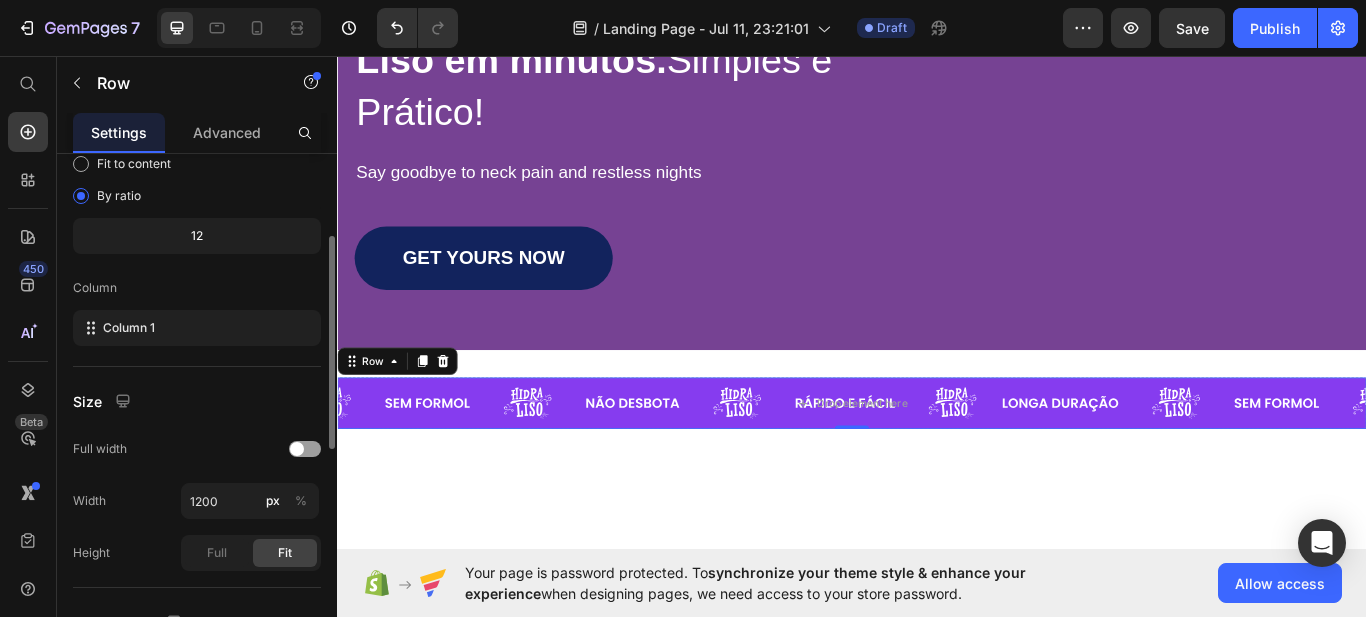 click on "12" 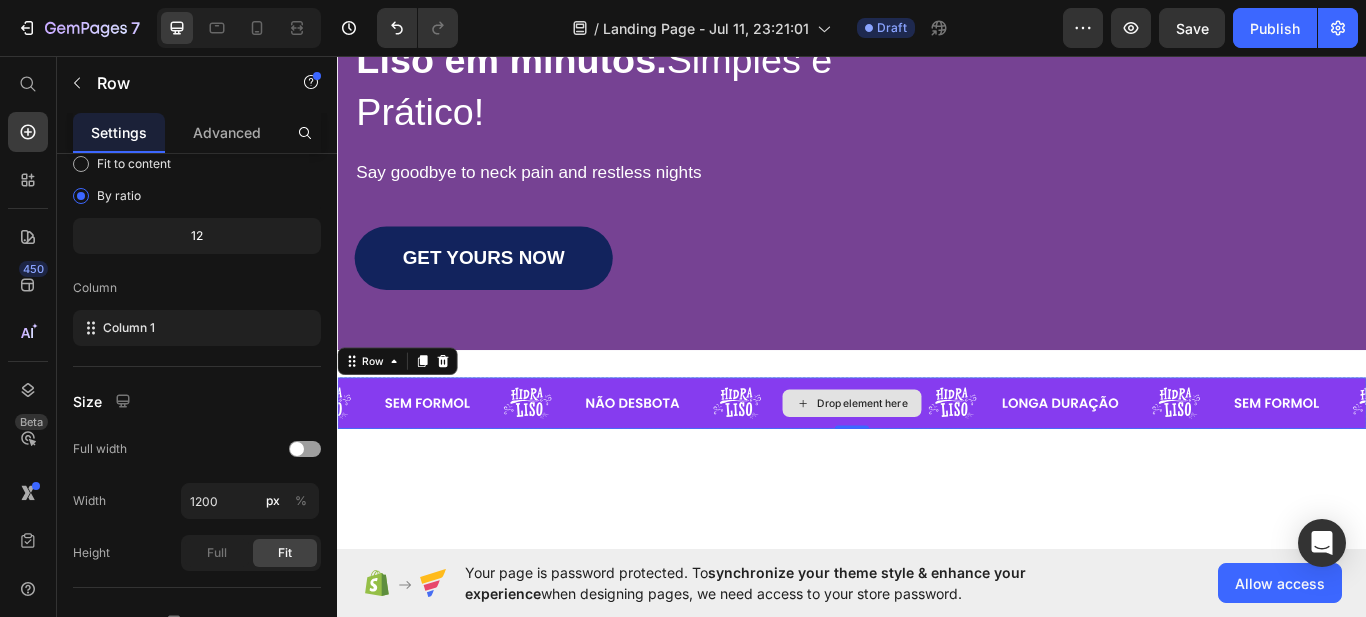 scroll, scrollTop: 300, scrollLeft: 0, axis: vertical 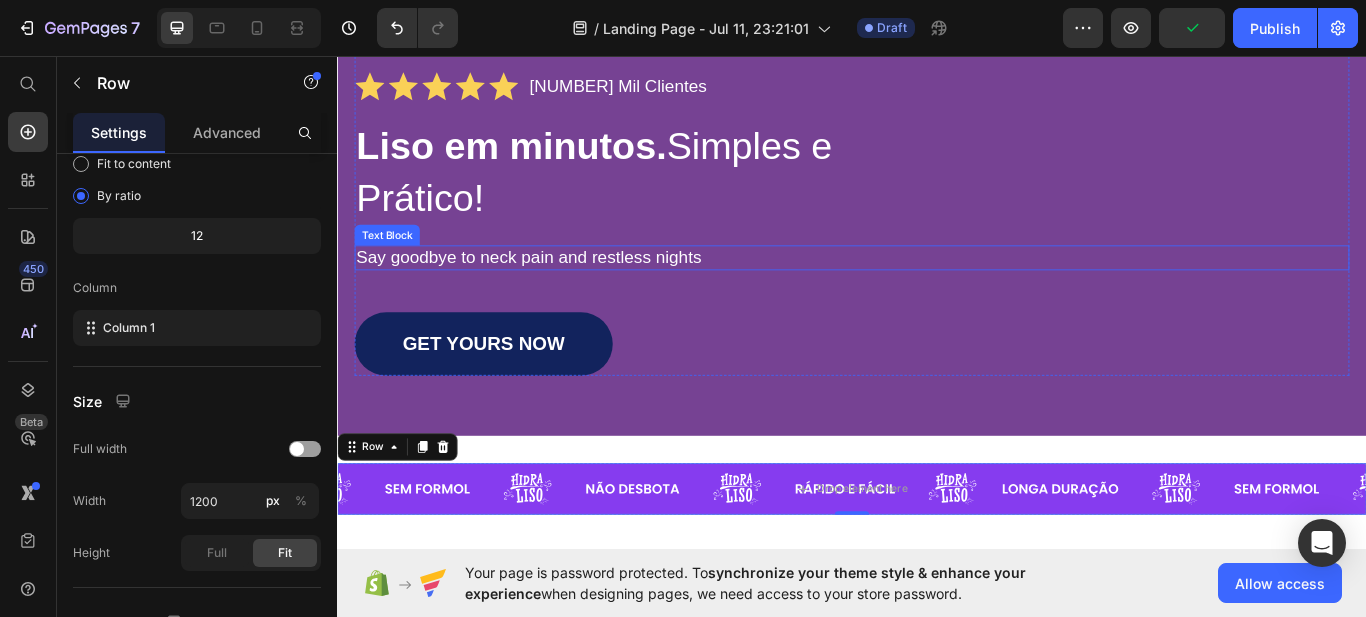 click on "Say goodbye to neck pain and restless nights" at bounding box center (937, 292) 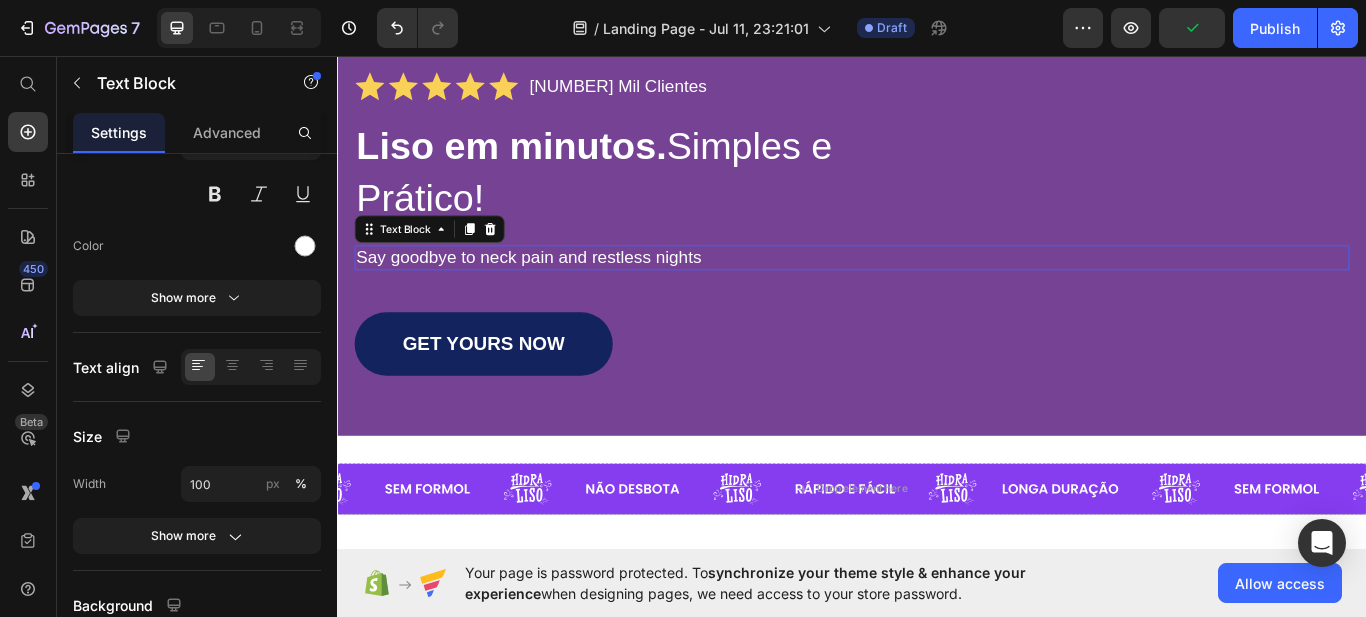 scroll, scrollTop: 0, scrollLeft: 0, axis: both 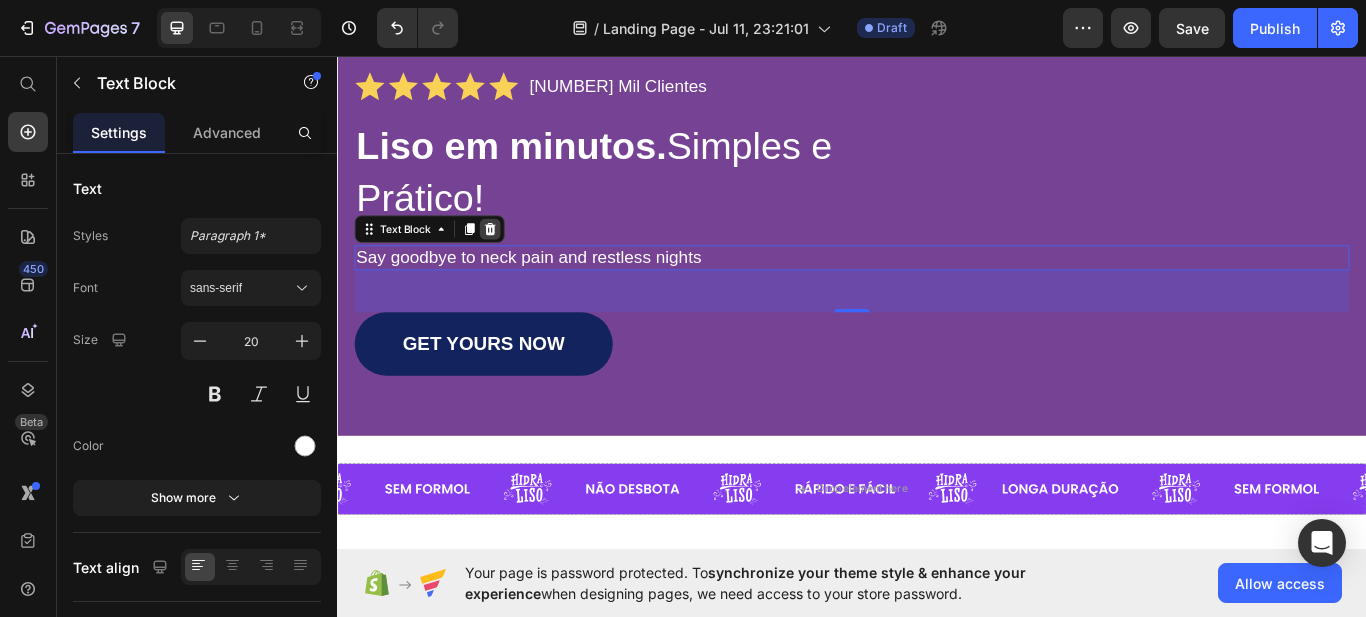 click at bounding box center (515, 259) 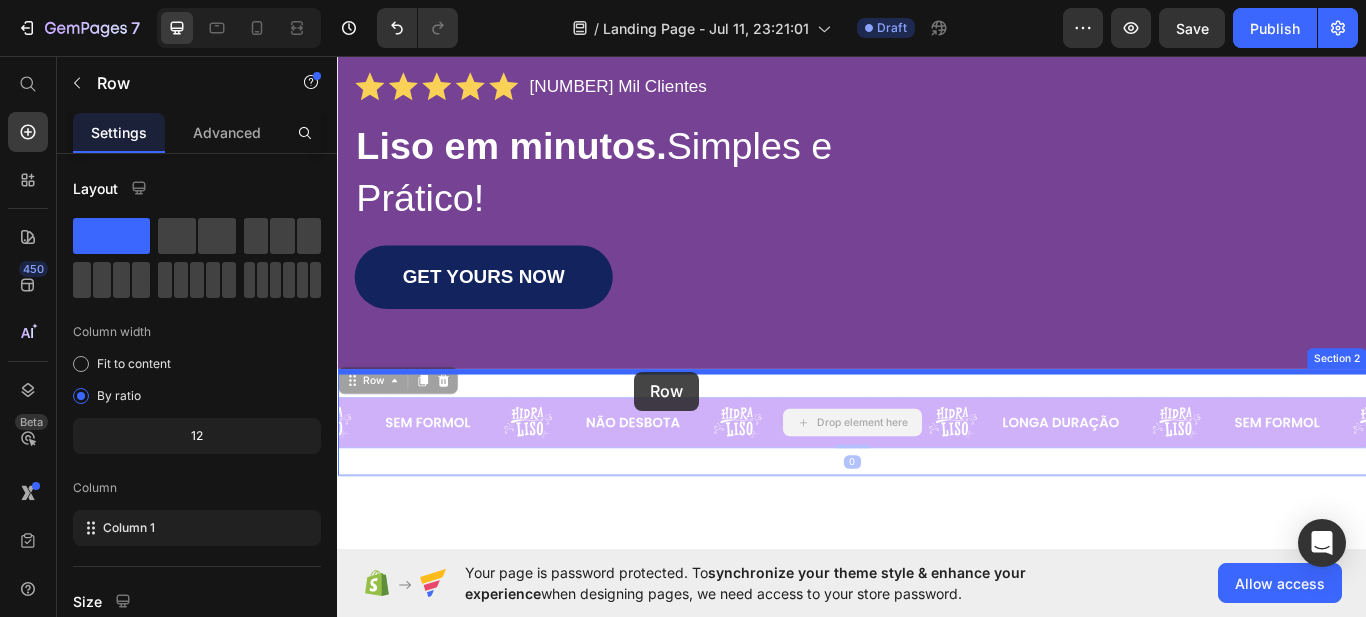 drag, startPoint x: 679, startPoint y: 479, endPoint x: 683, endPoint y: 425, distance: 54.147945 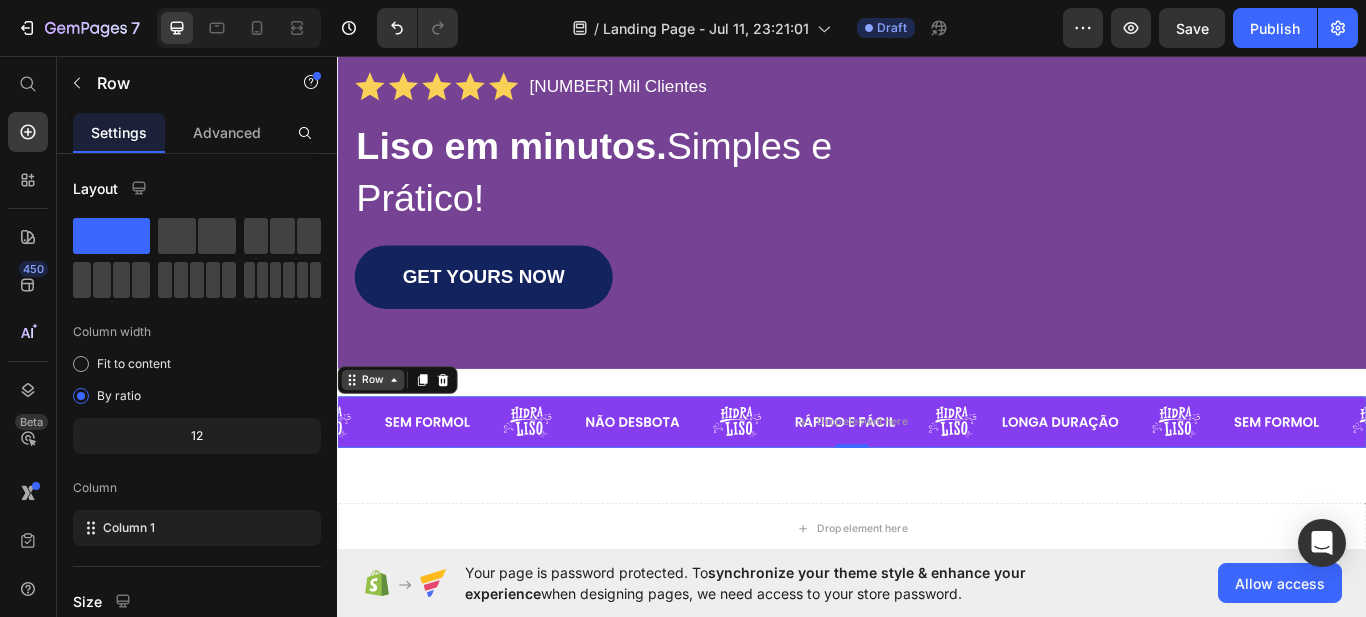 click on "Row" at bounding box center (378, 435) 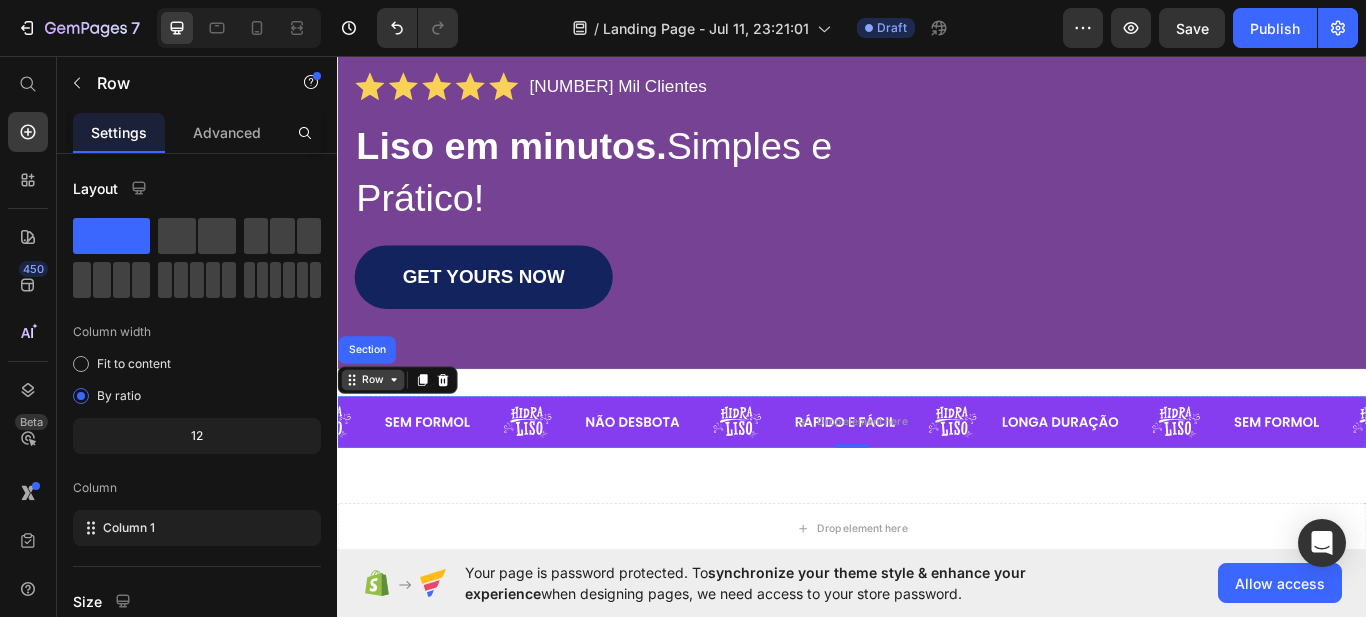 click on "Row" at bounding box center (378, 435) 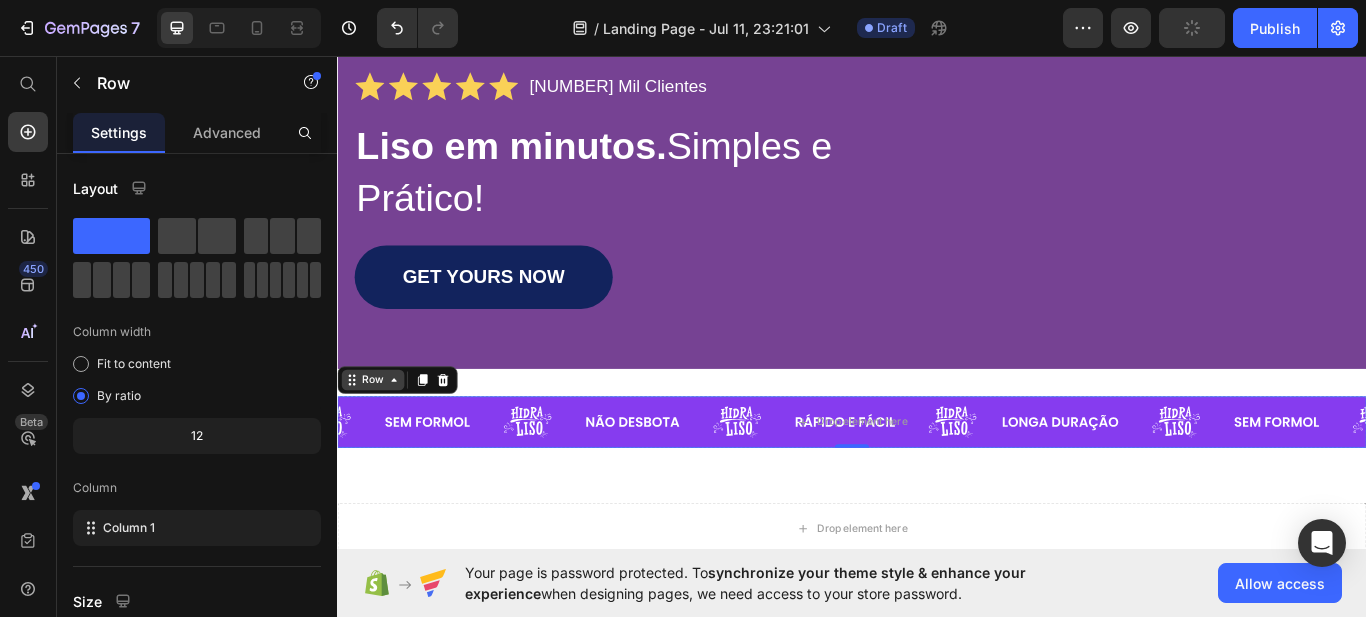 click on "Row" at bounding box center [378, 435] 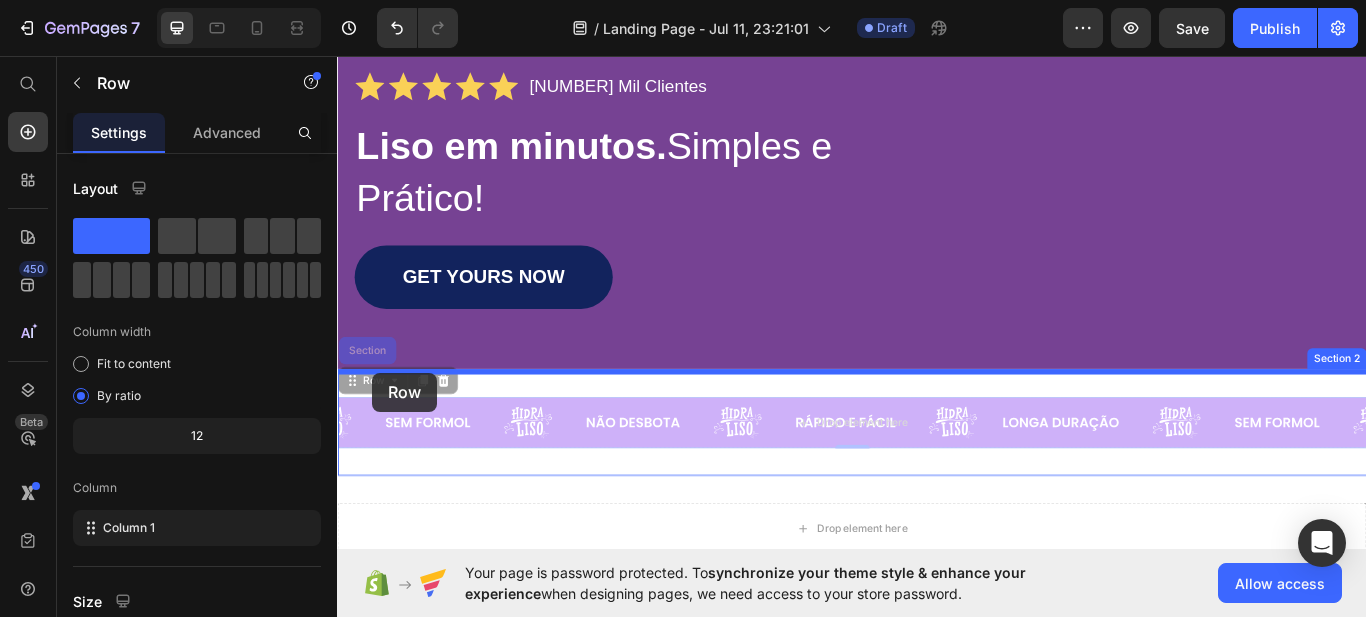 drag, startPoint x: 383, startPoint y: 448, endPoint x: 378, endPoint y: 428, distance: 20.615528 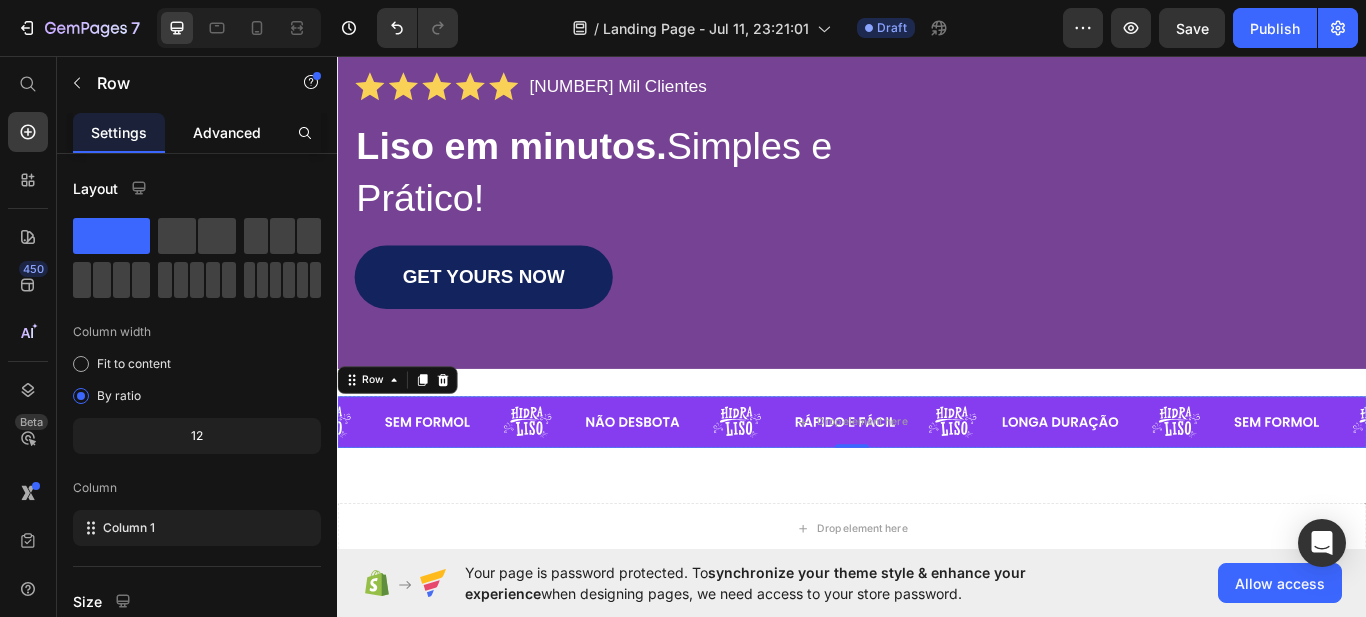 click on "Advanced" 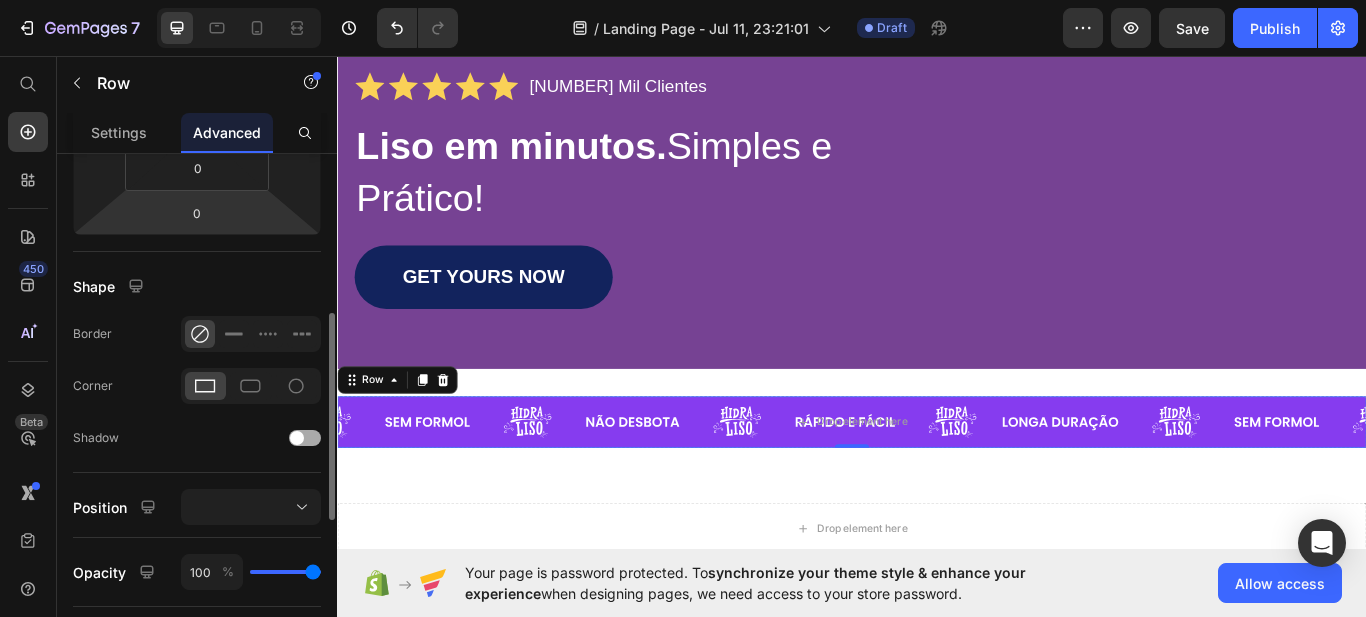 scroll, scrollTop: 500, scrollLeft: 0, axis: vertical 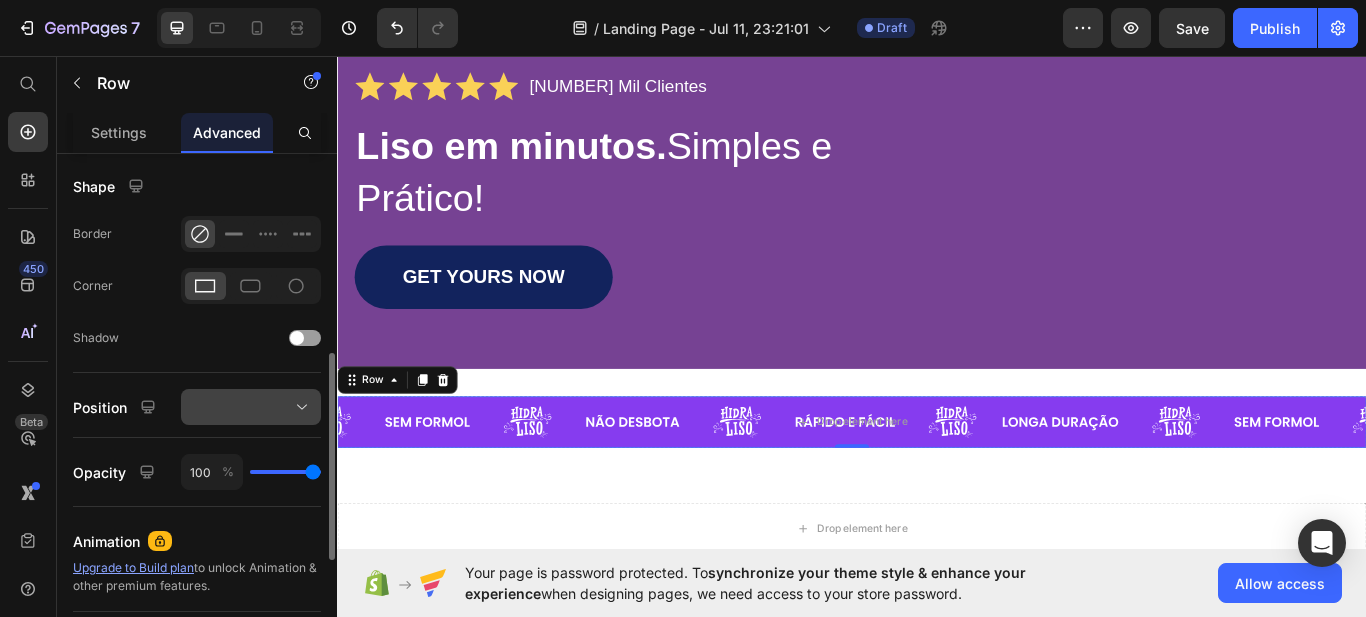 click at bounding box center (251, 407) 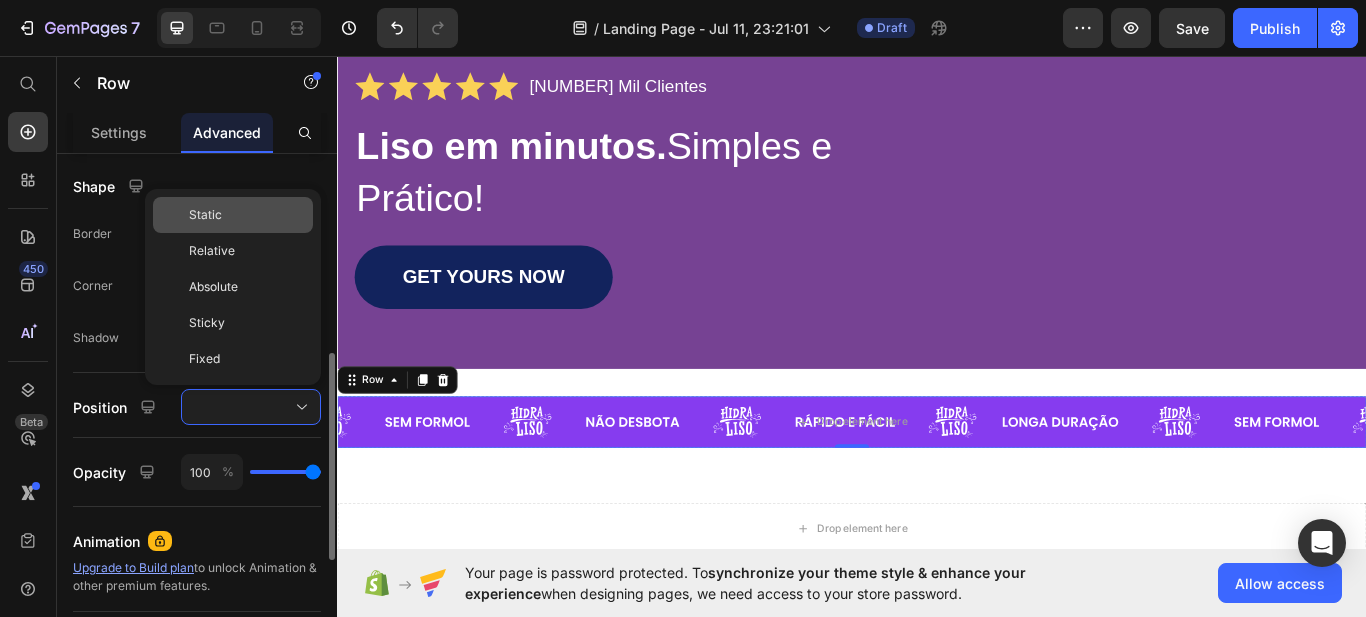 click on "Static" 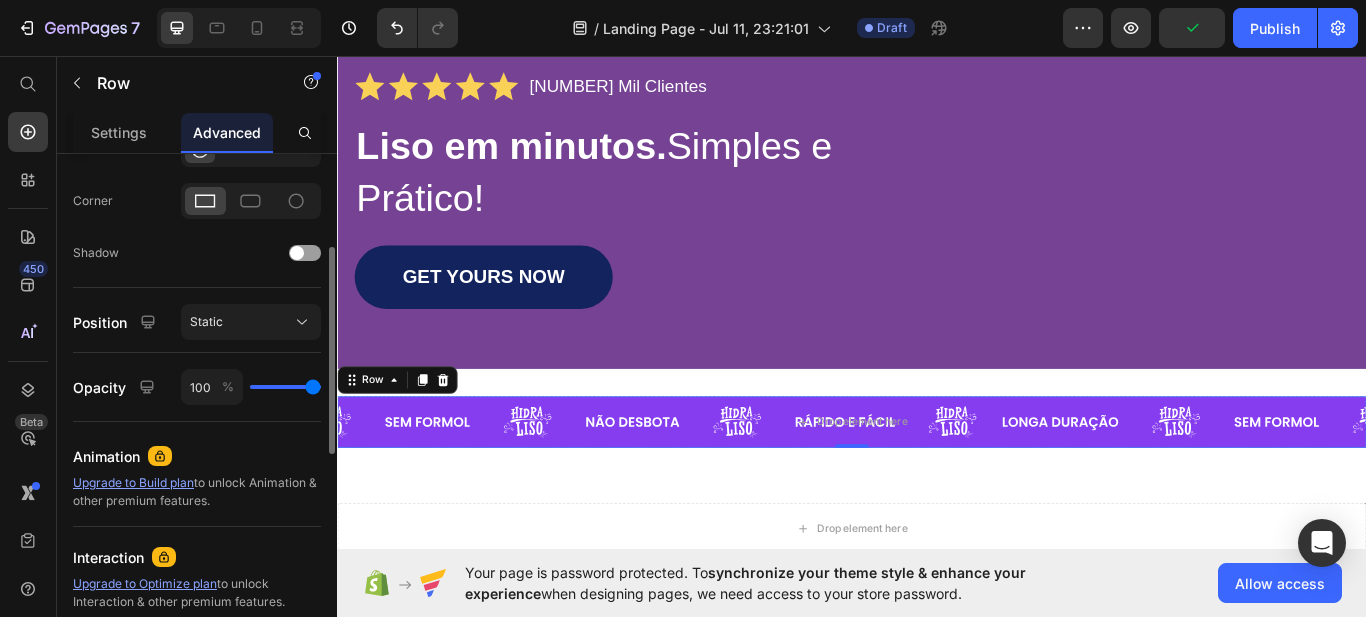 scroll, scrollTop: 485, scrollLeft: 0, axis: vertical 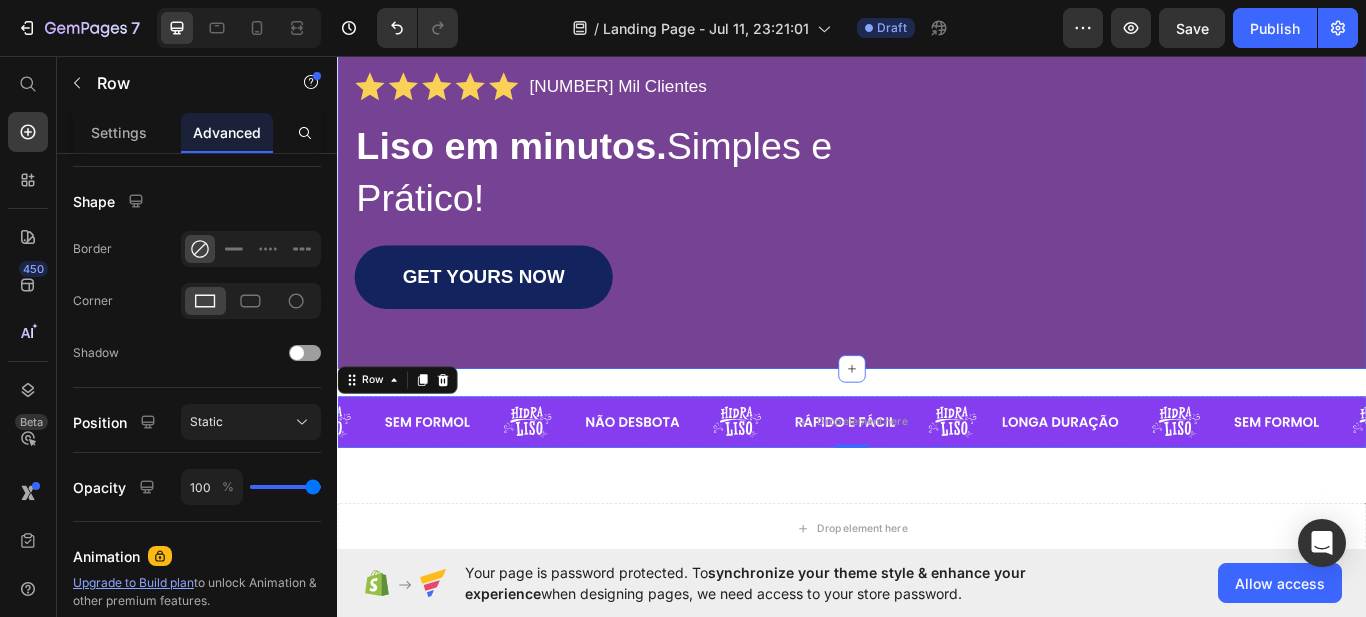 click on "Image Shop Now Button Row
Icon
Icon
Icon
Icon
Icon Icon List 63 Mil Clientes Text Block Row ⁠⁠⁠⁠⁠⁠⁠ Liso em minutos.  Simples e Prático! Heading GET YOURS NOW Button Row Section 1" at bounding box center [937, 107] 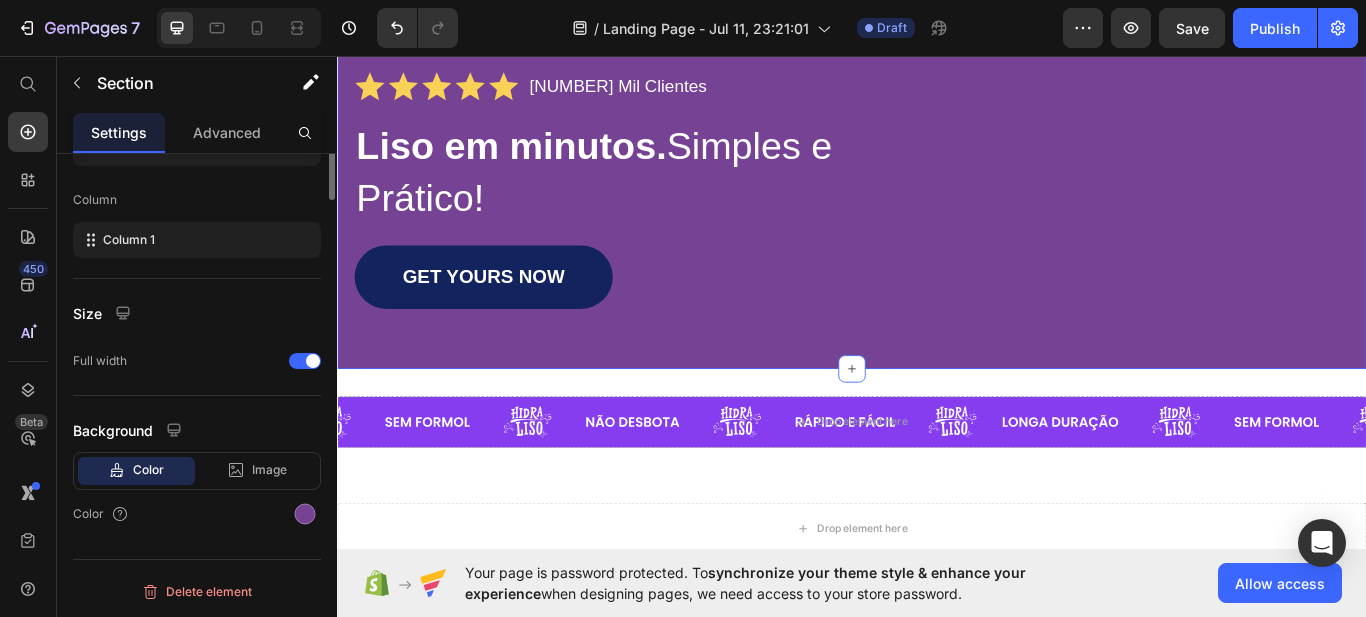 scroll, scrollTop: 0, scrollLeft: 0, axis: both 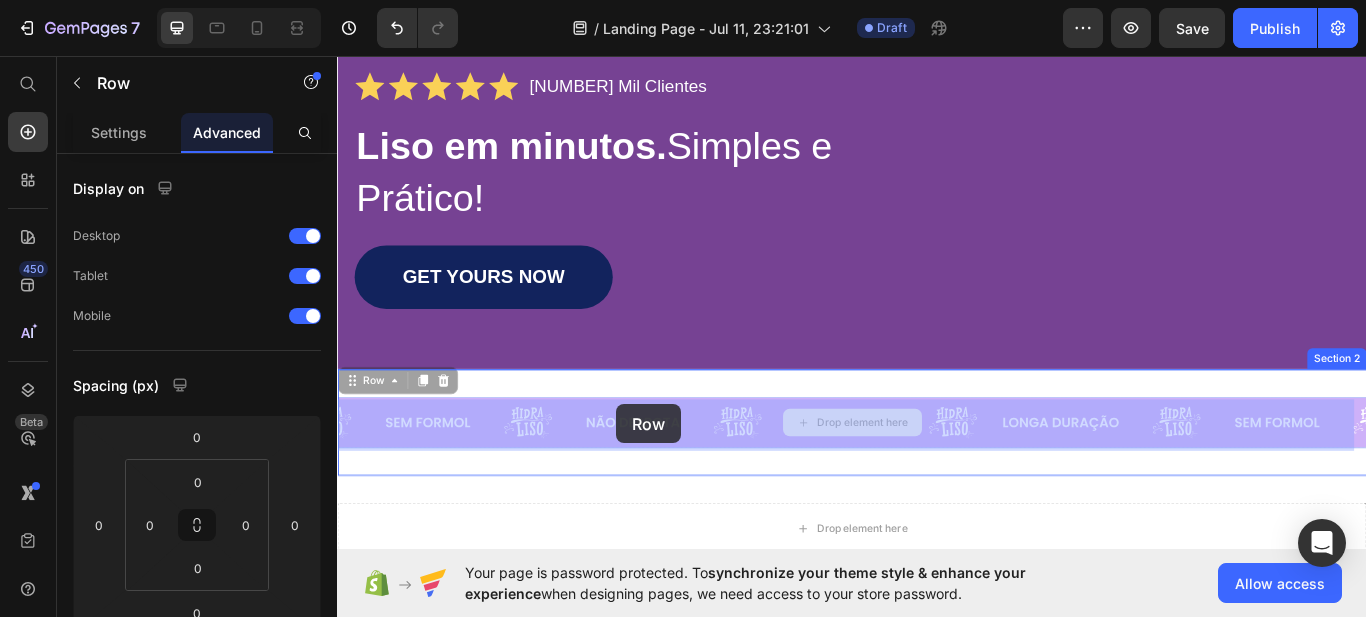 drag, startPoint x: 670, startPoint y: 485, endPoint x: 662, endPoint y: 463, distance: 23.409399 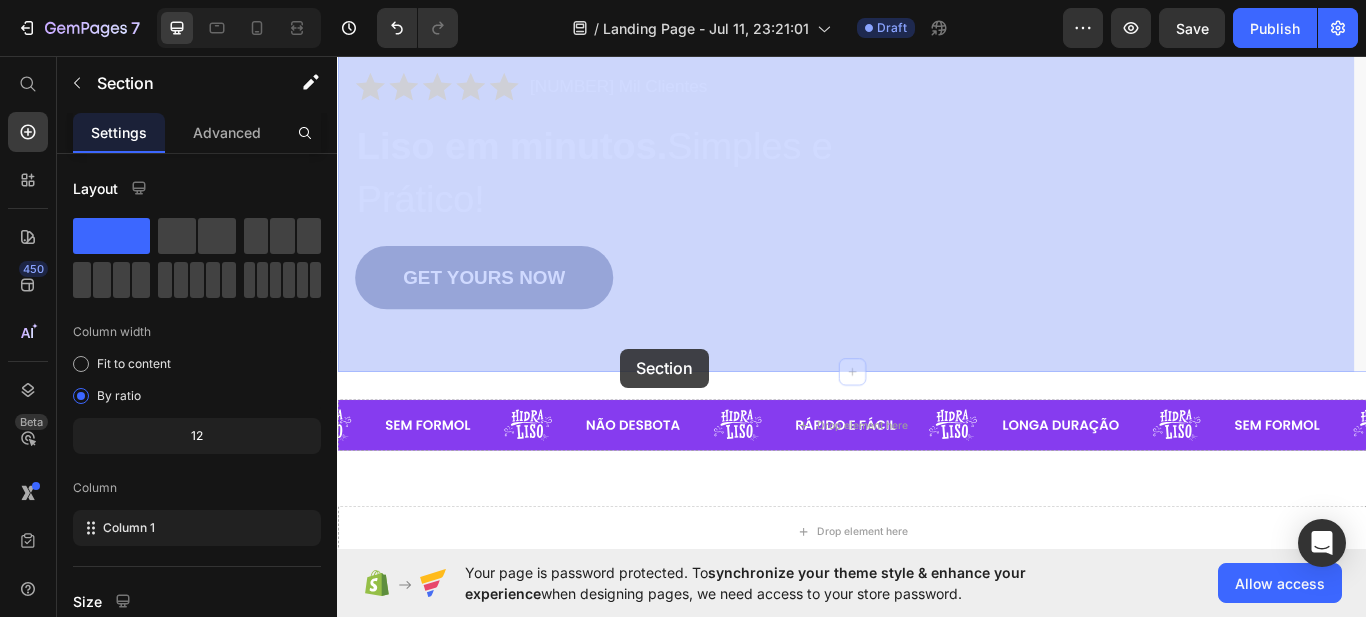 drag, startPoint x: 667, startPoint y: 415, endPoint x: 667, endPoint y: 398, distance: 17 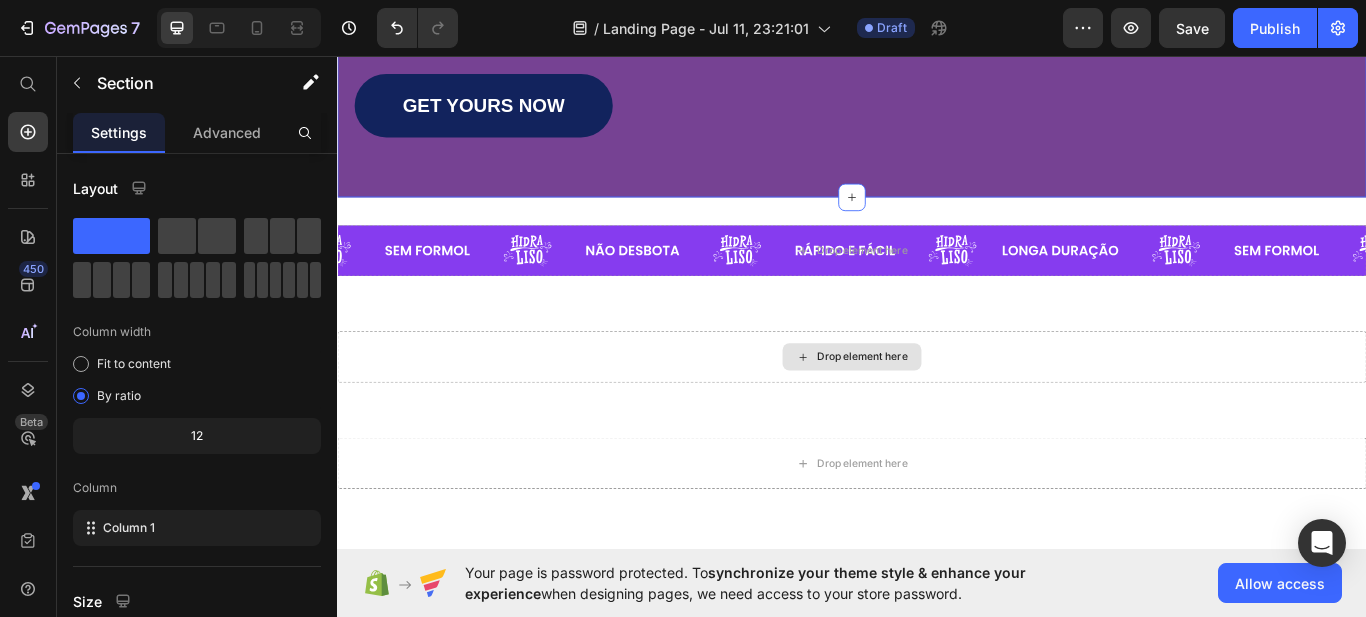 scroll, scrollTop: 400, scrollLeft: 0, axis: vertical 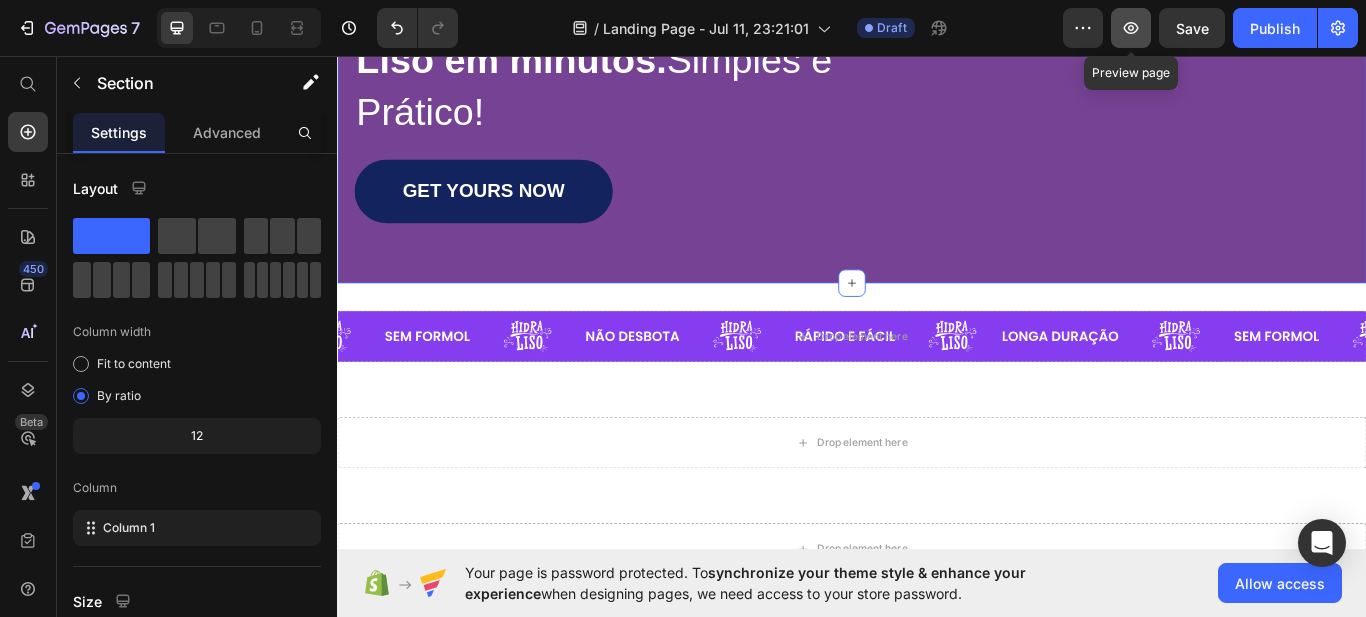 click 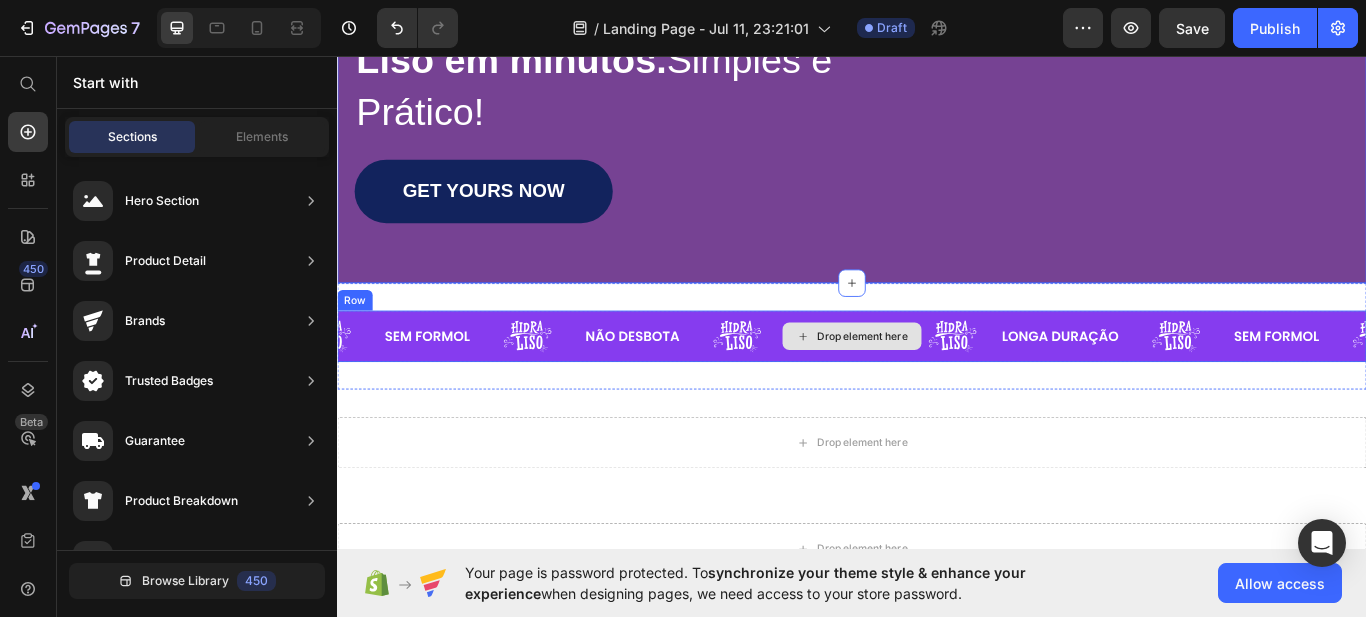 click on "Drop element here" at bounding box center [937, 384] 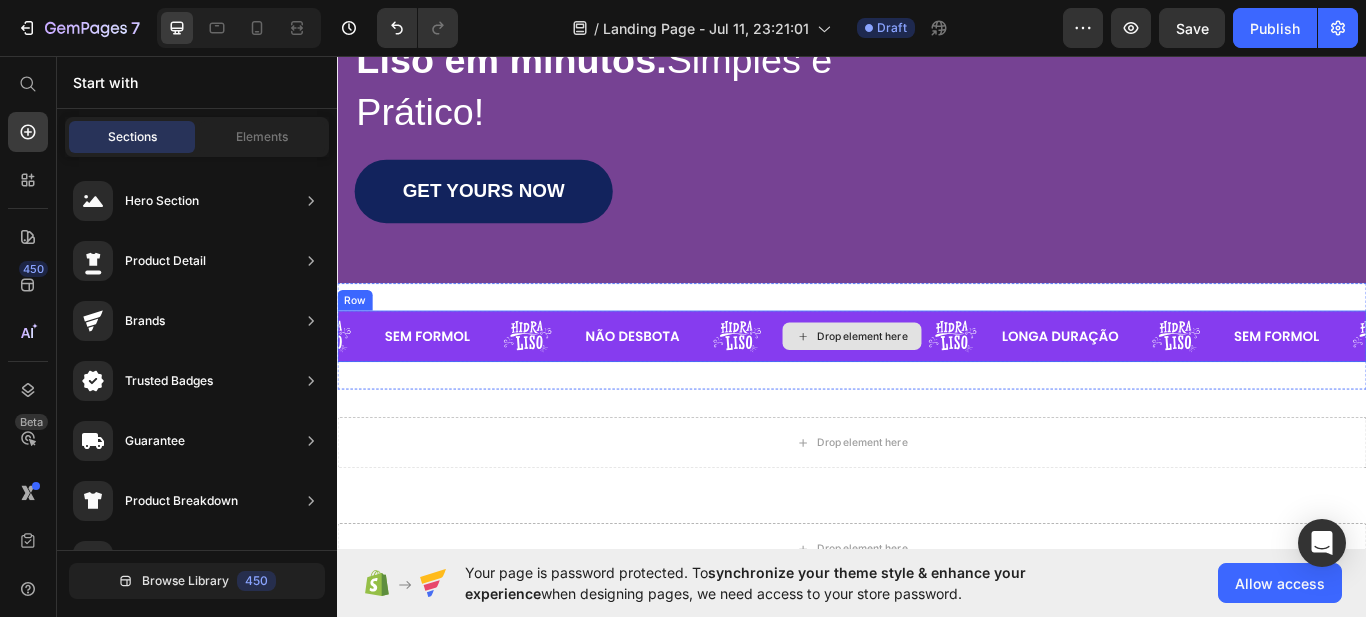 click on "Drop element here" at bounding box center (937, 384) 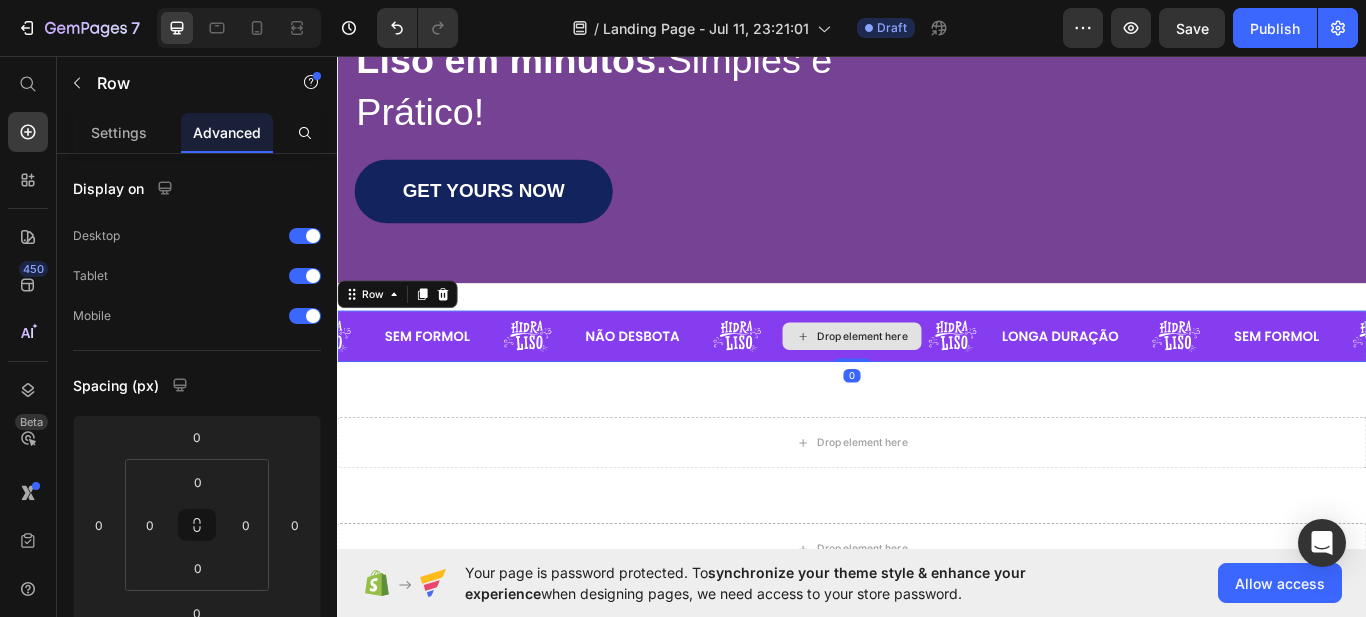 click on "Drop element here" at bounding box center [949, 384] 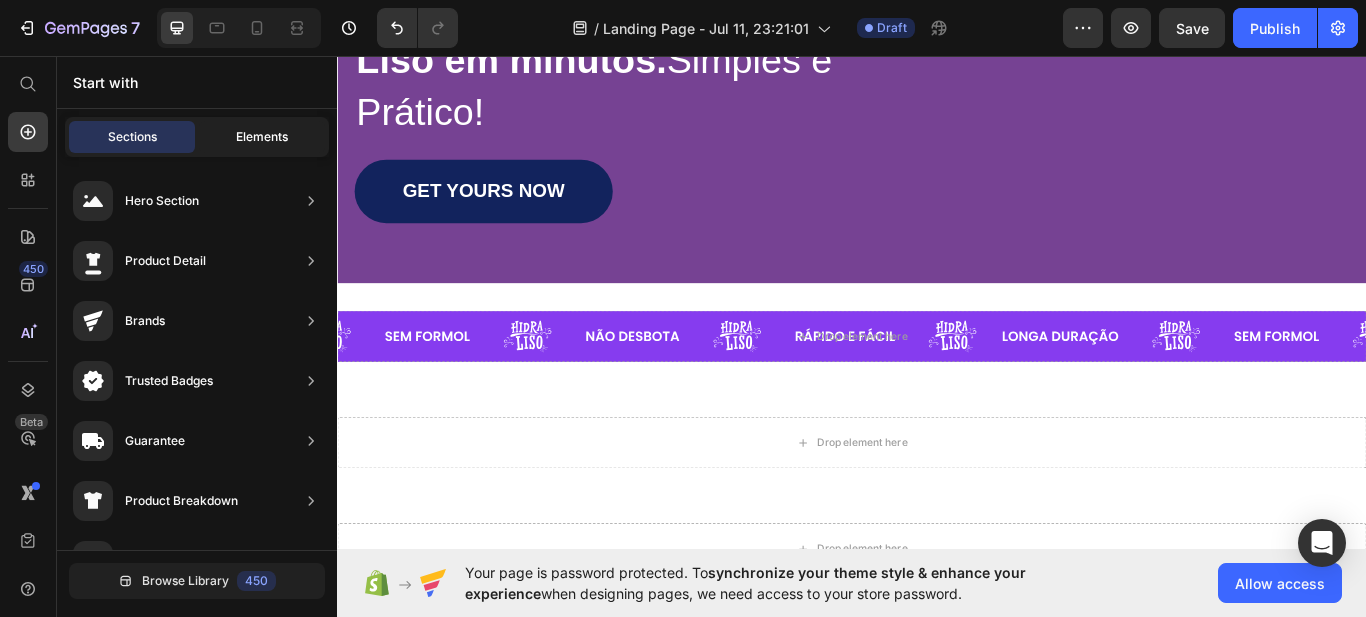 click on "Elements" at bounding box center (262, 137) 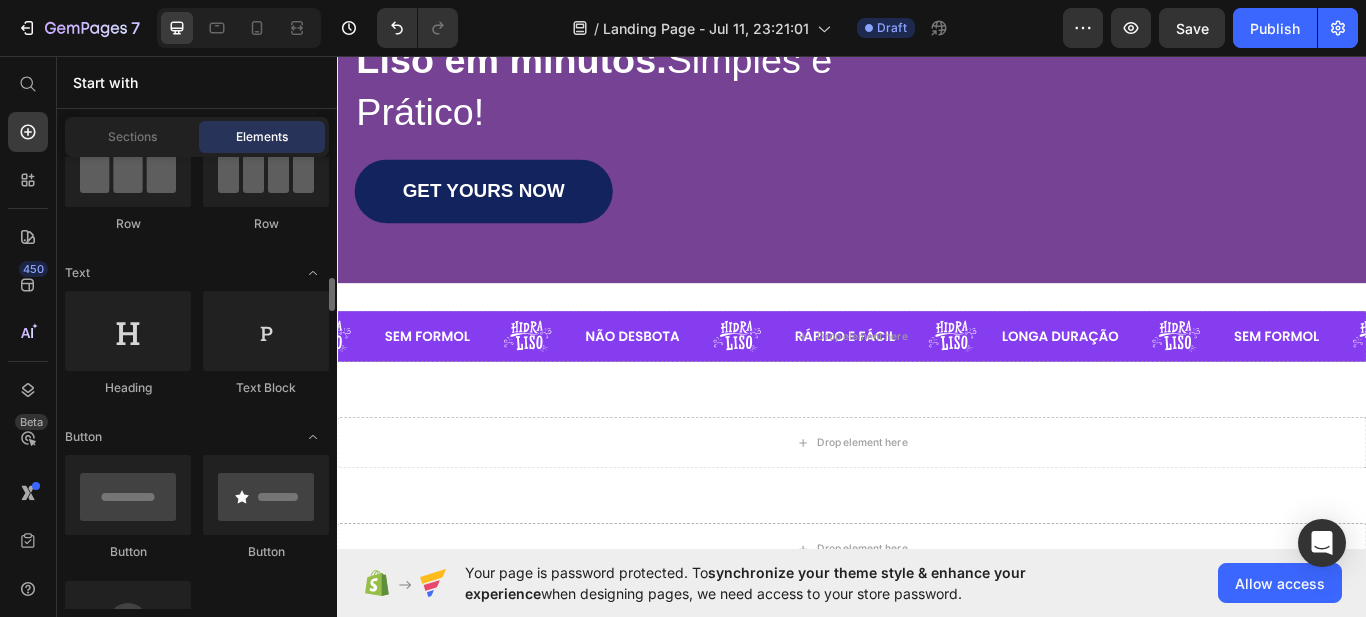 scroll, scrollTop: 300, scrollLeft: 0, axis: vertical 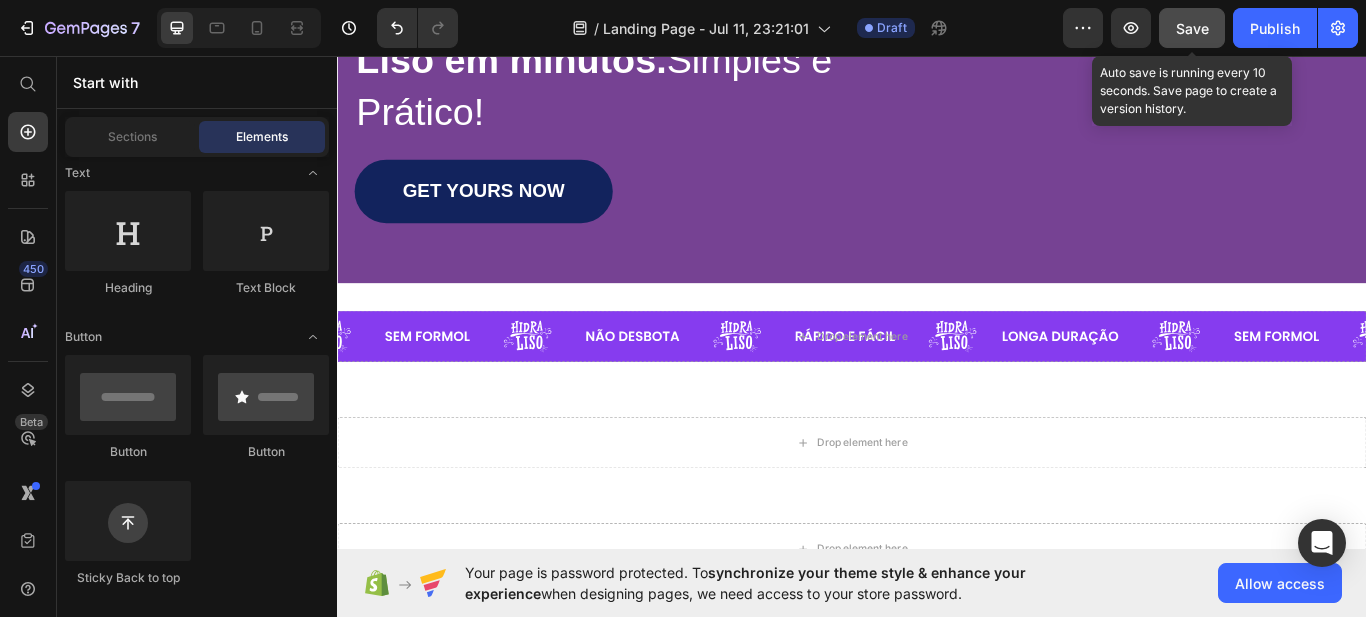 click on "Save" at bounding box center (1192, 28) 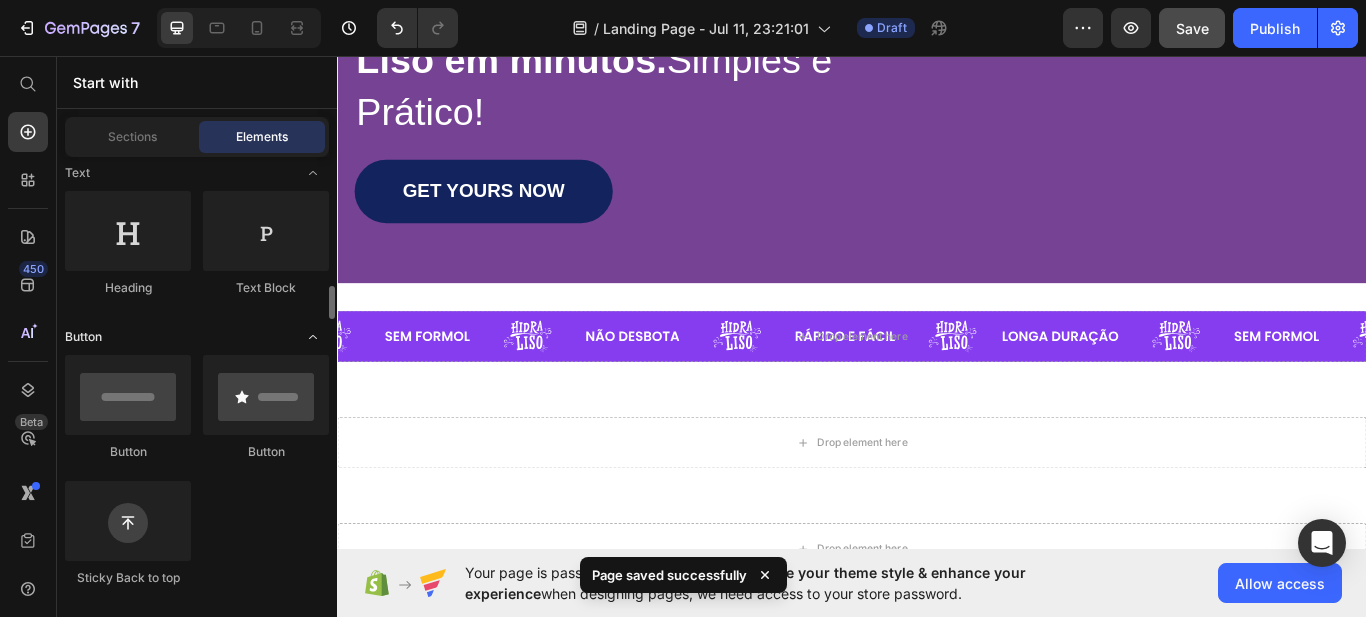 scroll, scrollTop: 500, scrollLeft: 0, axis: vertical 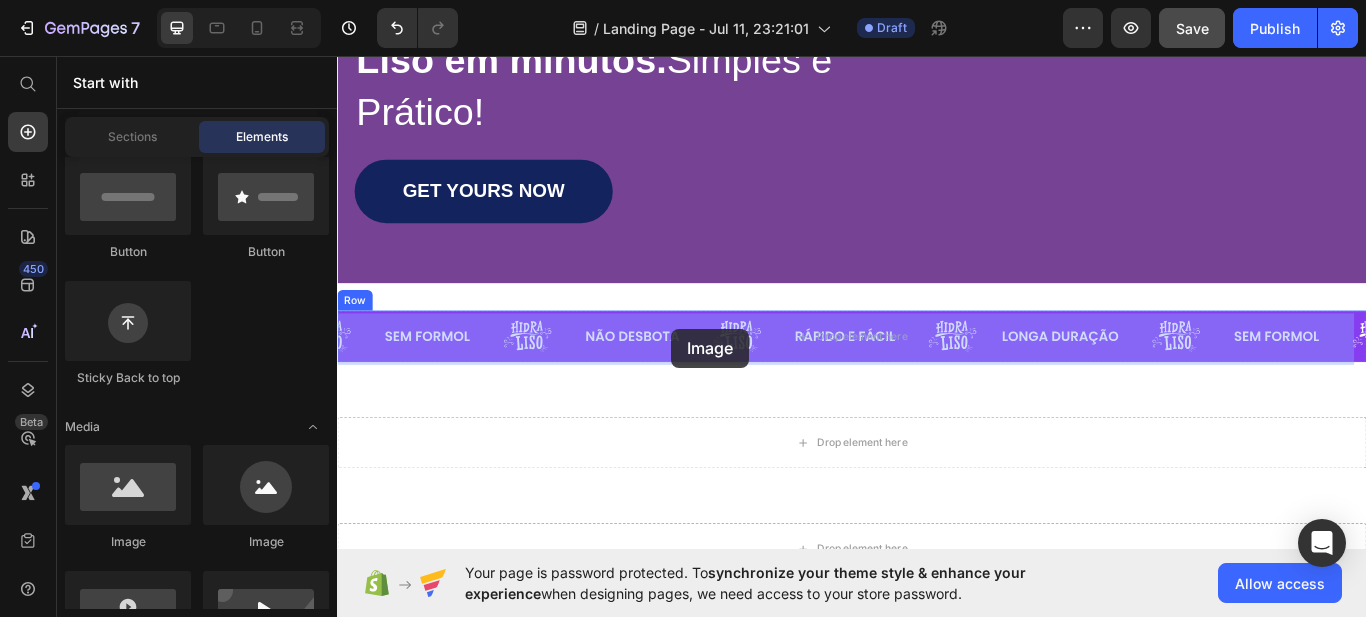 drag, startPoint x: 467, startPoint y: 524, endPoint x: 727, endPoint y: 375, distance: 299.66815 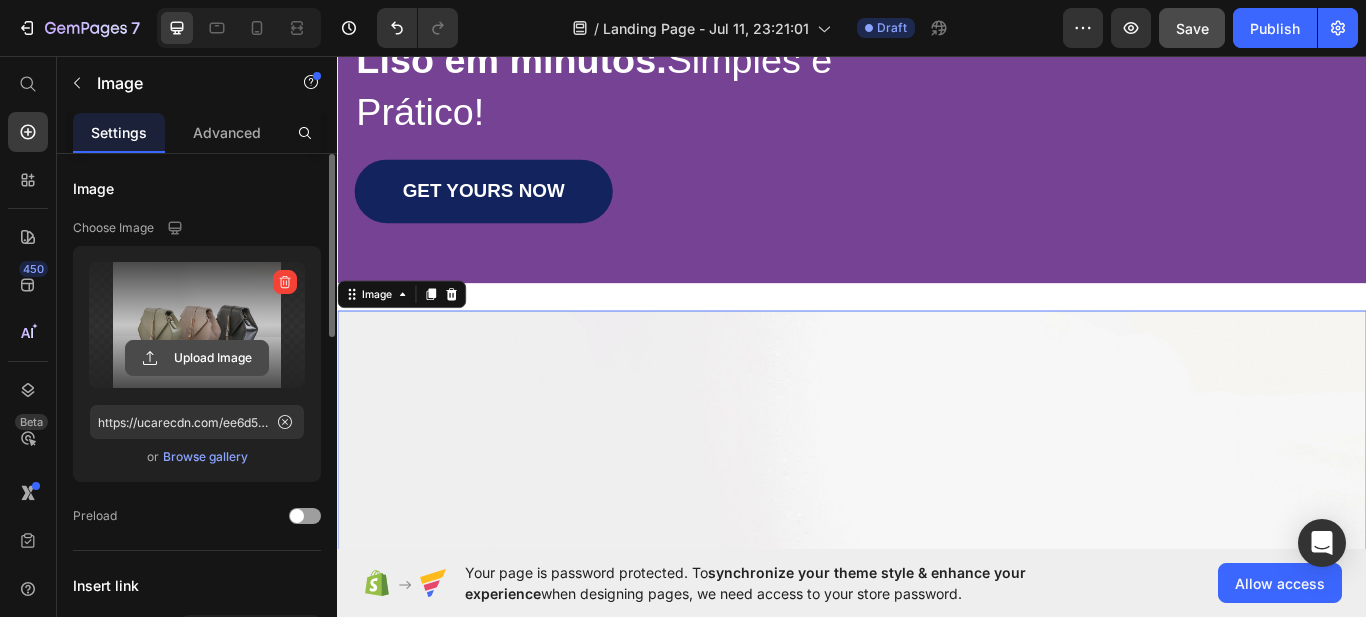 click 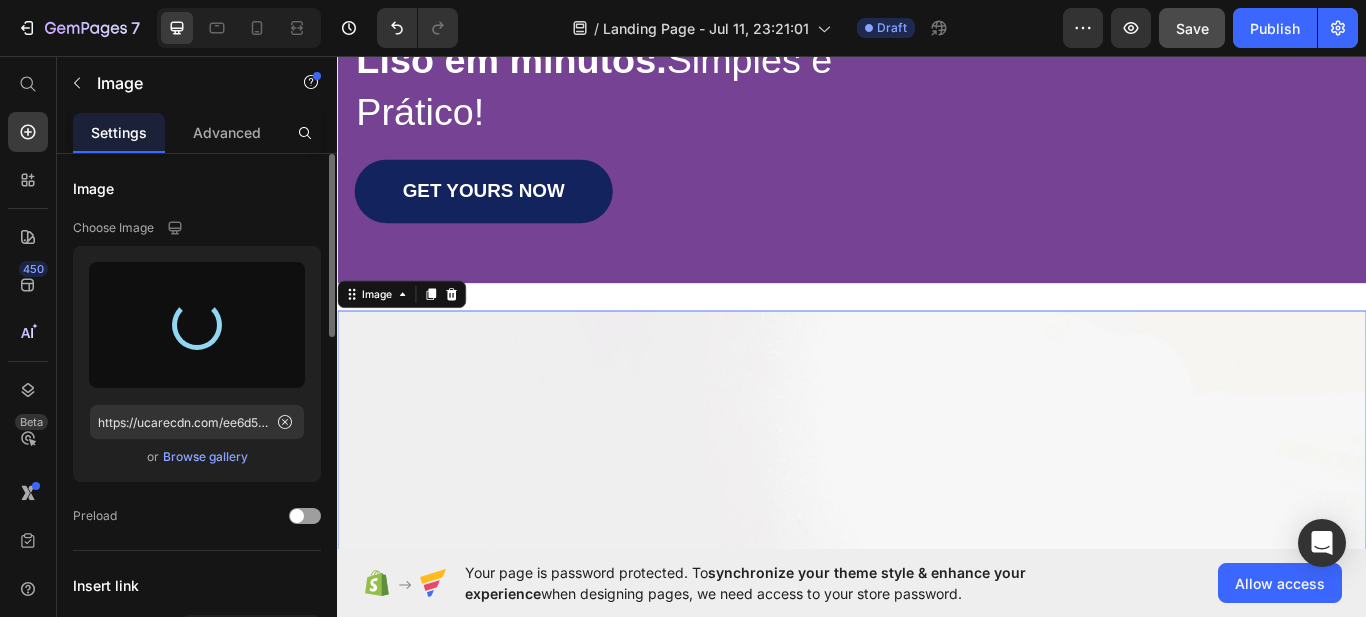 type on "https://files.gempages.net/gempages_575050967674782564-58f1e93c-21a9-42d0-b847-f01195c56c0a.svg" 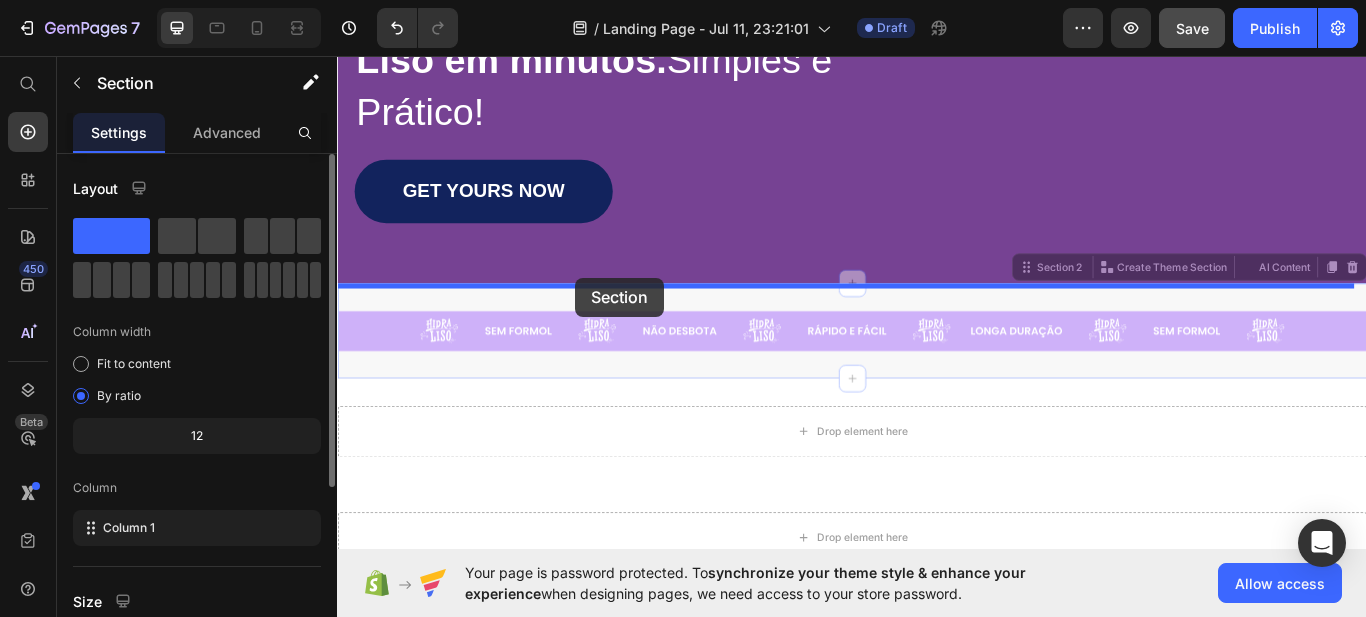 drag, startPoint x: 618, startPoint y: 342, endPoint x: 615, endPoint y: 315, distance: 27.166155 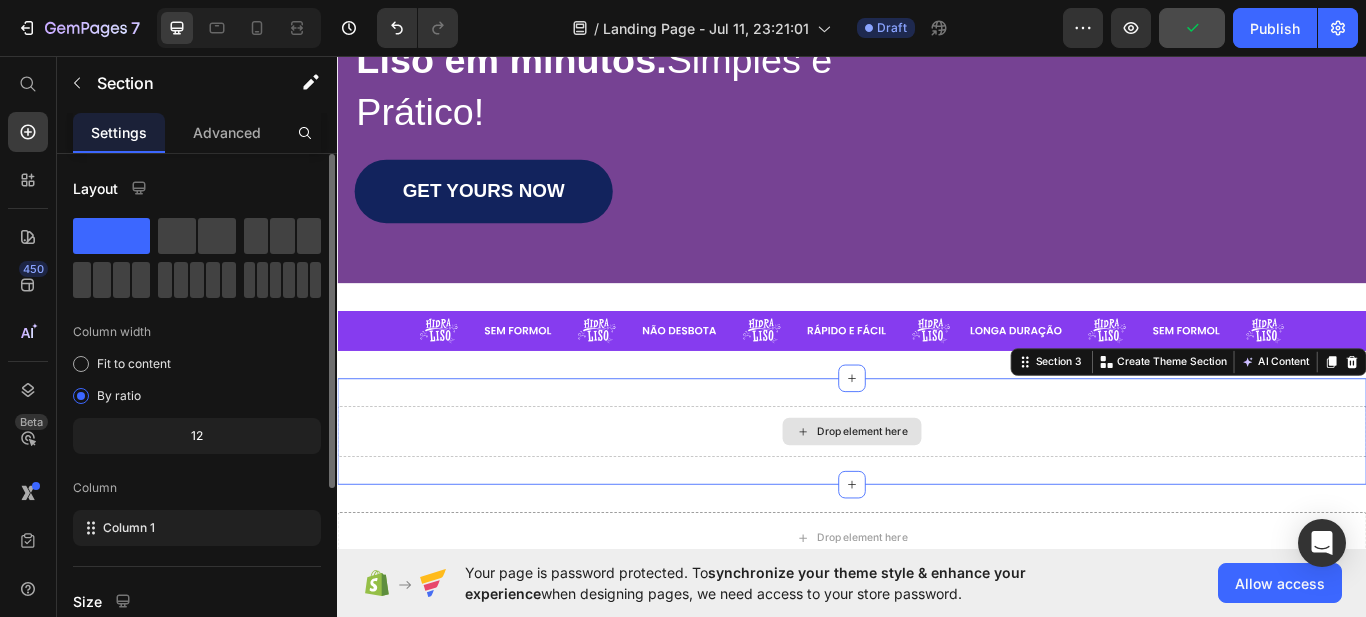 click on "Drop element here" at bounding box center [937, 495] 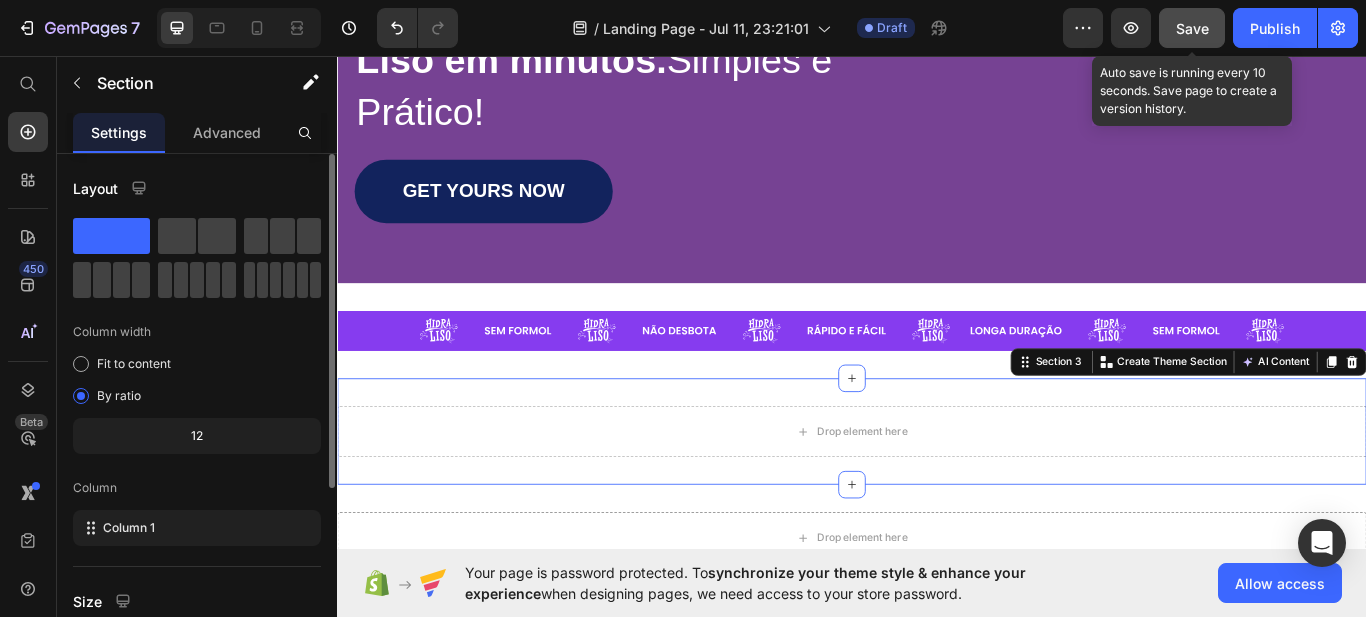 click on "Save" 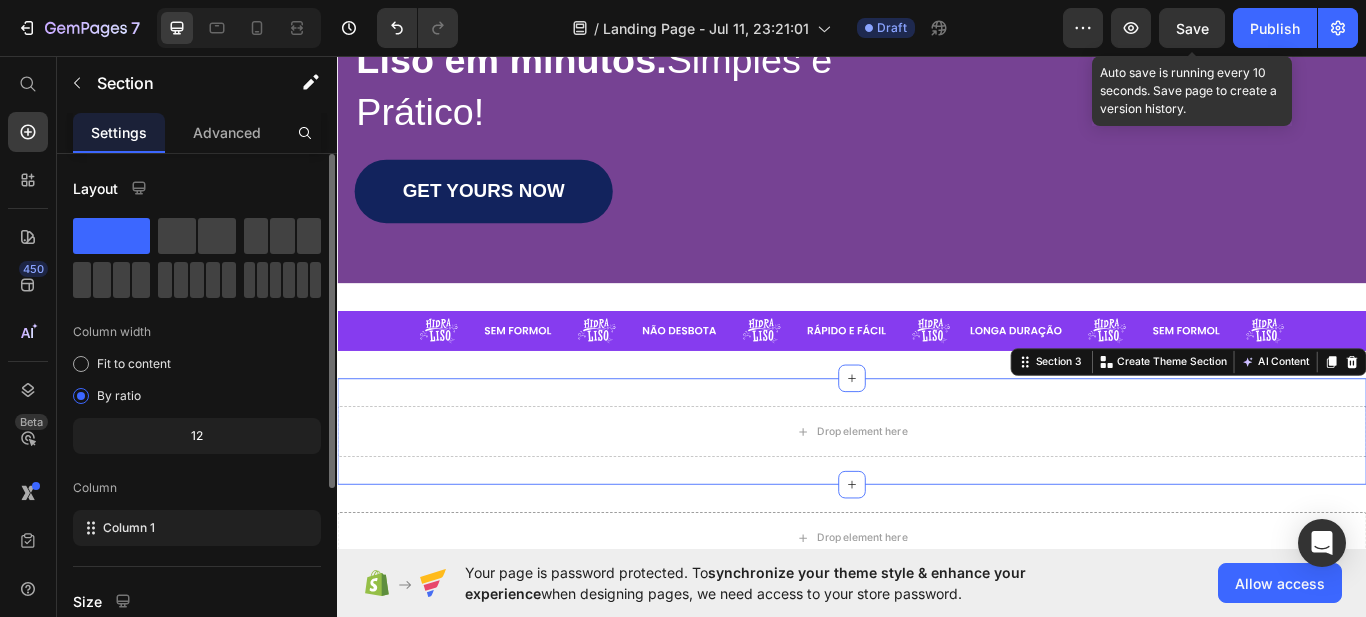 click on "Save" 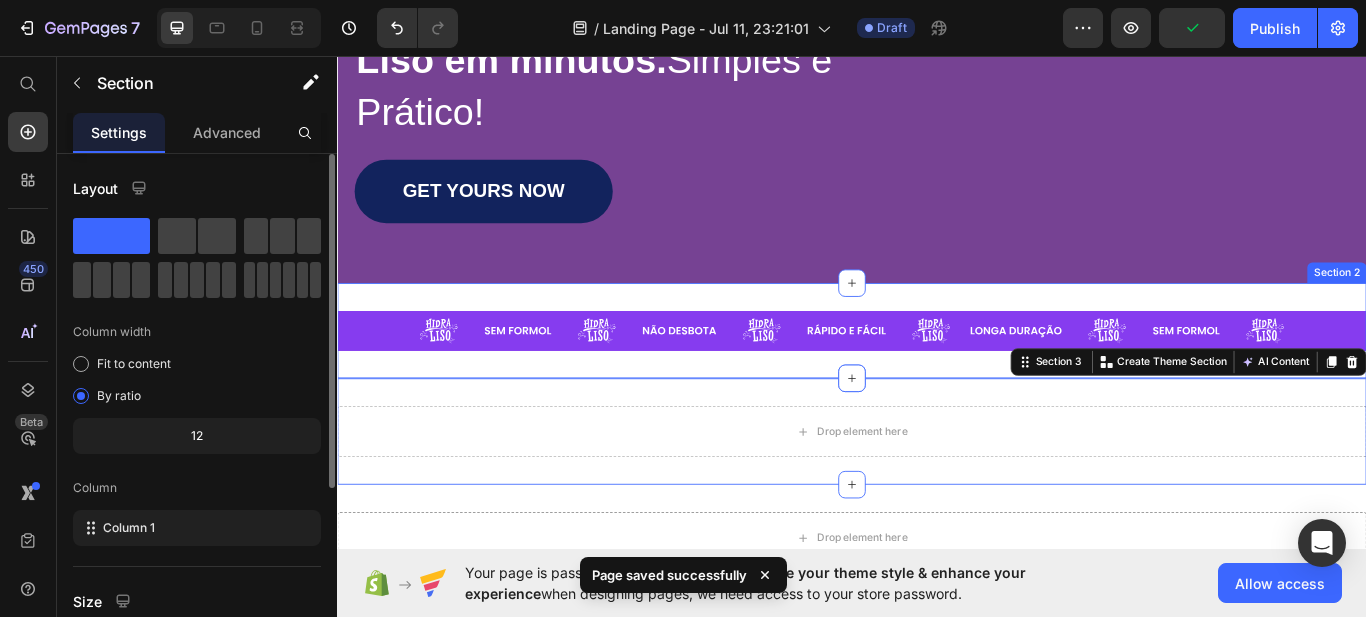 scroll, scrollTop: 200, scrollLeft: 0, axis: vertical 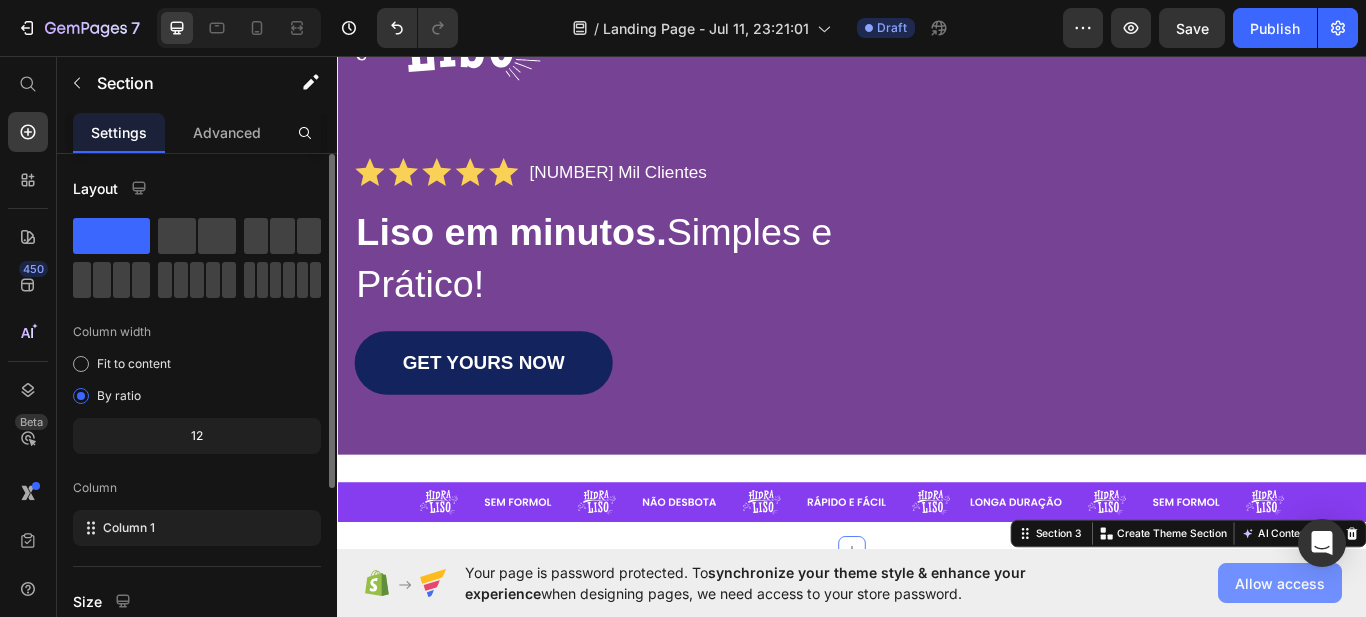 click on "Allow access" 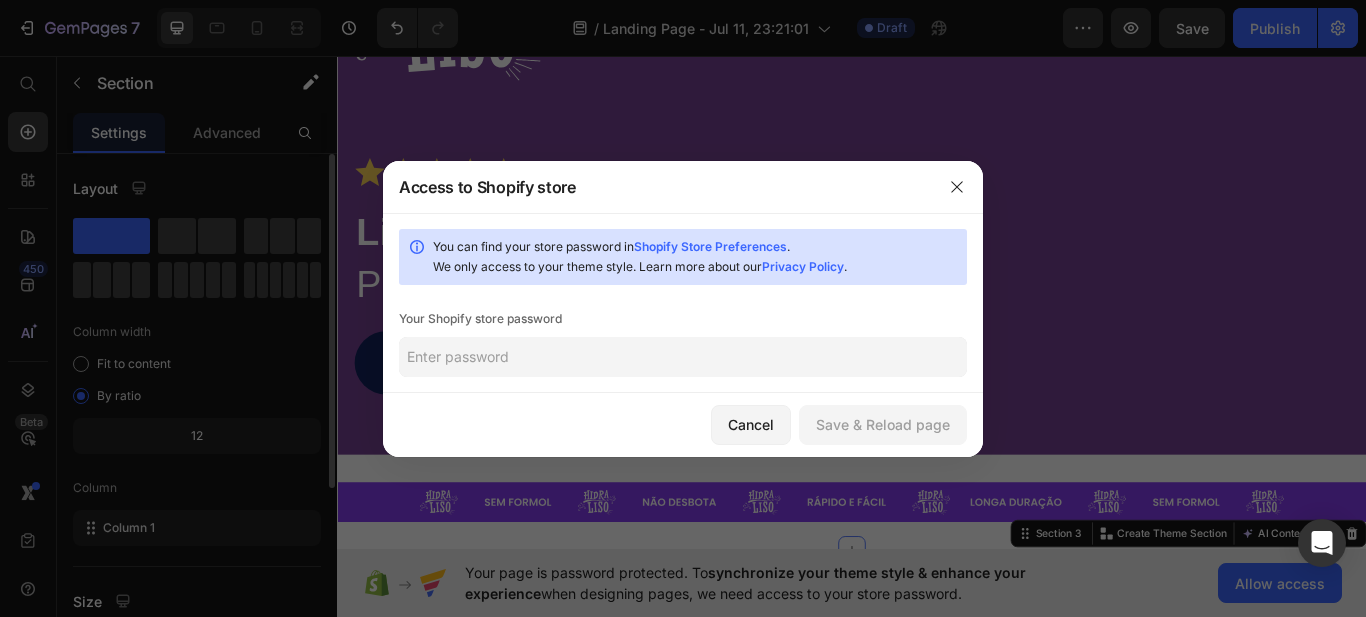 click 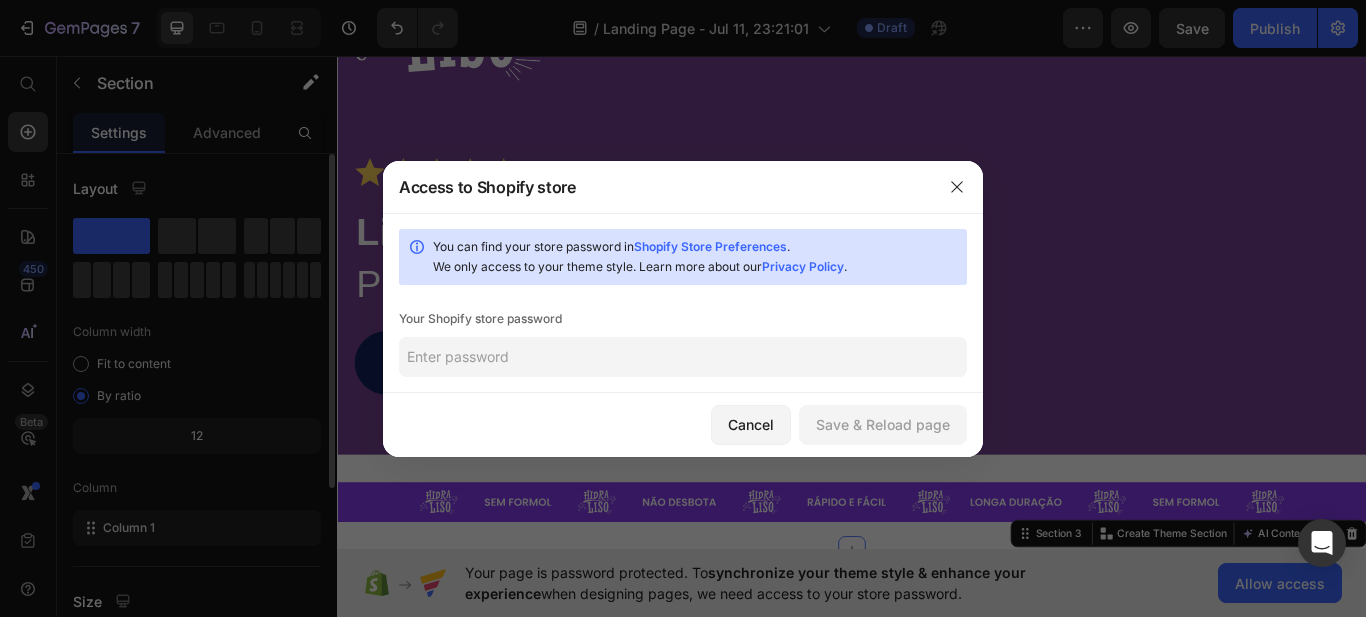 click on "Shopify Store Preferences" at bounding box center (710, 246) 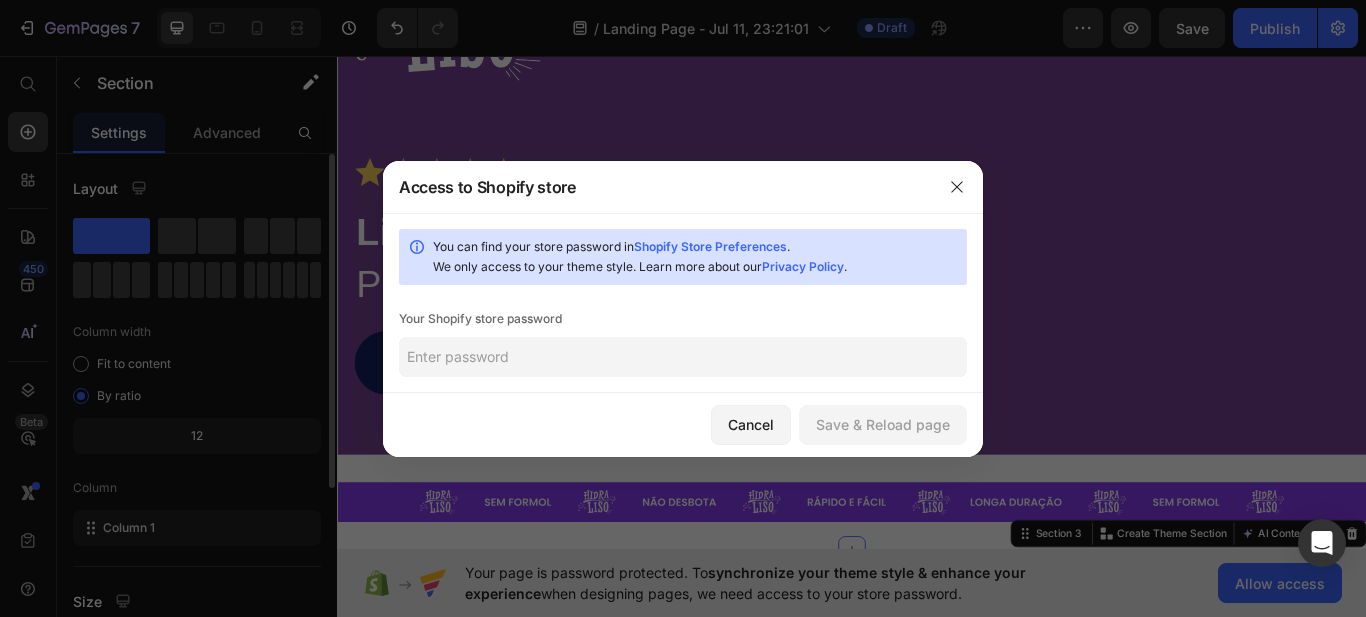 click 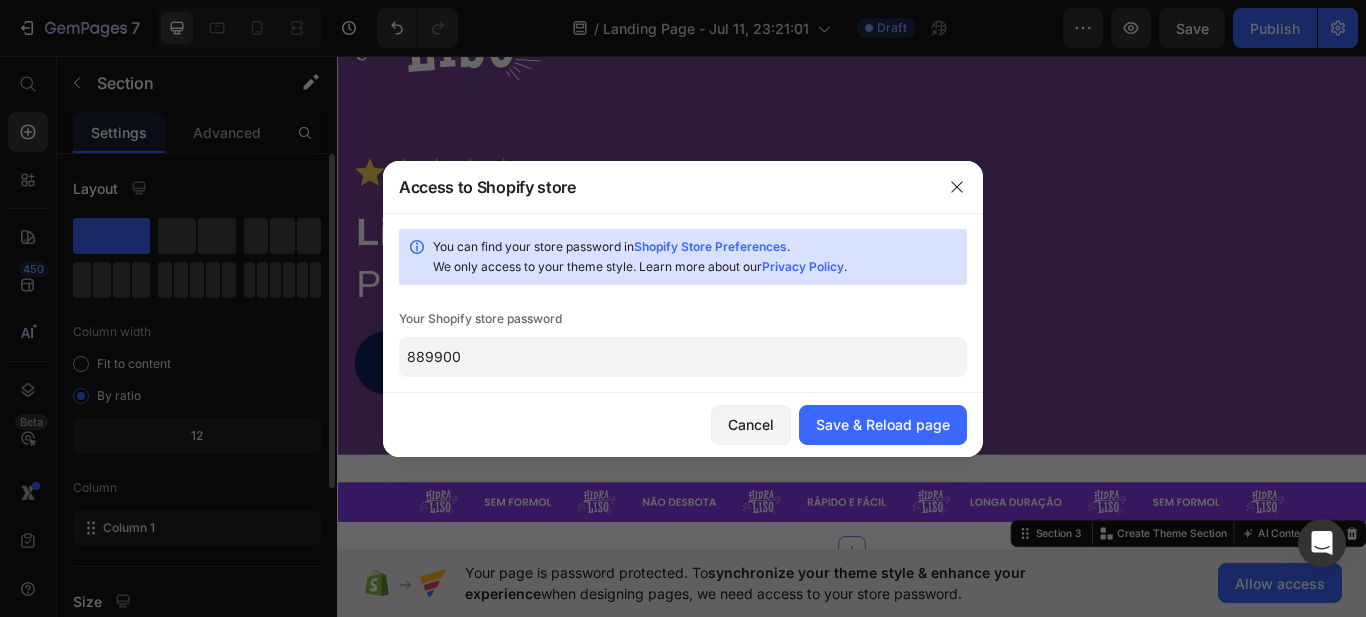 type on "889900" 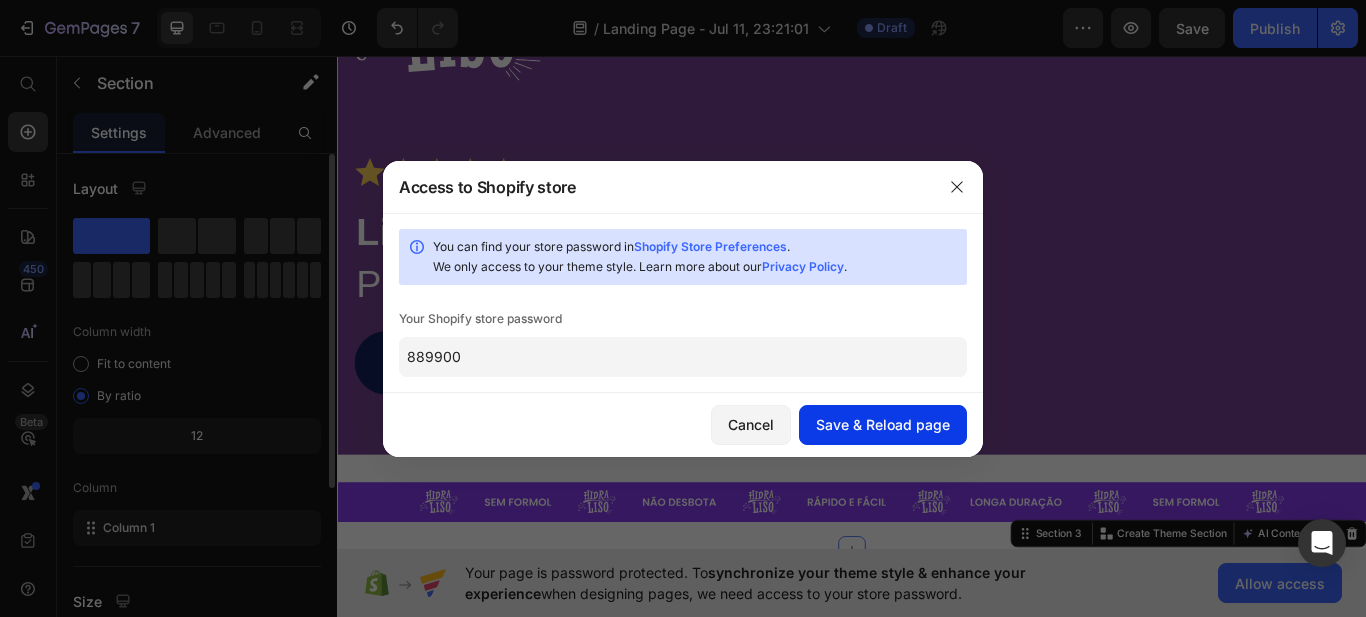 click on "Save & Reload page" 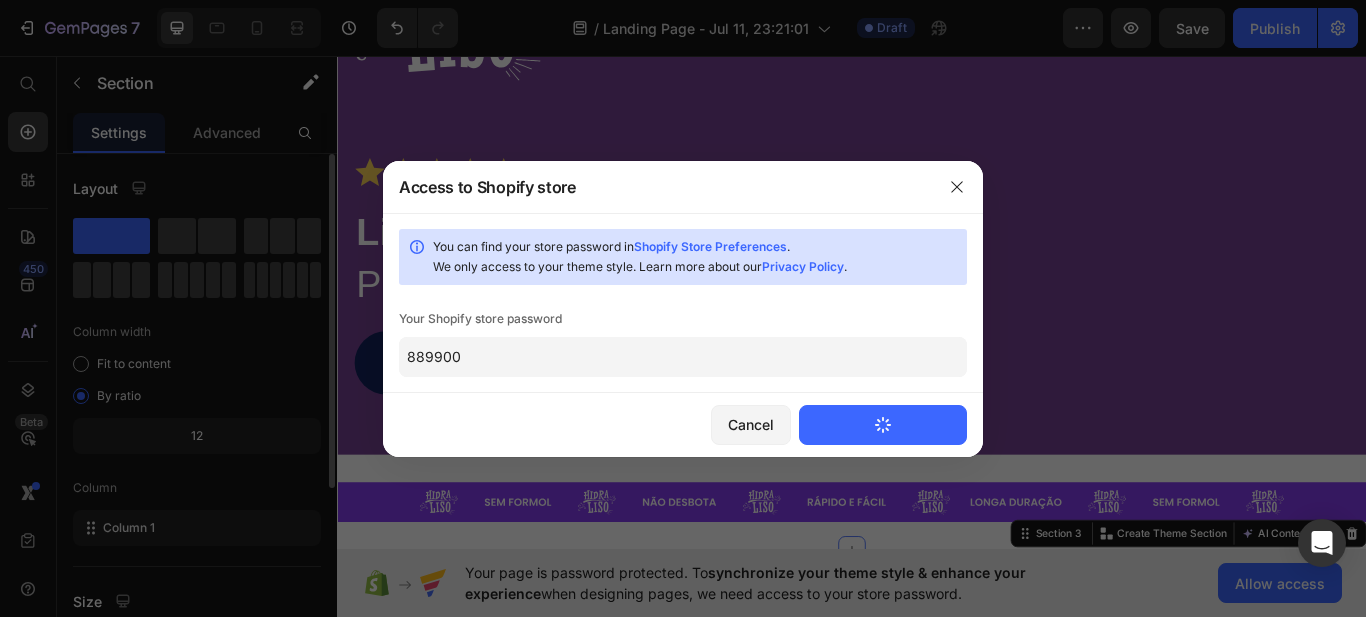 type 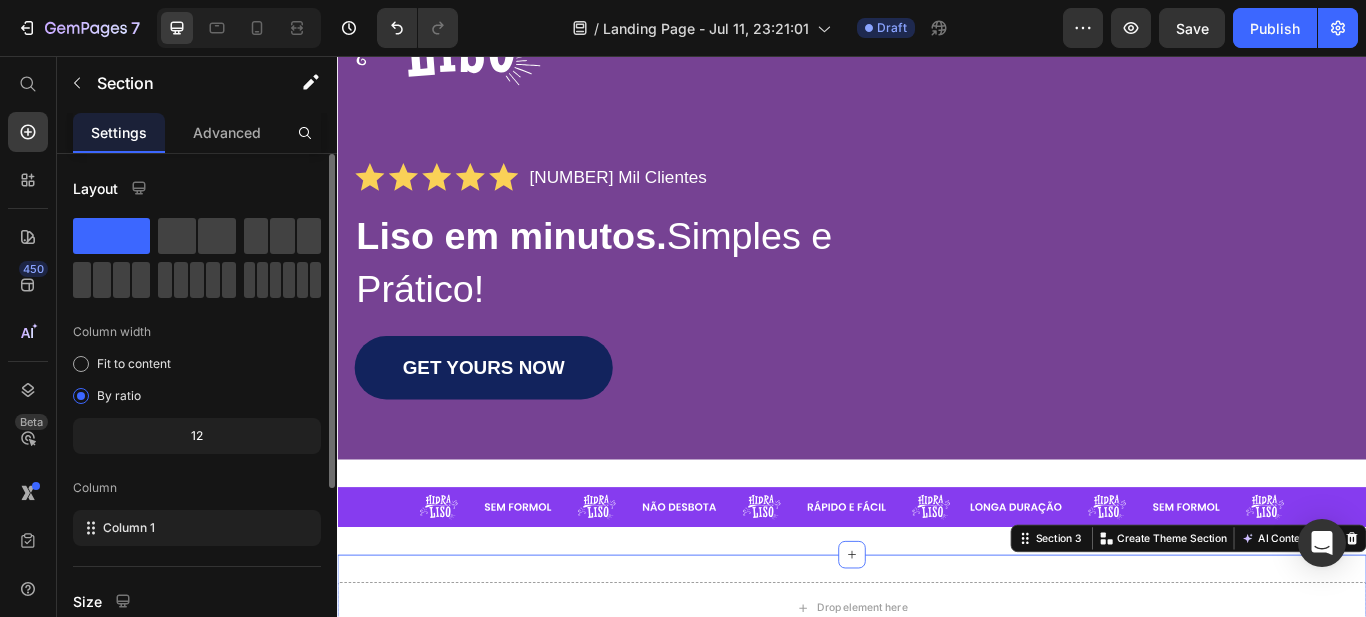 scroll, scrollTop: 0, scrollLeft: 0, axis: both 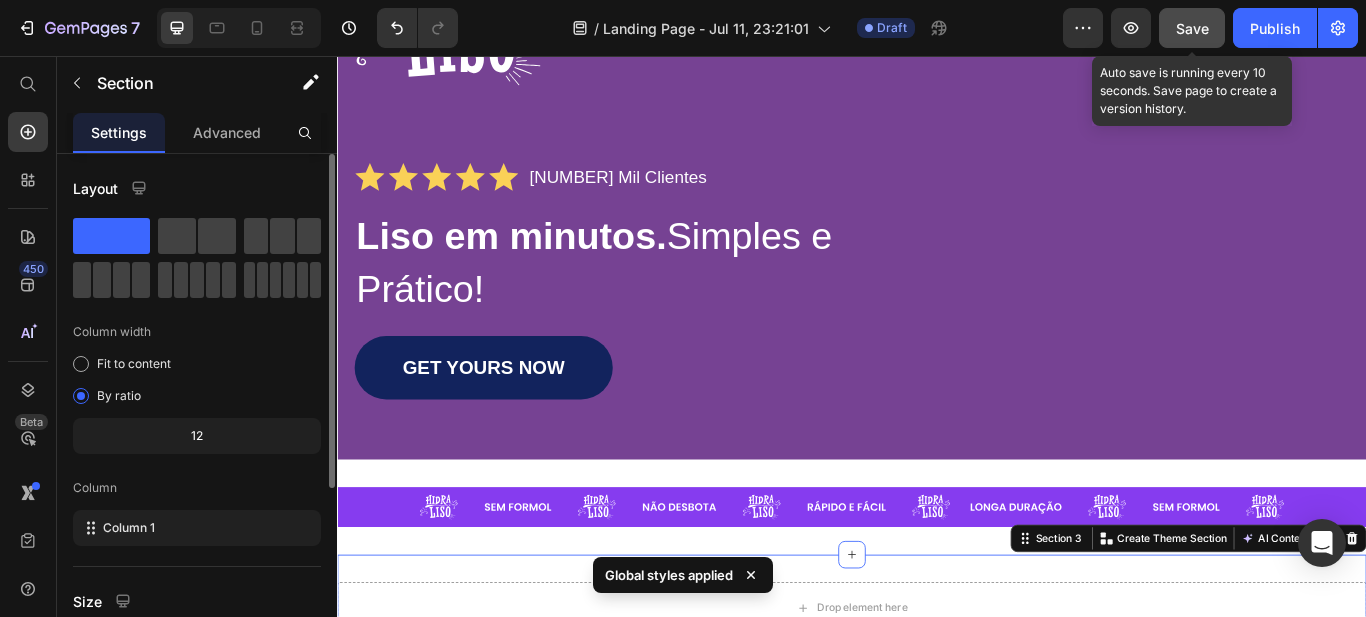 click on "Save" at bounding box center (1192, 28) 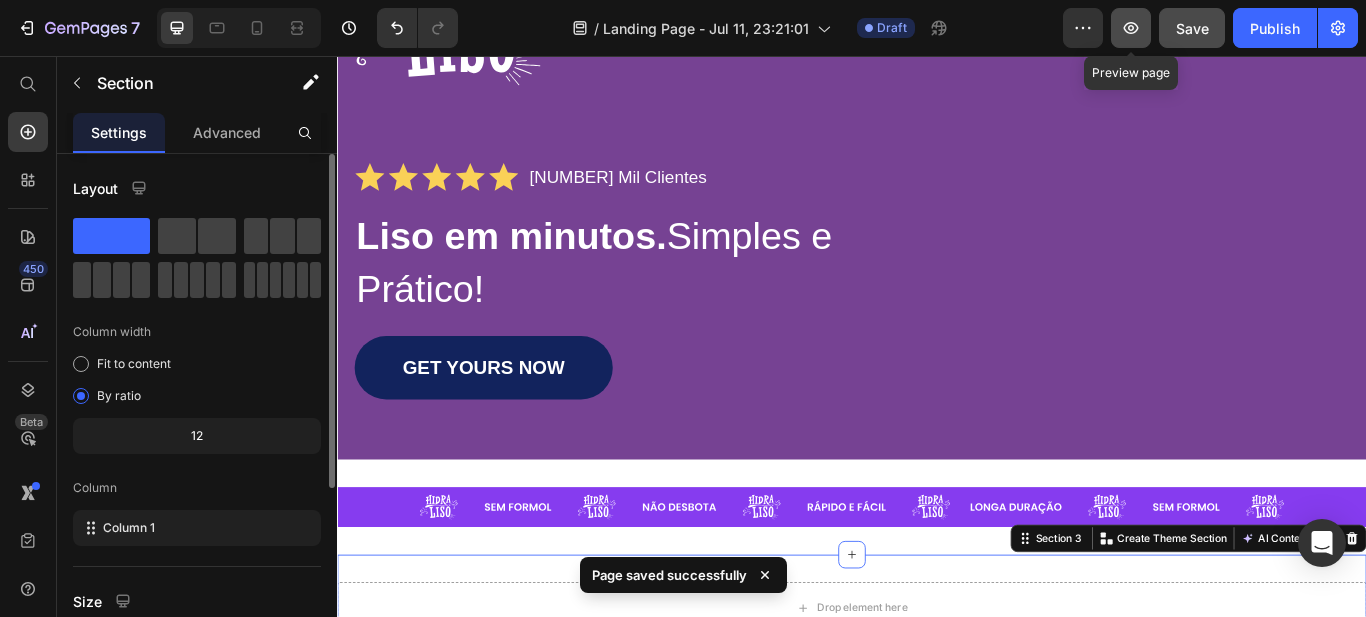 click 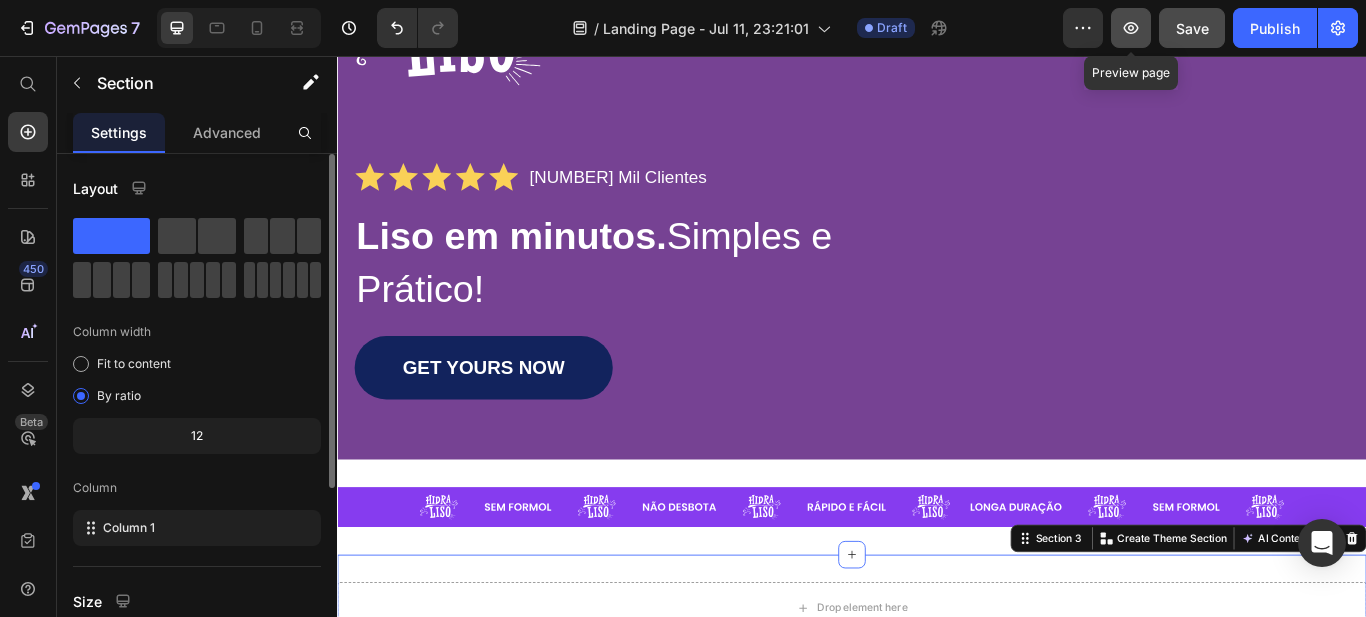 click 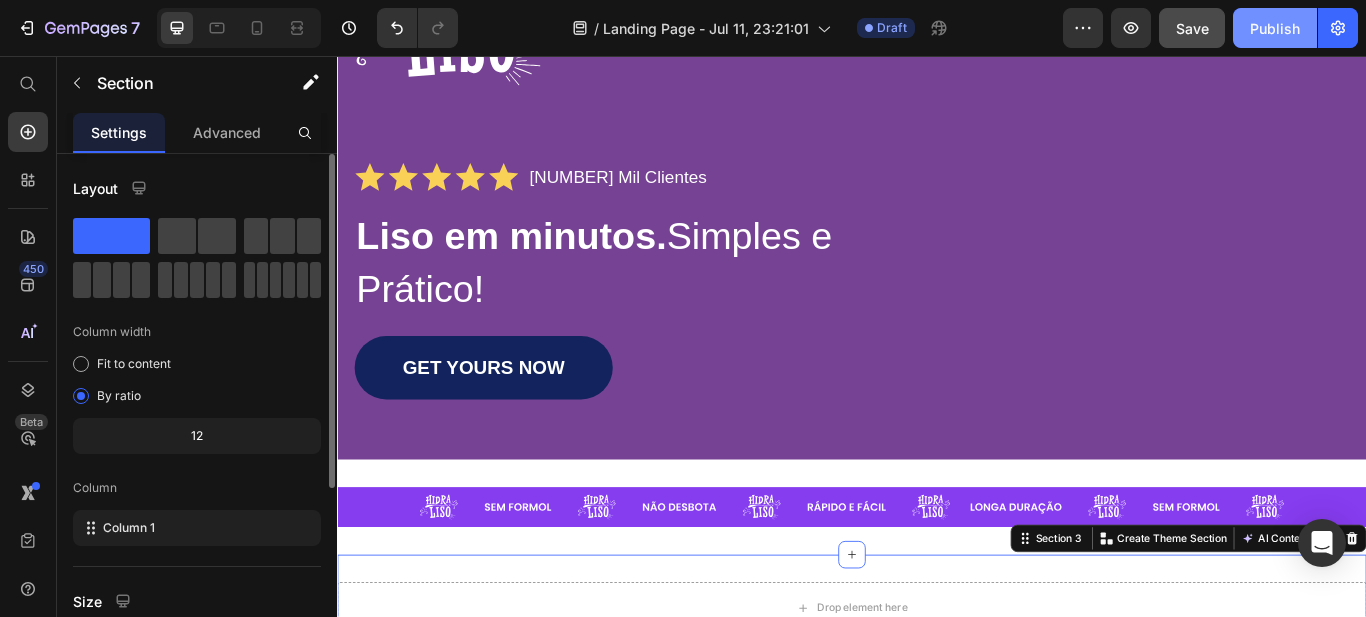 click on "Publish" at bounding box center (1275, 28) 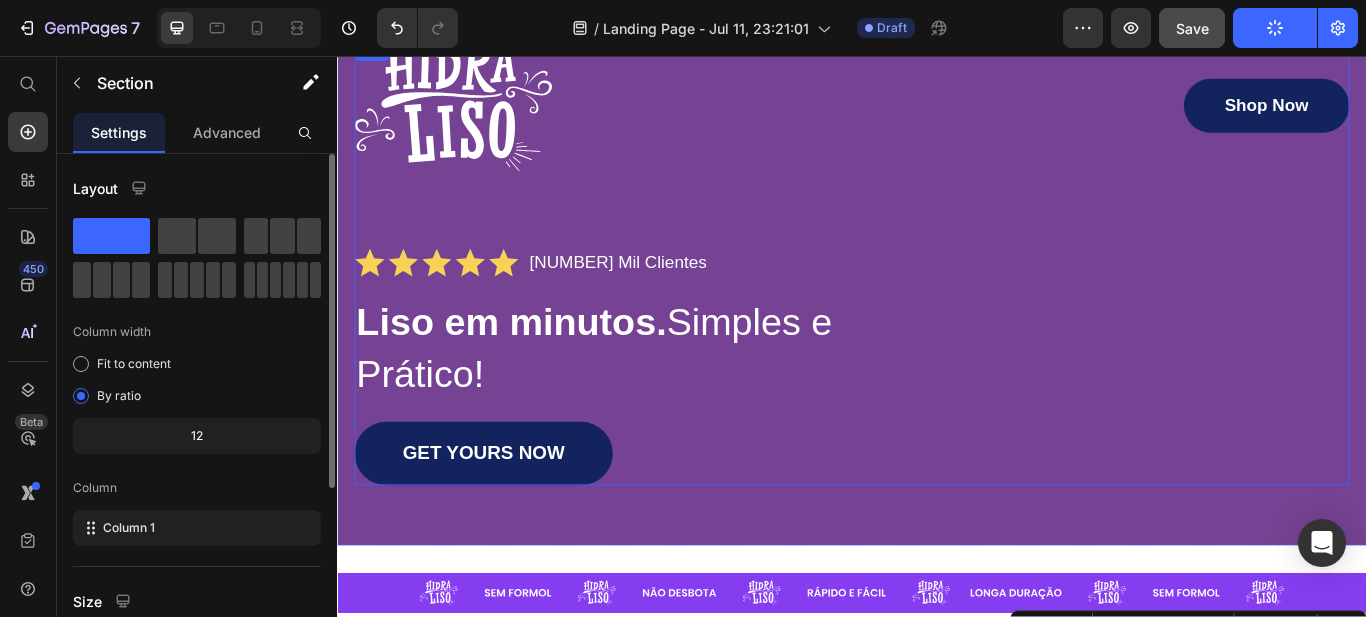 scroll, scrollTop: 0, scrollLeft: 0, axis: both 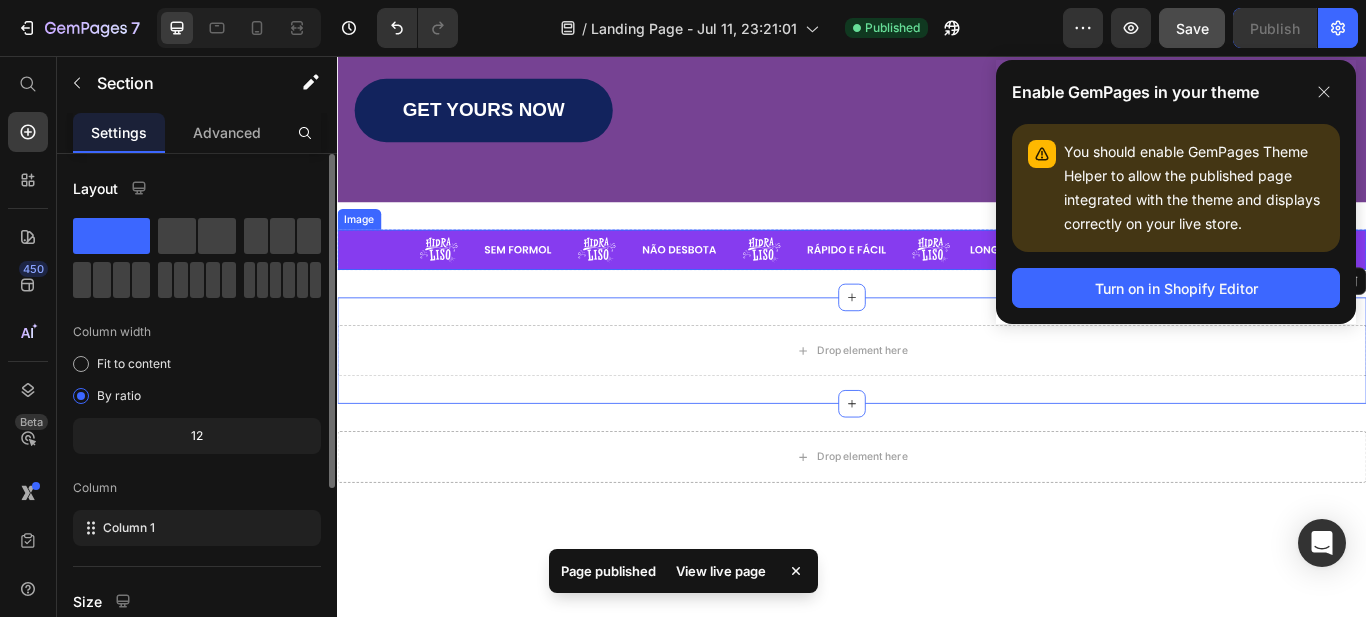 click at bounding box center [937, 282] 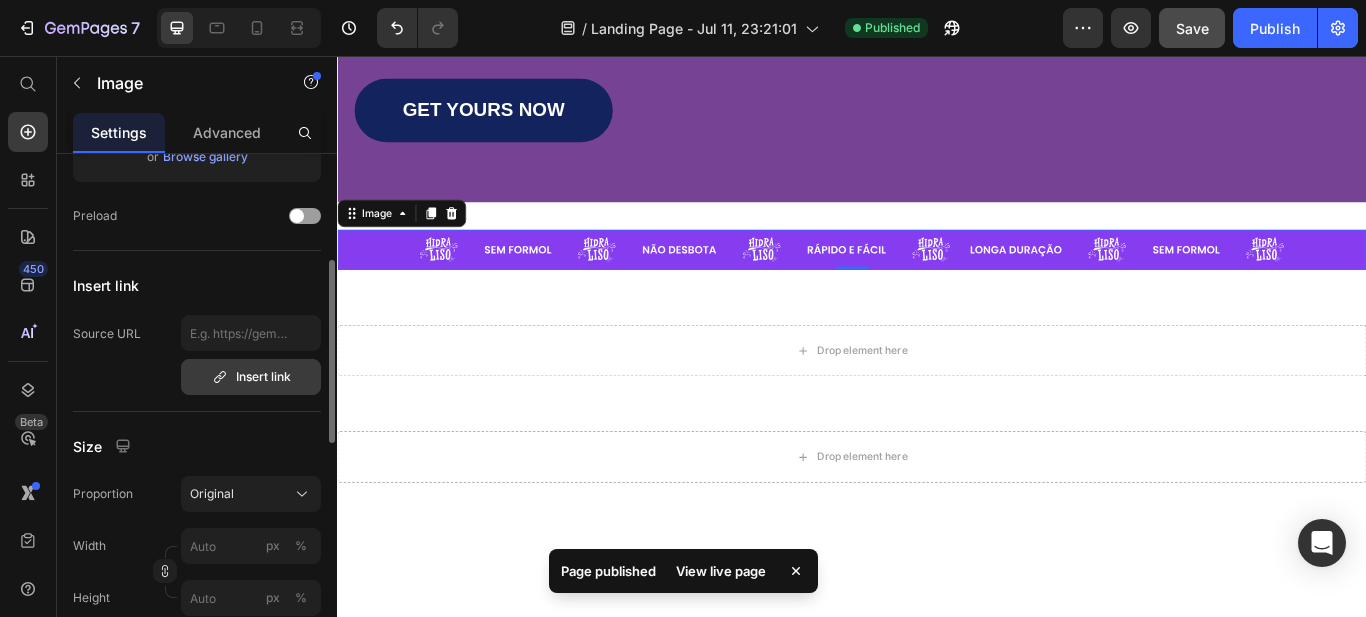 scroll, scrollTop: 400, scrollLeft: 0, axis: vertical 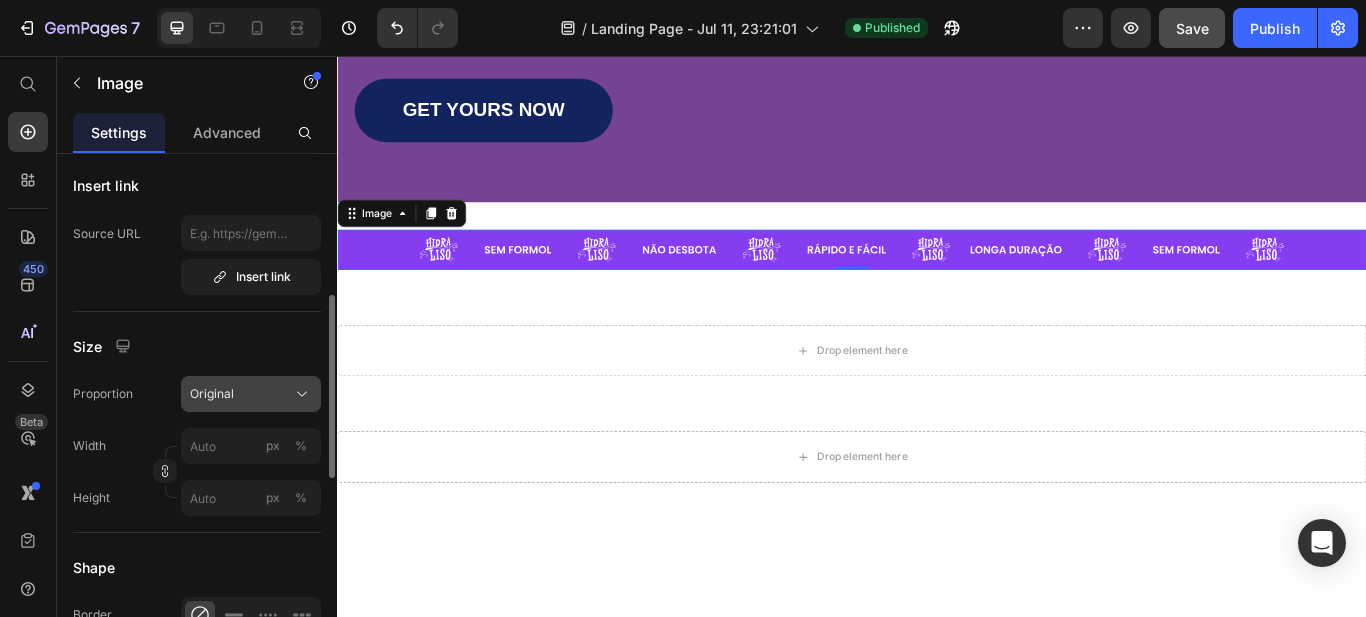 click on "Original" at bounding box center [212, 394] 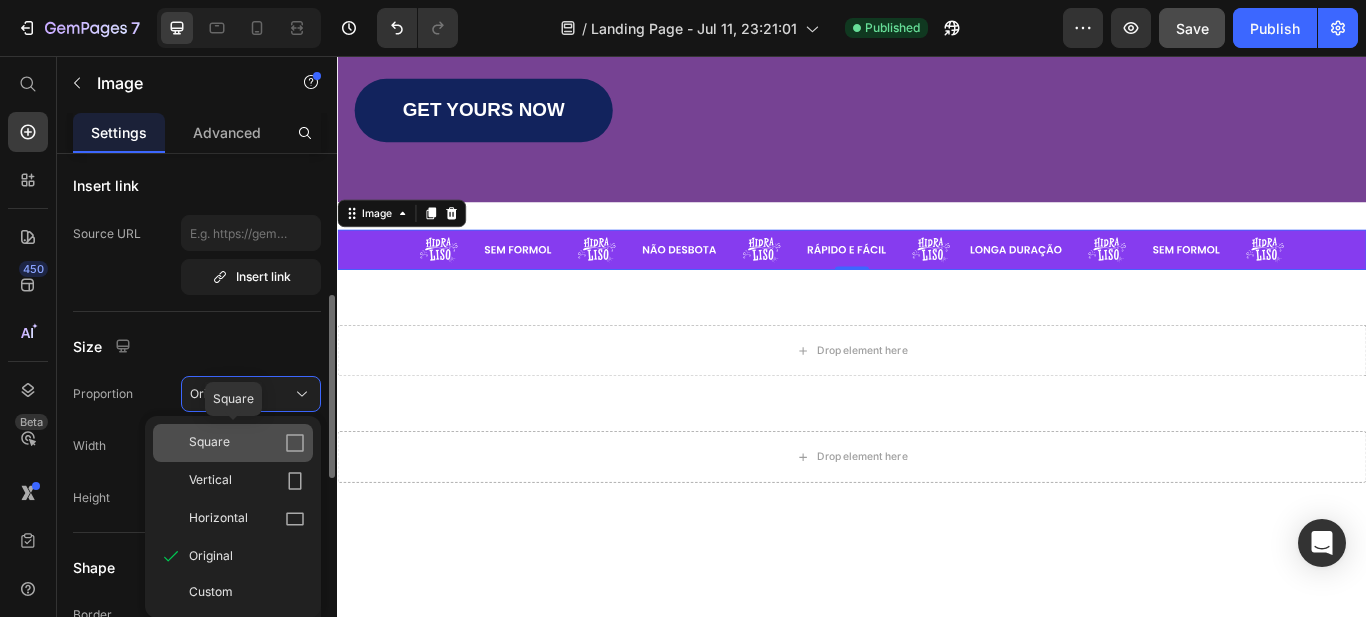 click on "Square" at bounding box center (209, 443) 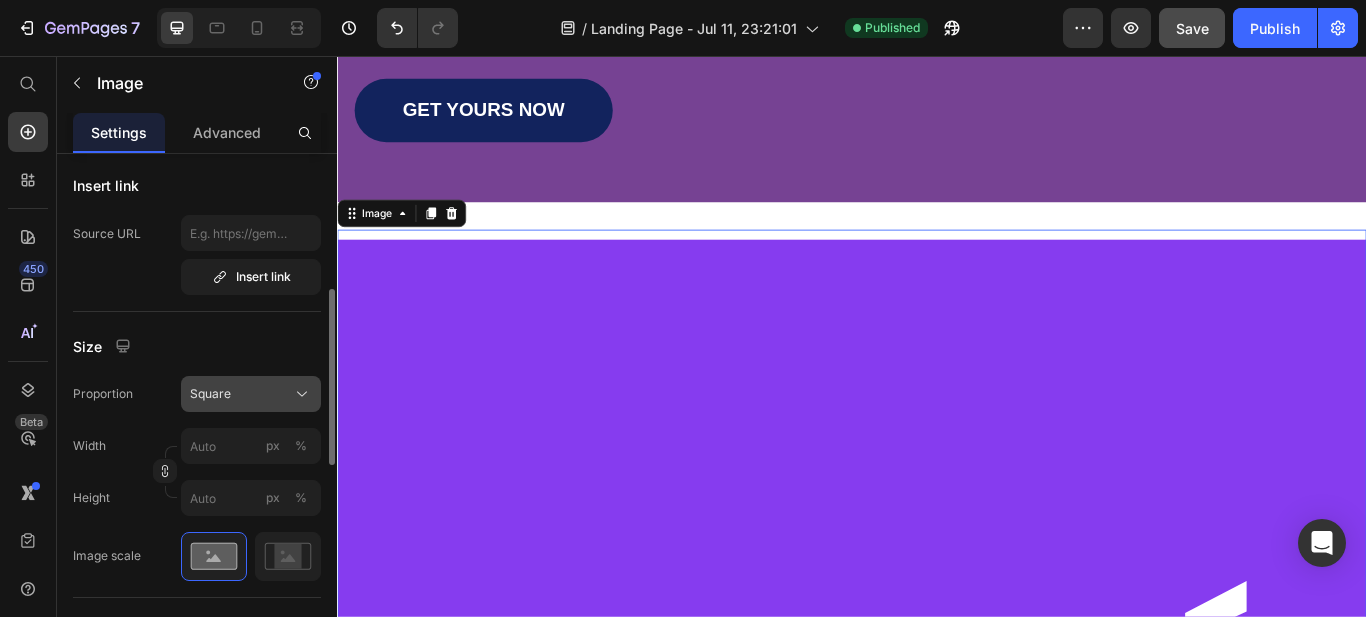 click on "Square" 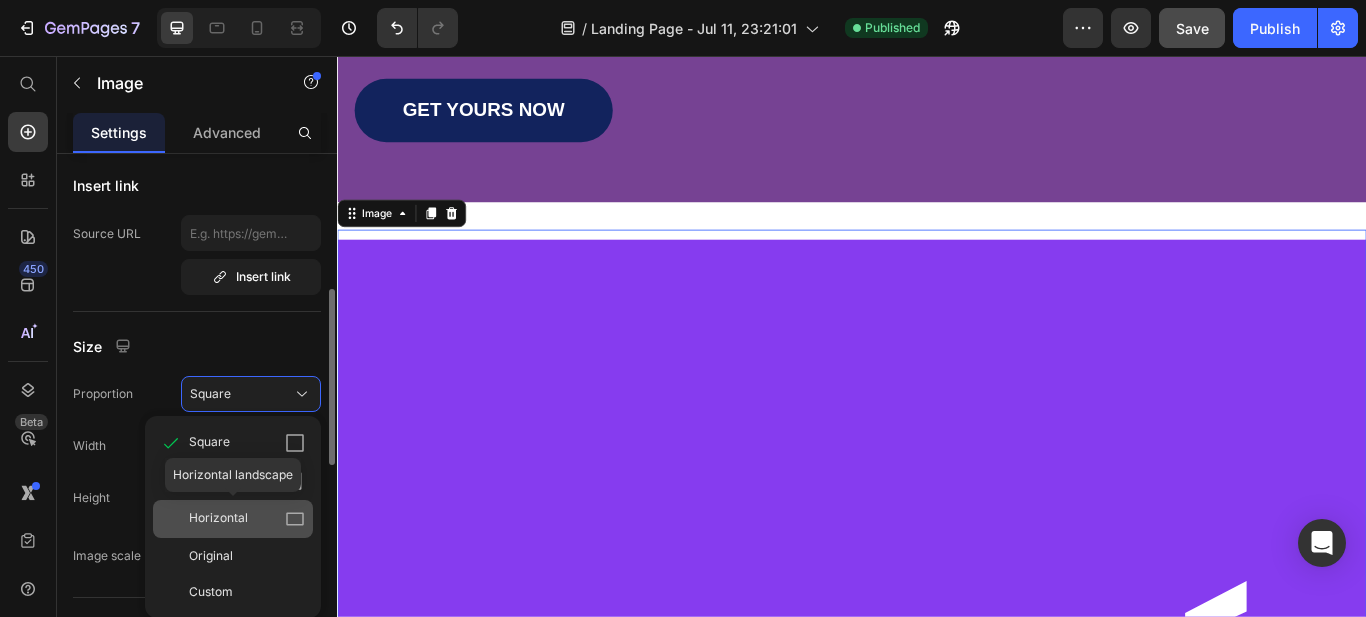 click on "Horizontal" 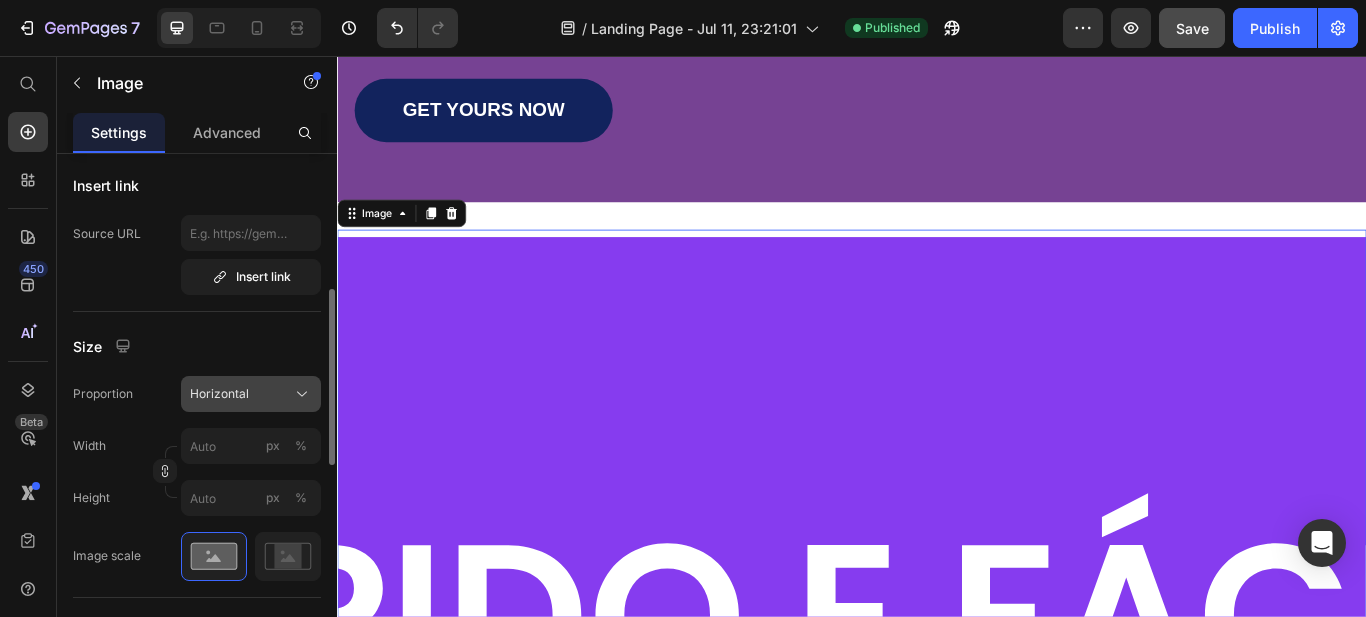 click on "Horizontal" 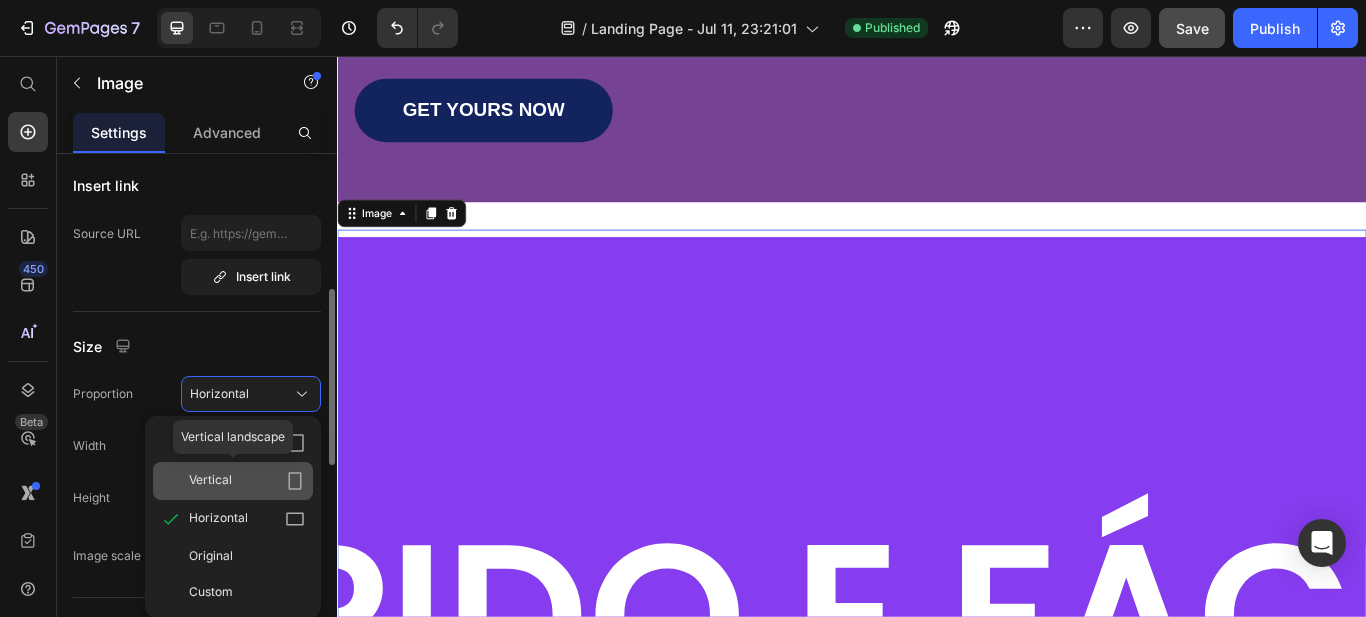 click on "Vertical" at bounding box center [247, 481] 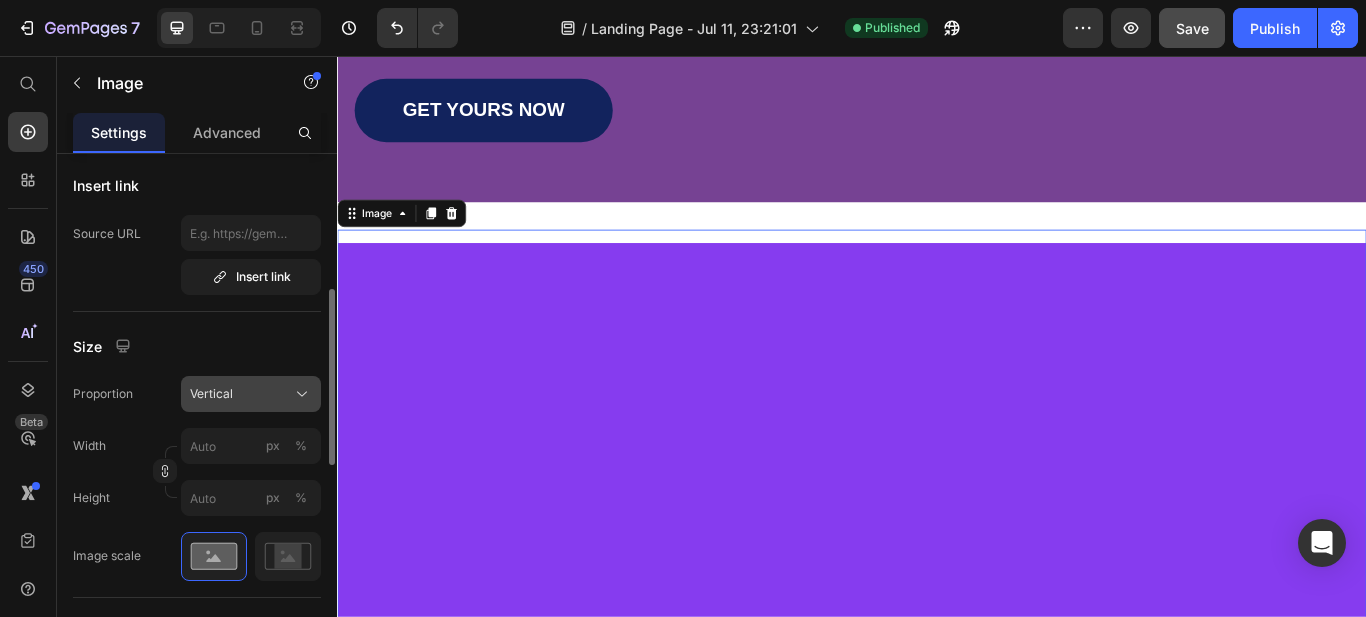 click on "Vertical" 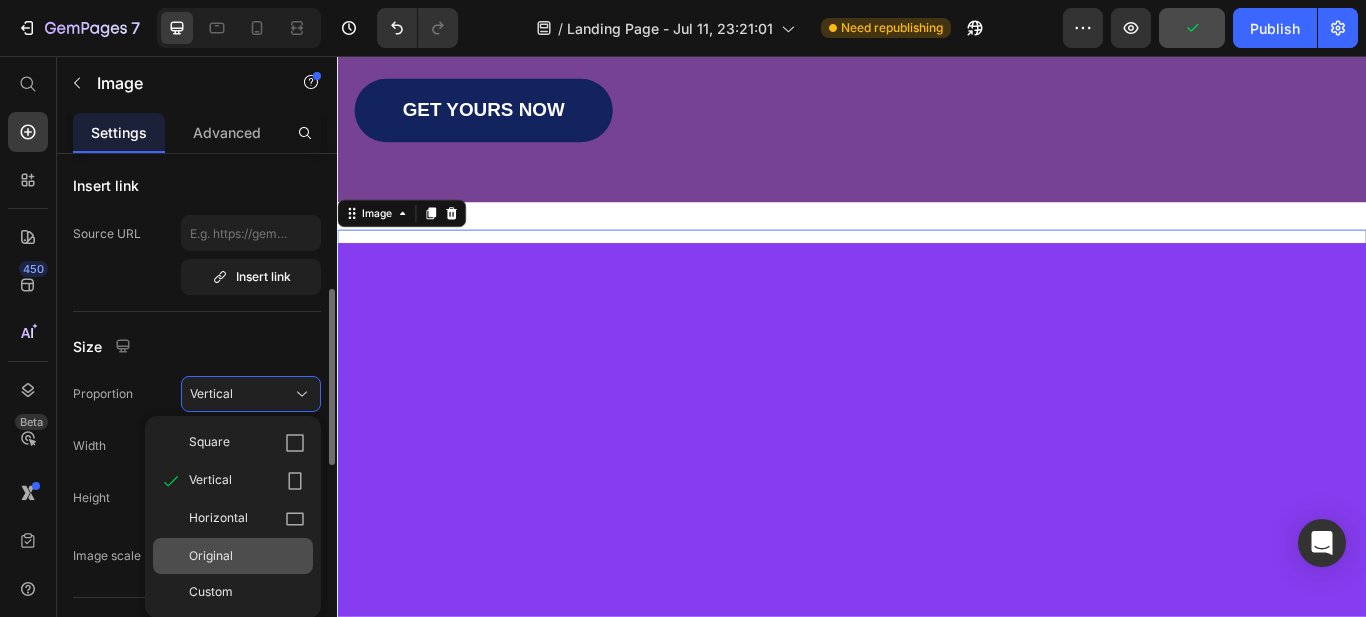 click on "Original" at bounding box center [247, 556] 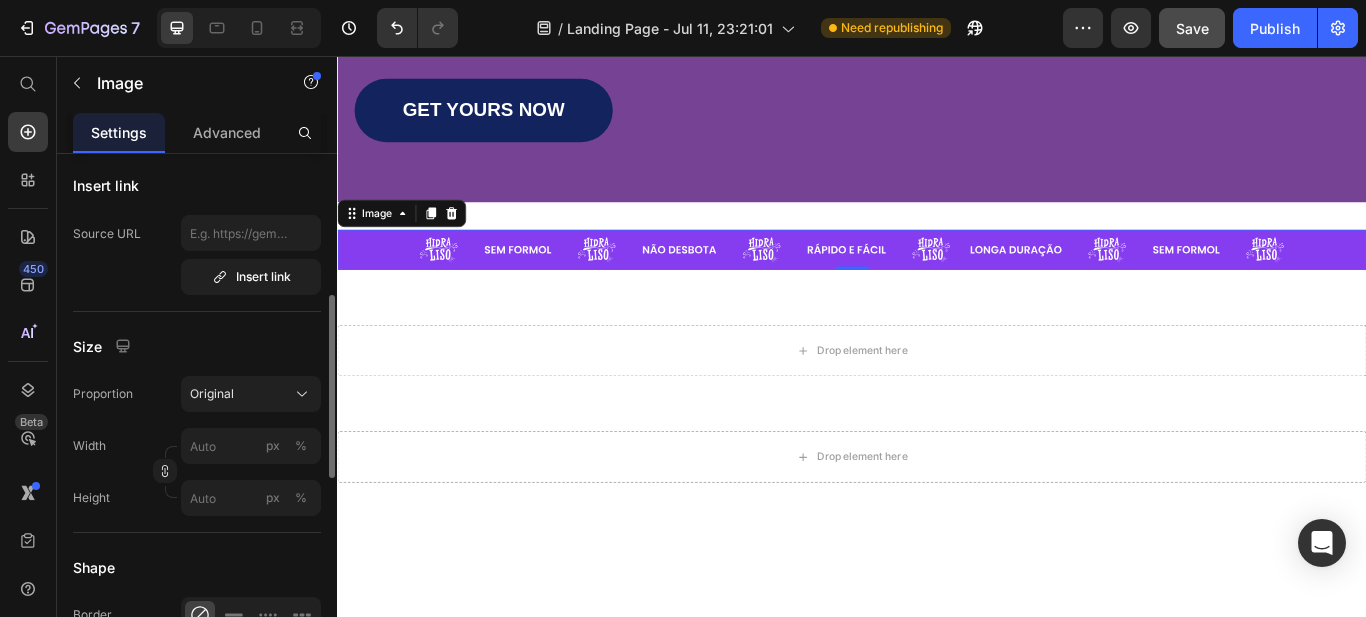 click at bounding box center (937, 282) 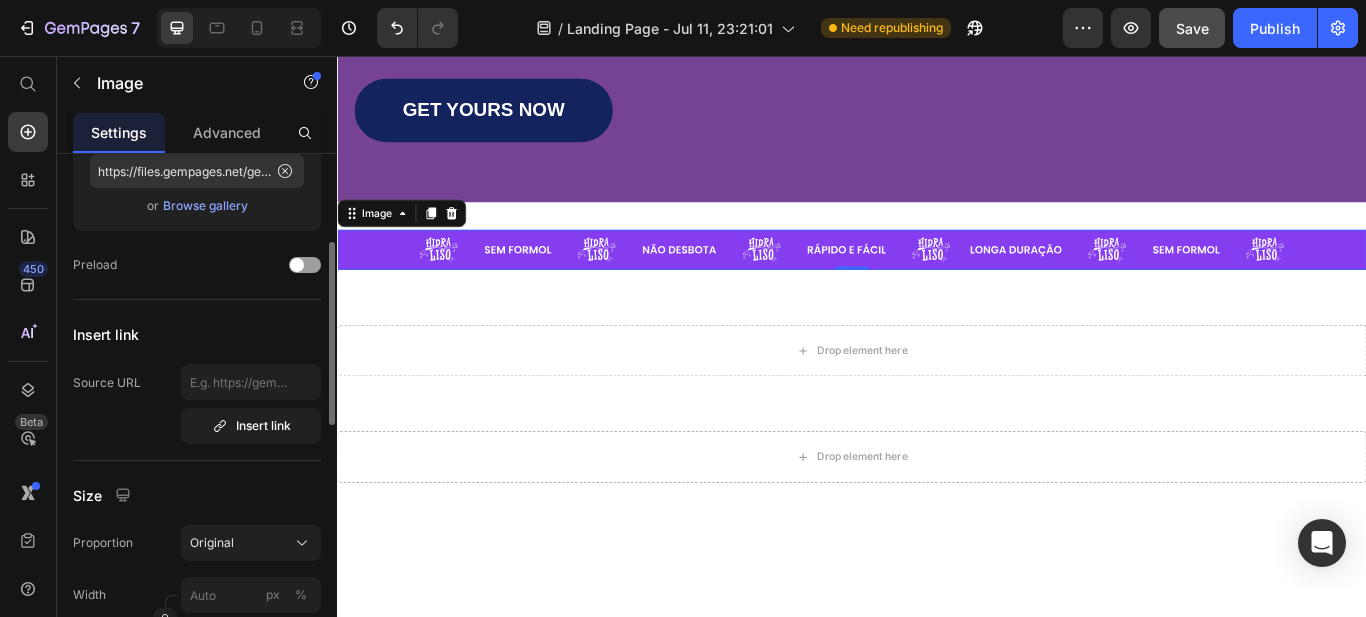 scroll, scrollTop: 51, scrollLeft: 0, axis: vertical 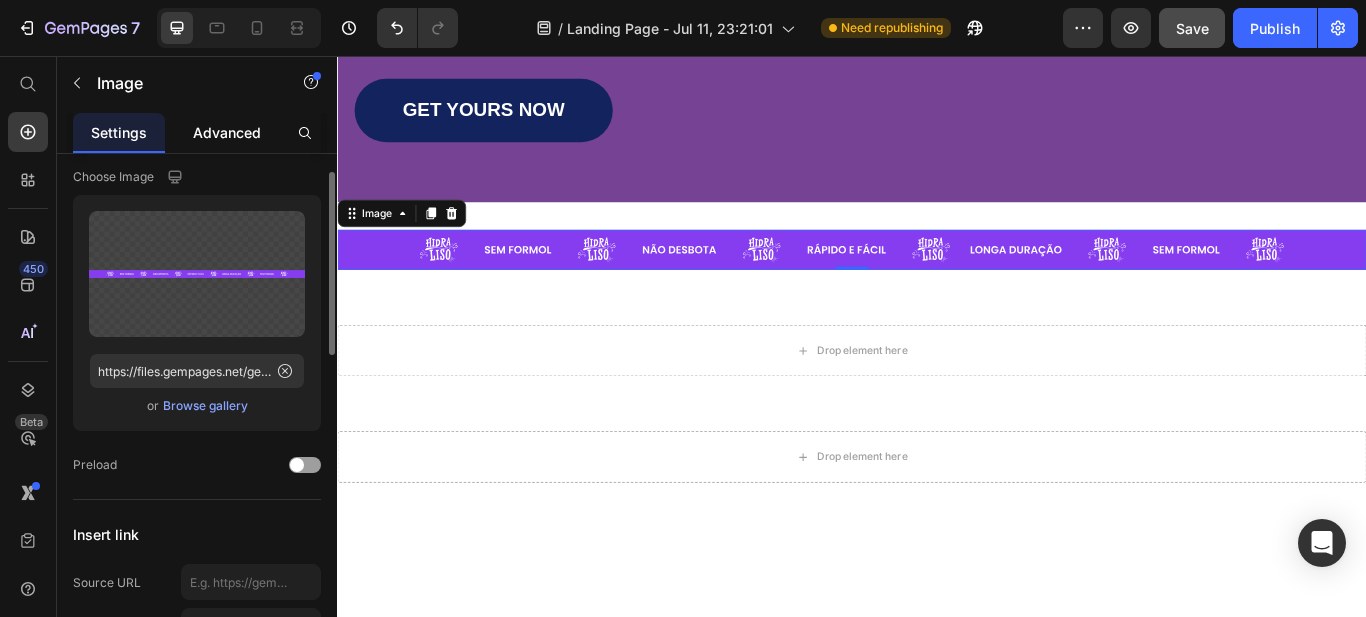 click on "Advanced" at bounding box center (227, 132) 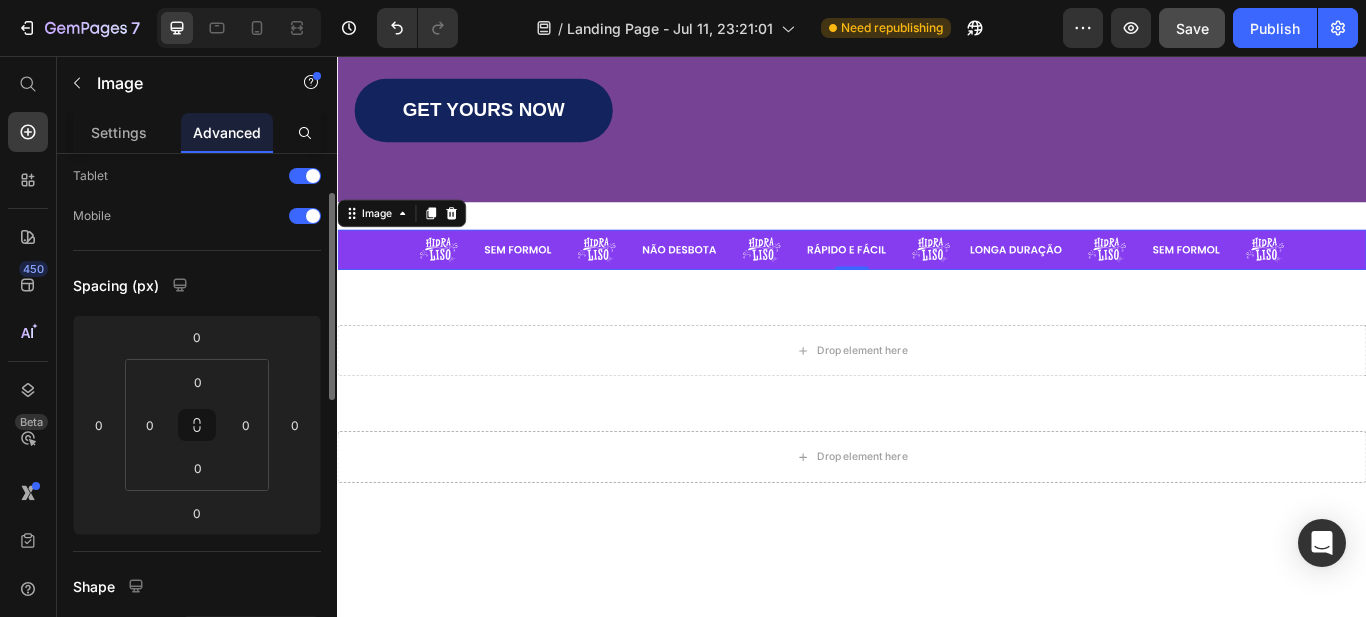 scroll, scrollTop: 200, scrollLeft: 0, axis: vertical 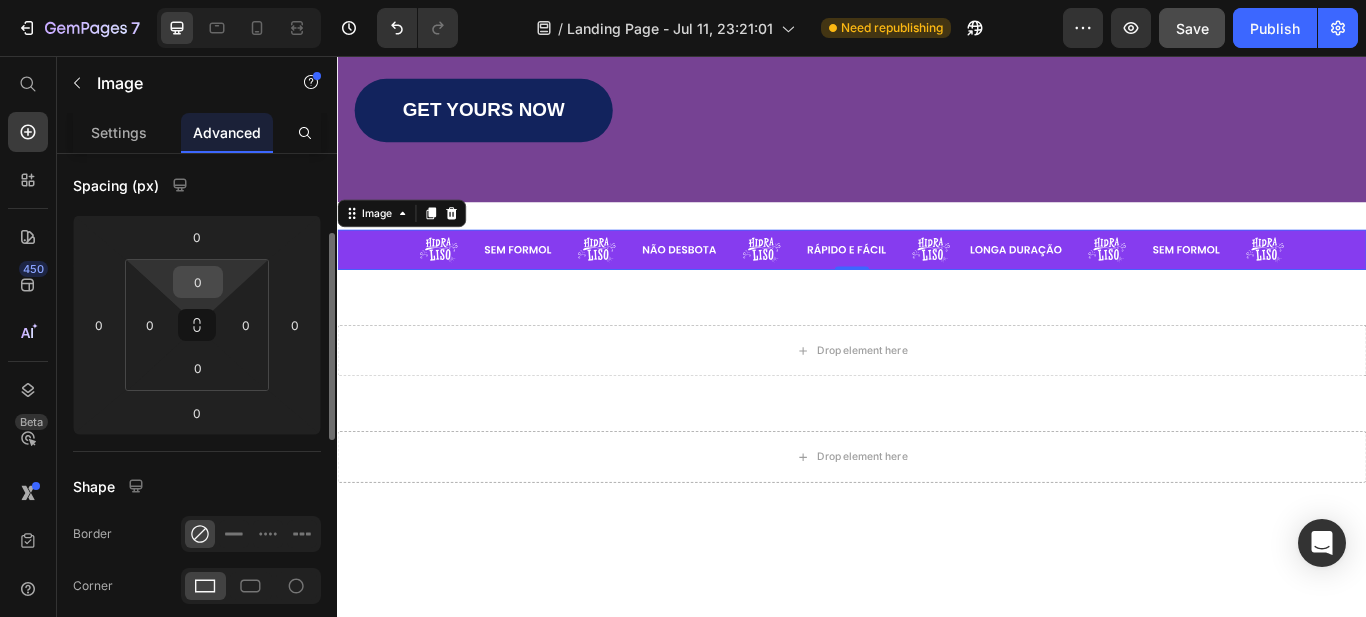 click on "0" at bounding box center (198, 282) 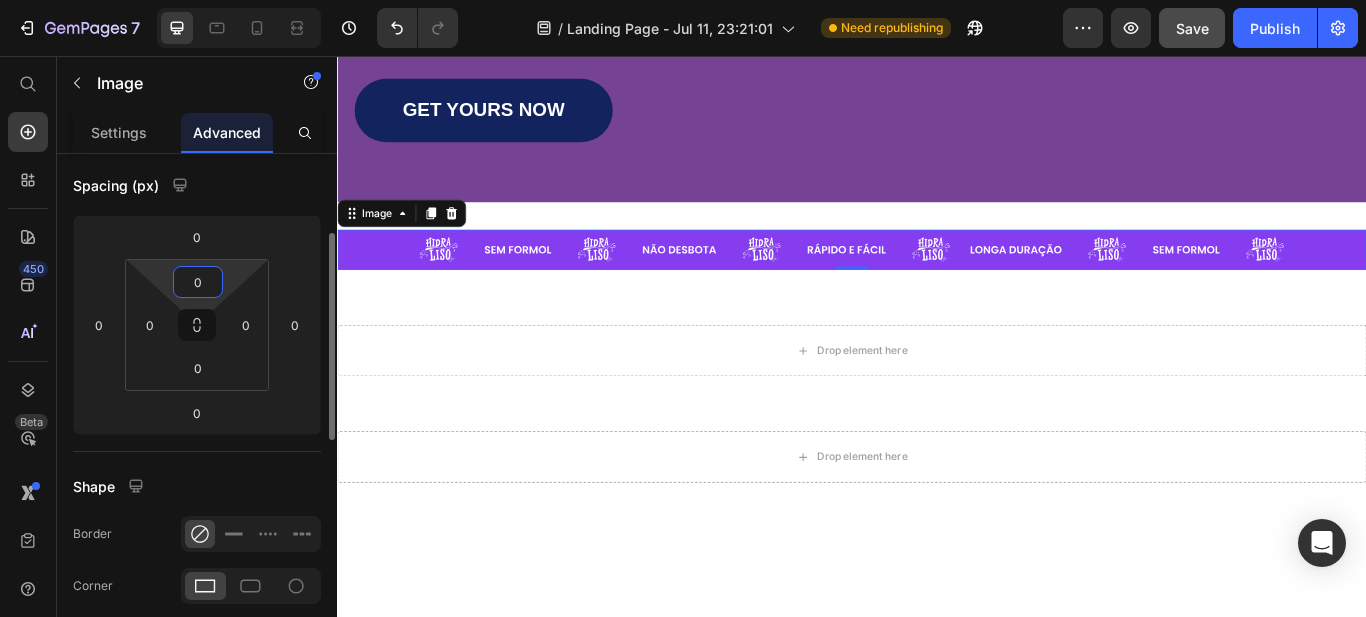 click on "0" at bounding box center (198, 282) 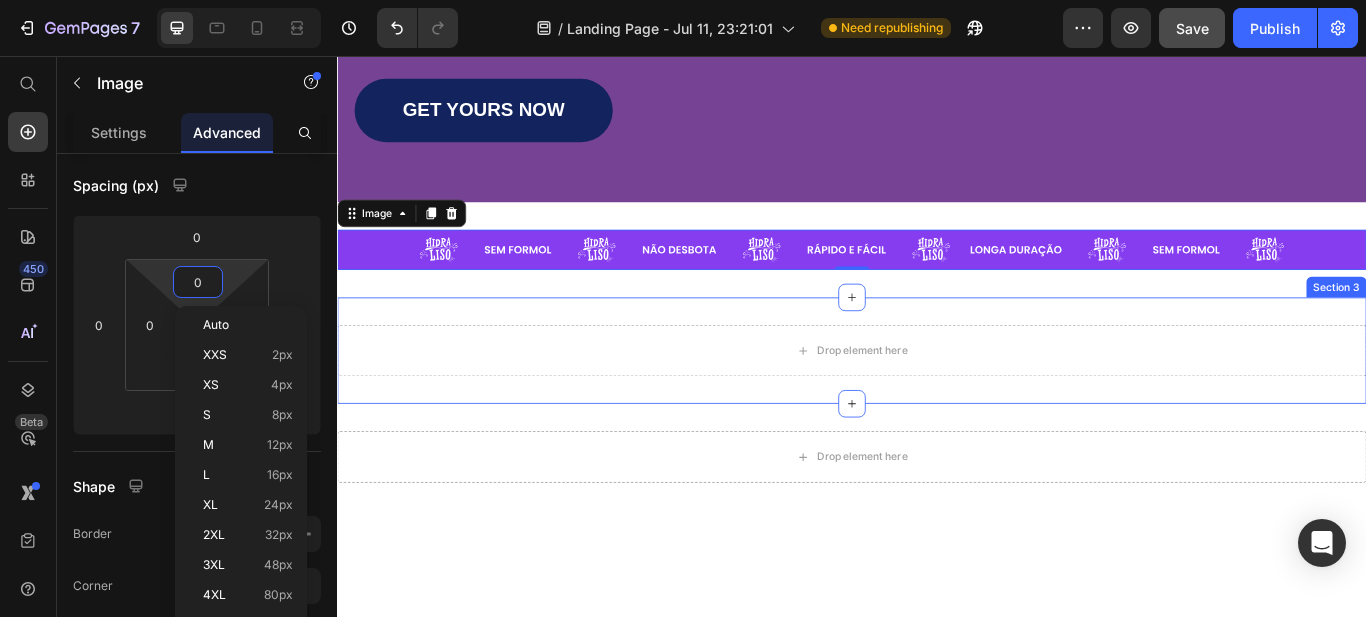 click on "Drop element here Section 3" at bounding box center (937, 400) 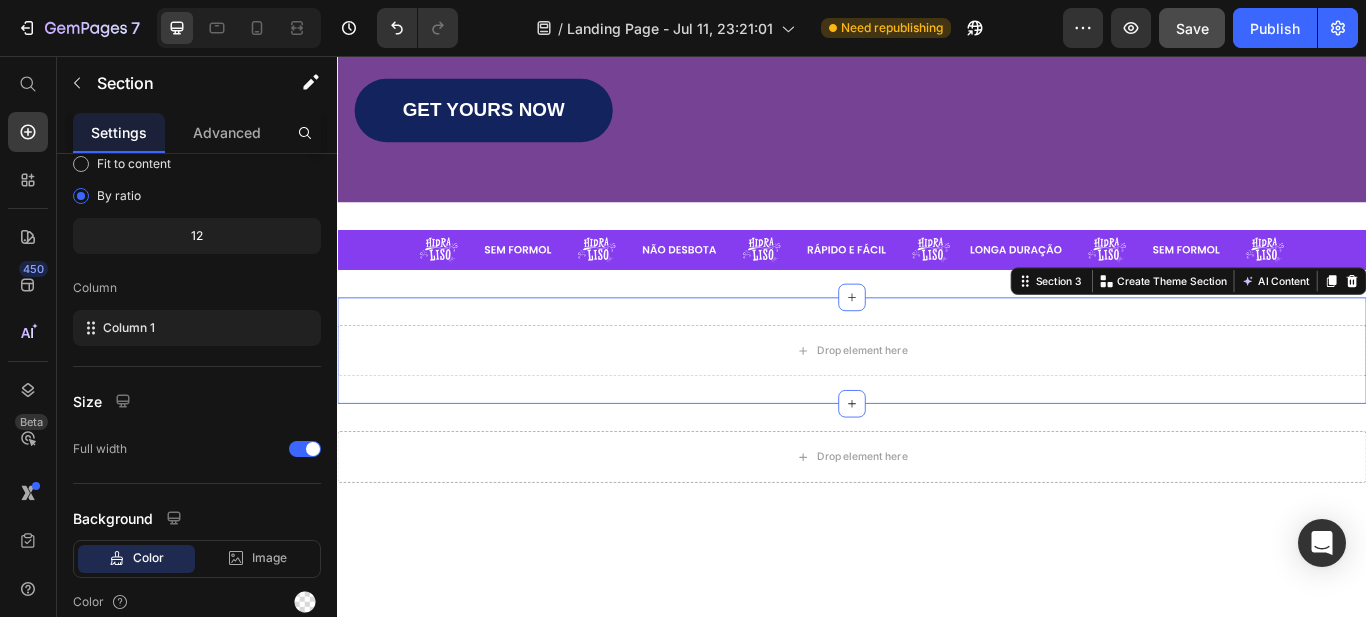 scroll, scrollTop: 0, scrollLeft: 0, axis: both 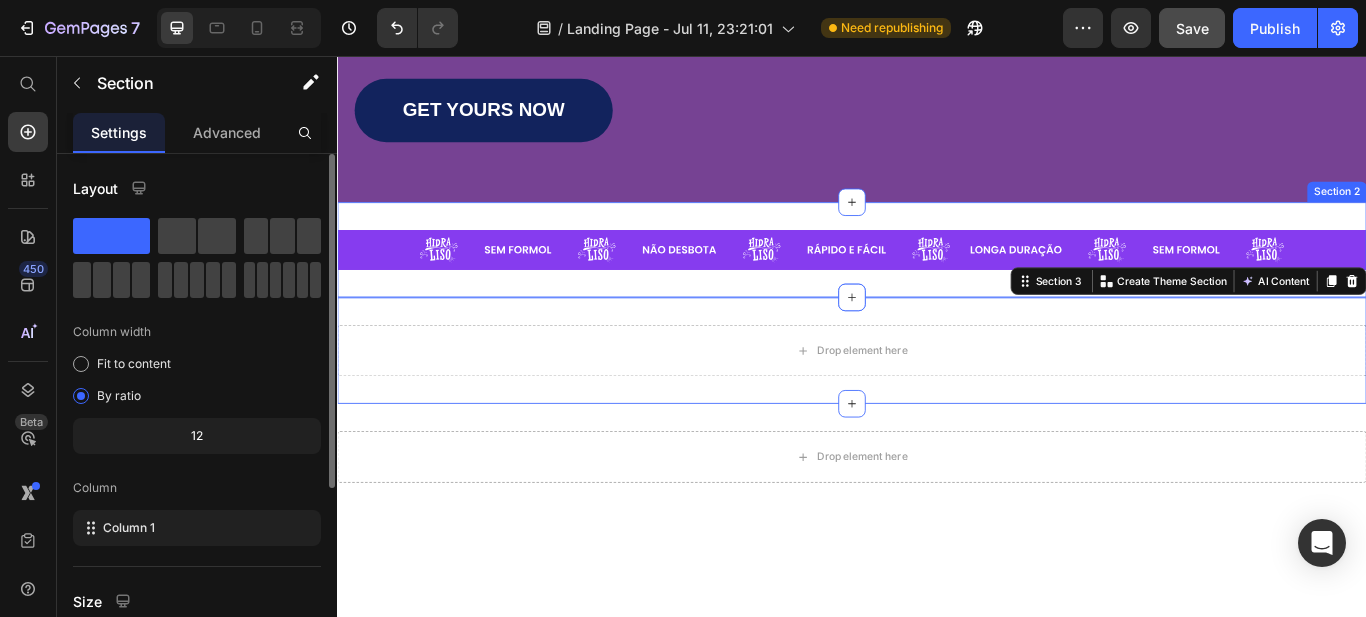 click on "Image Row Section 2" at bounding box center (937, 282) 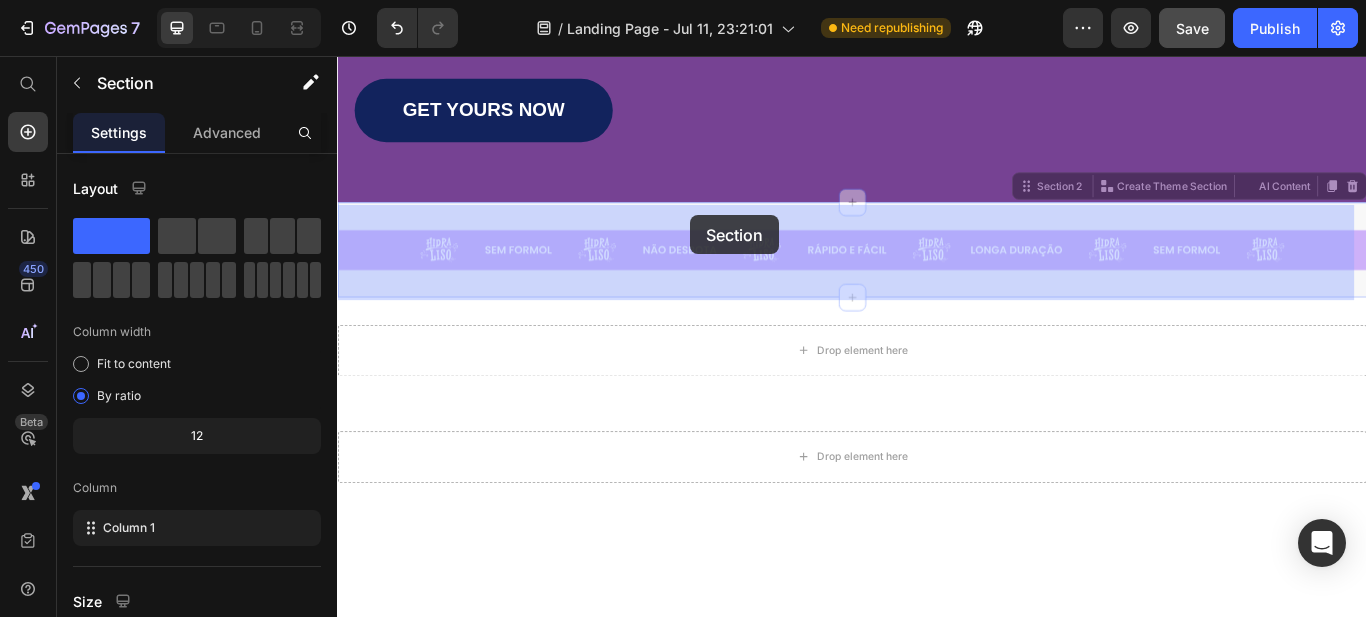 drag, startPoint x: 754, startPoint y: 255, endPoint x: 749, endPoint y: 242, distance: 13.928389 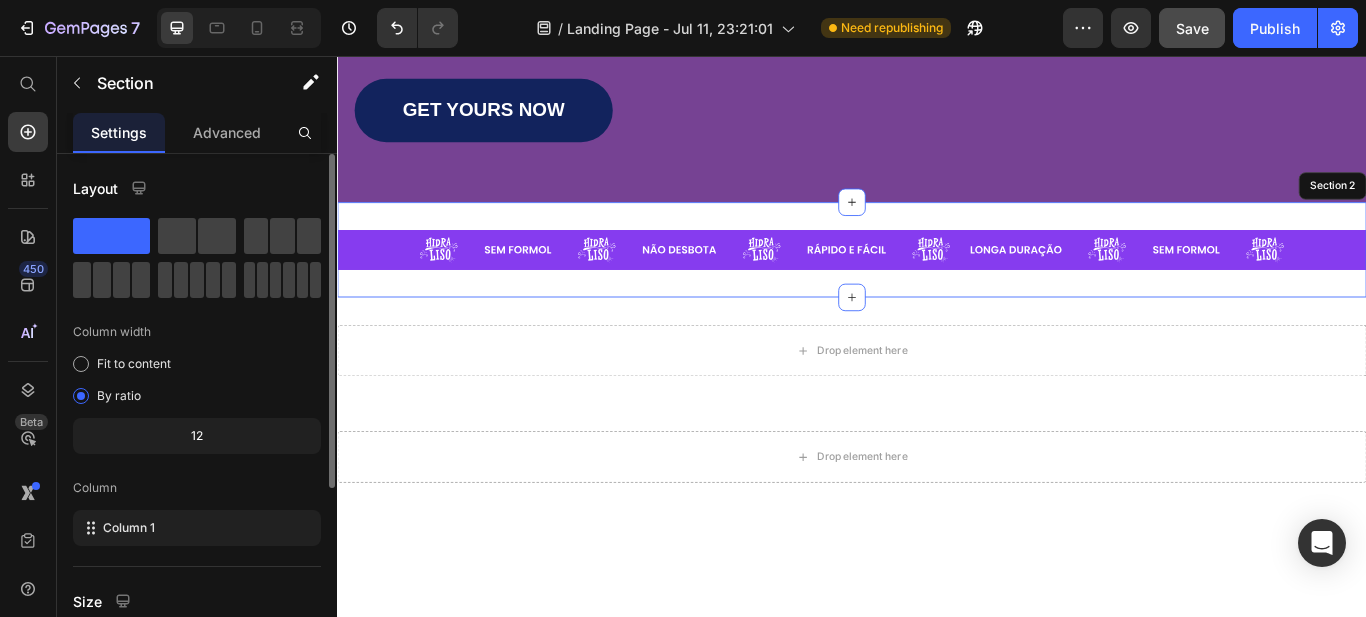 scroll, scrollTop: 100, scrollLeft: 0, axis: vertical 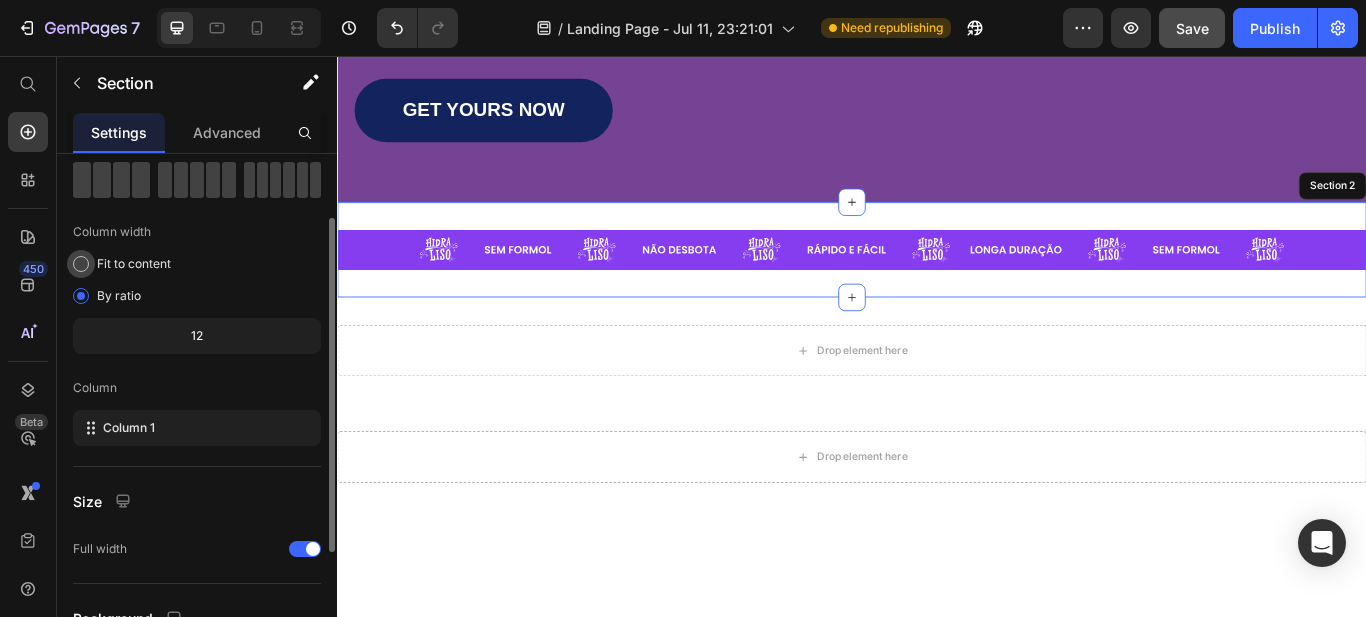 click on "Fit to content" at bounding box center (134, 264) 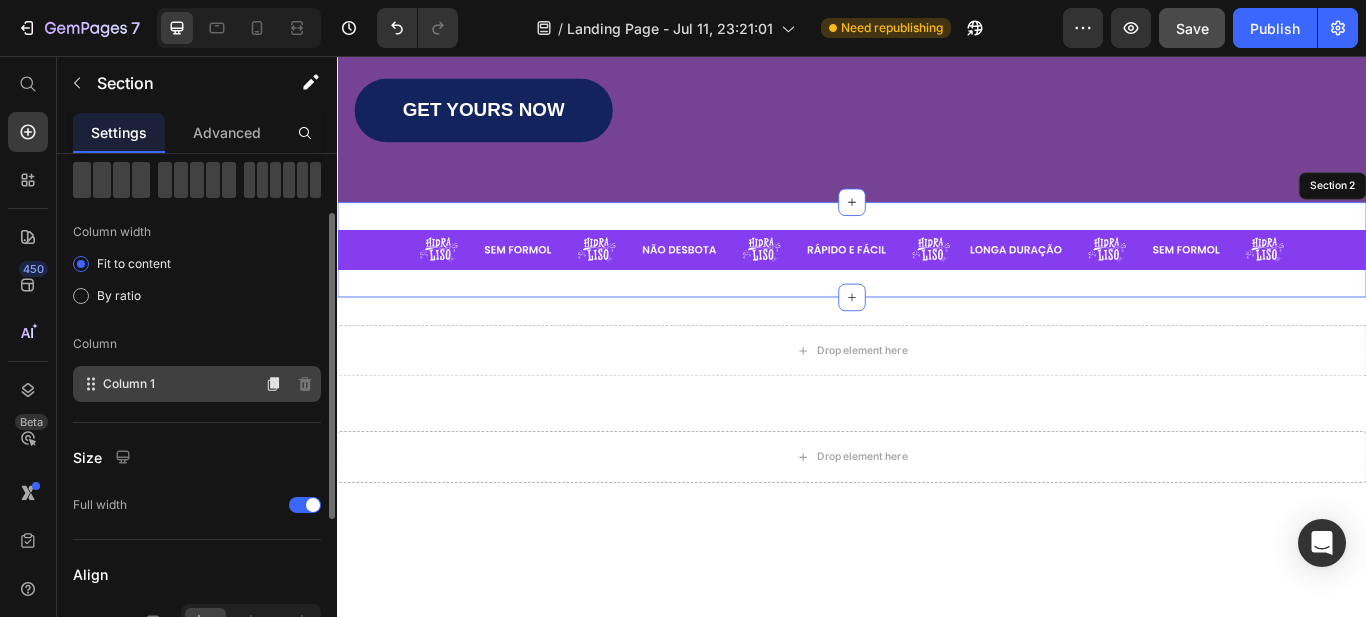 click on "Column 1" 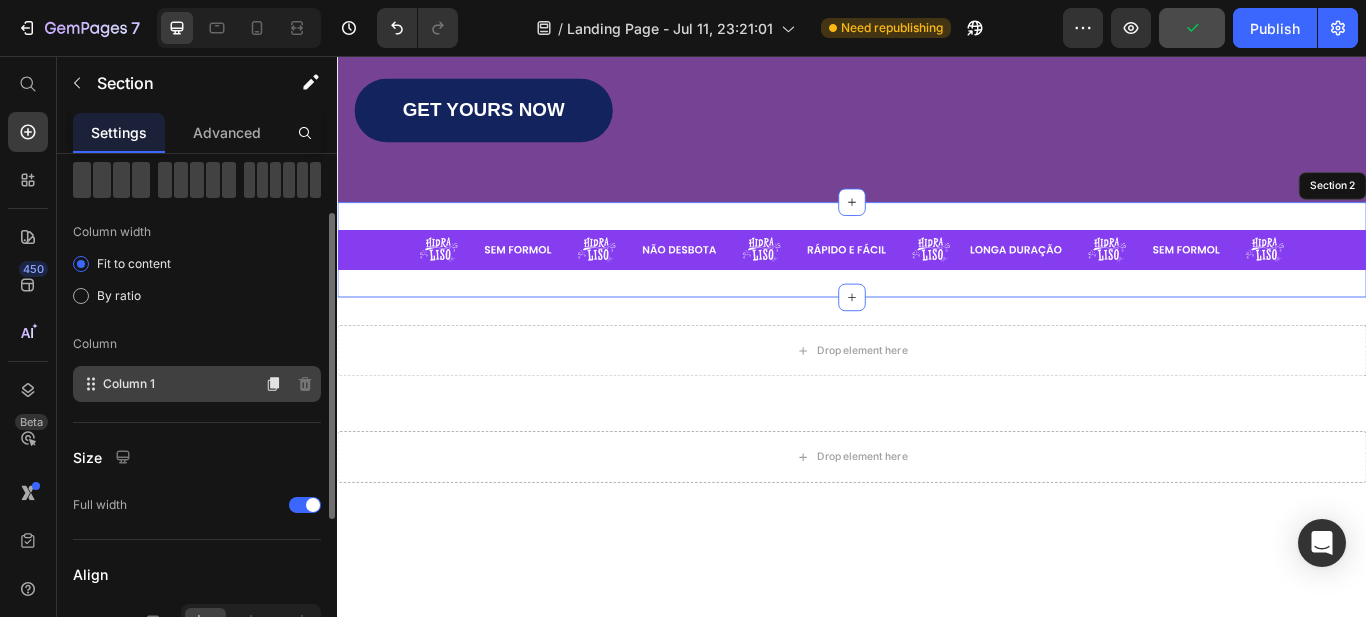 click on "Column 1" 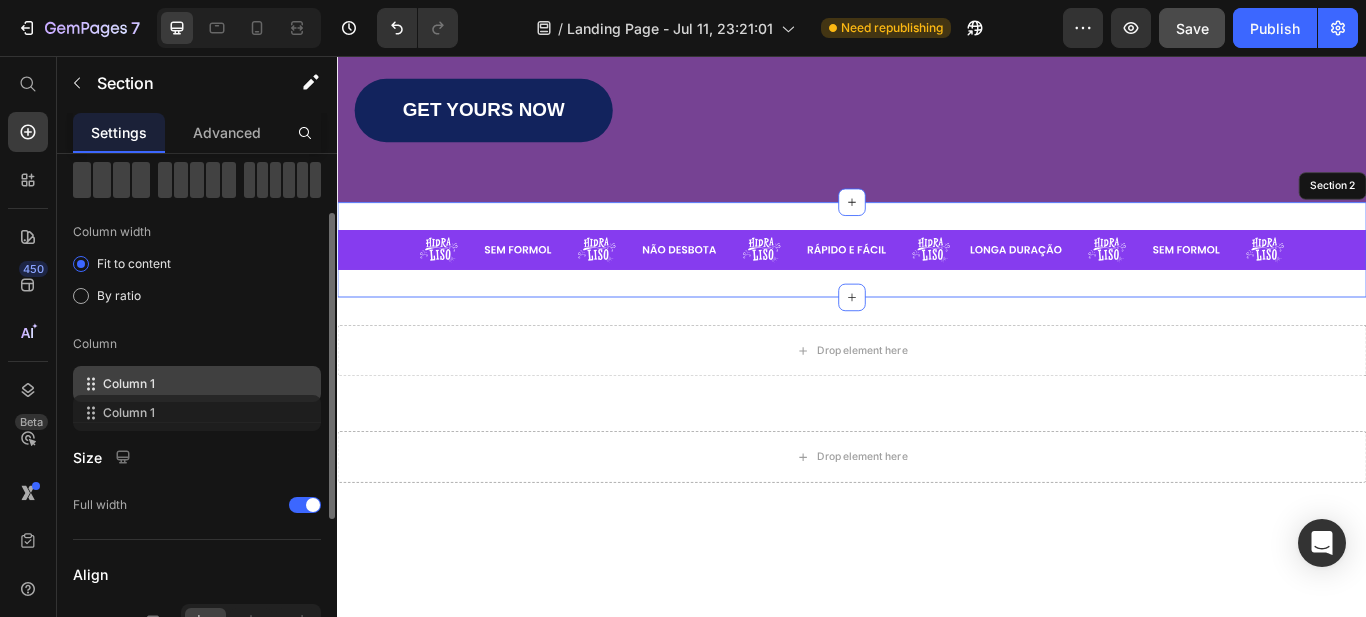 drag, startPoint x: 182, startPoint y: 393, endPoint x: 182, endPoint y: 418, distance: 25 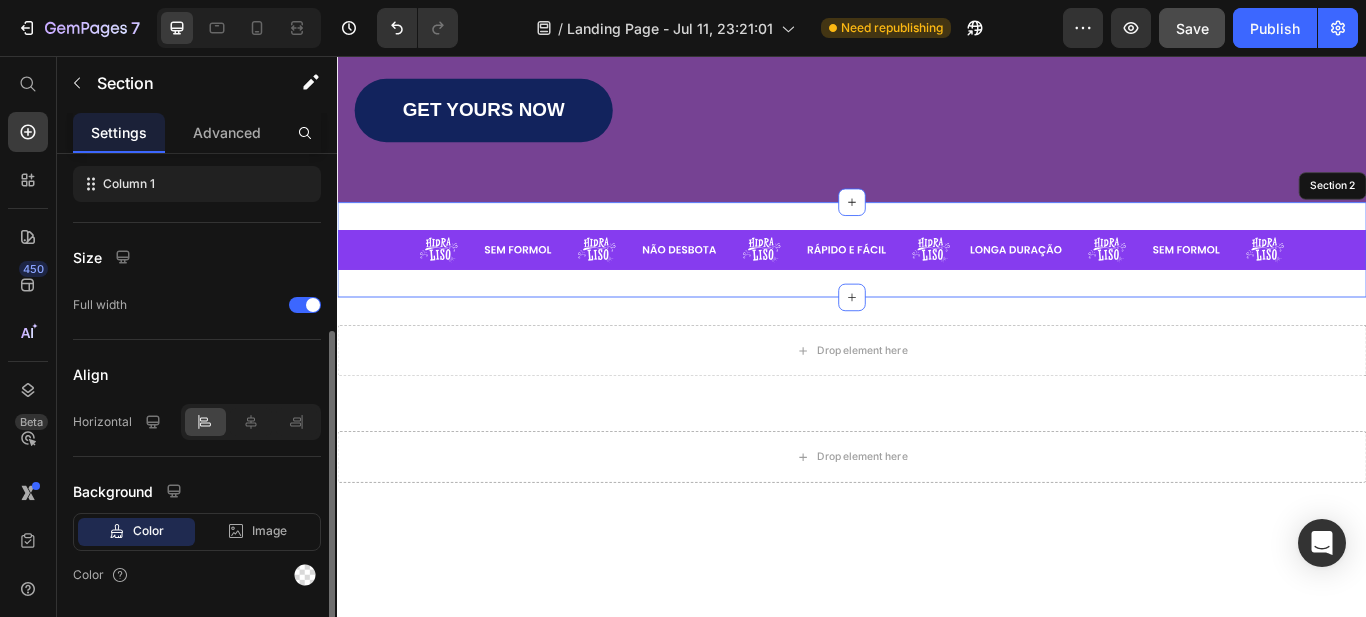 scroll, scrollTop: 200, scrollLeft: 0, axis: vertical 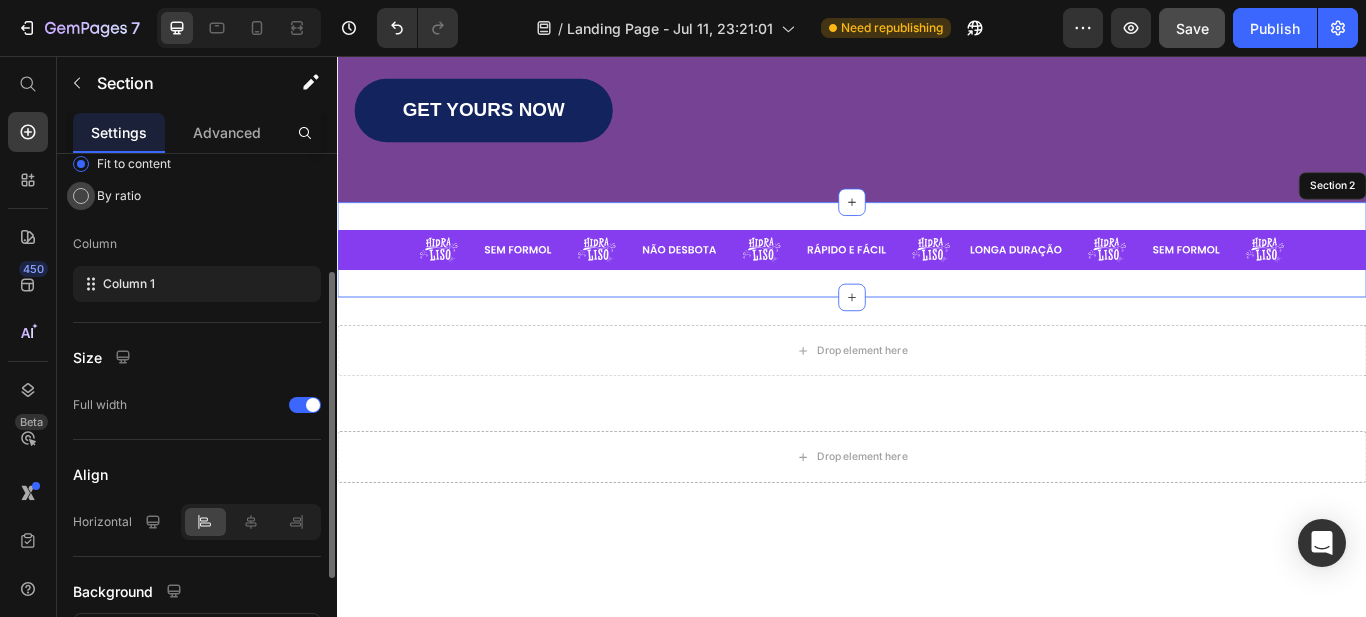 click on "By ratio" 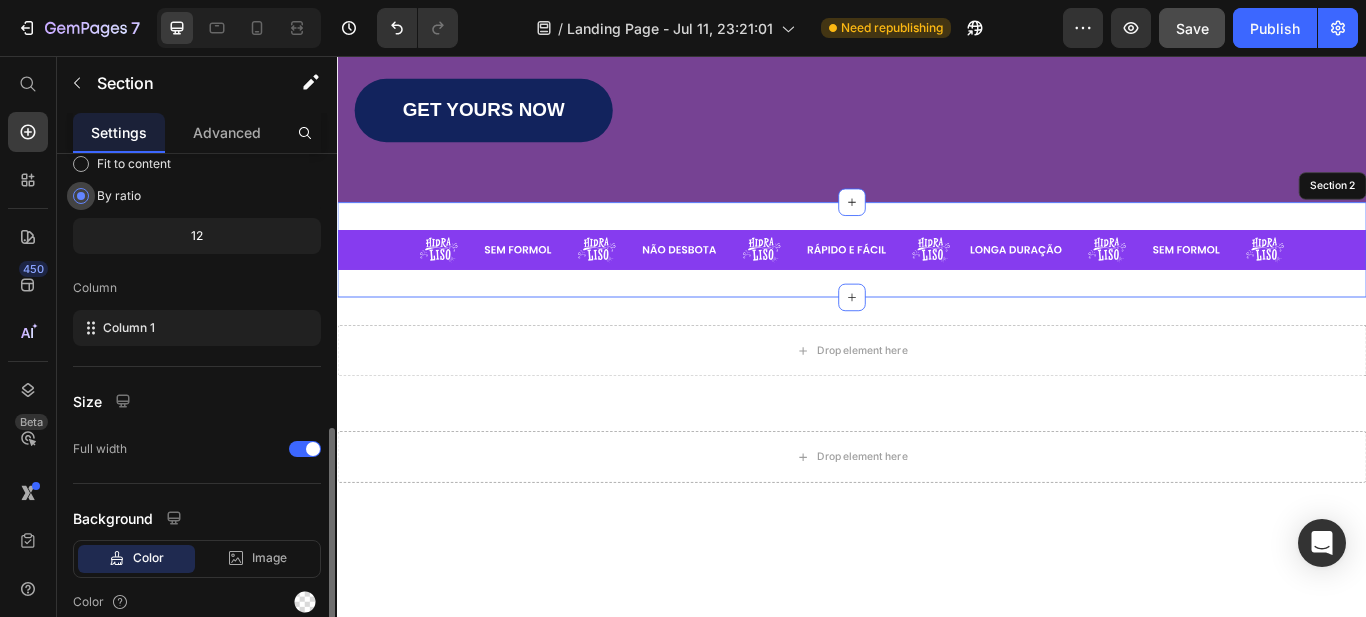 scroll, scrollTop: 288, scrollLeft: 0, axis: vertical 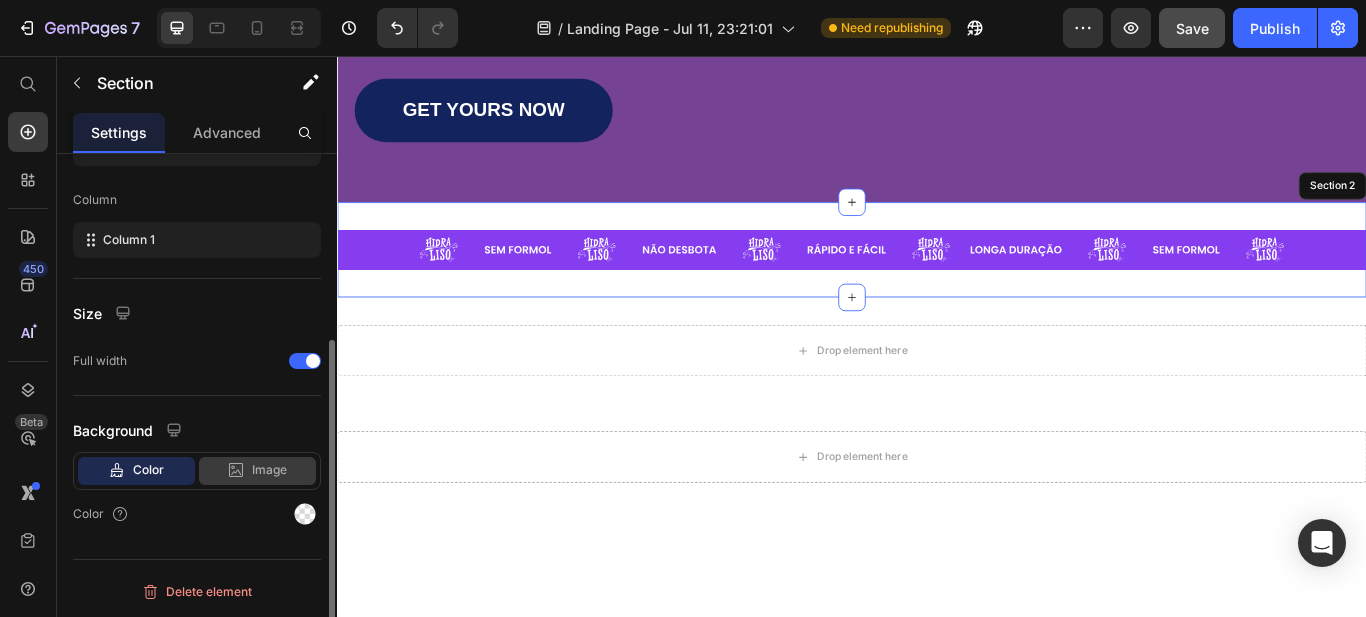 click on "Image" 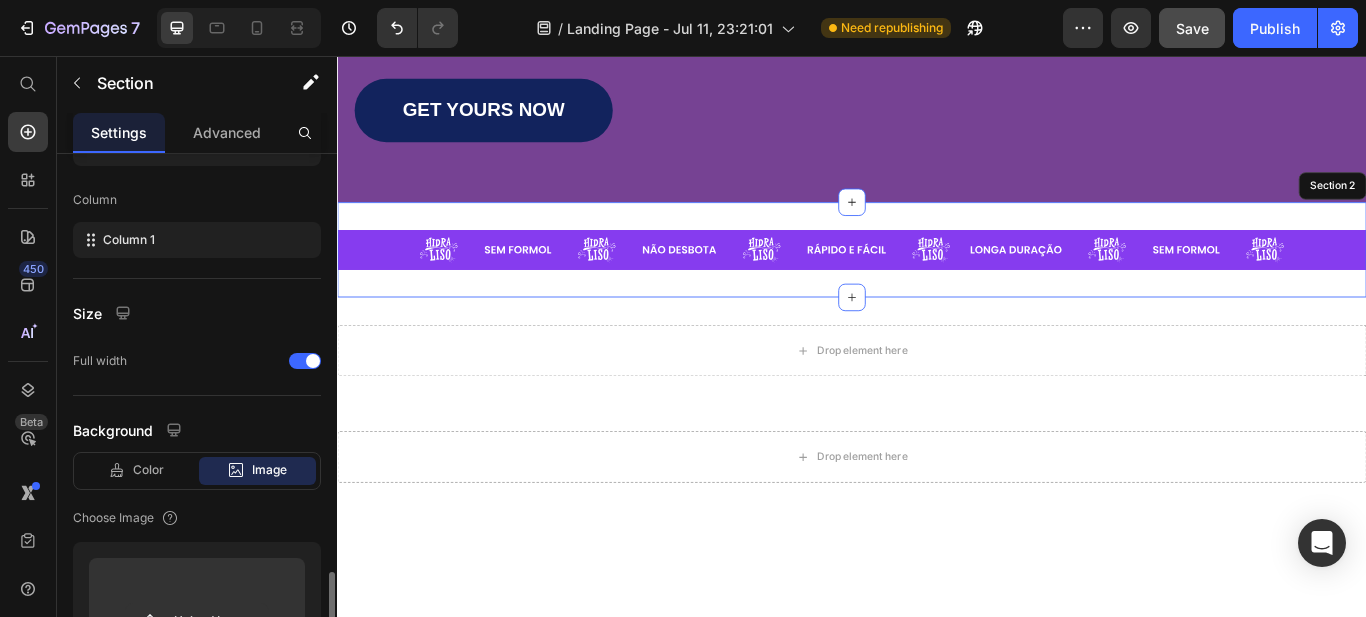 scroll, scrollTop: 488, scrollLeft: 0, axis: vertical 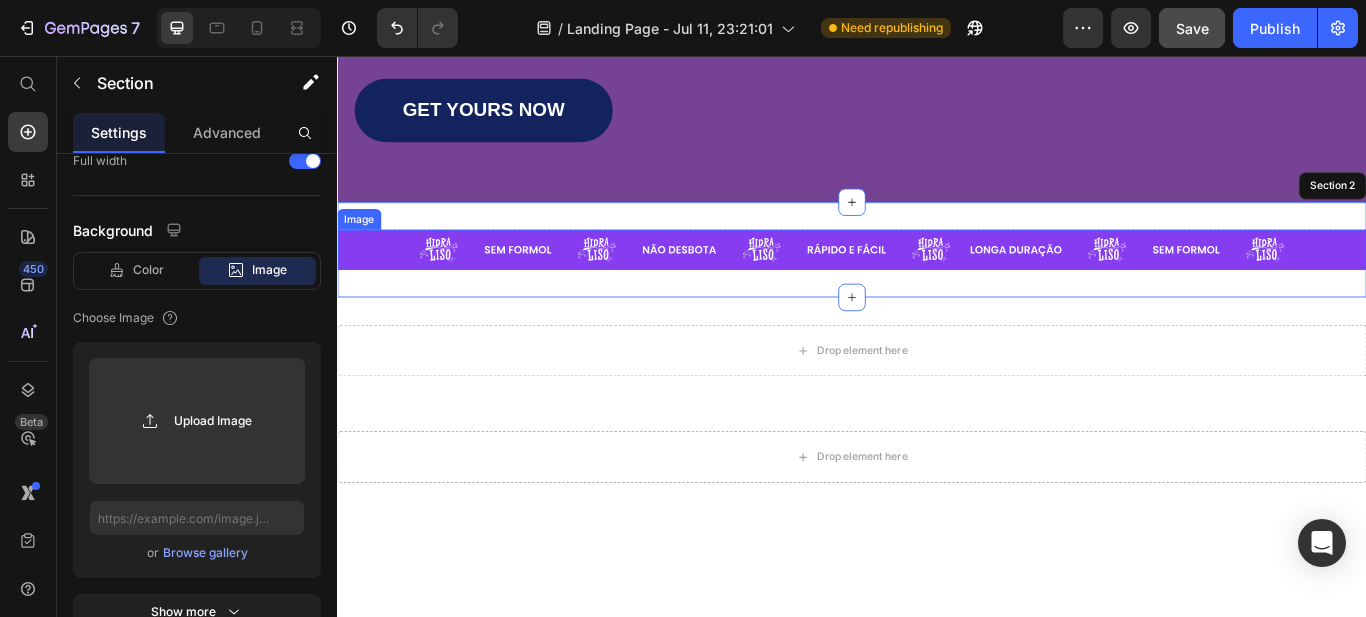 click at bounding box center (937, 282) 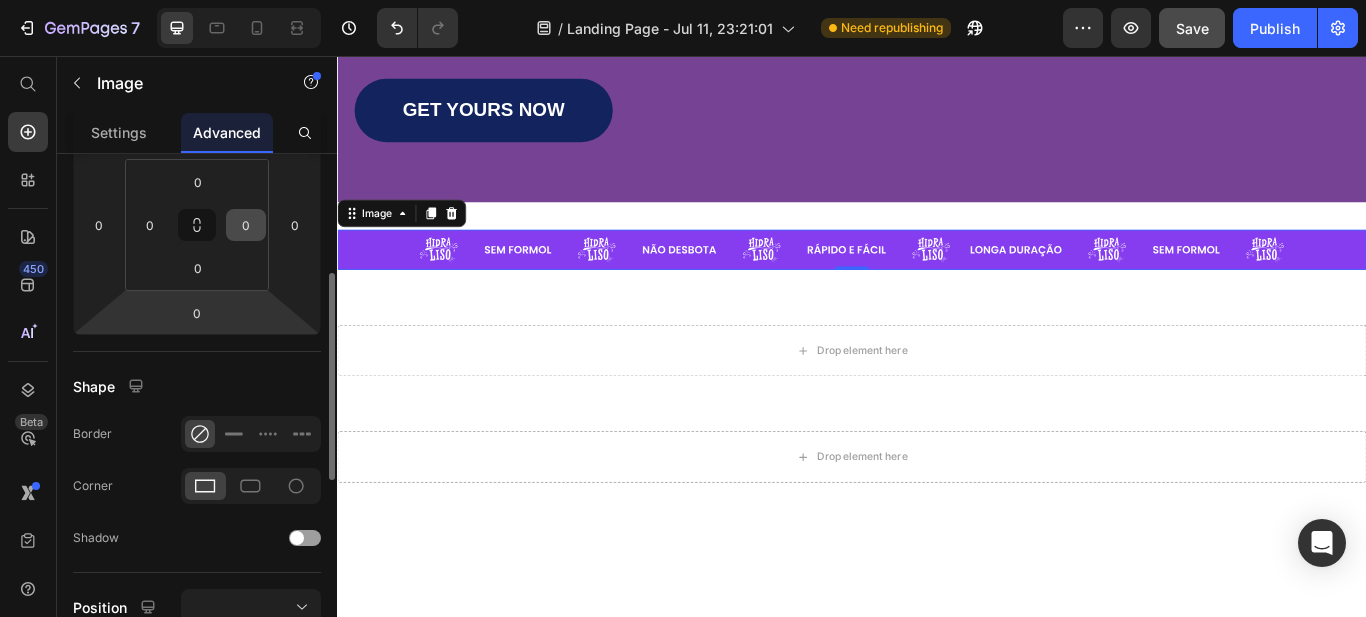 scroll, scrollTop: 400, scrollLeft: 0, axis: vertical 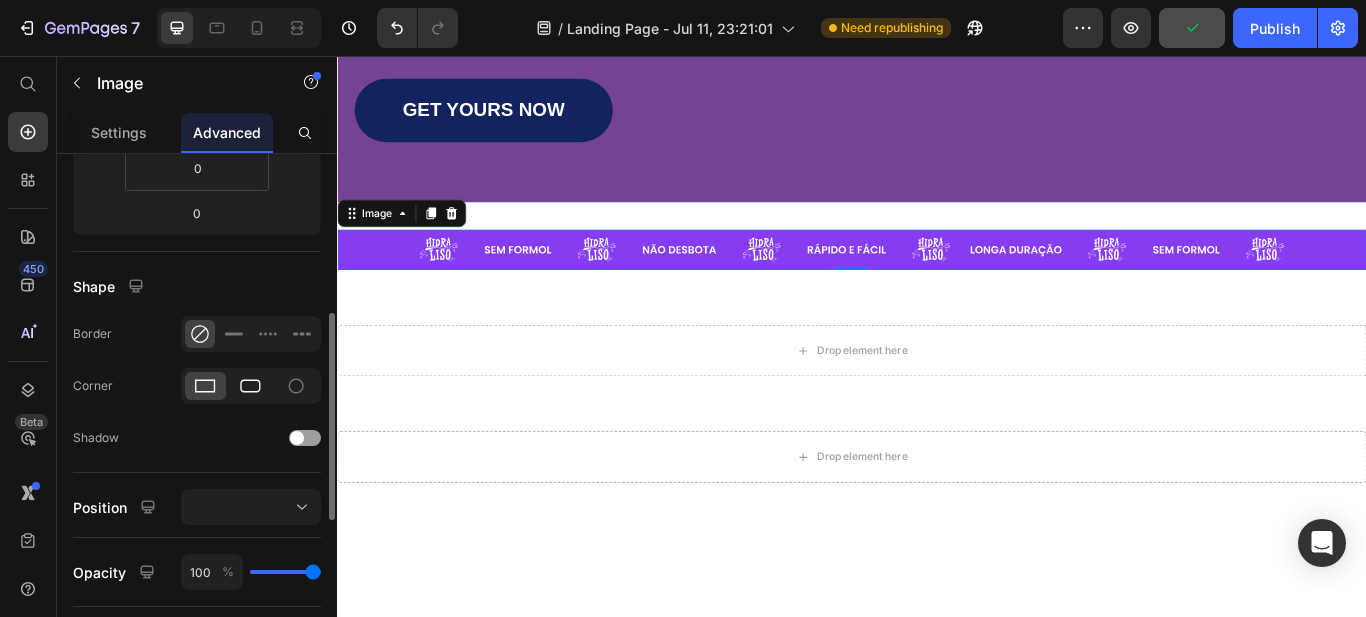 click 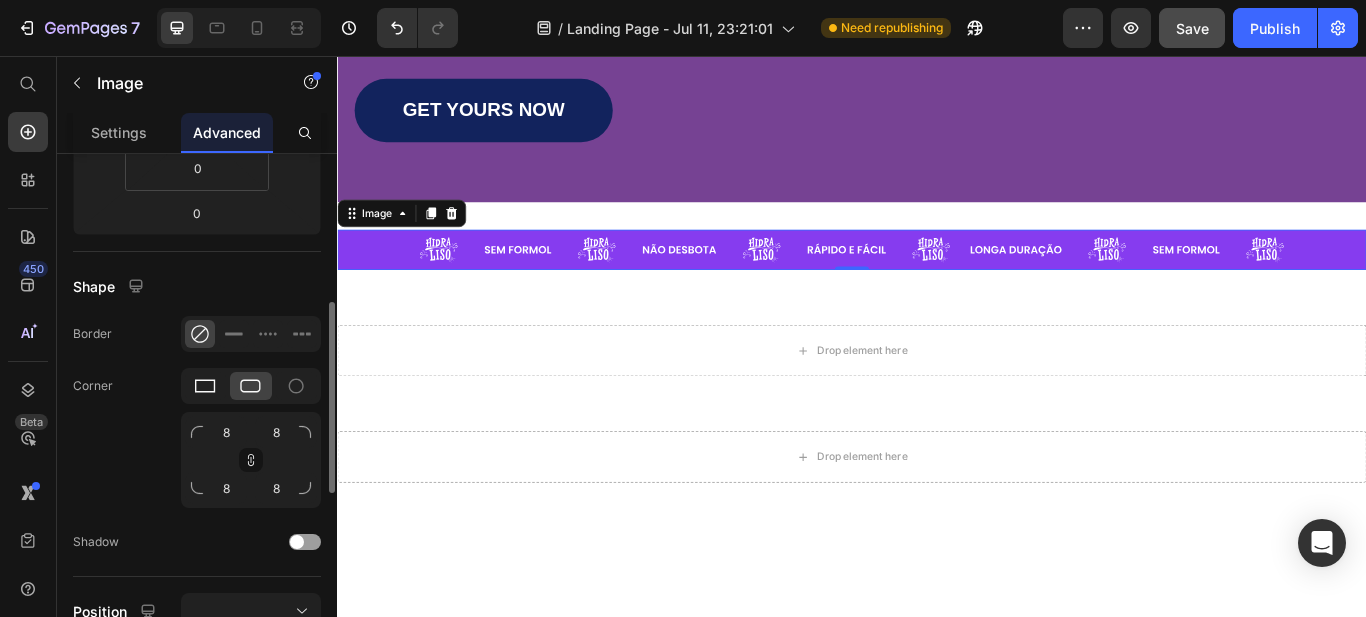 click 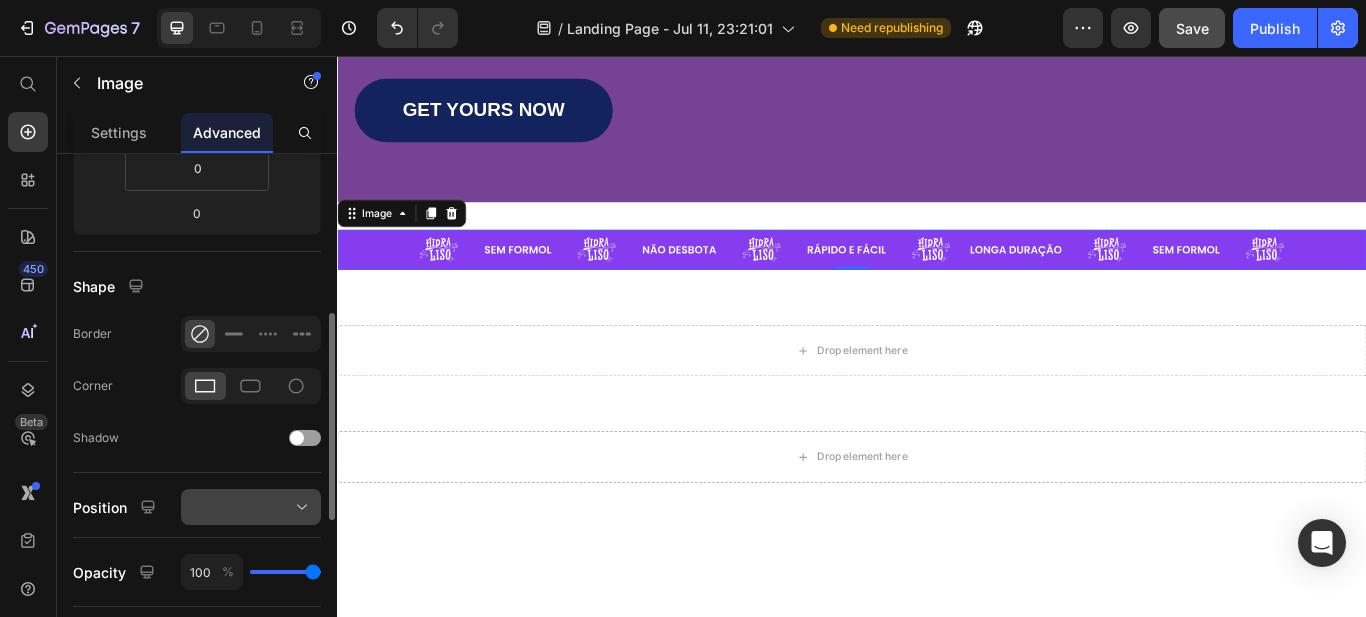scroll, scrollTop: 500, scrollLeft: 0, axis: vertical 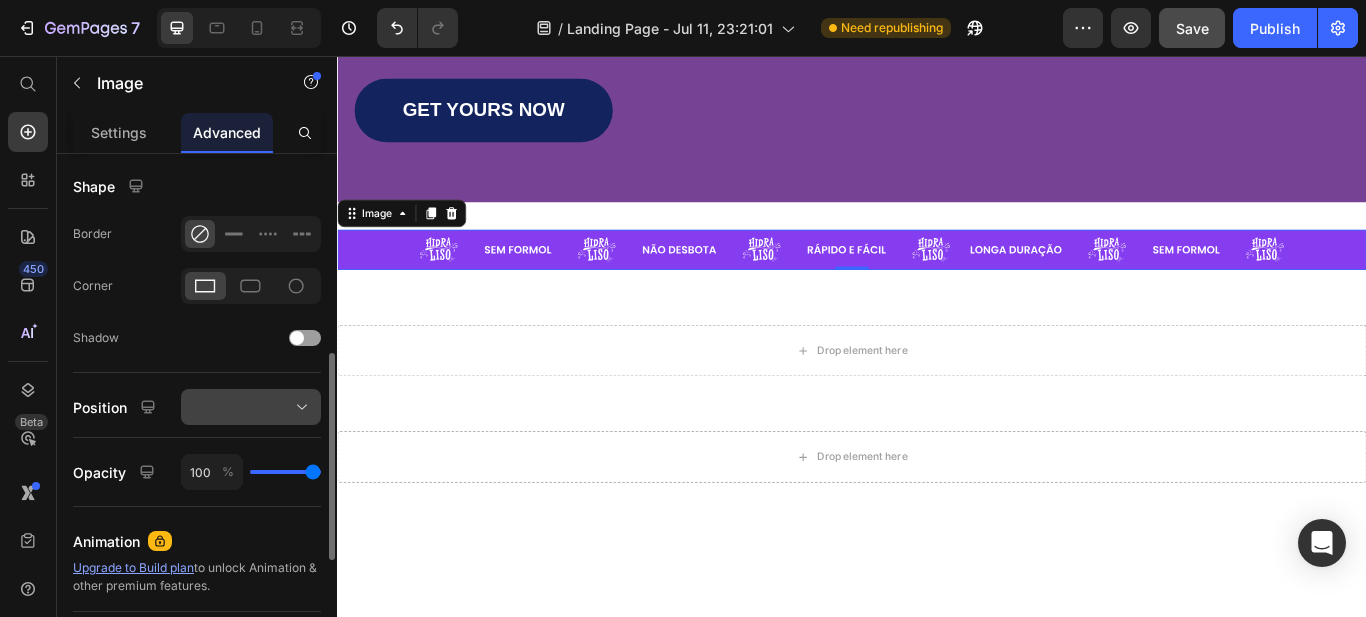 click at bounding box center [251, 407] 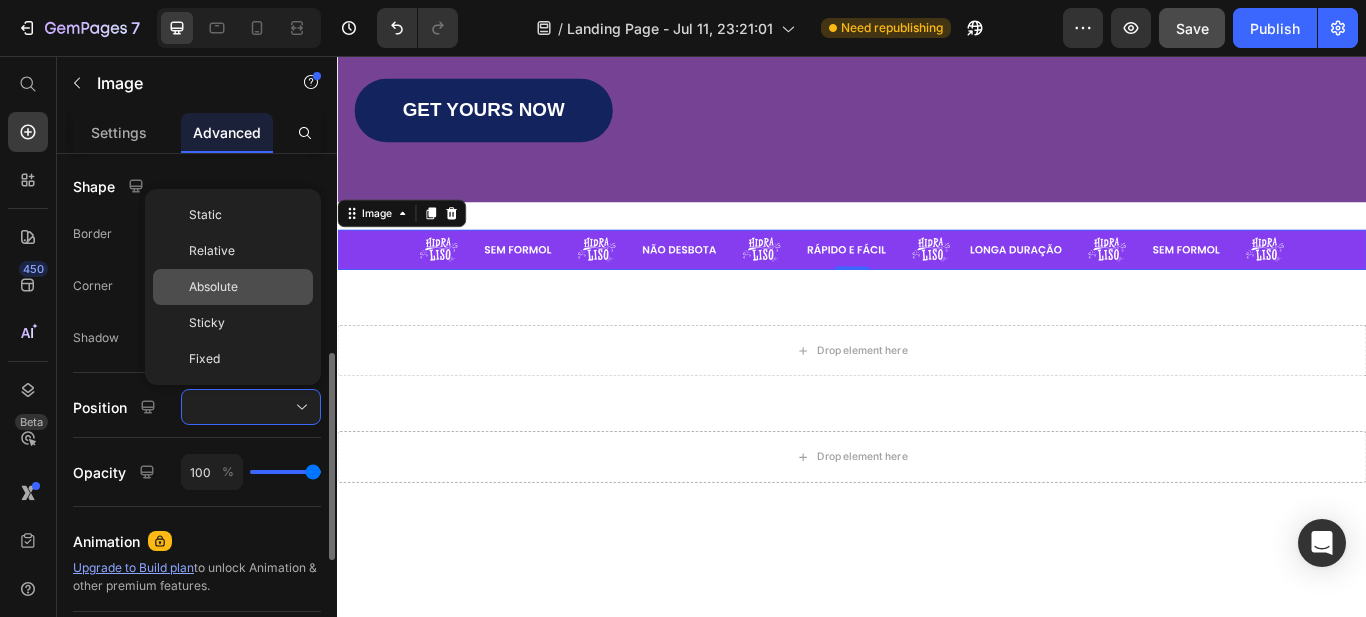 click on "Absolute" at bounding box center (247, 287) 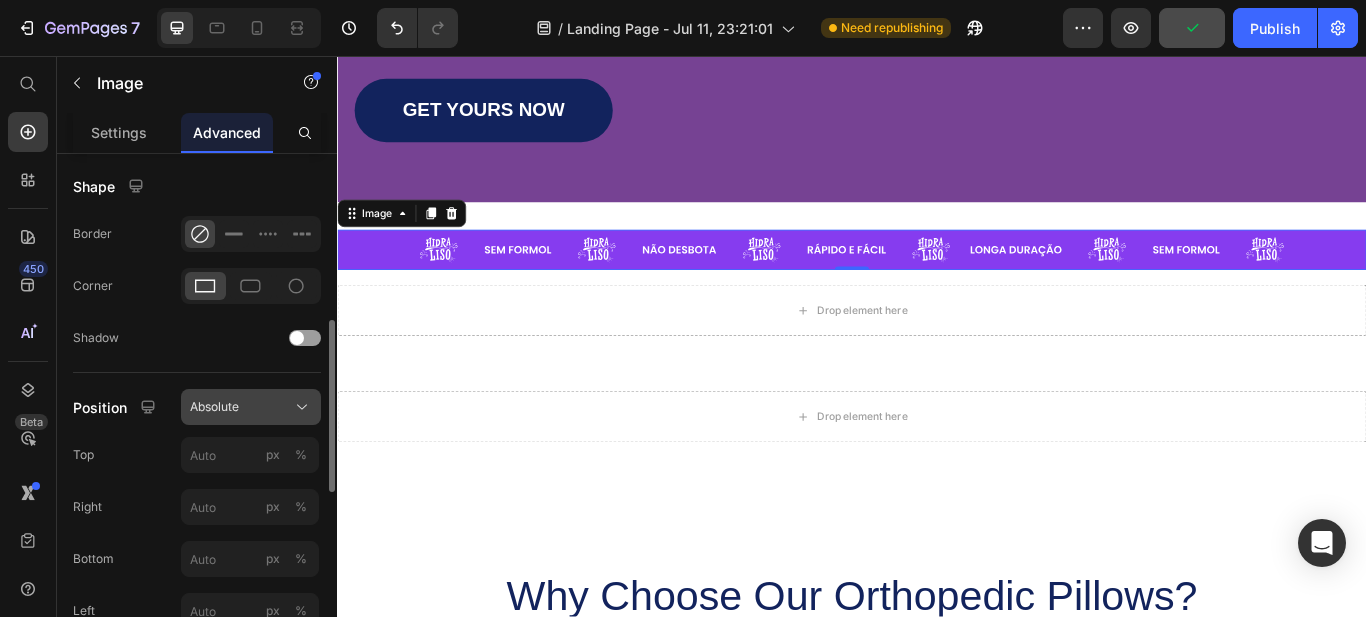 click on "Absolute" at bounding box center (251, 407) 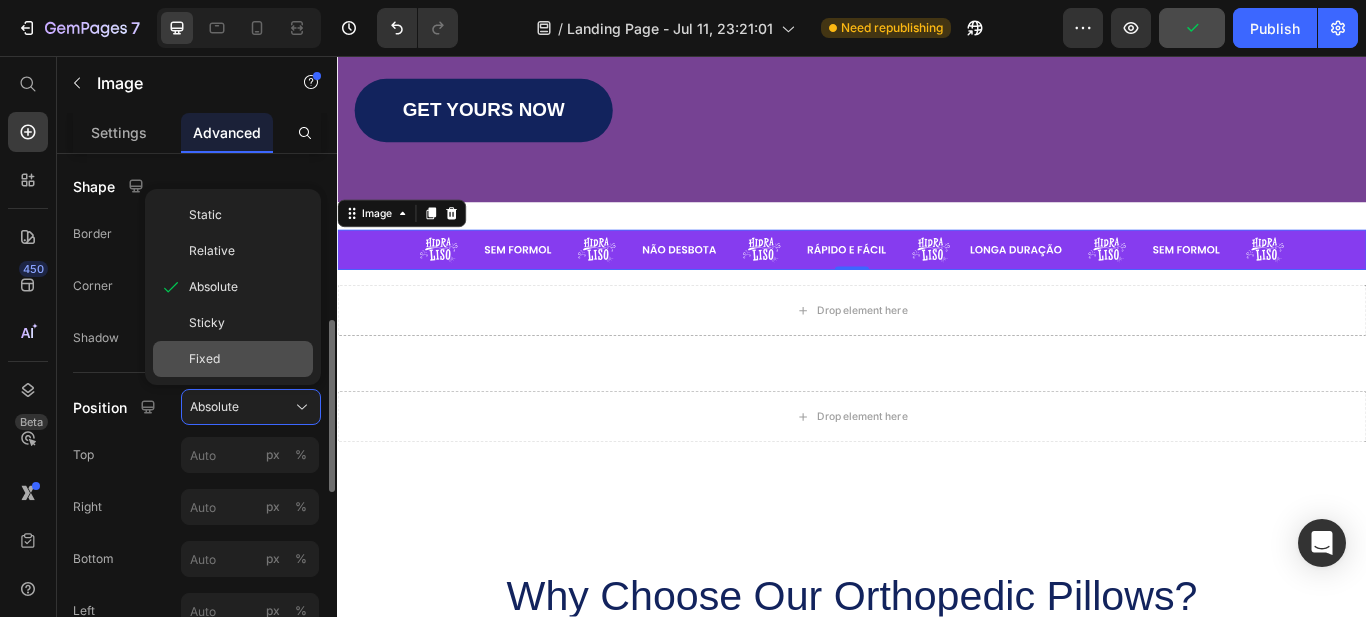 click on "Fixed" at bounding box center [247, 359] 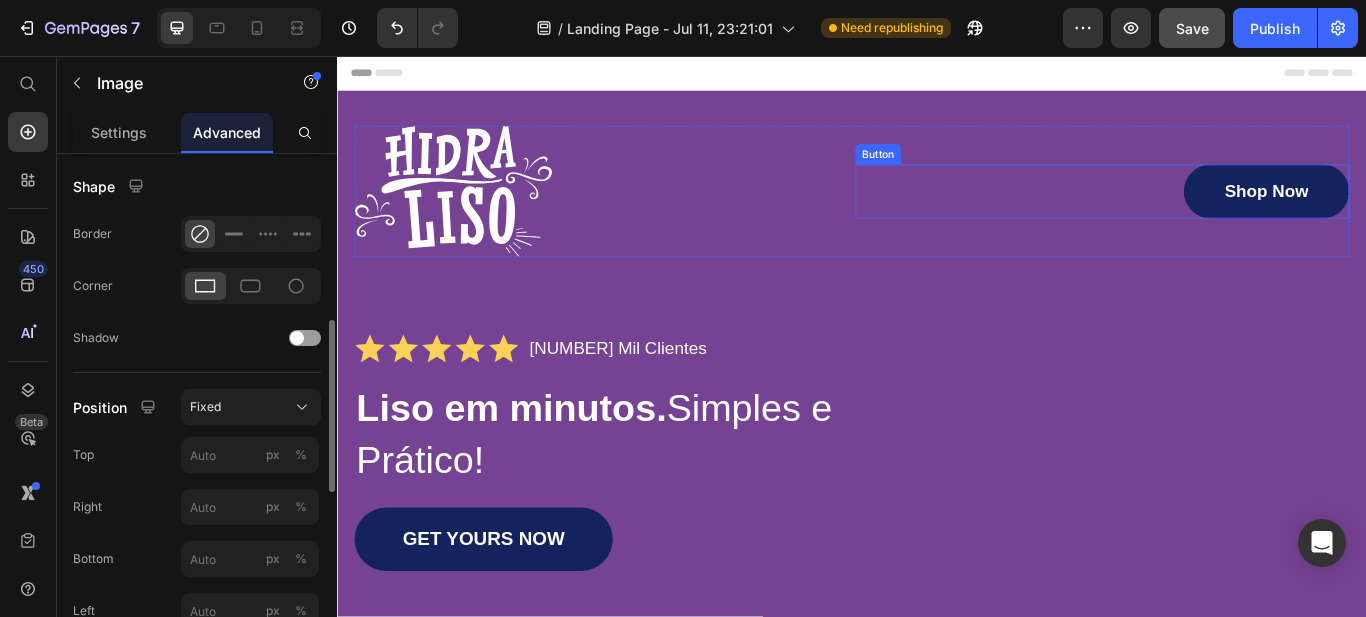 scroll, scrollTop: 300, scrollLeft: 0, axis: vertical 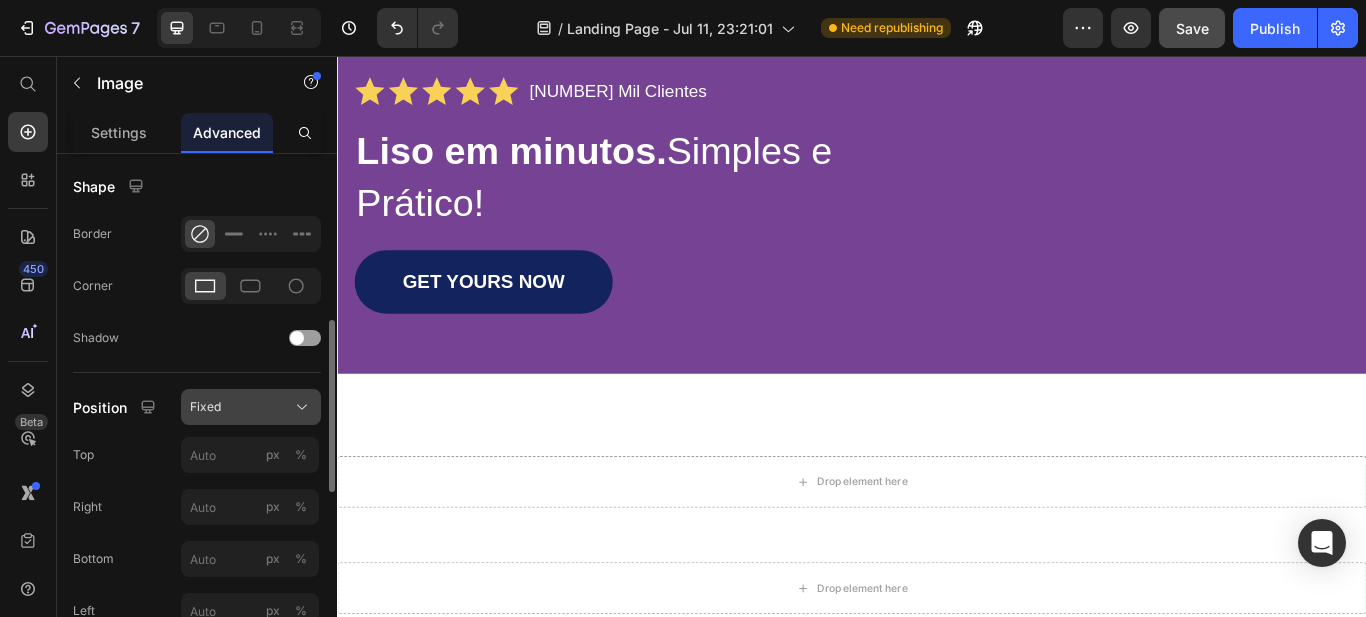 click on "Fixed" at bounding box center (251, 407) 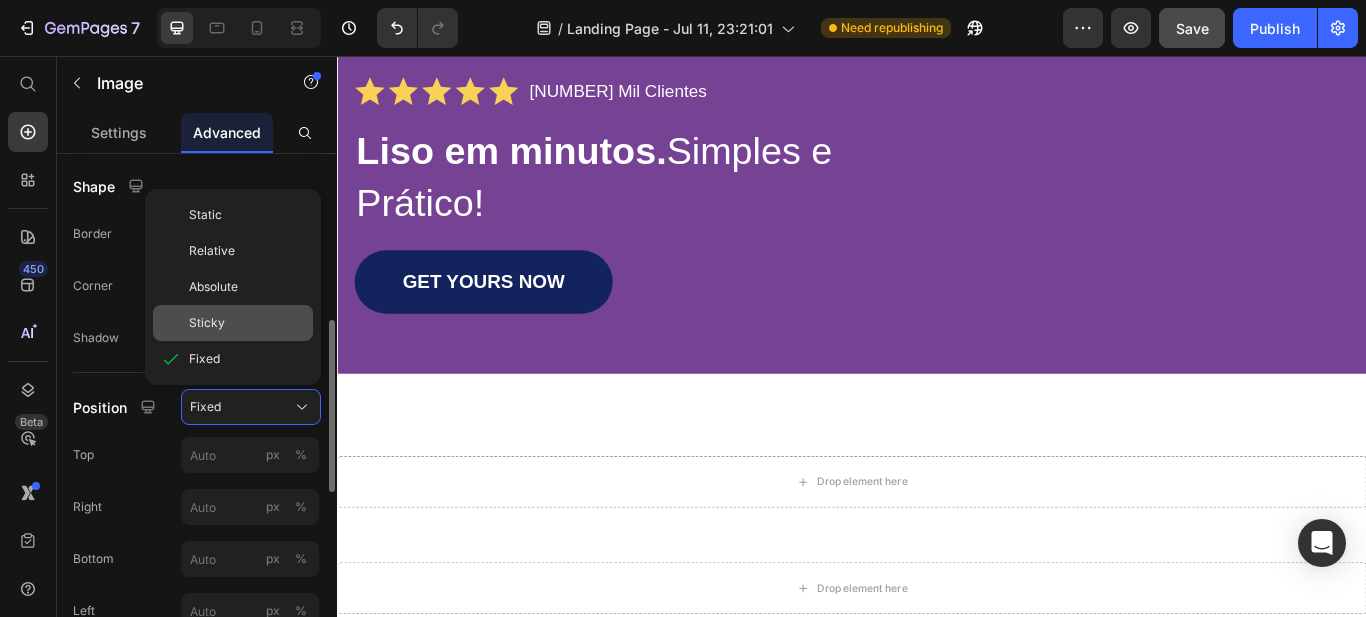 click on "Sticky" 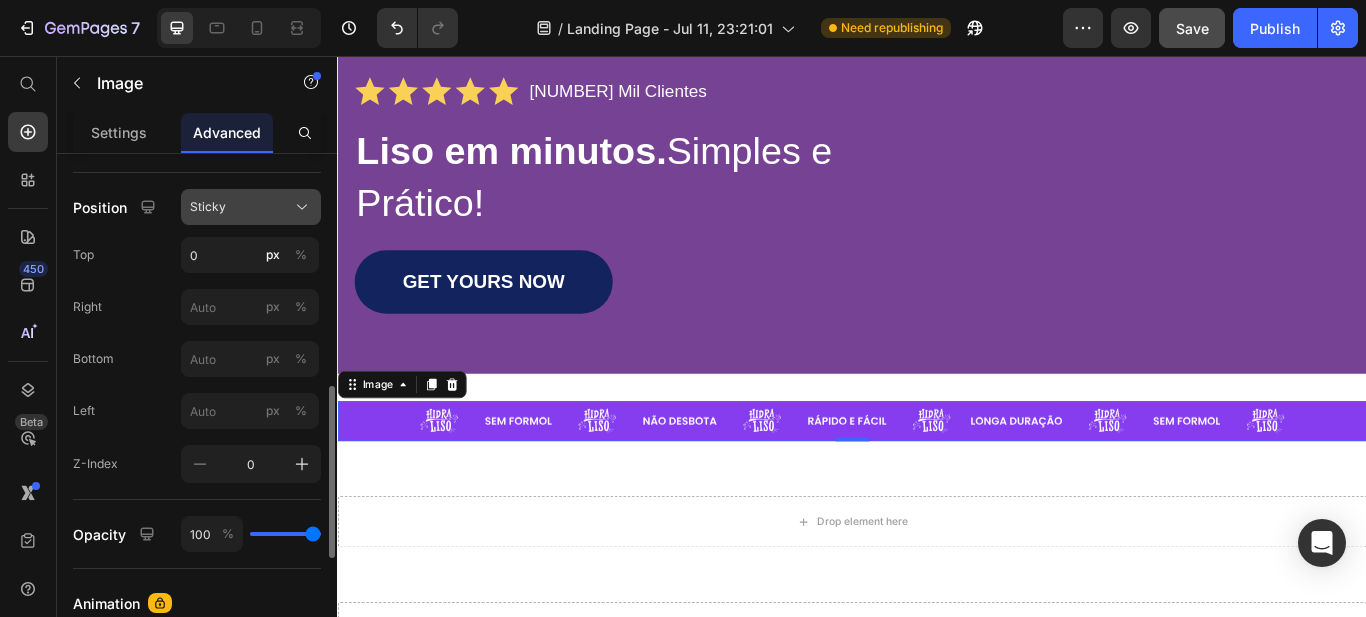 scroll, scrollTop: 800, scrollLeft: 0, axis: vertical 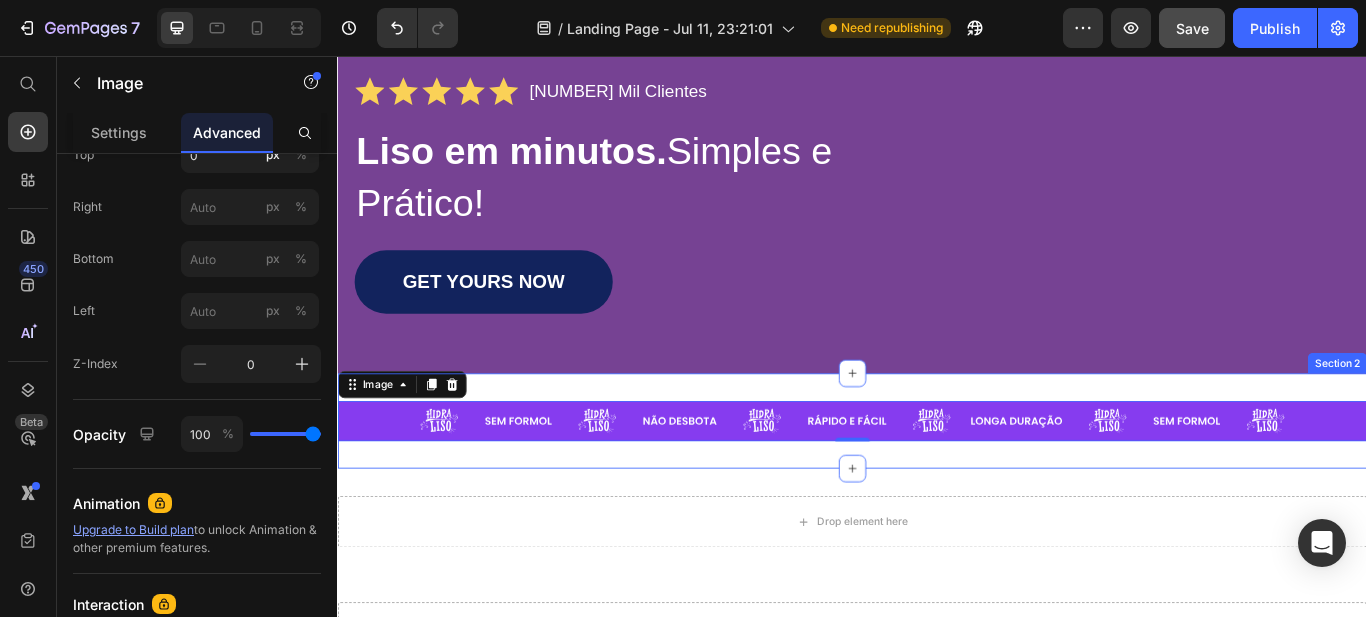 click on "Image   0 Row Section 2" at bounding box center [937, 482] 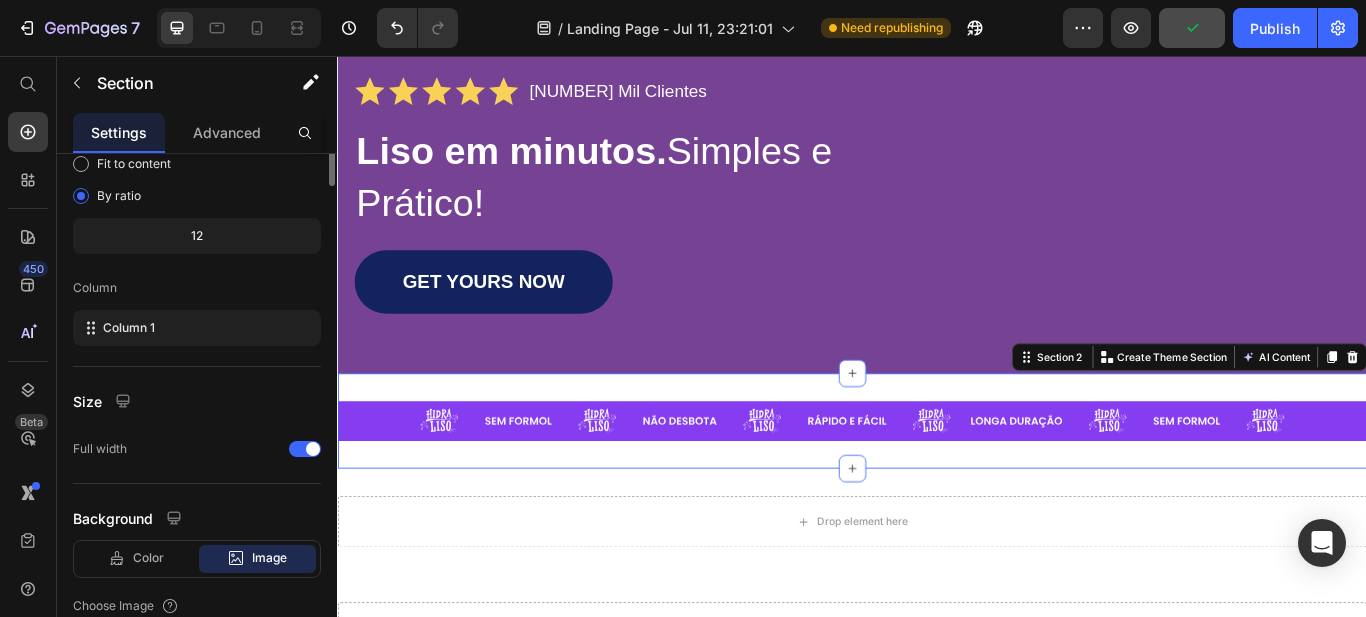 scroll, scrollTop: 0, scrollLeft: 0, axis: both 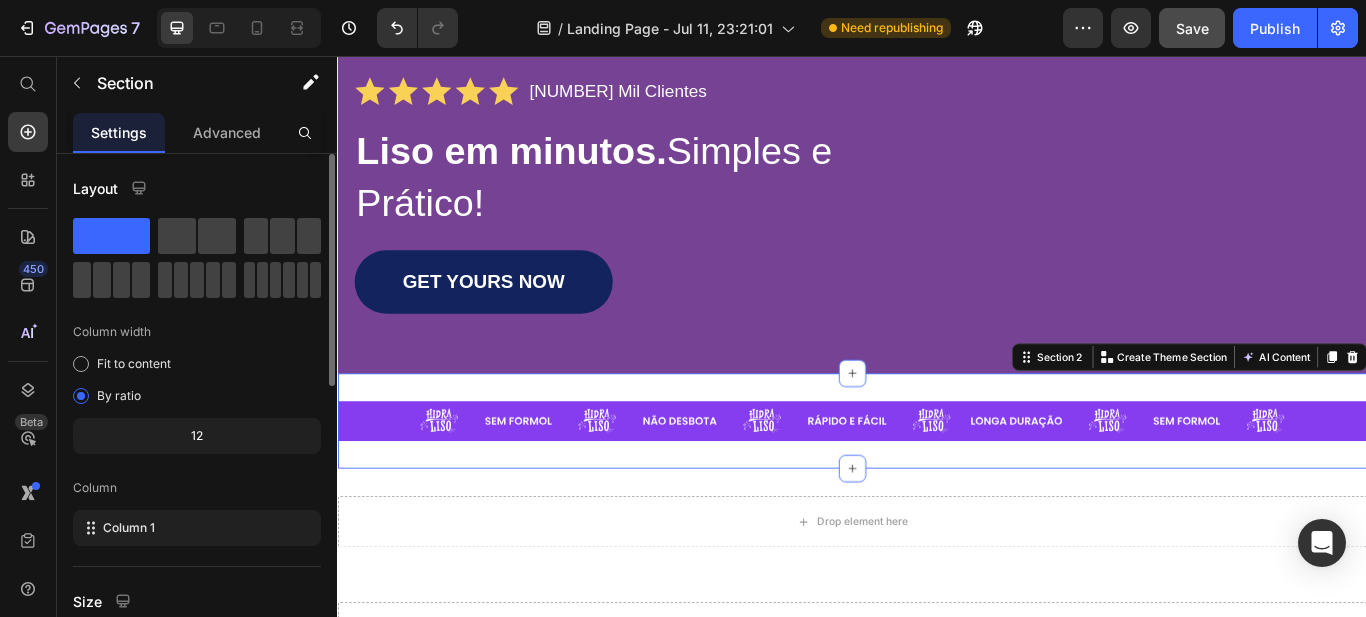 click on "12" 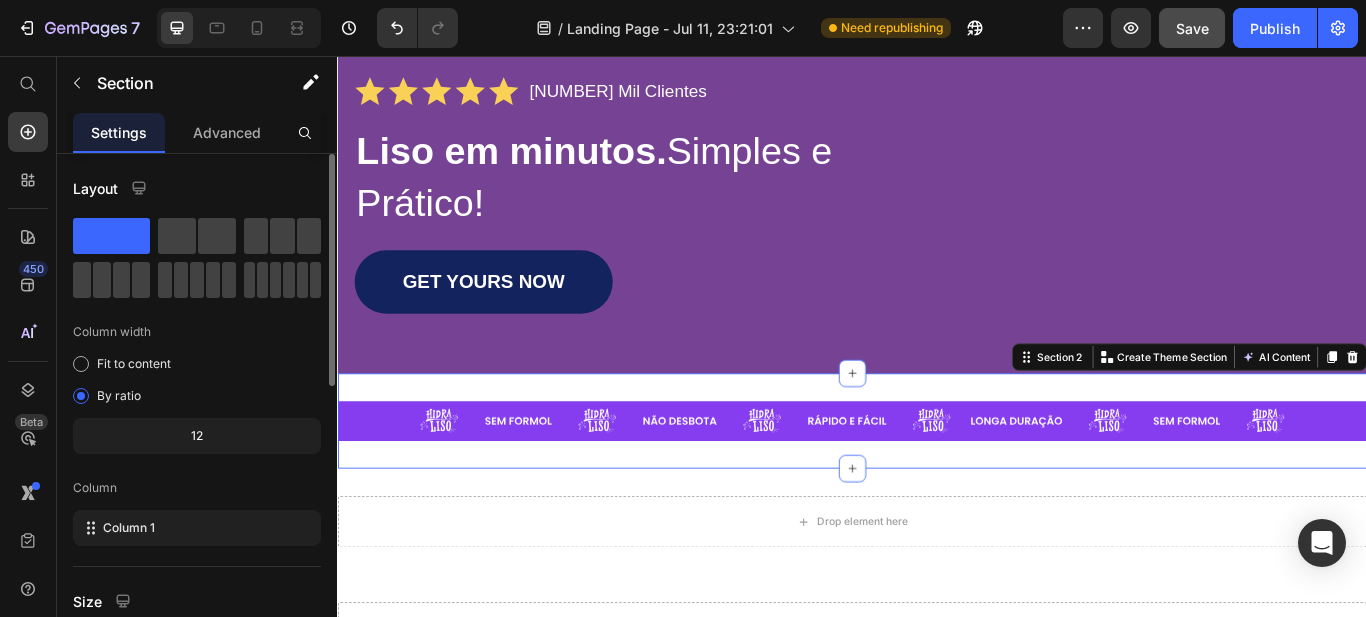 click on "12" 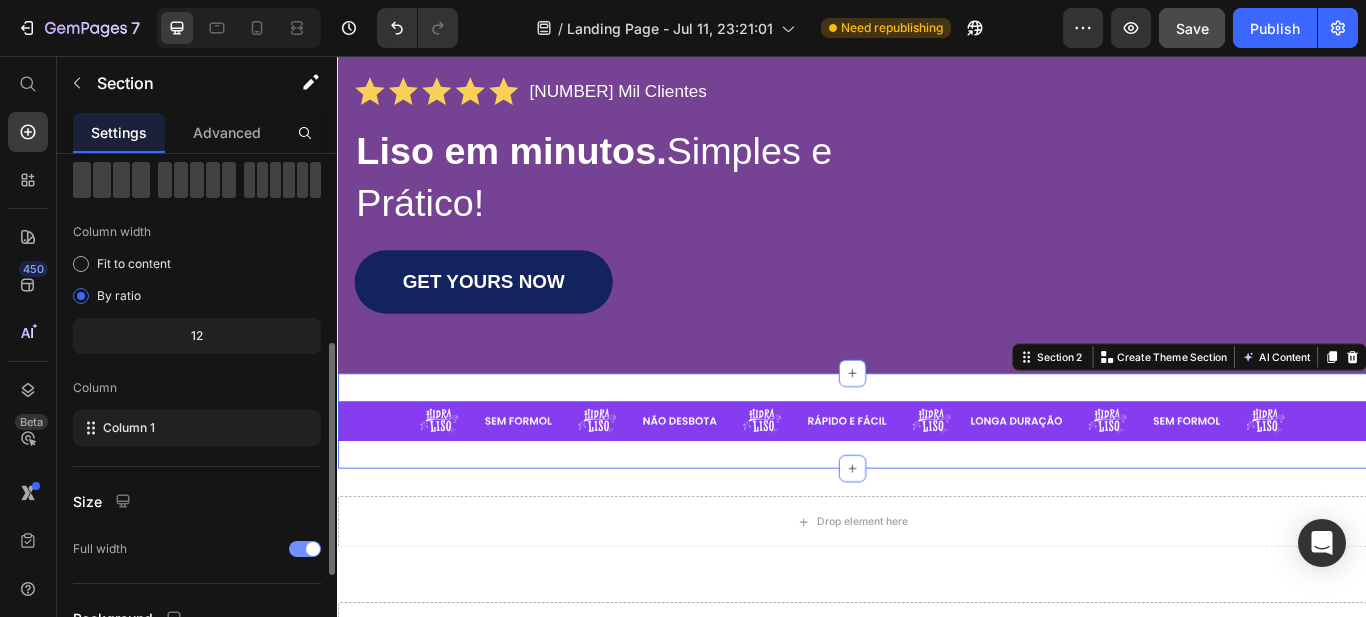 scroll, scrollTop: 200, scrollLeft: 0, axis: vertical 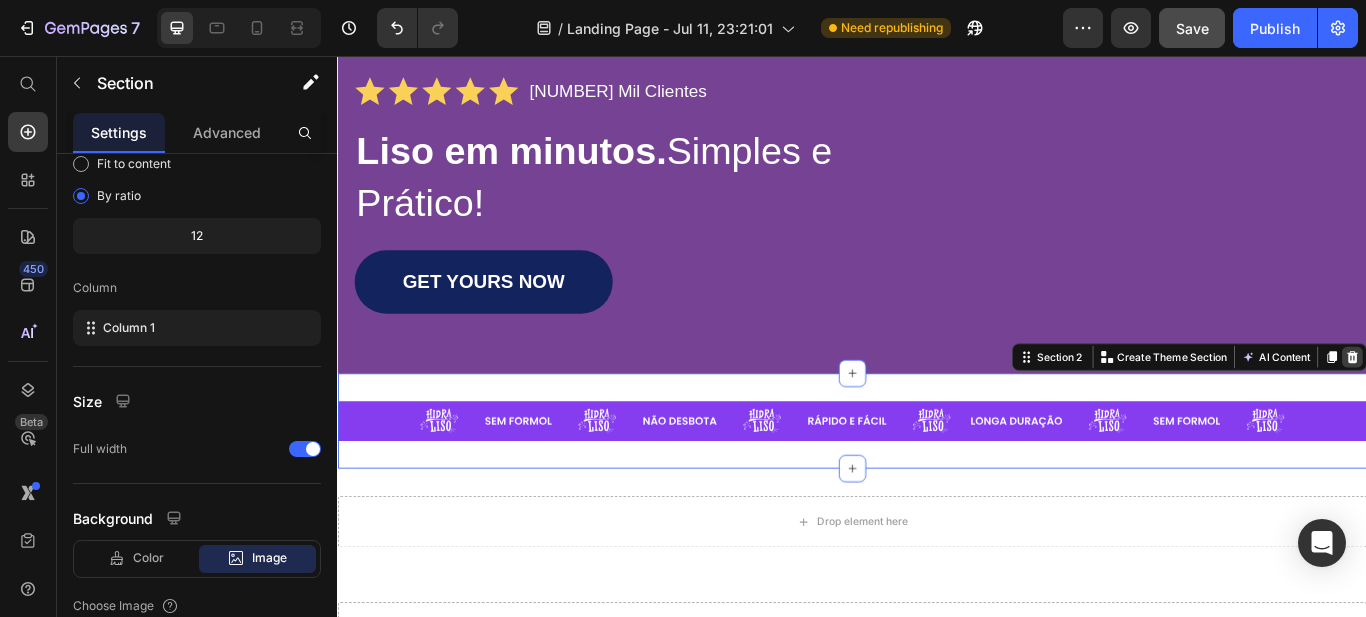 click 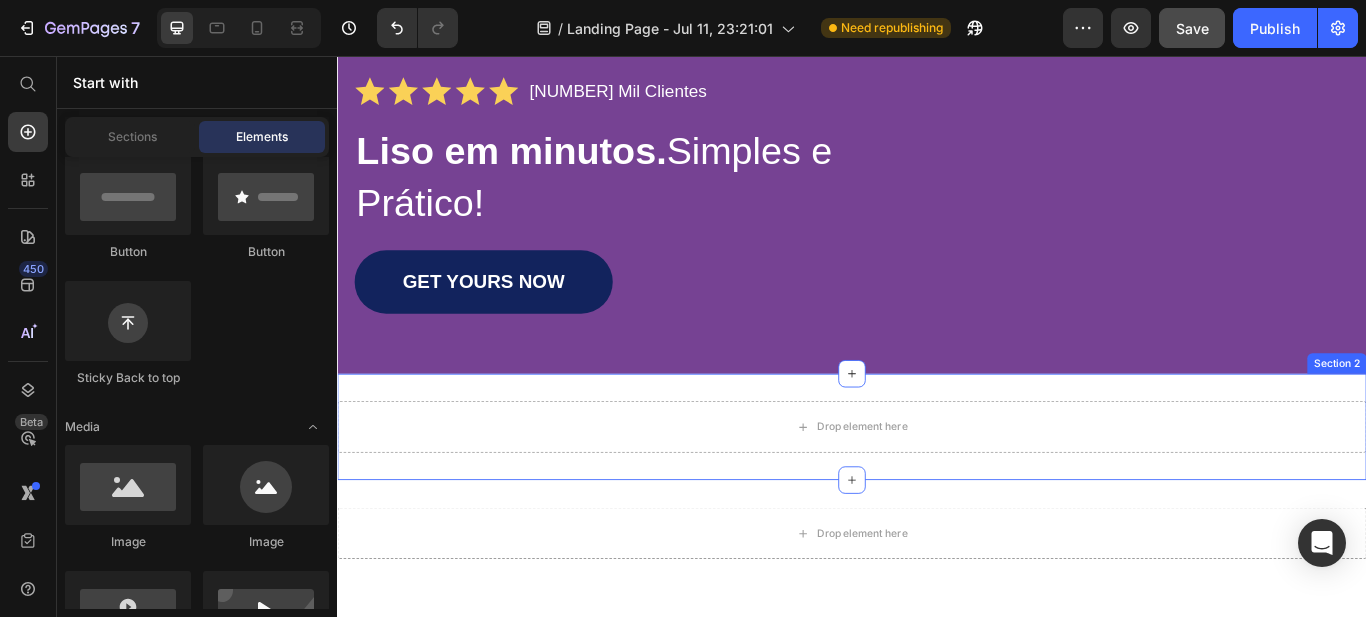 click on "Drop element here Section 2" at bounding box center [937, 489] 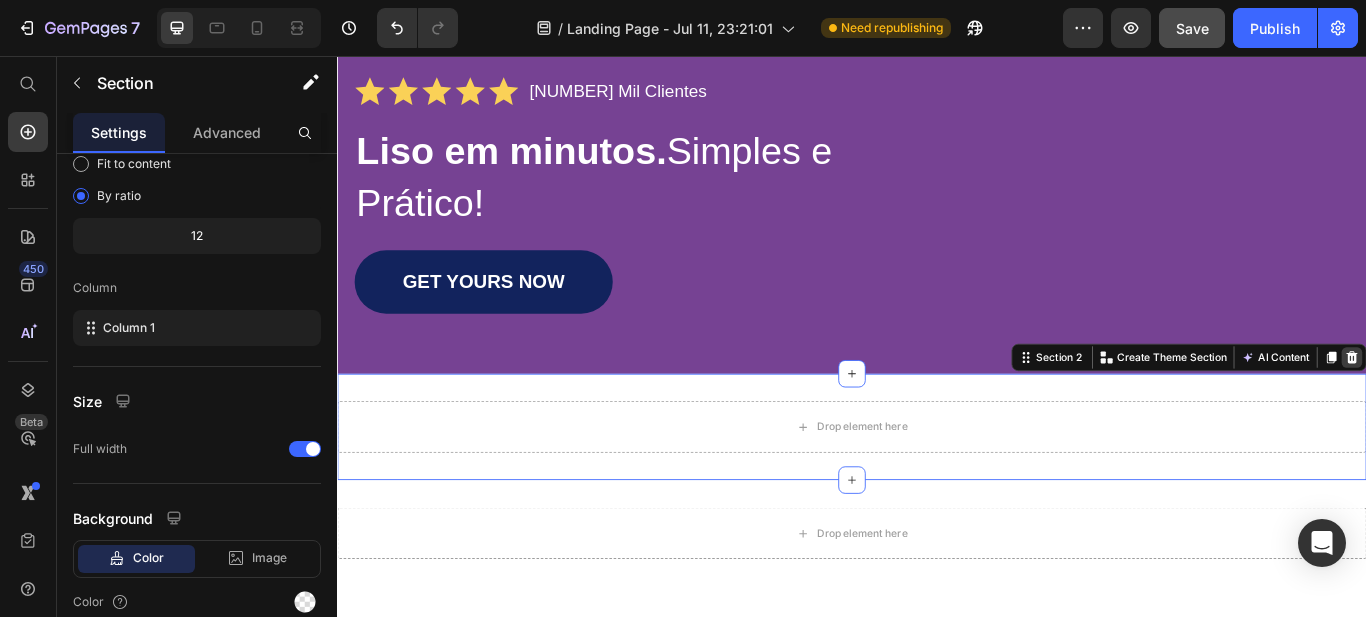 click 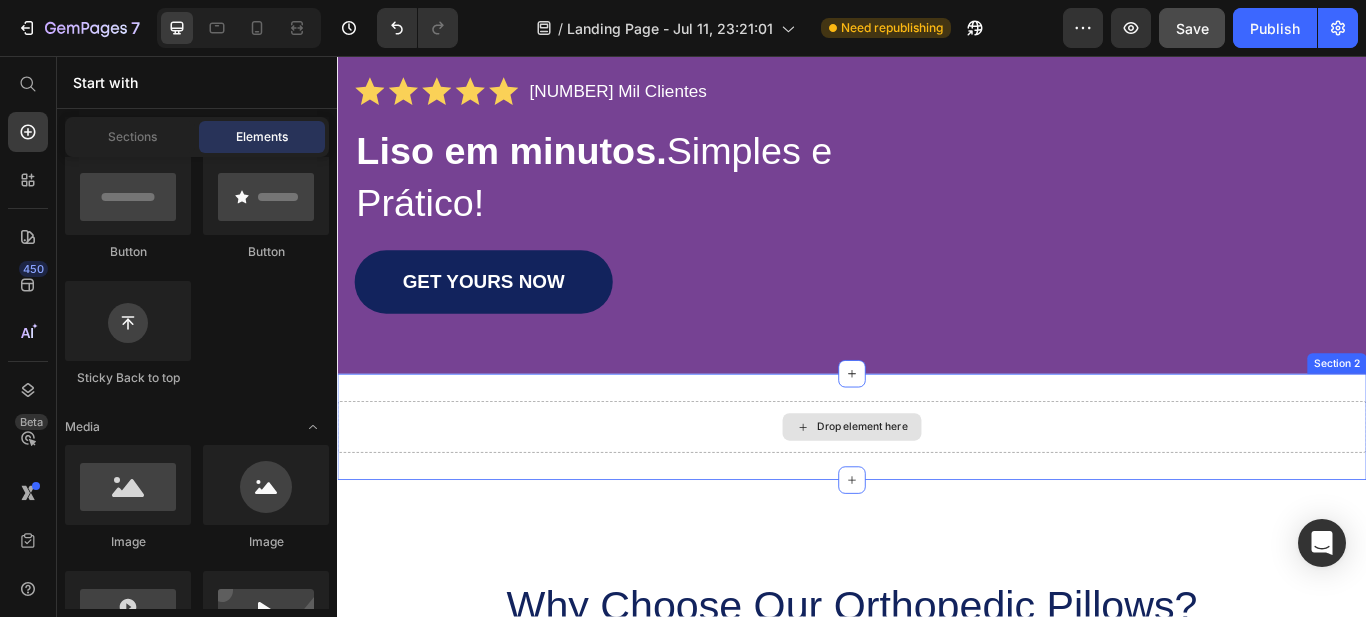 click on "Drop element here" at bounding box center [937, 489] 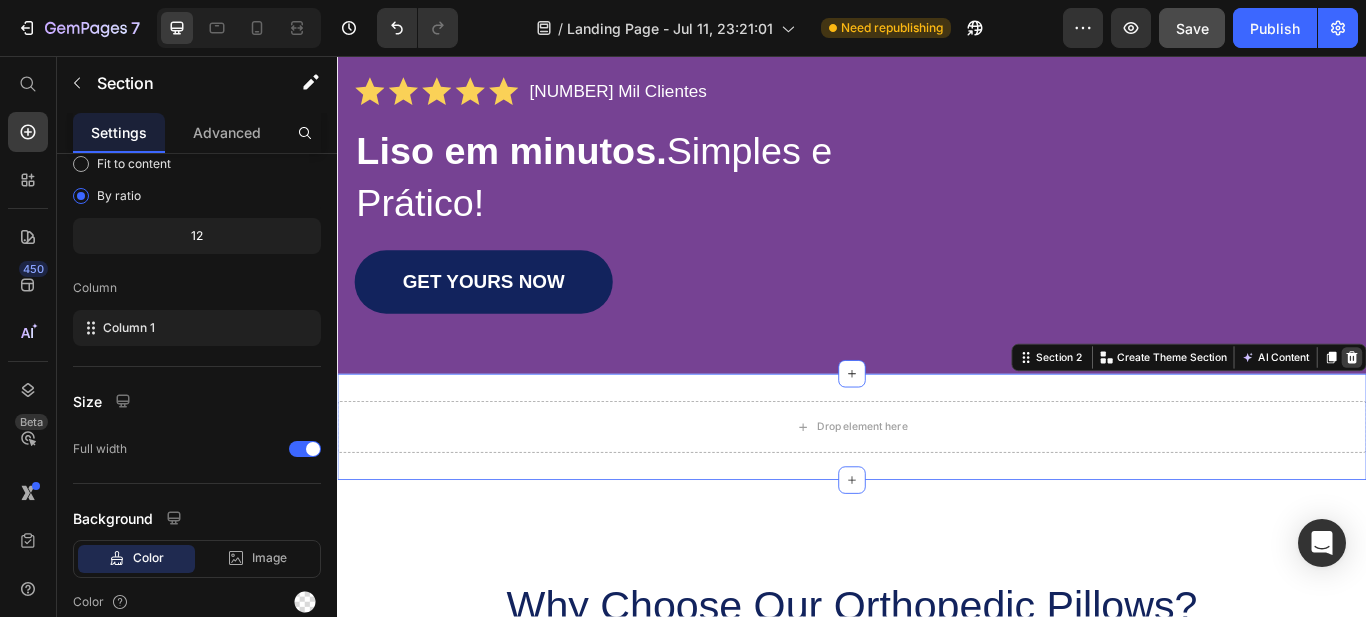click at bounding box center [1520, 408] 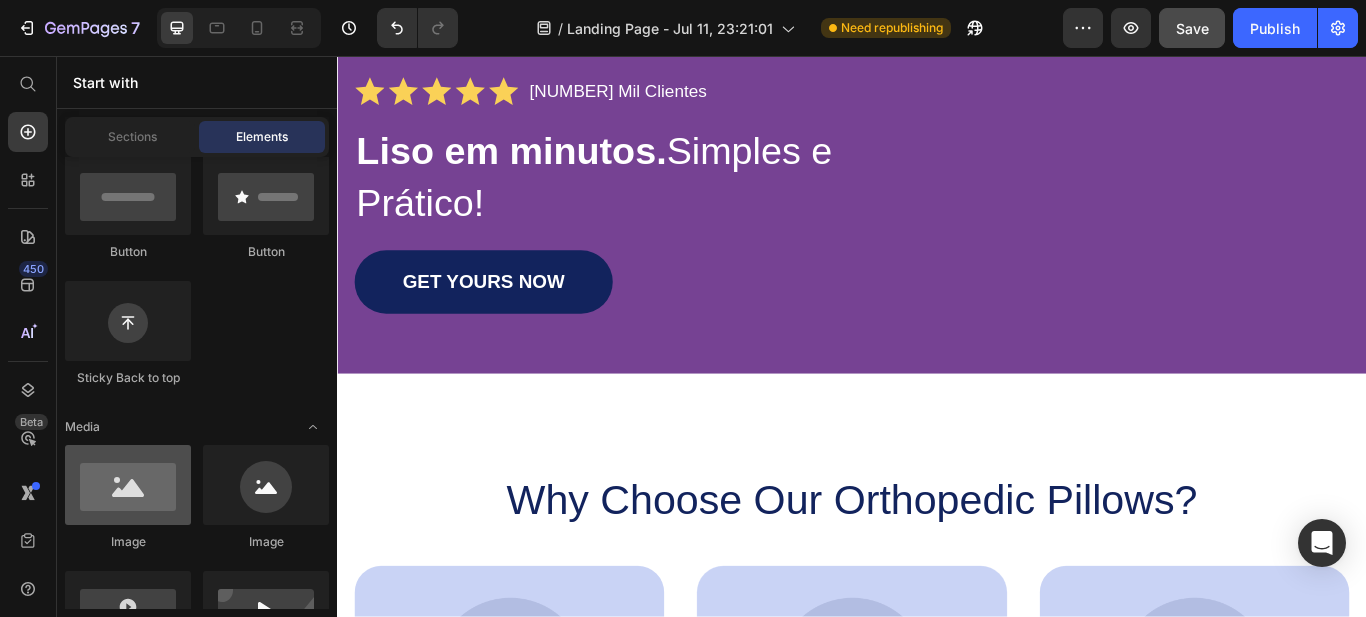 click at bounding box center (128, 485) 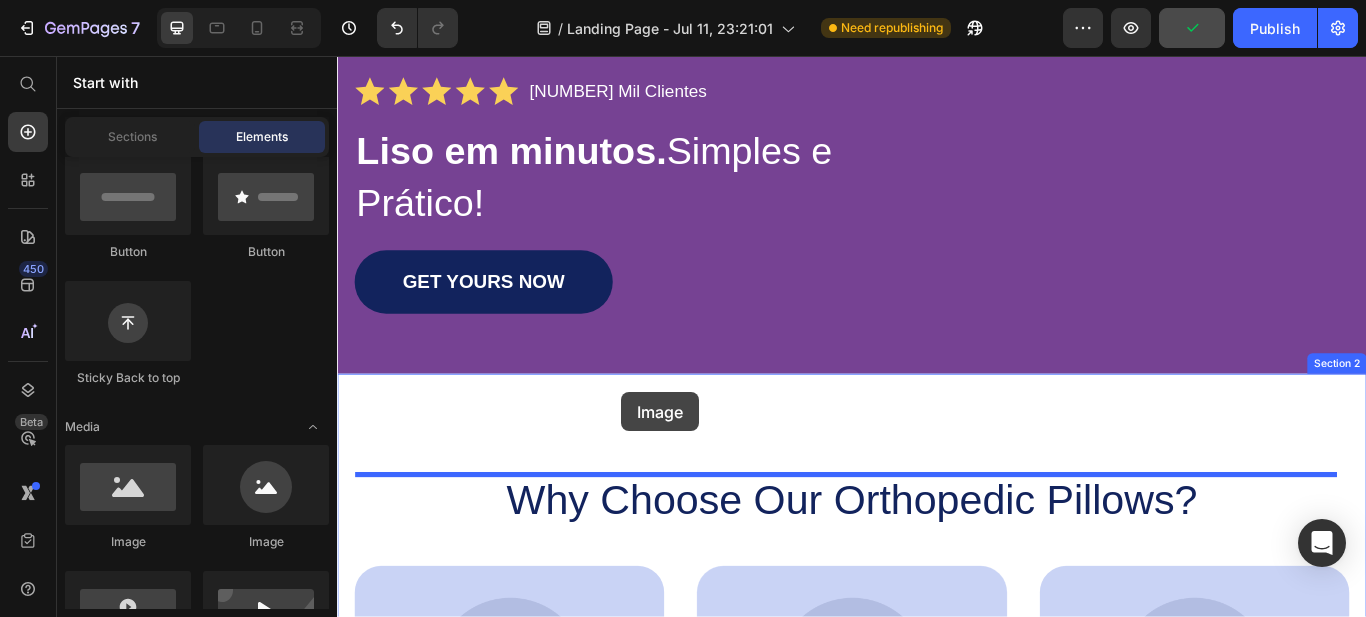 drag, startPoint x: 460, startPoint y: 535, endPoint x: 668, endPoint y: 448, distance: 225.46175 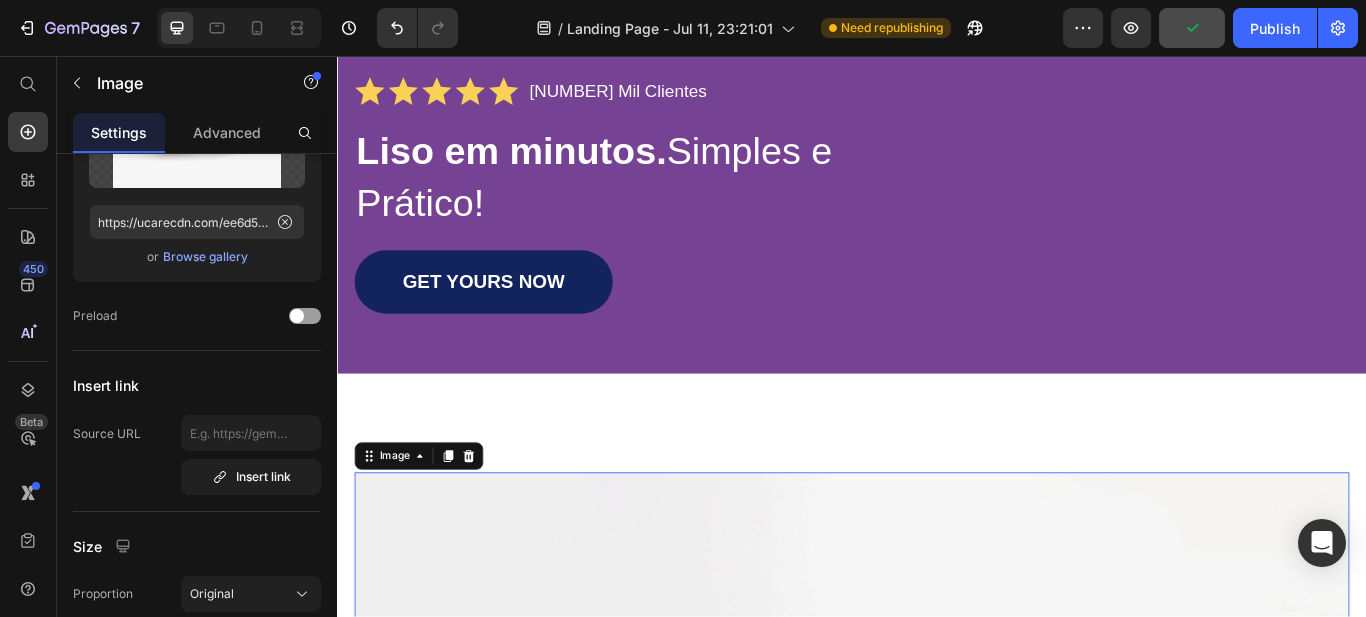 scroll, scrollTop: 0, scrollLeft: 0, axis: both 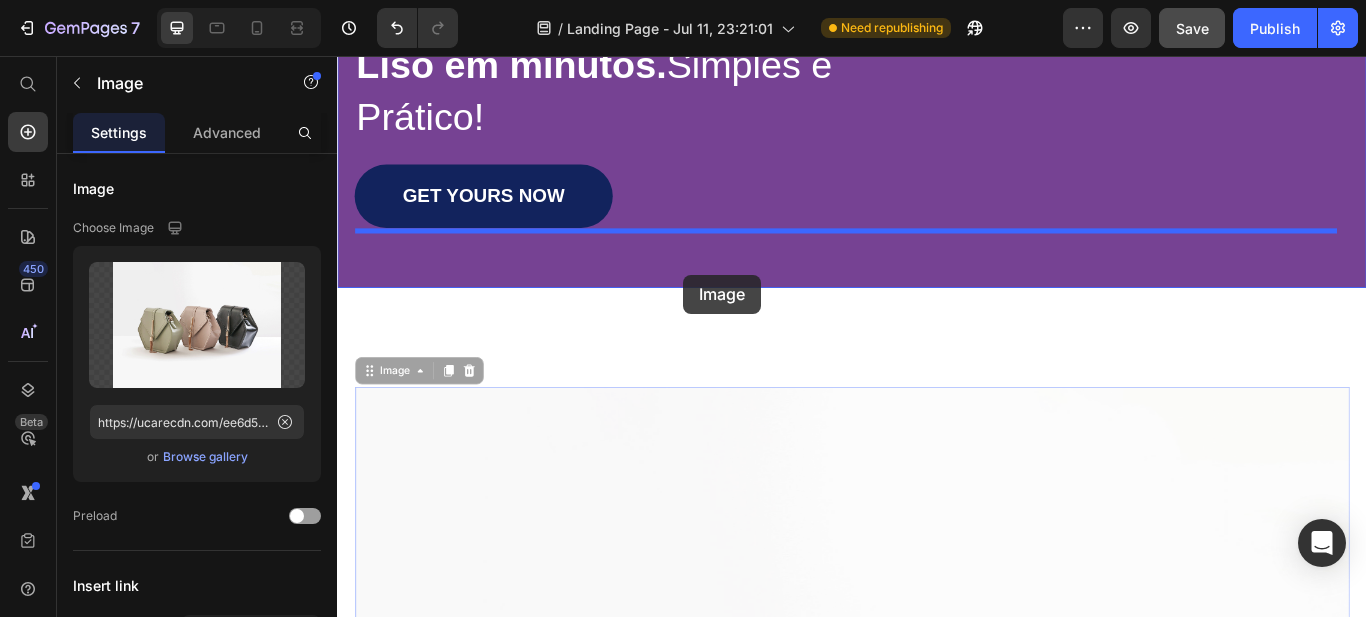 drag, startPoint x: 747, startPoint y: 525, endPoint x: 741, endPoint y: 311, distance: 214.08409 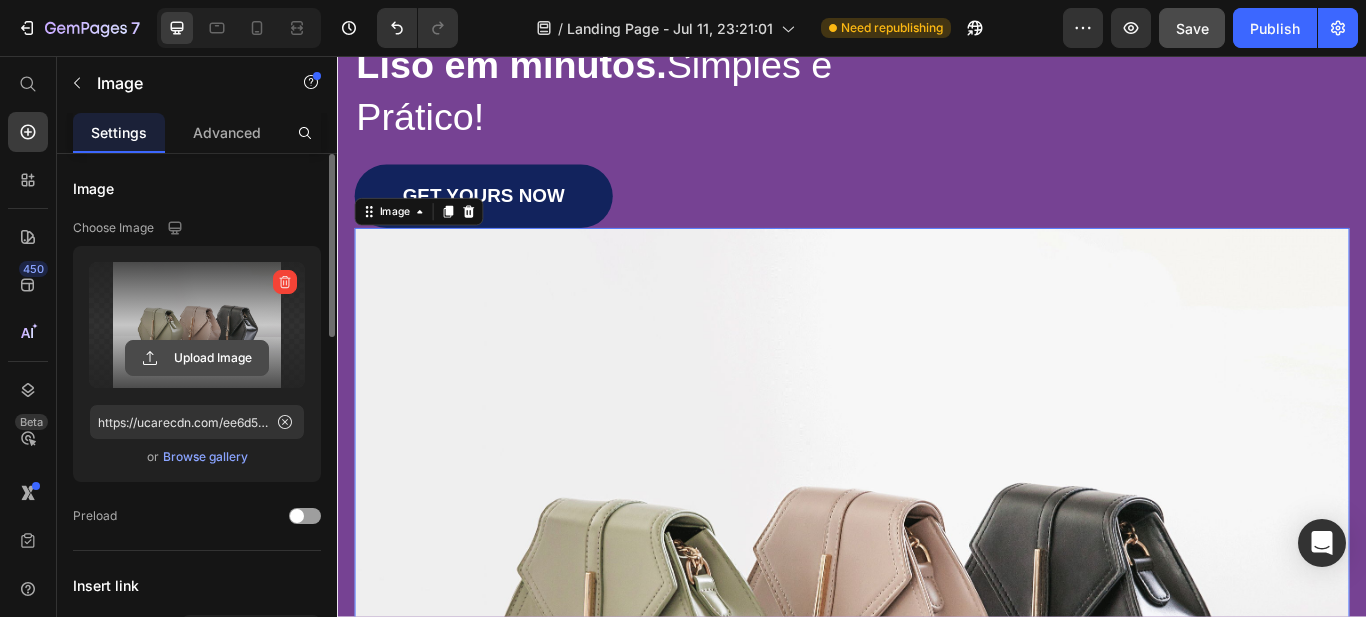 click 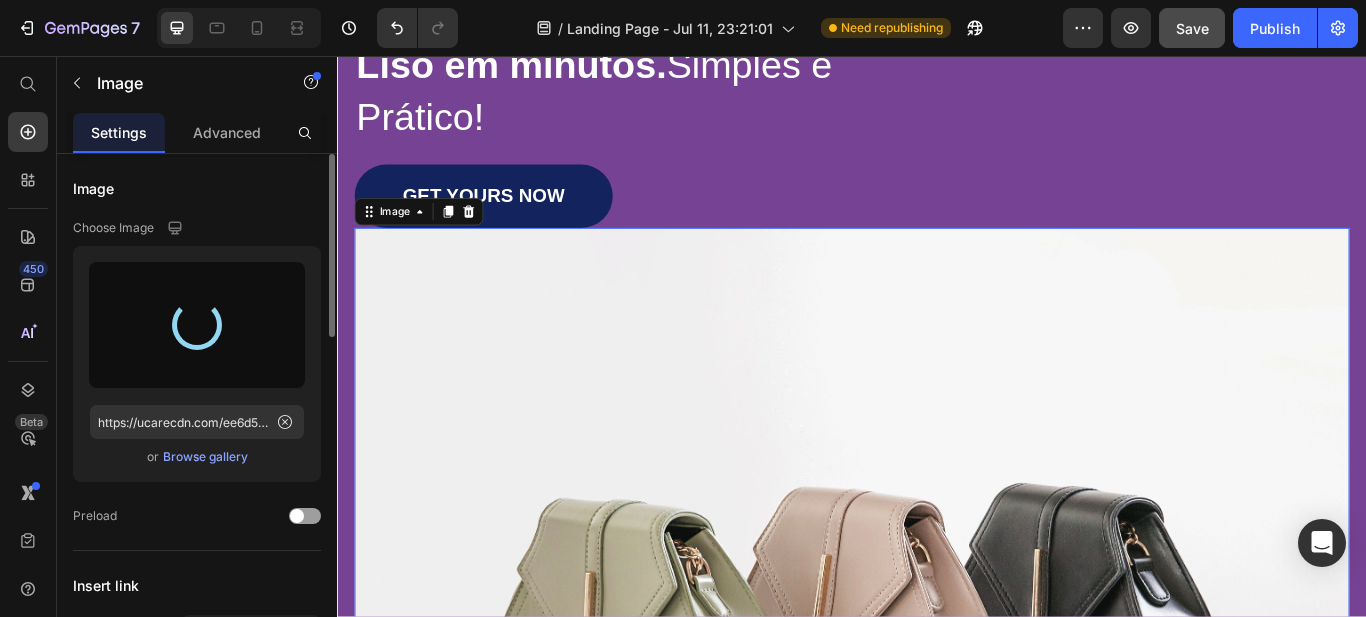 type on "https://files.gempages.net/gempages_575050967674782564-58f1e93c-21a9-42d0-b847-f01195c56c0a.svg" 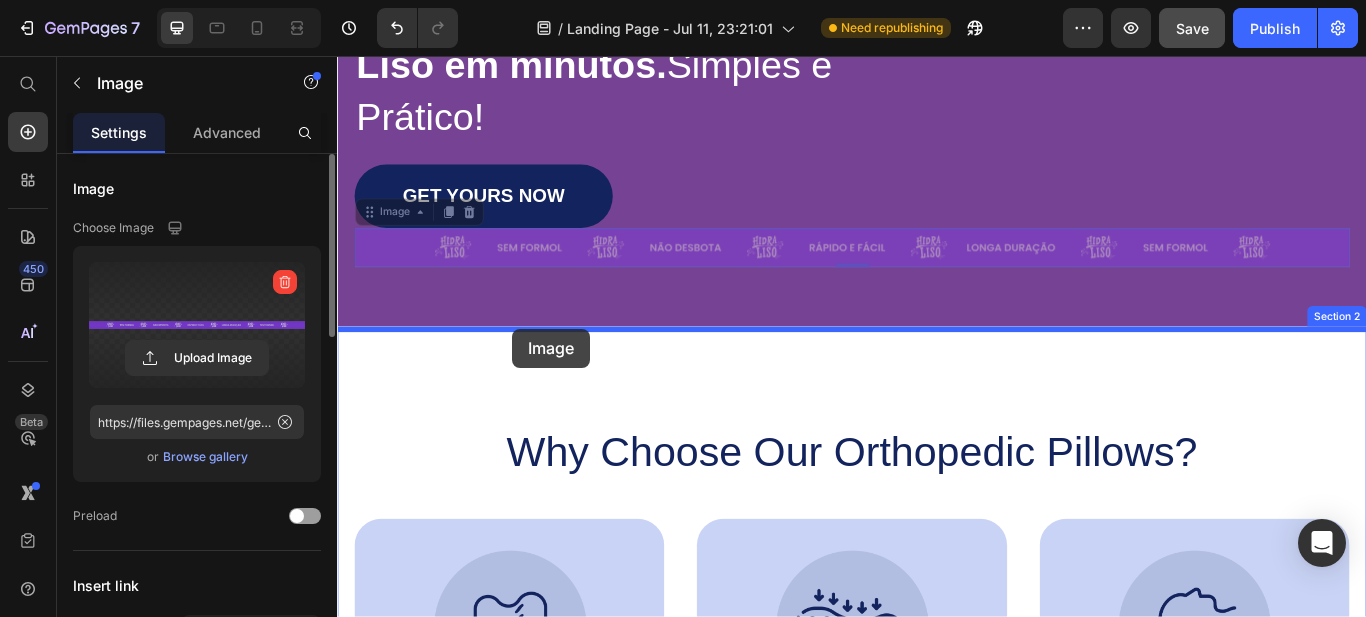 drag, startPoint x: 544, startPoint y: 289, endPoint x: 541, endPoint y: 375, distance: 86.05231 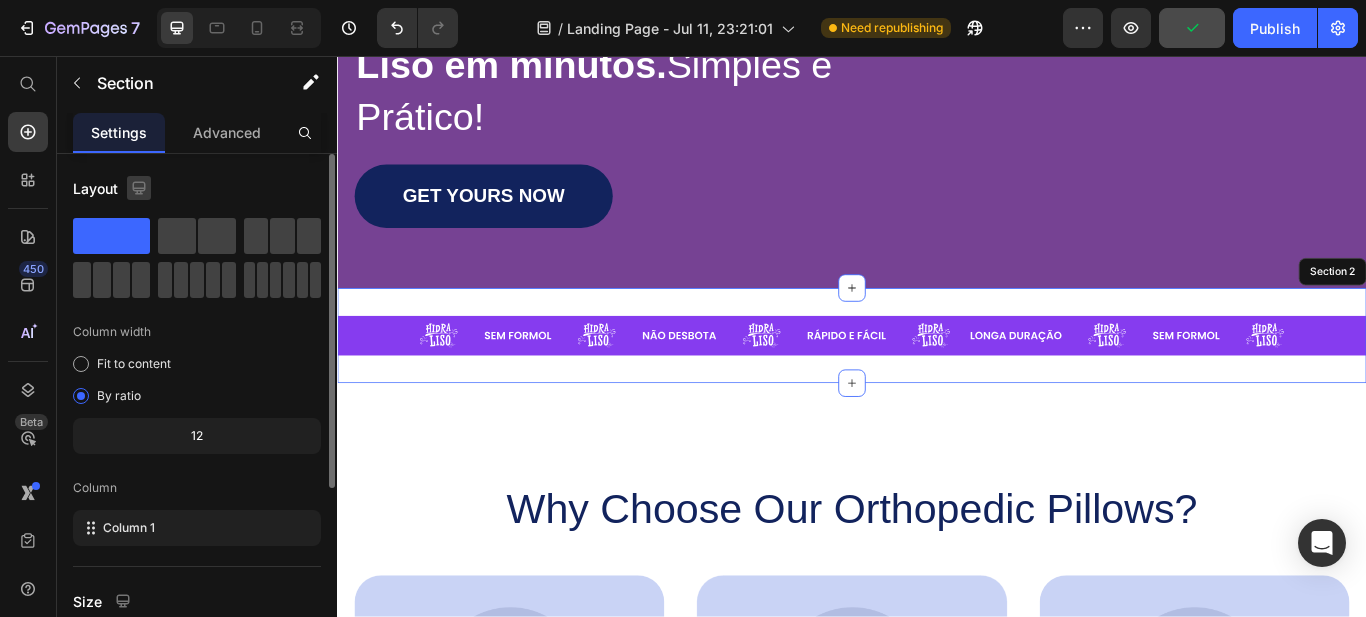 click 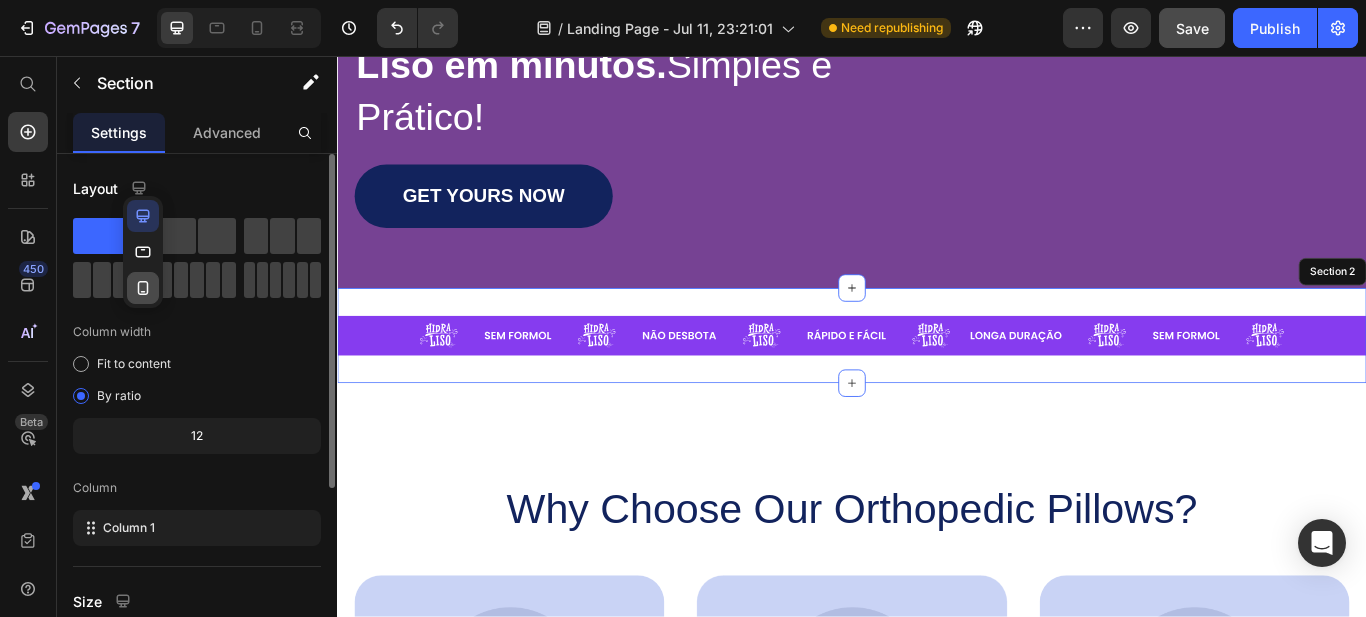 click 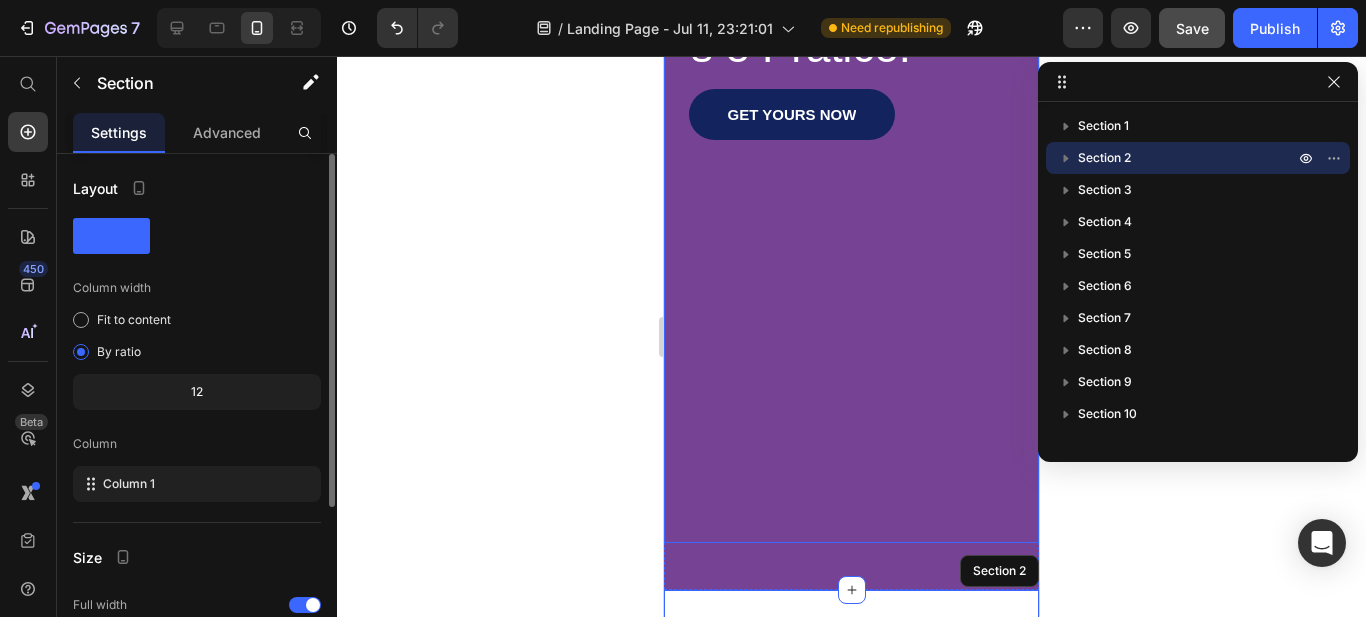 scroll, scrollTop: 171, scrollLeft: 0, axis: vertical 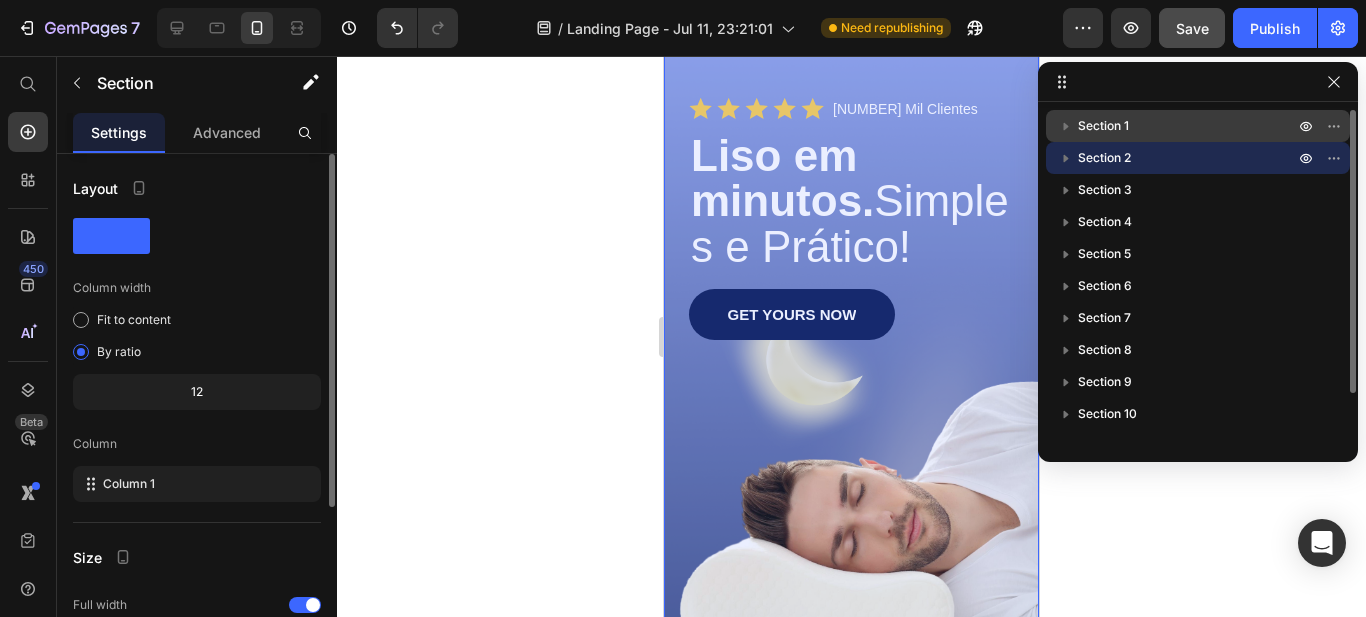 click on "Section 1" at bounding box center (1188, 126) 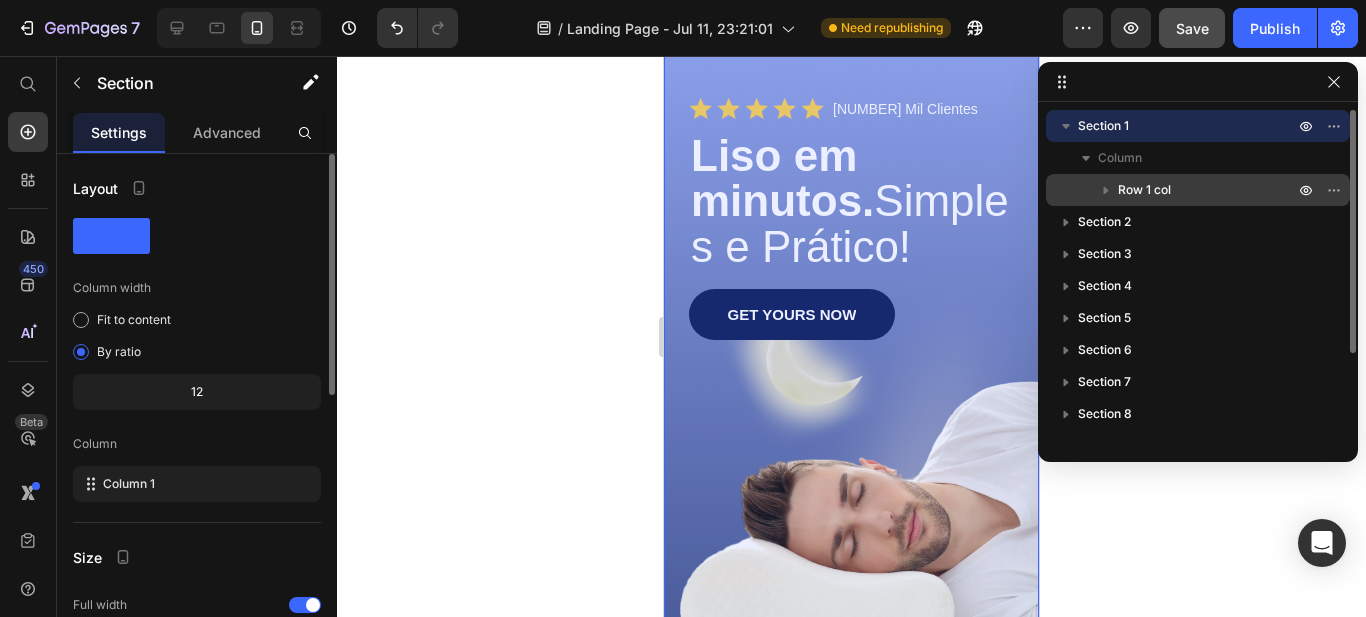 click on "Row 1 col" at bounding box center [1144, 190] 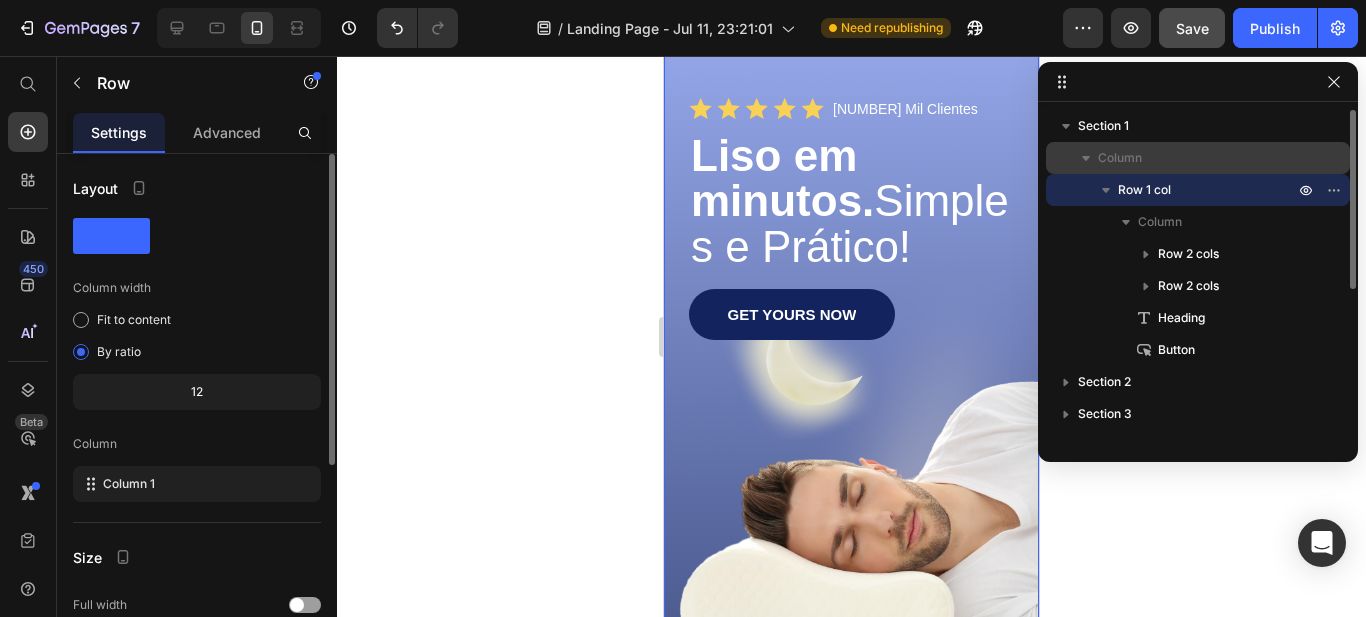 click on "Column" at bounding box center (1198, 158) 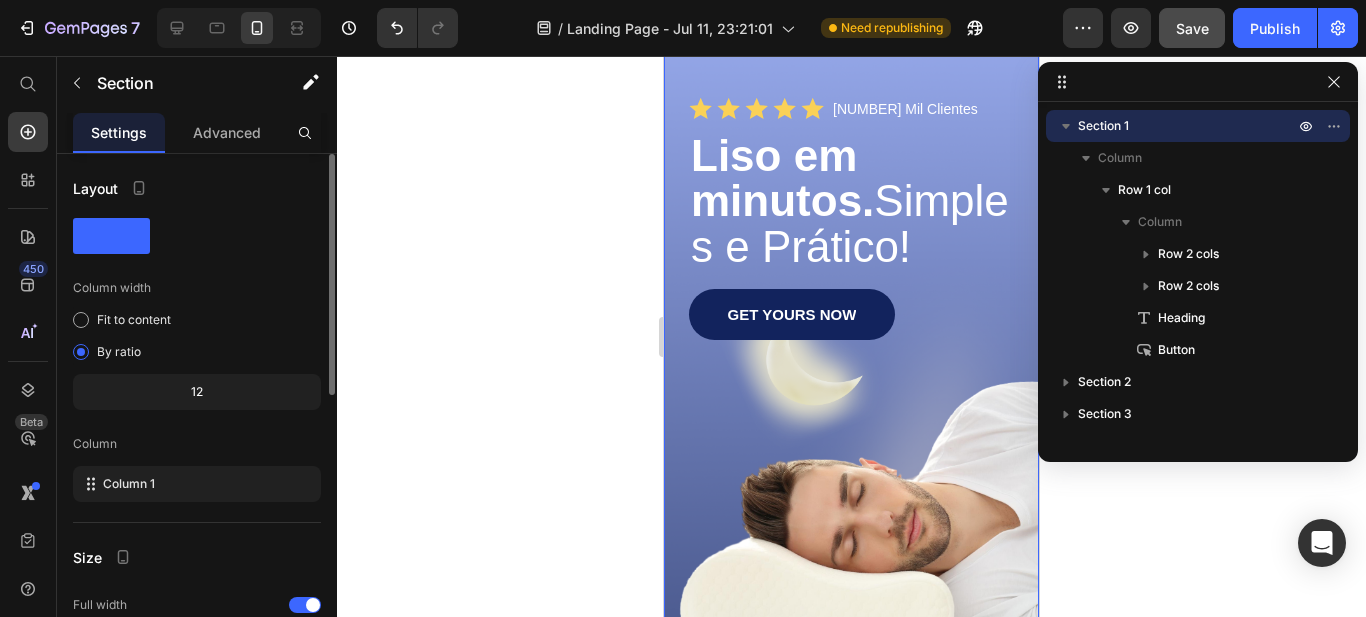 click 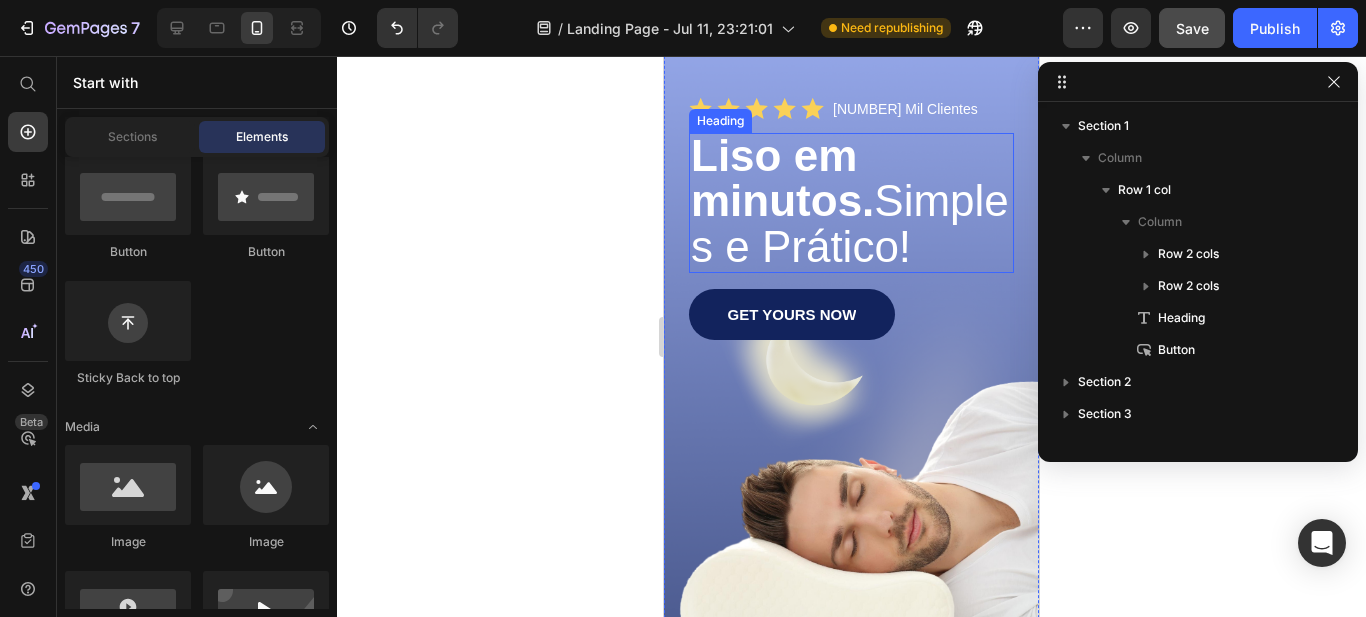 click on "Liso em minutos." at bounding box center [782, 178] 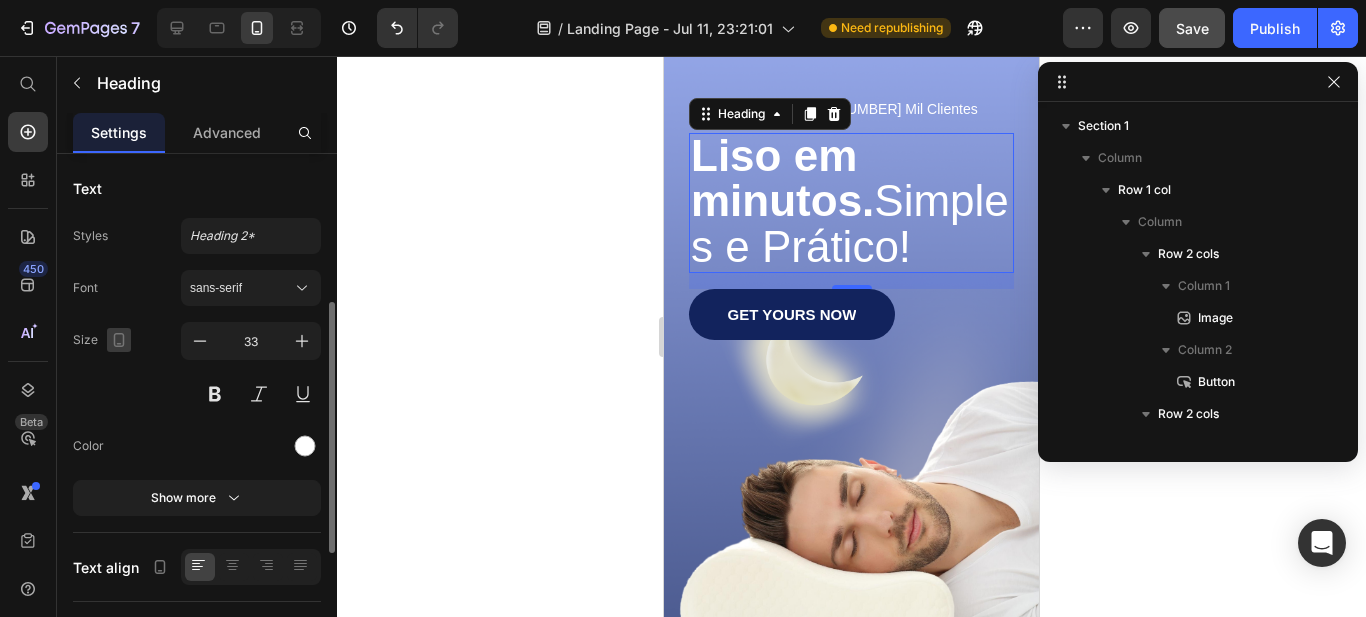scroll, scrollTop: 200, scrollLeft: 0, axis: vertical 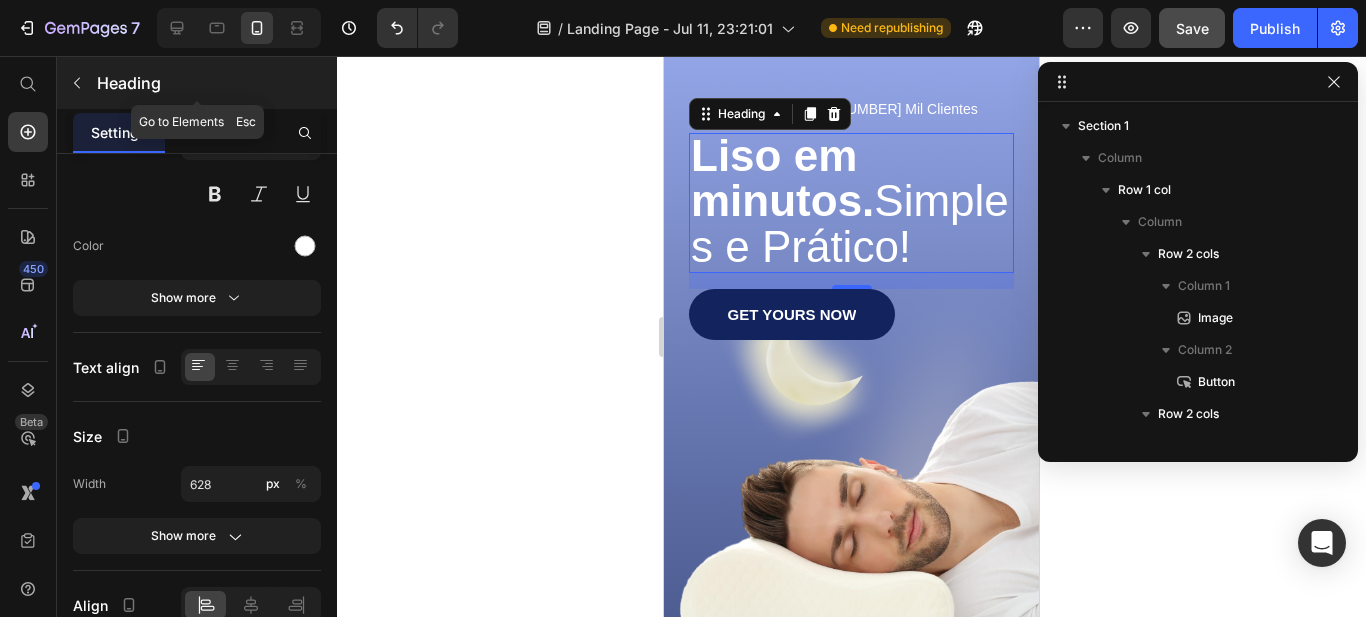 click 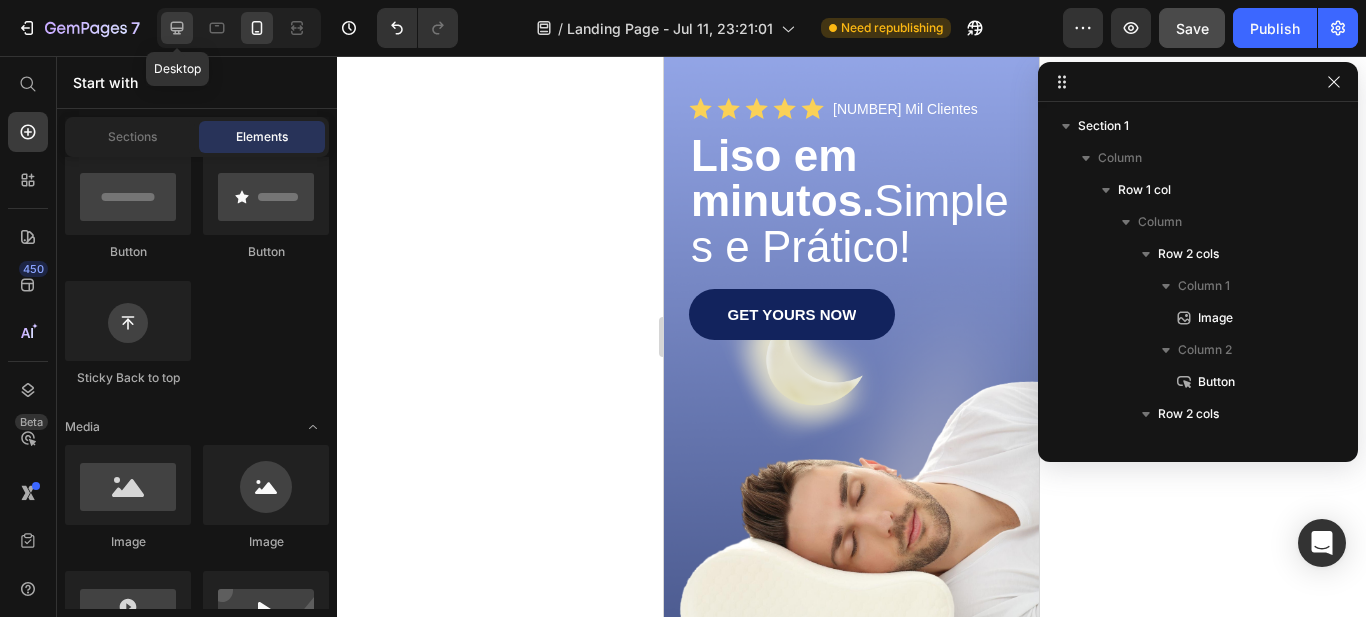 click 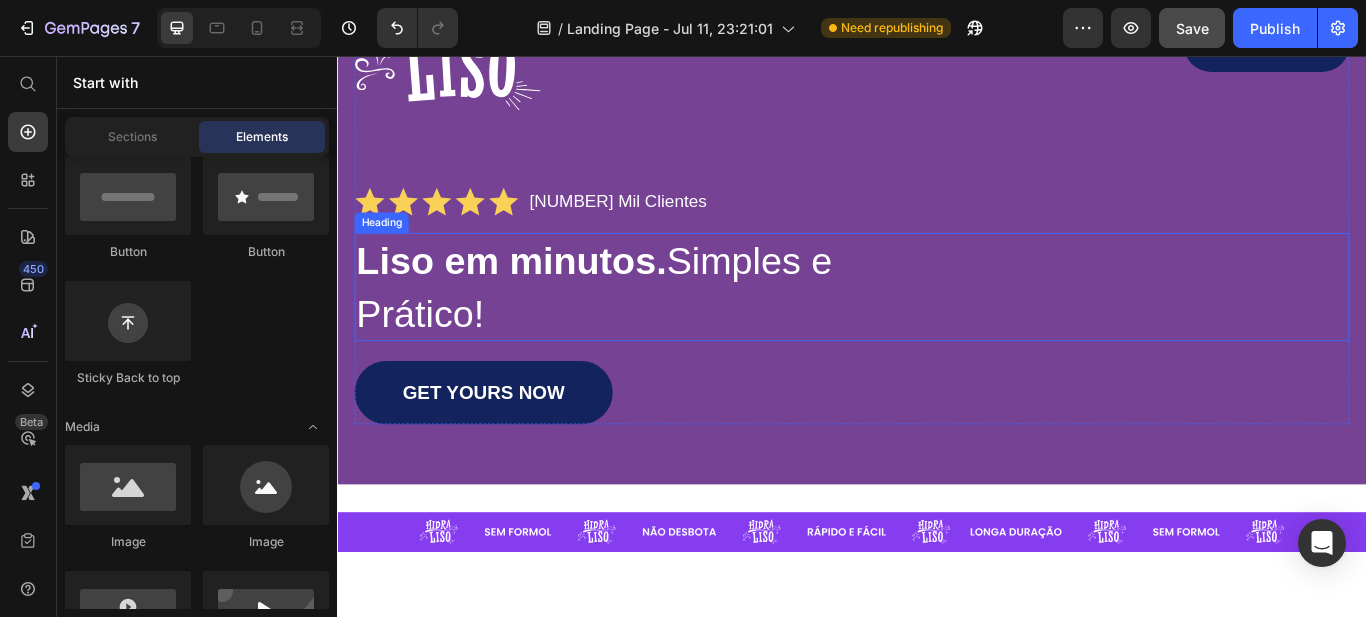 scroll, scrollTop: 0, scrollLeft: 0, axis: both 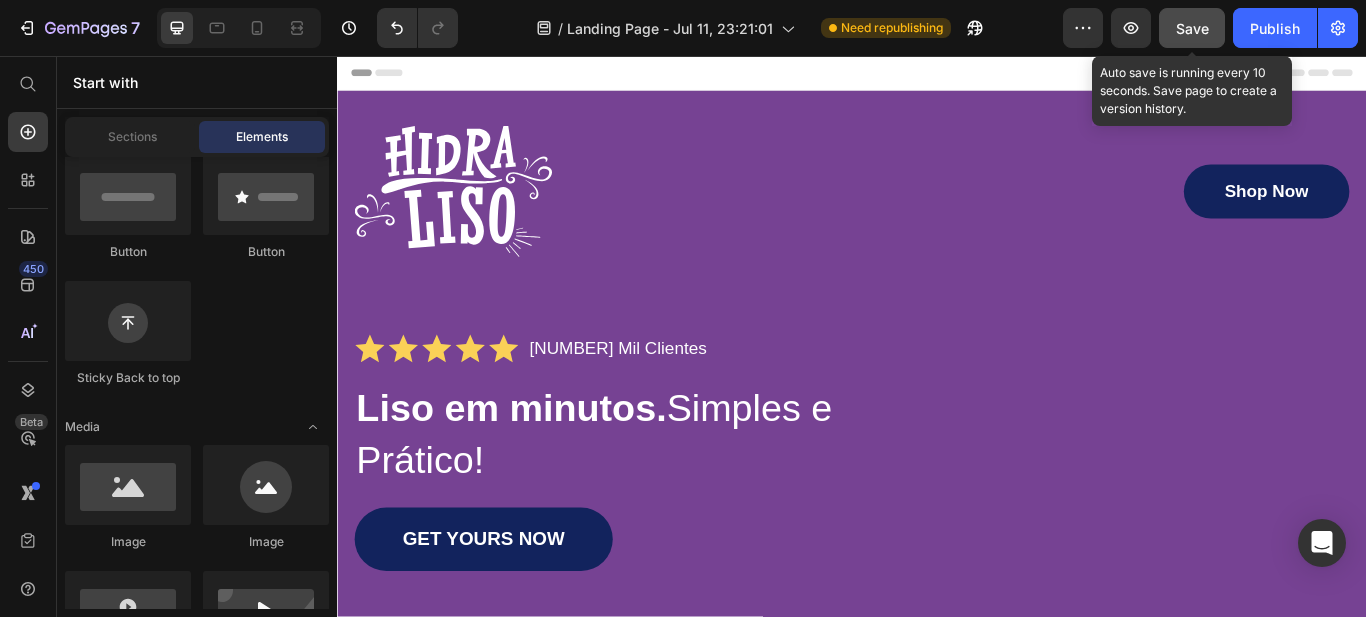click on "Save" at bounding box center (1192, 28) 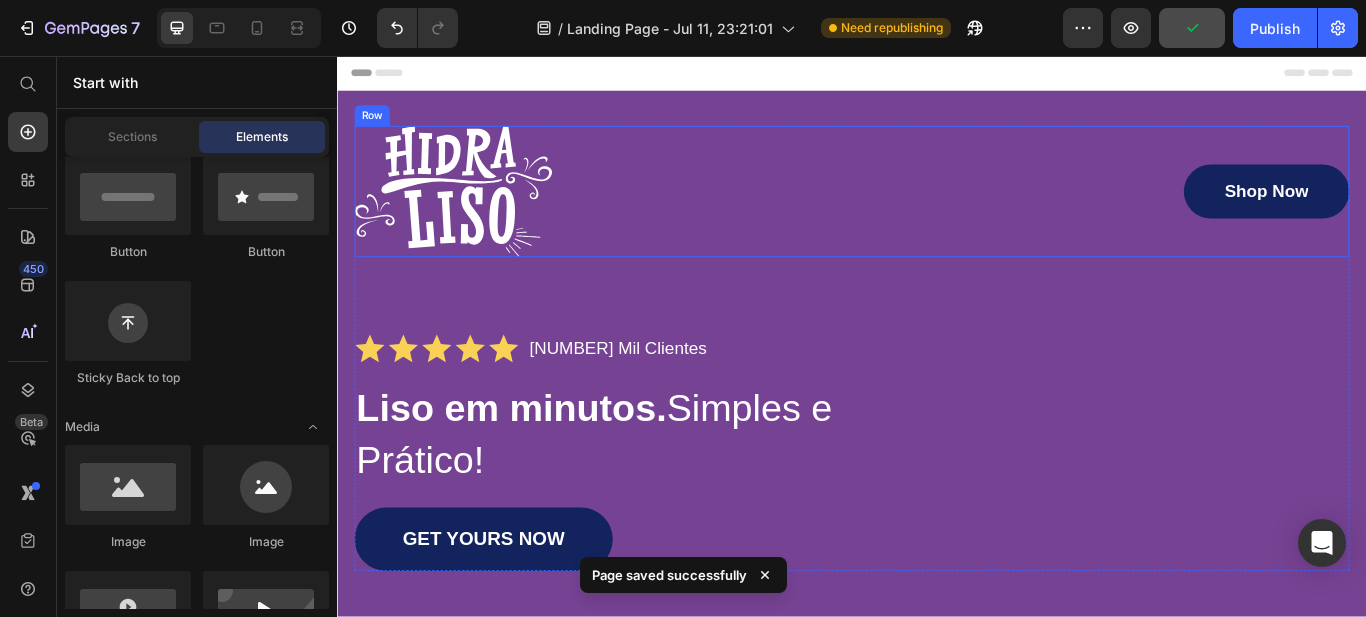 scroll, scrollTop: 100, scrollLeft: 0, axis: vertical 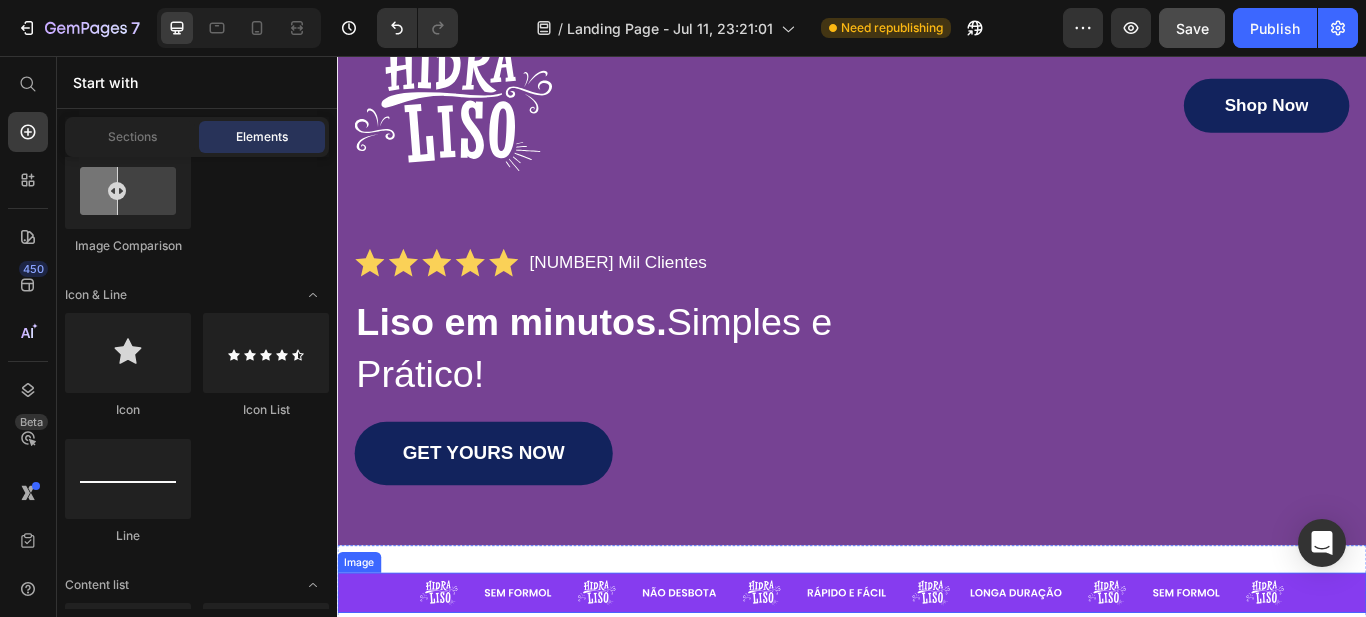 click at bounding box center [937, 682] 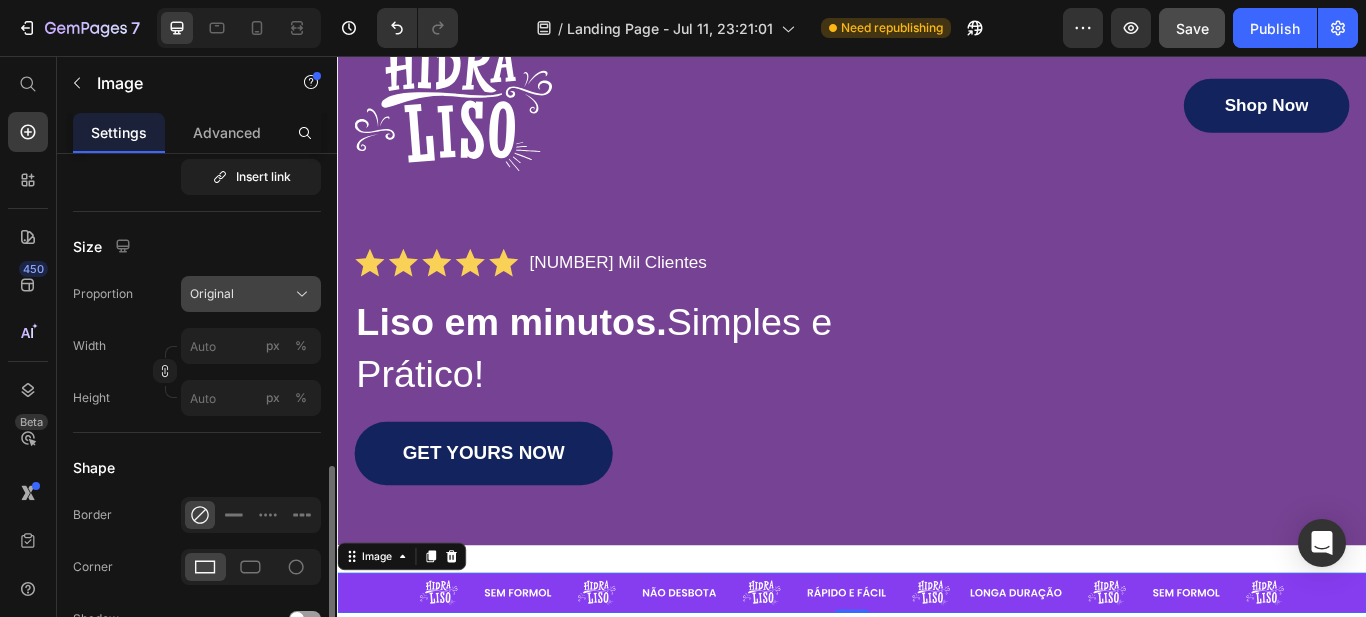 scroll, scrollTop: 600, scrollLeft: 0, axis: vertical 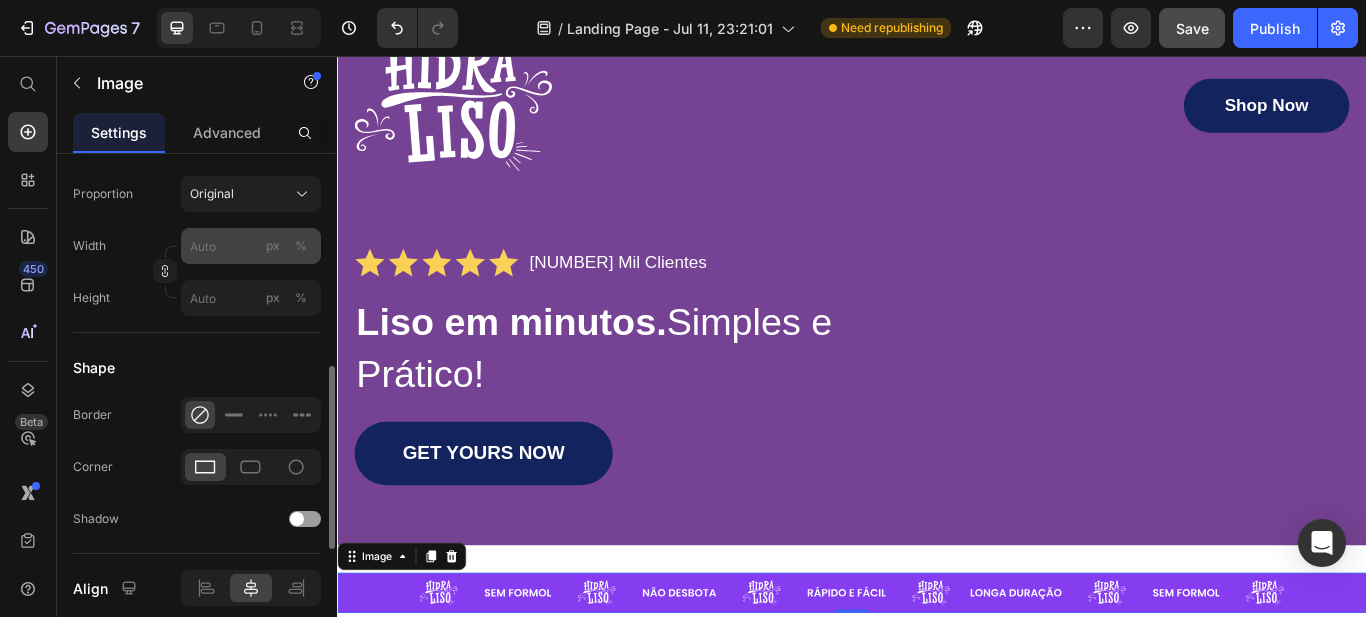 click on "px" 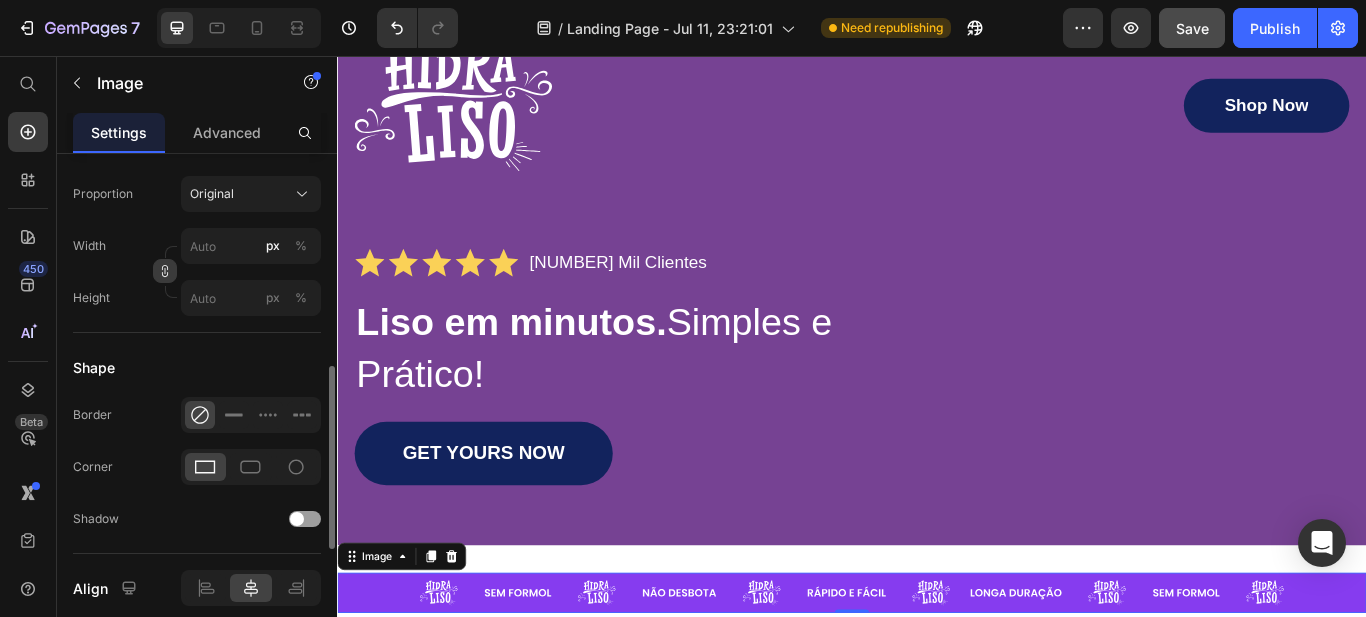 click 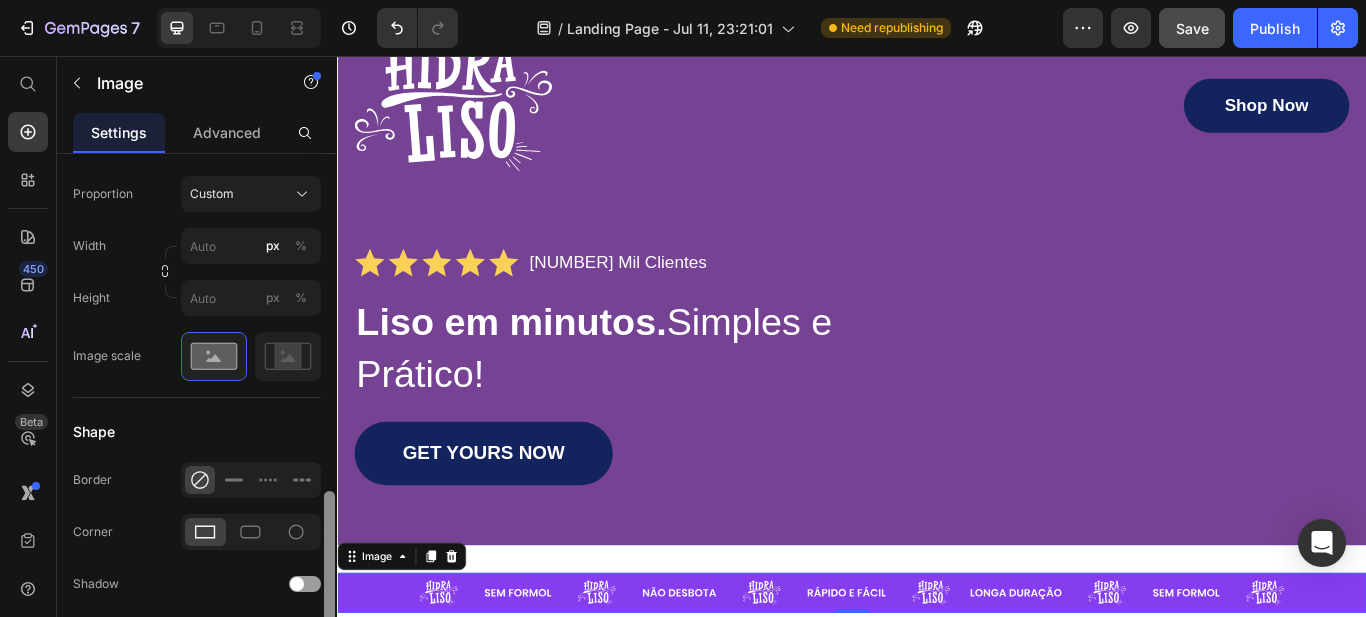 scroll, scrollTop: 700, scrollLeft: 0, axis: vertical 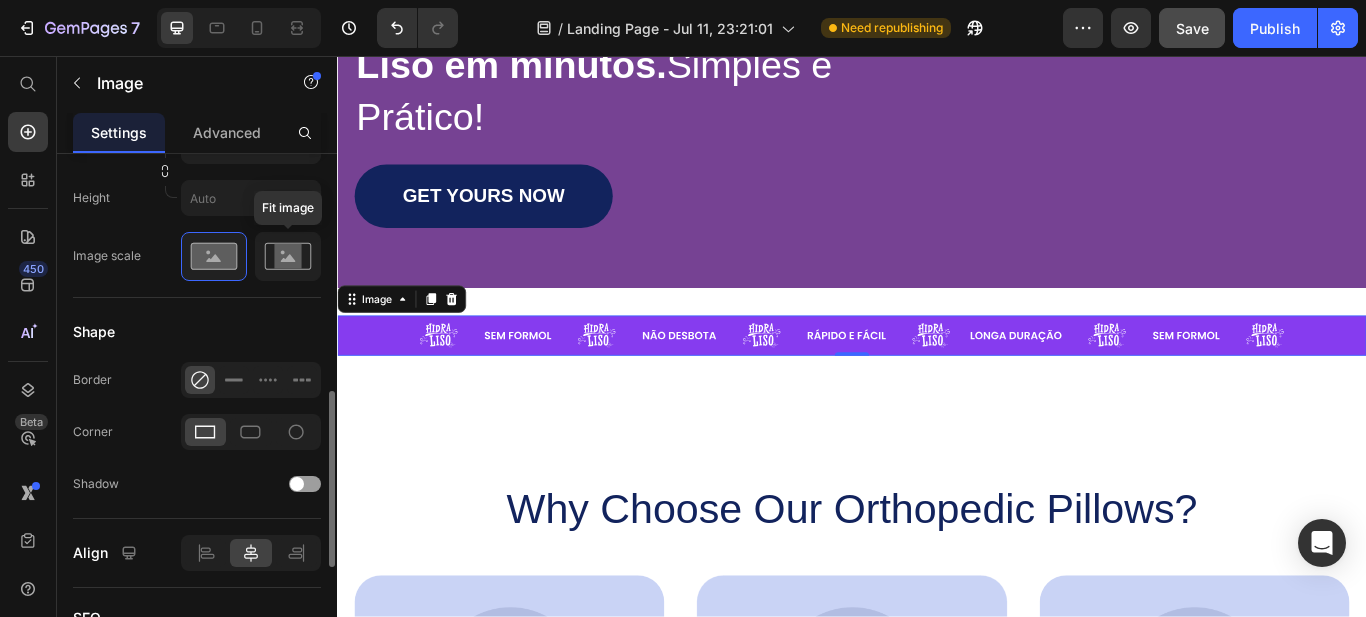click 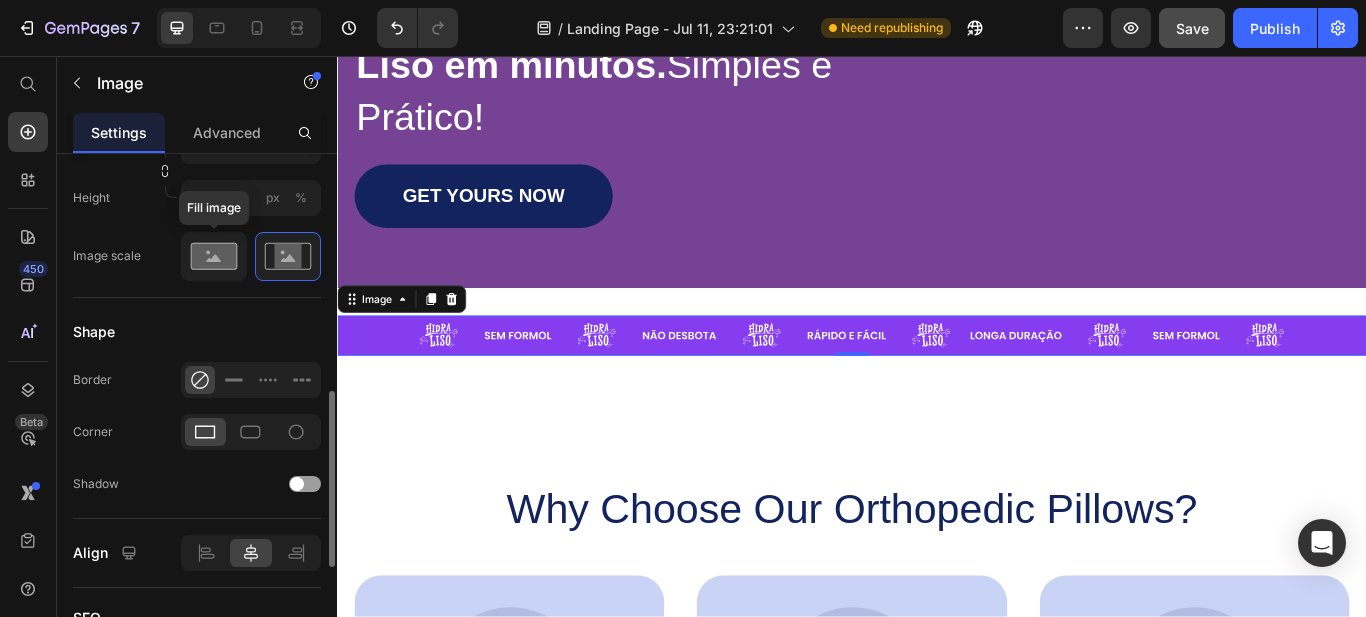 click 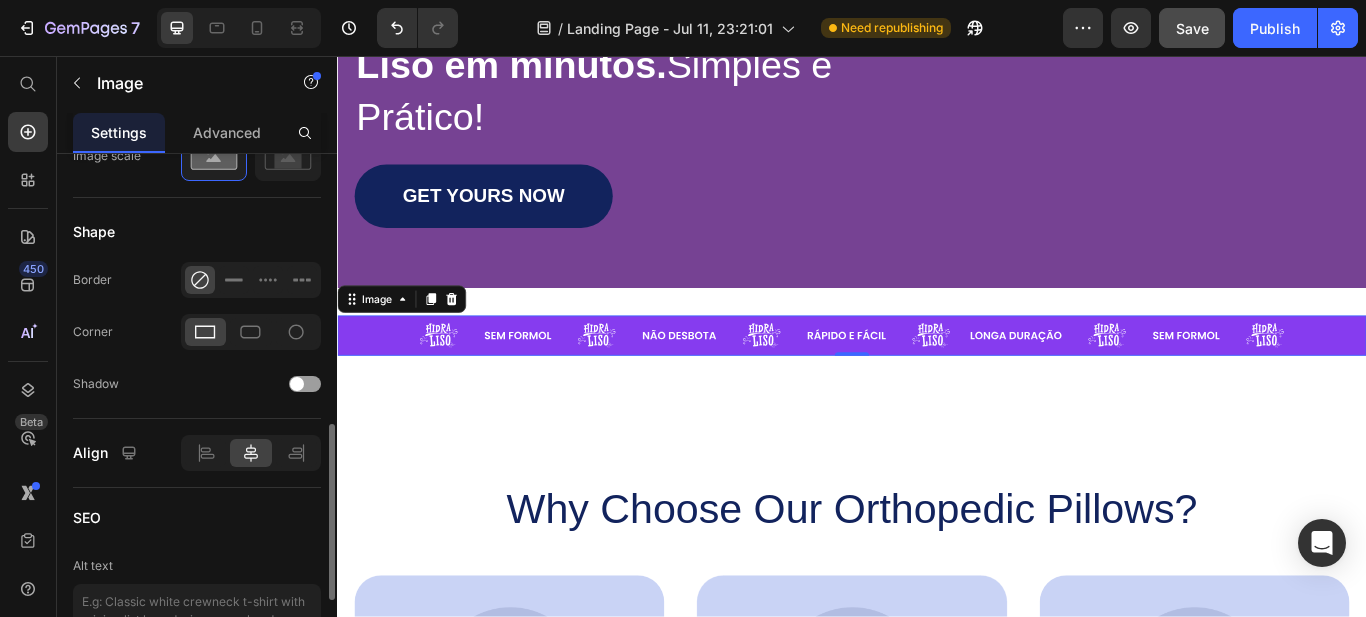 scroll, scrollTop: 900, scrollLeft: 0, axis: vertical 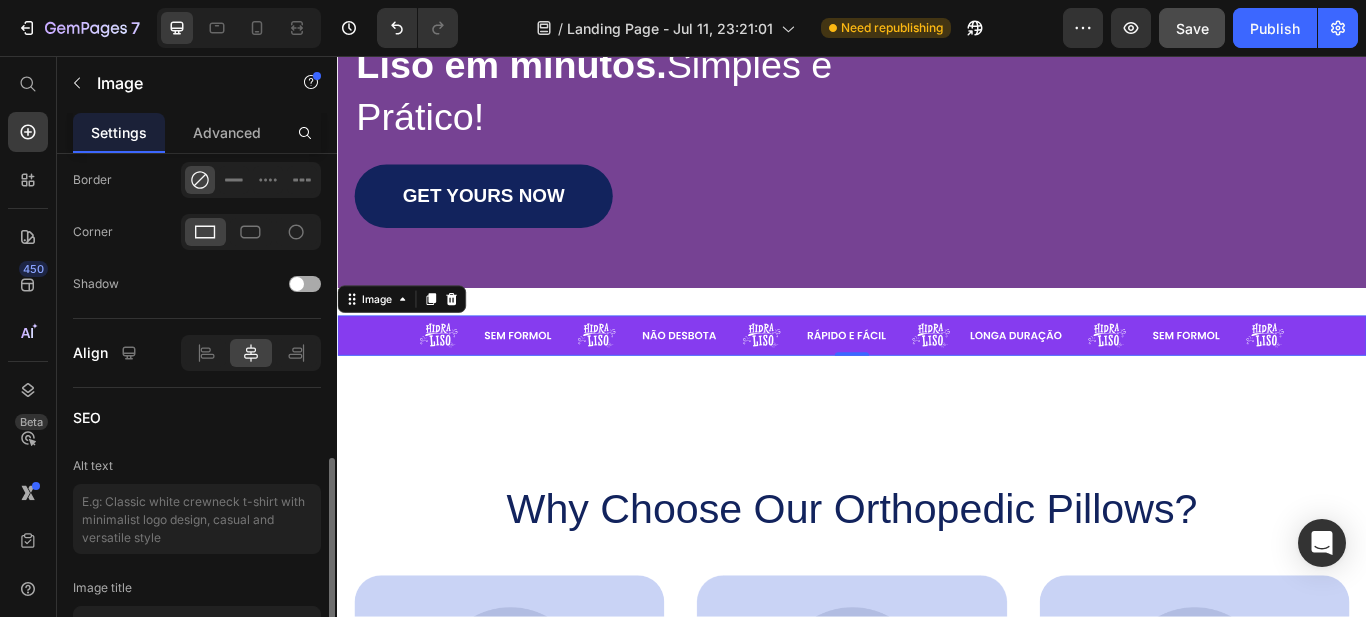 click at bounding box center [305, 284] 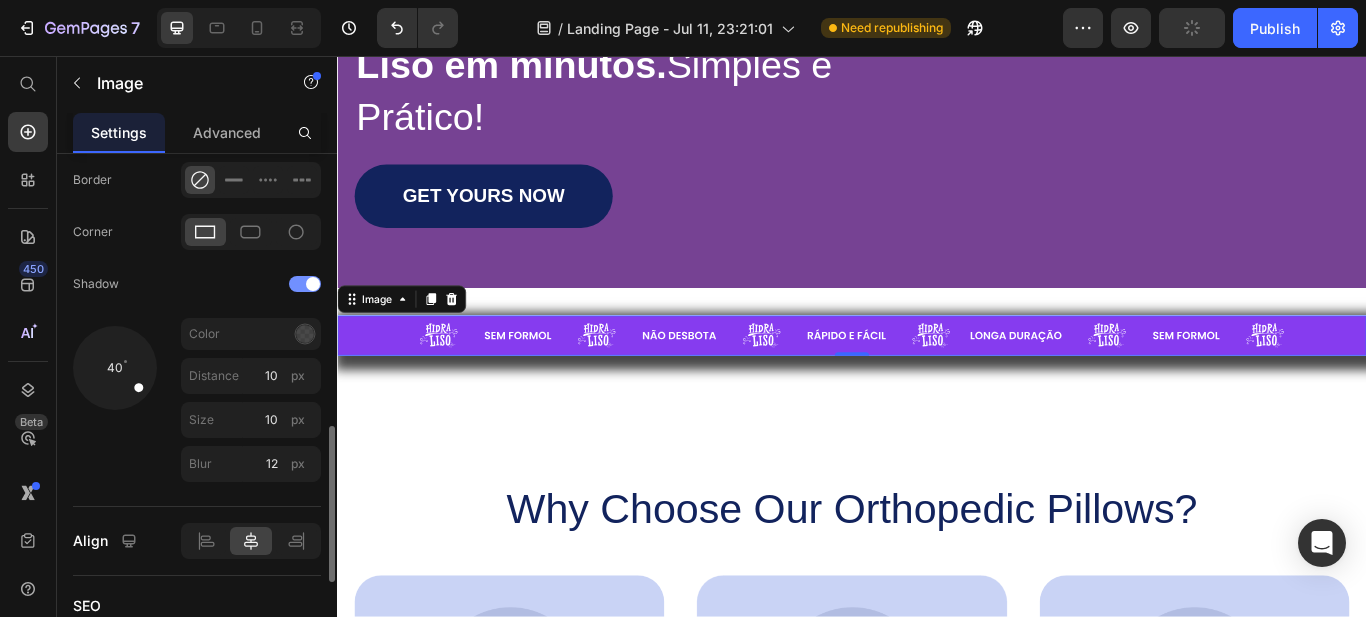 click at bounding box center (313, 284) 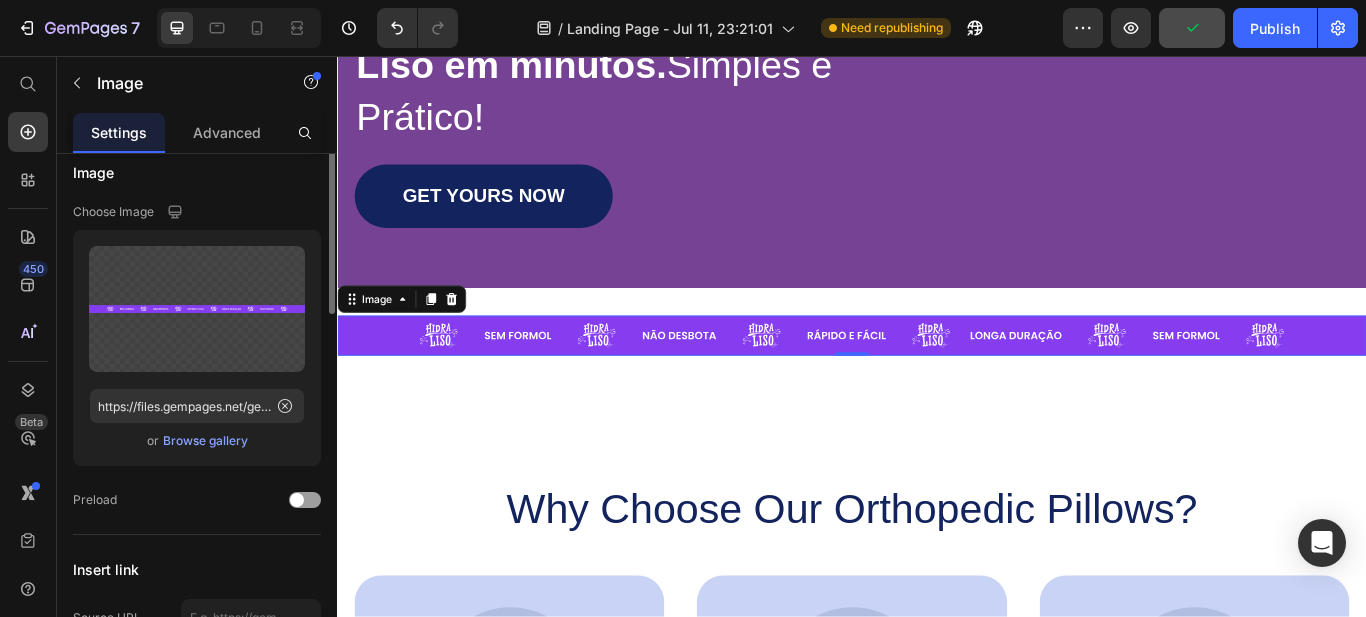 scroll, scrollTop: 0, scrollLeft: 0, axis: both 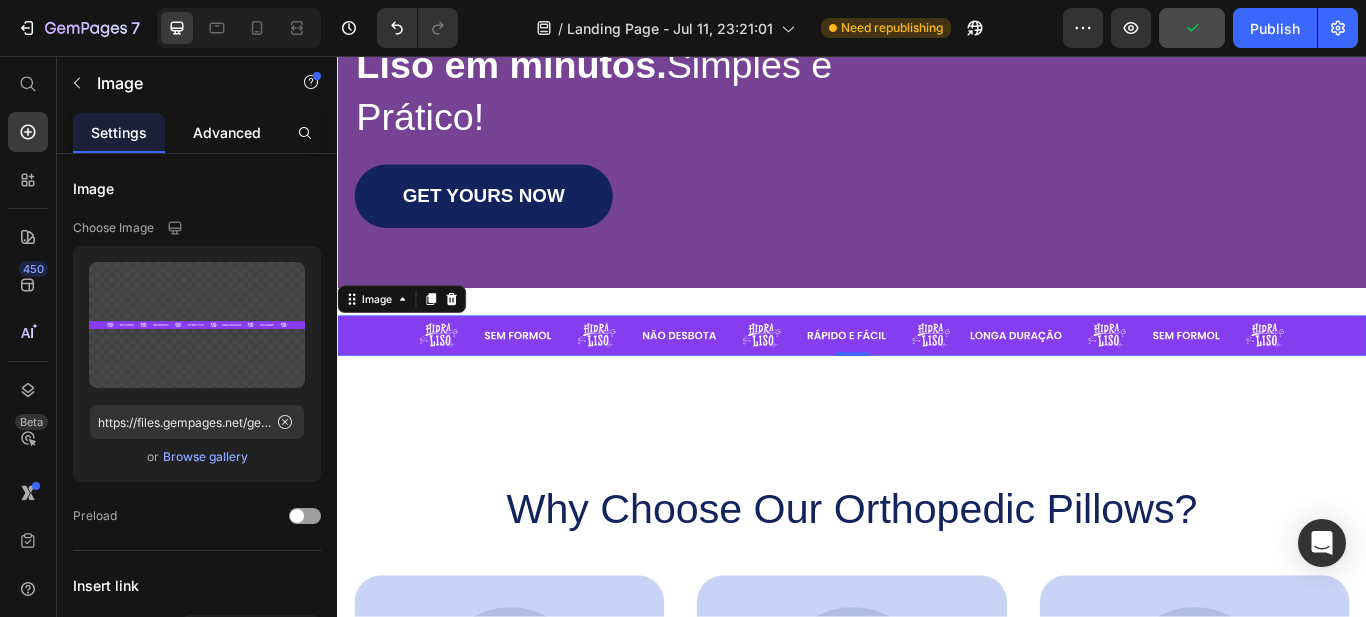 click on "Advanced" at bounding box center (227, 132) 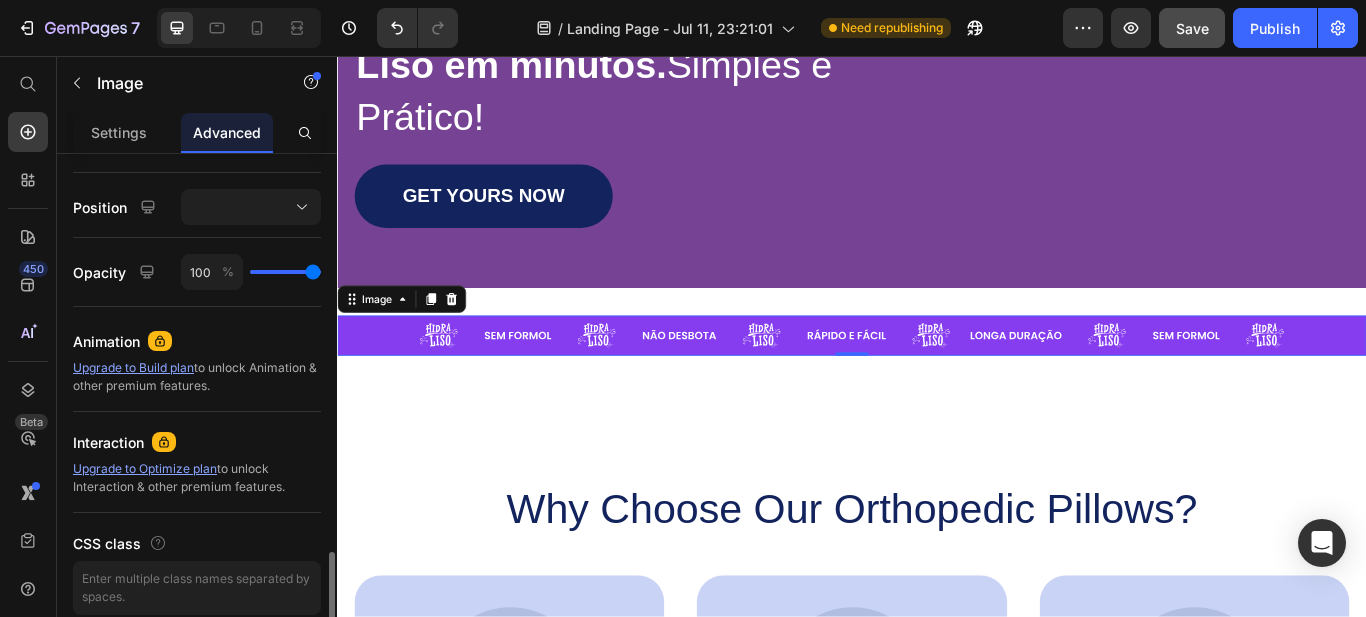 scroll, scrollTop: 785, scrollLeft: 0, axis: vertical 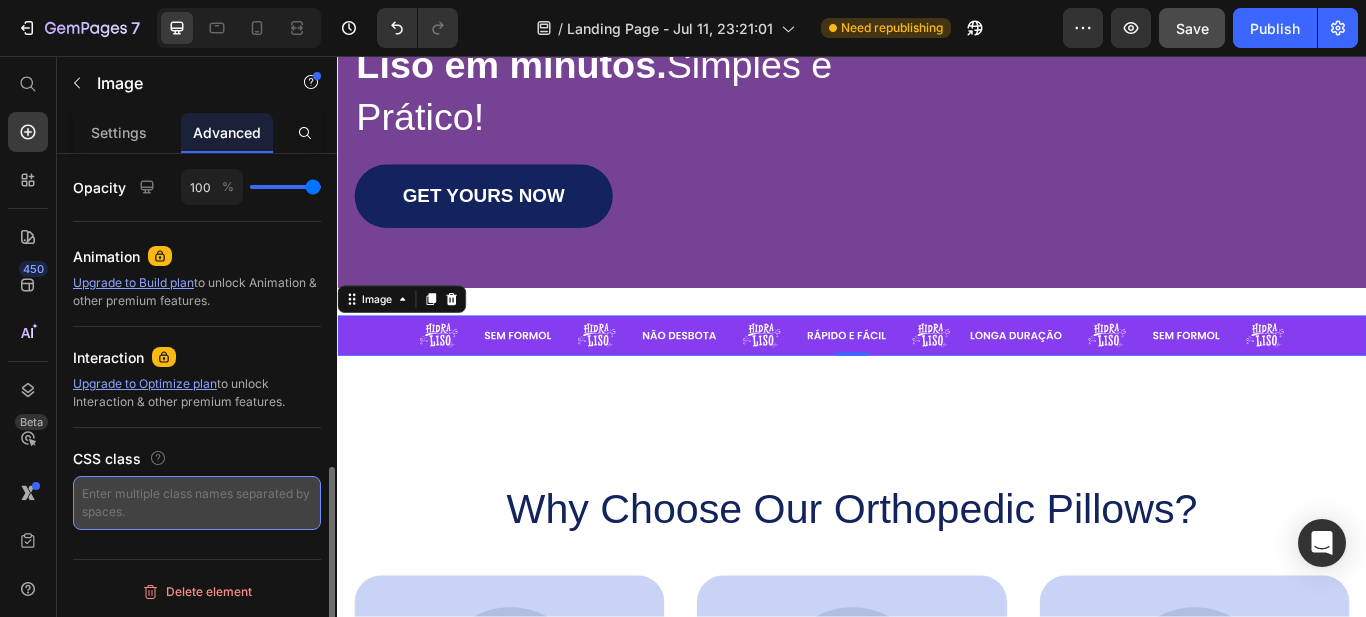 click at bounding box center (197, 503) 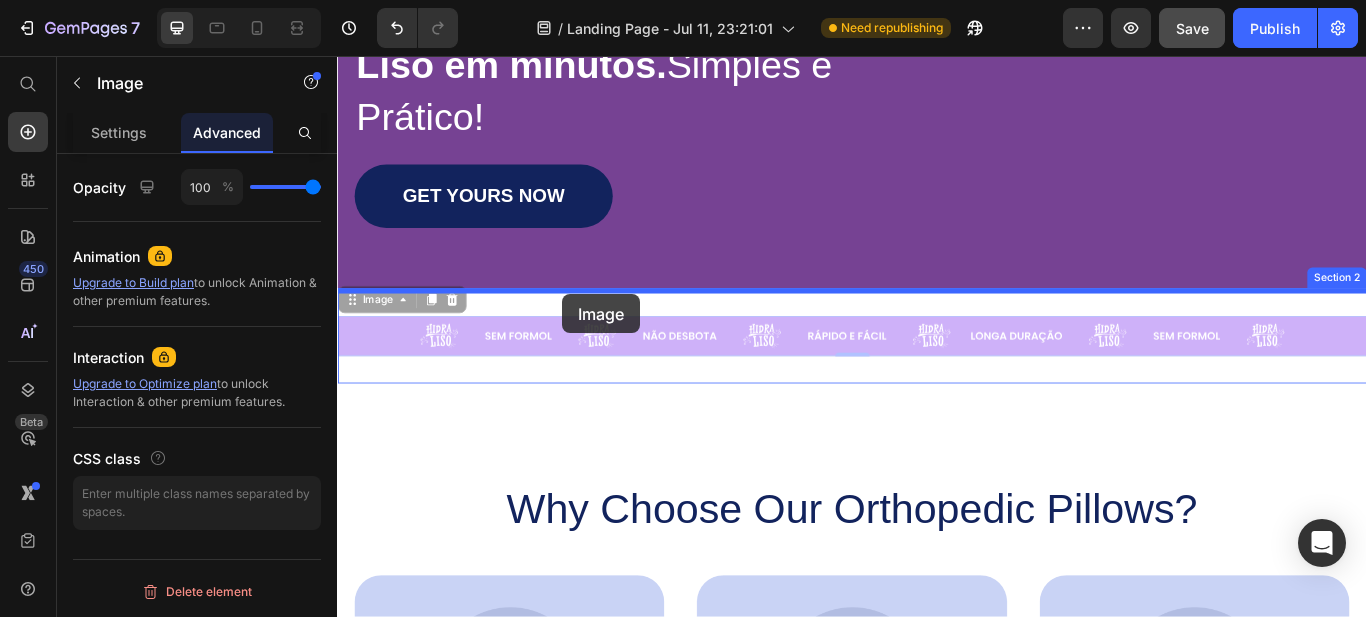 drag, startPoint x: 616, startPoint y: 394, endPoint x: 599, endPoint y: 334, distance: 62.361847 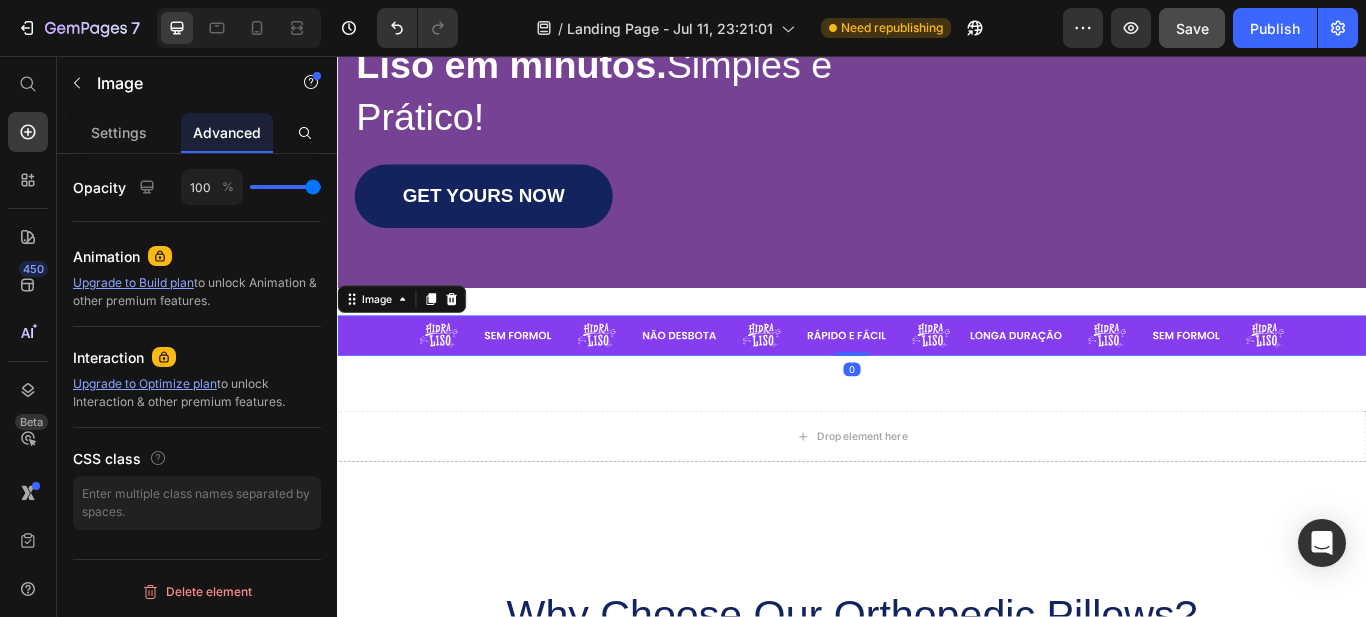 drag, startPoint x: 934, startPoint y: 408, endPoint x: 939, endPoint y: 390, distance: 18.681541 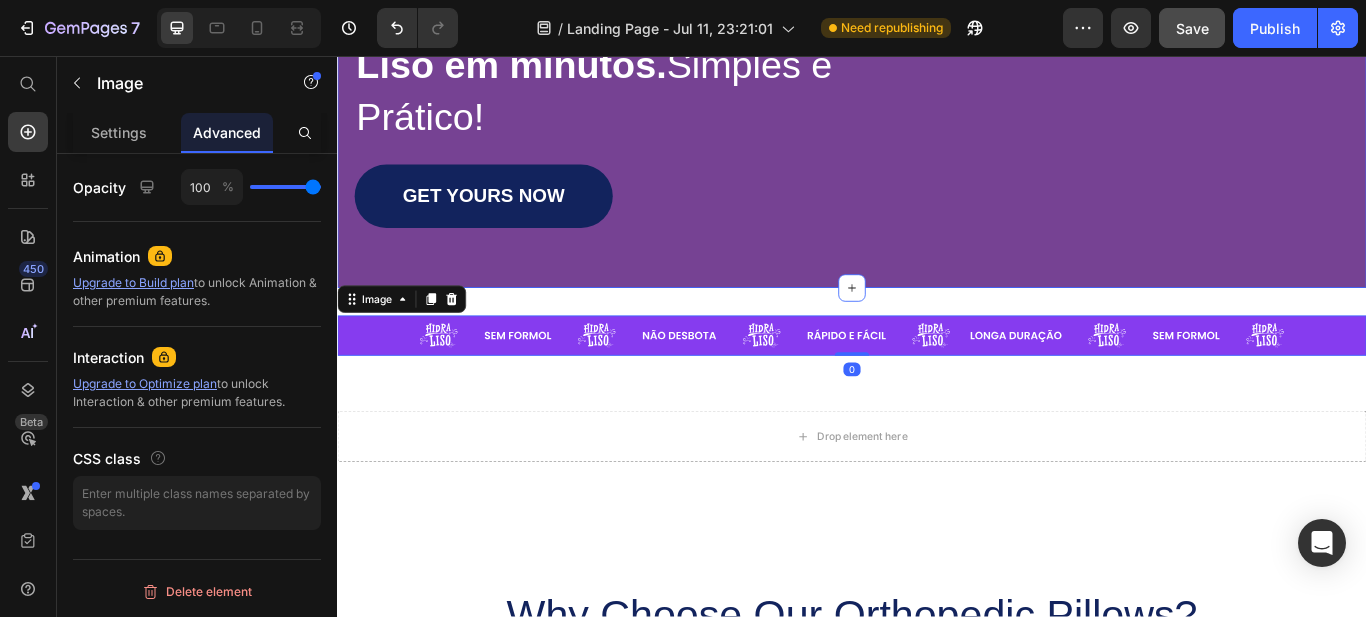 click on "Image Shop Now Button Row
Icon
Icon
Icon
Icon
Icon Icon List [NUMBER] Mil Clientes Text Block Row Liso em minutos.  Simples e Prático! Heading GET YOURS NOW Button Row Section 1" at bounding box center (937, 12) 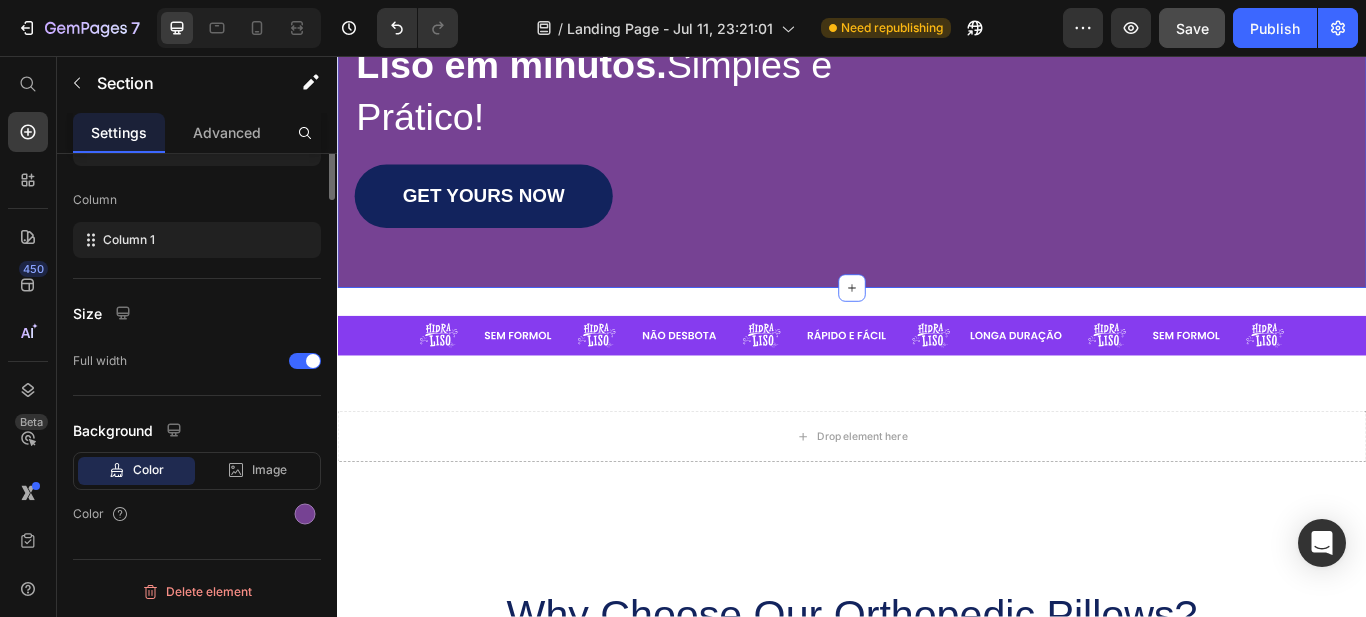 scroll, scrollTop: 0, scrollLeft: 0, axis: both 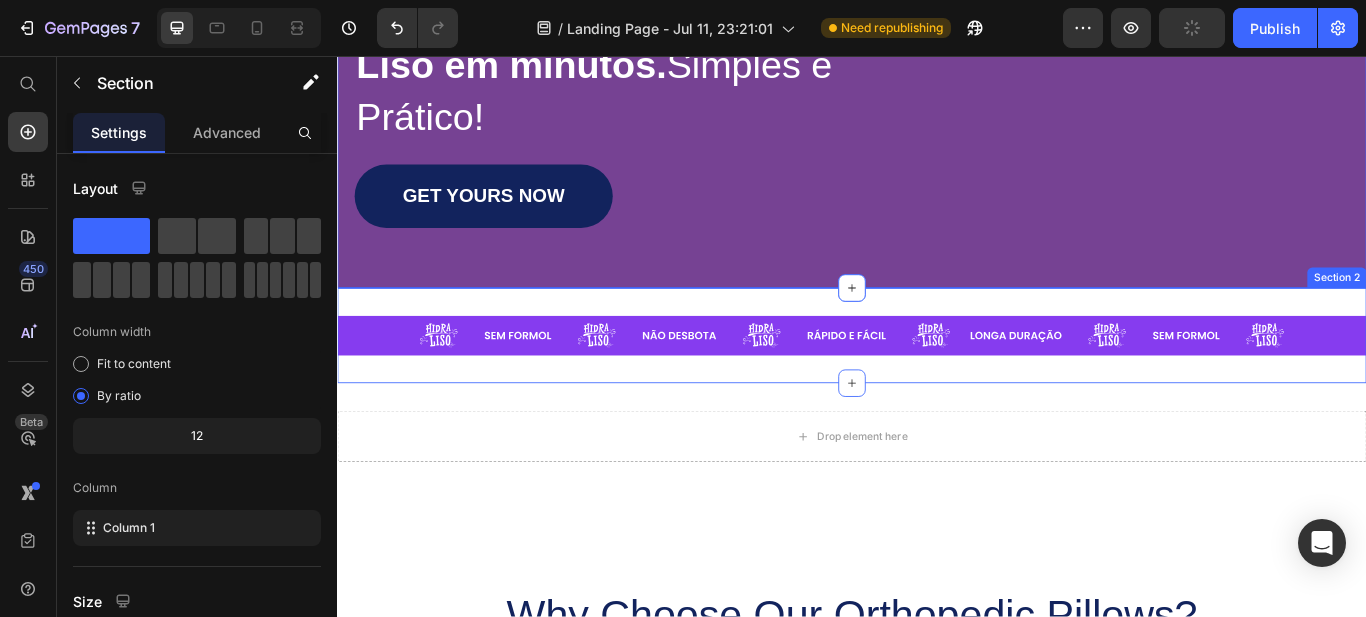 click on "Image Section 2" at bounding box center (937, 382) 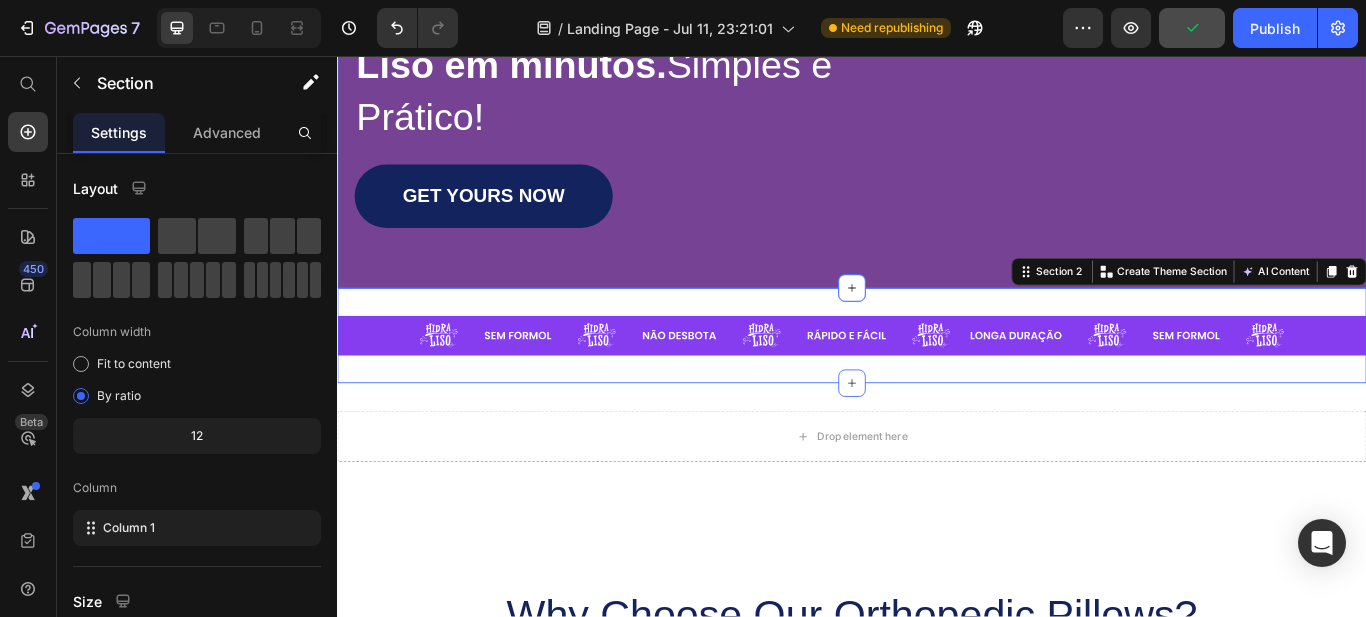 click on "Image Shop Now Button Row
Icon
Icon
Icon
Icon
Icon Icon List [NUMBER] Mil Clientes Text Block Row Liso em minutos.  Simples e Prático! Heading GET YOURS NOW Button Row Section 1" at bounding box center [937, 12] 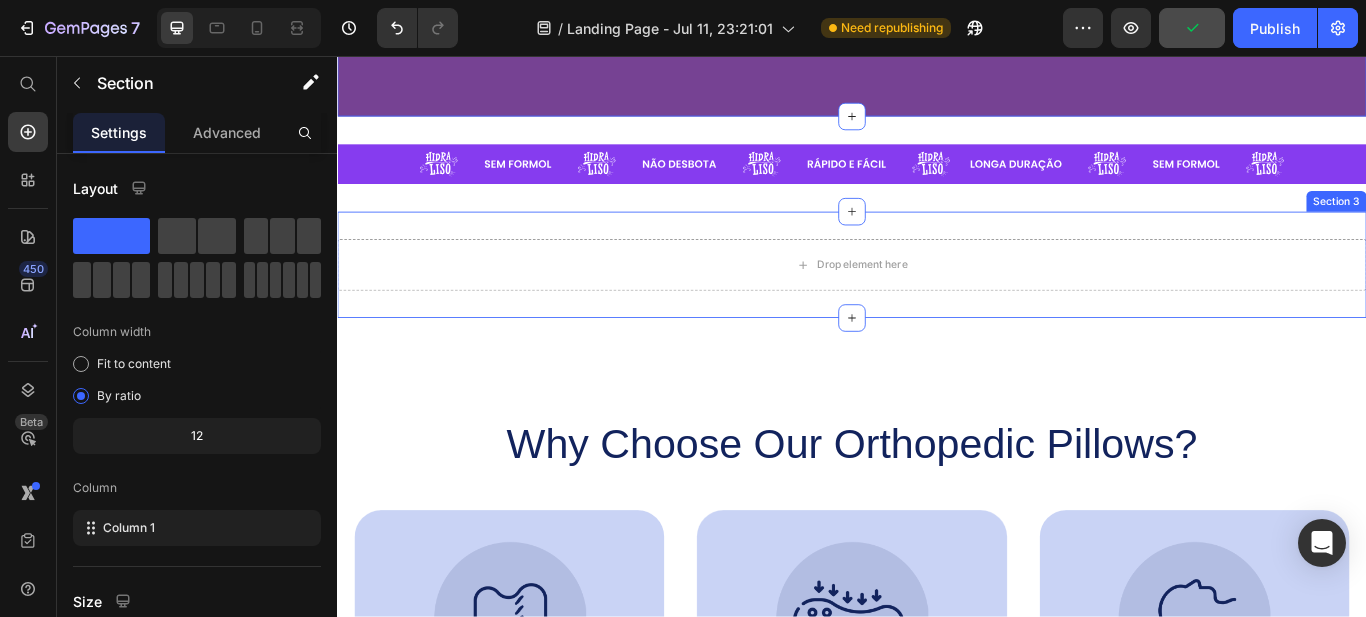 scroll, scrollTop: 400, scrollLeft: 0, axis: vertical 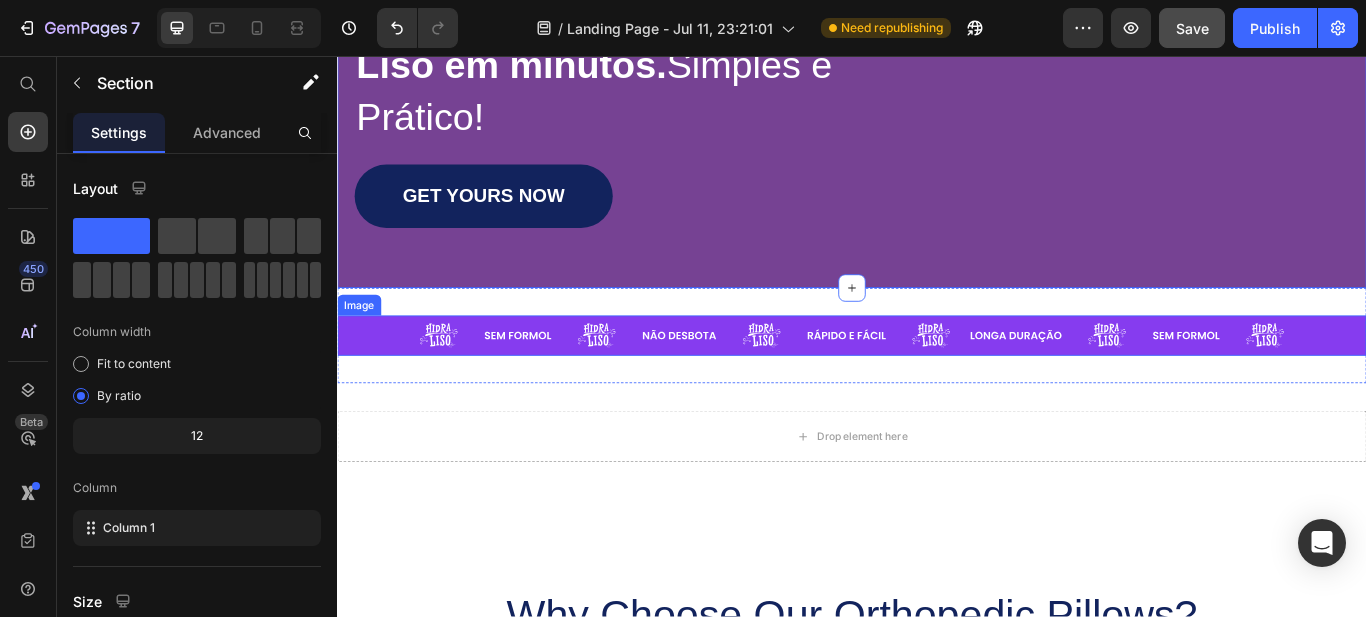 click at bounding box center [937, 382] 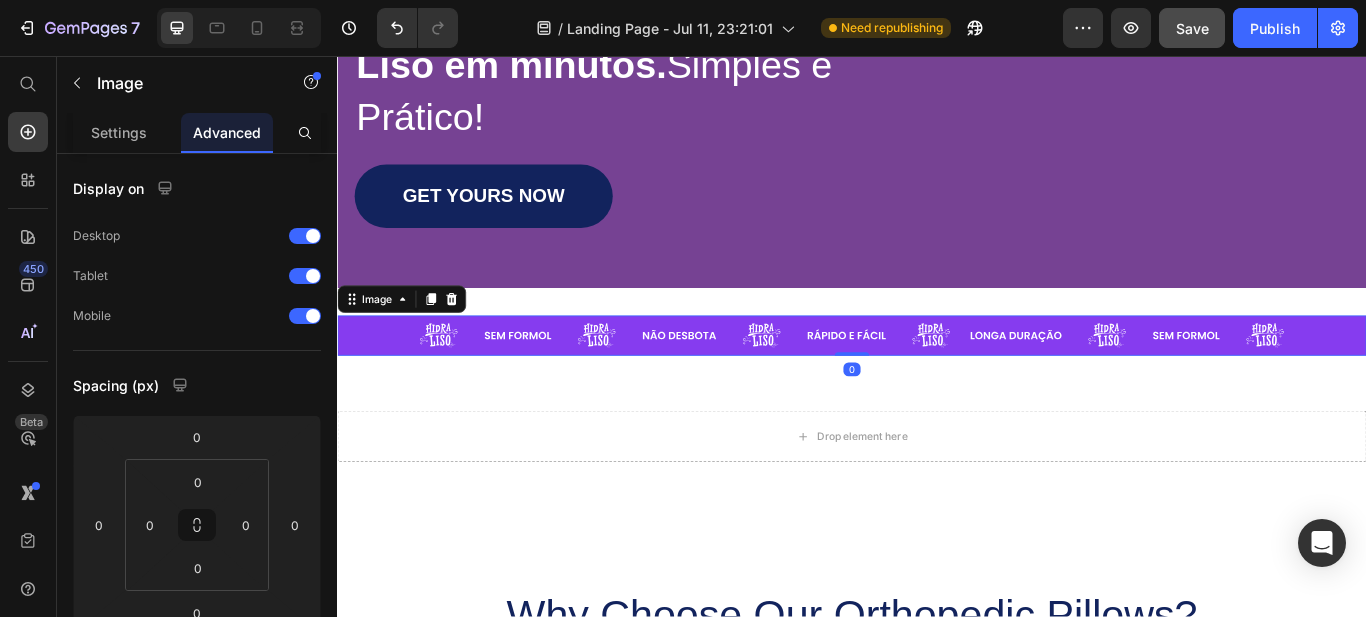 drag, startPoint x: 922, startPoint y: 405, endPoint x: 930, endPoint y: 358, distance: 47.67599 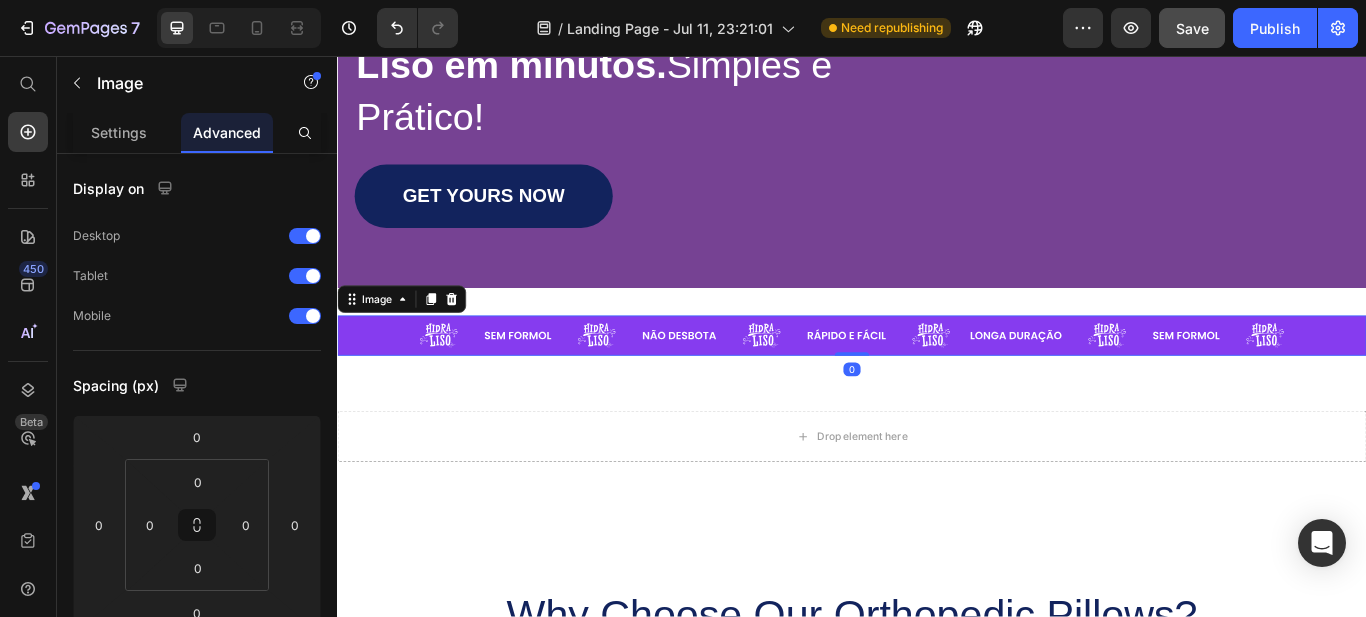 click on "Image   0" at bounding box center [937, 382] 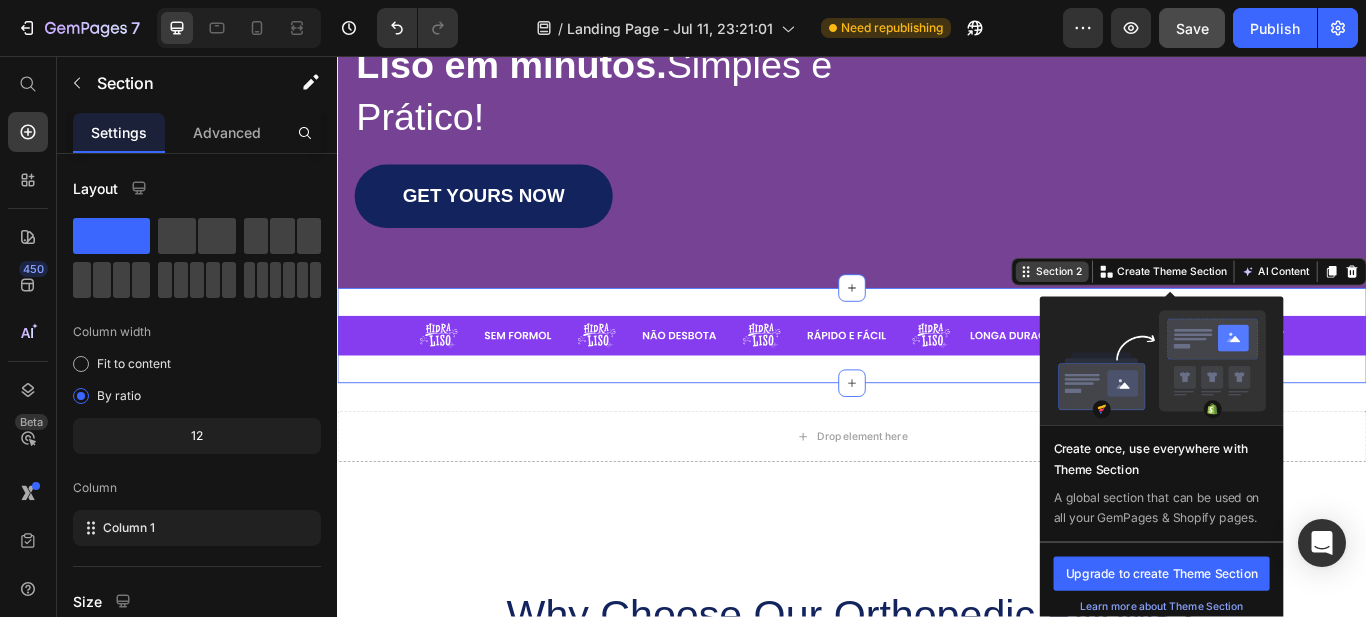 click on "Section 2" at bounding box center [1178, 308] 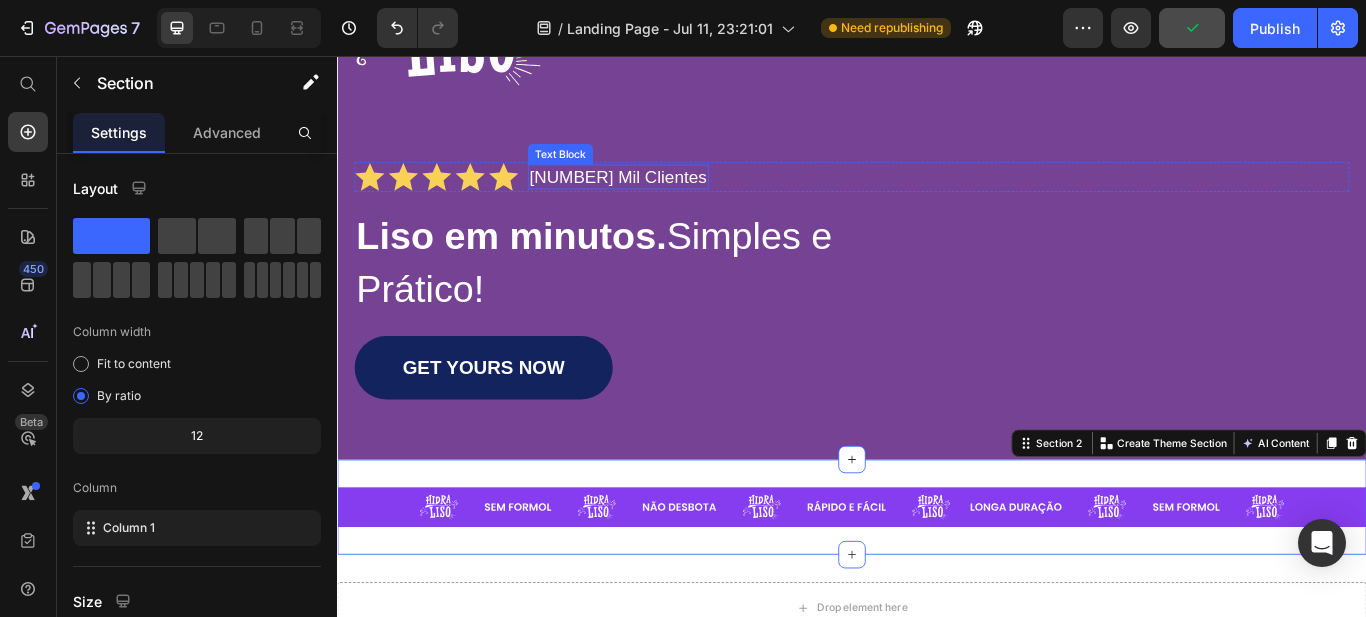 scroll, scrollTop: 100, scrollLeft: 0, axis: vertical 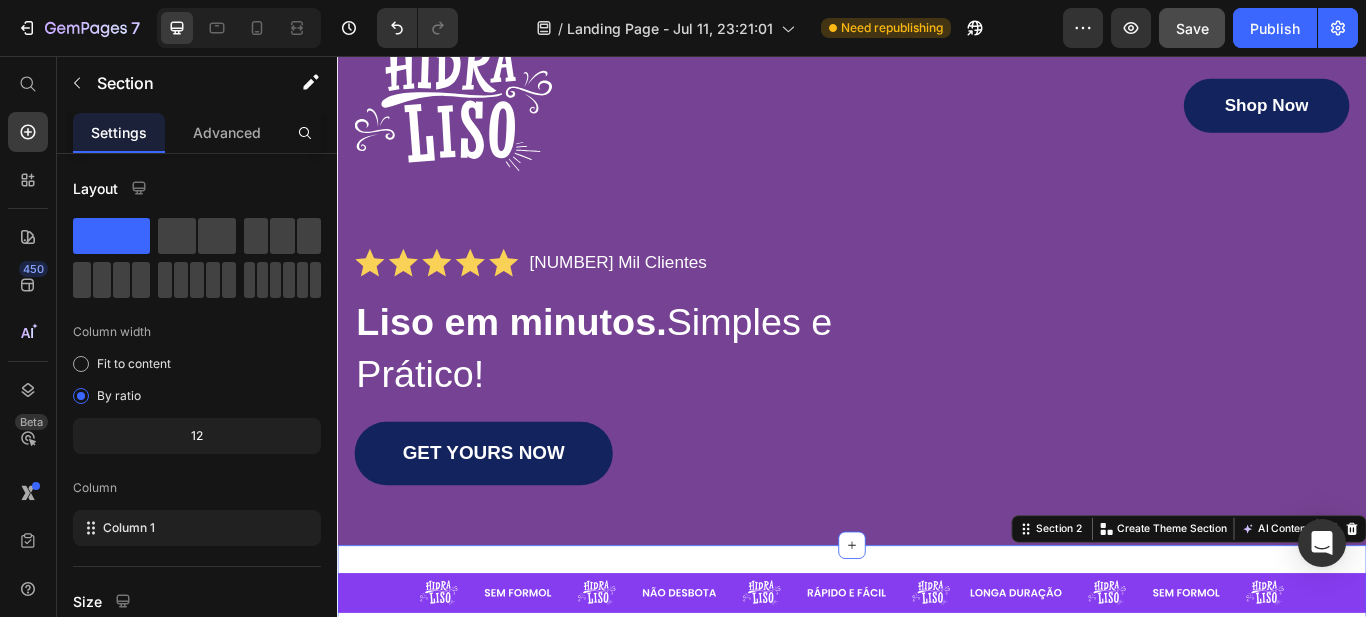 click on "[NUMBER]   /  Landing Page - Jul 11, 23:21:01 Need republishing Preview  Save   Publish" 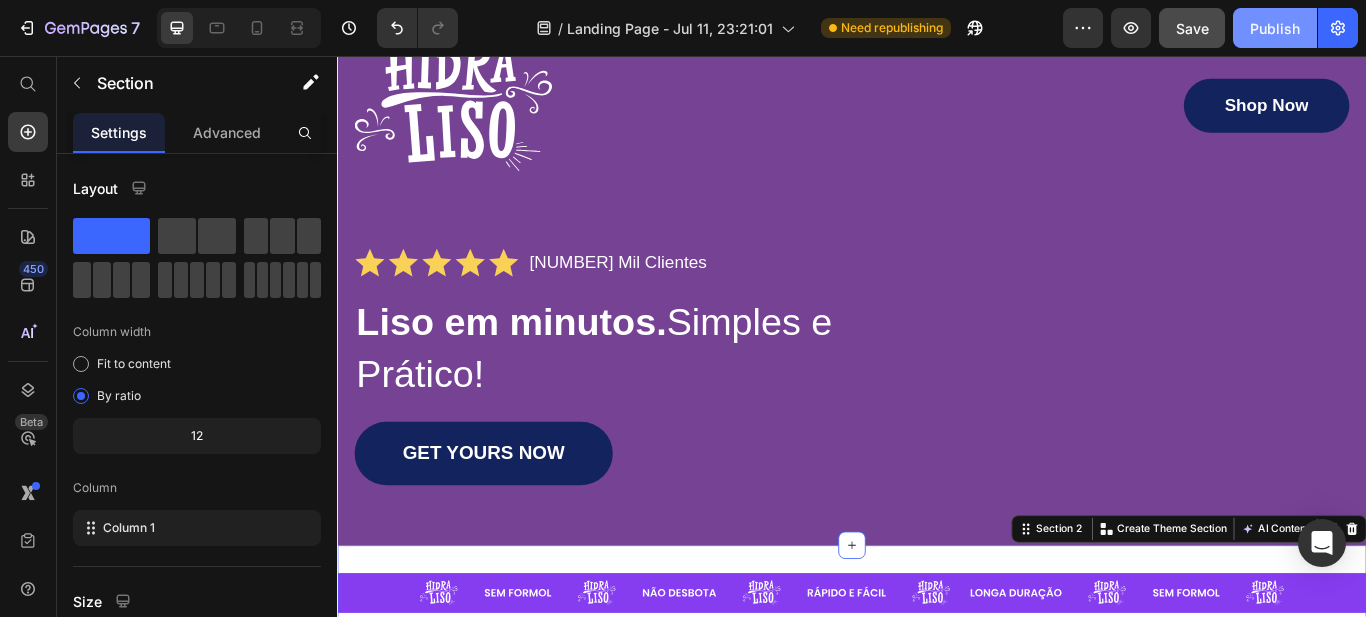 click on "Publish" 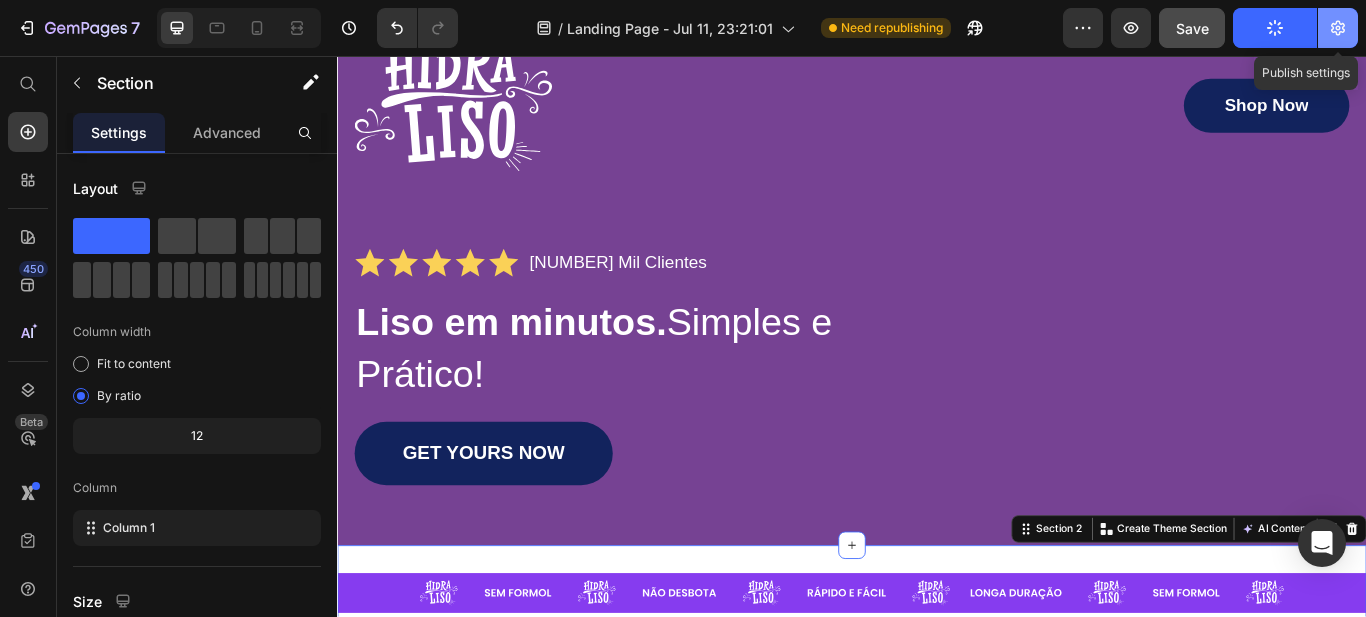 click 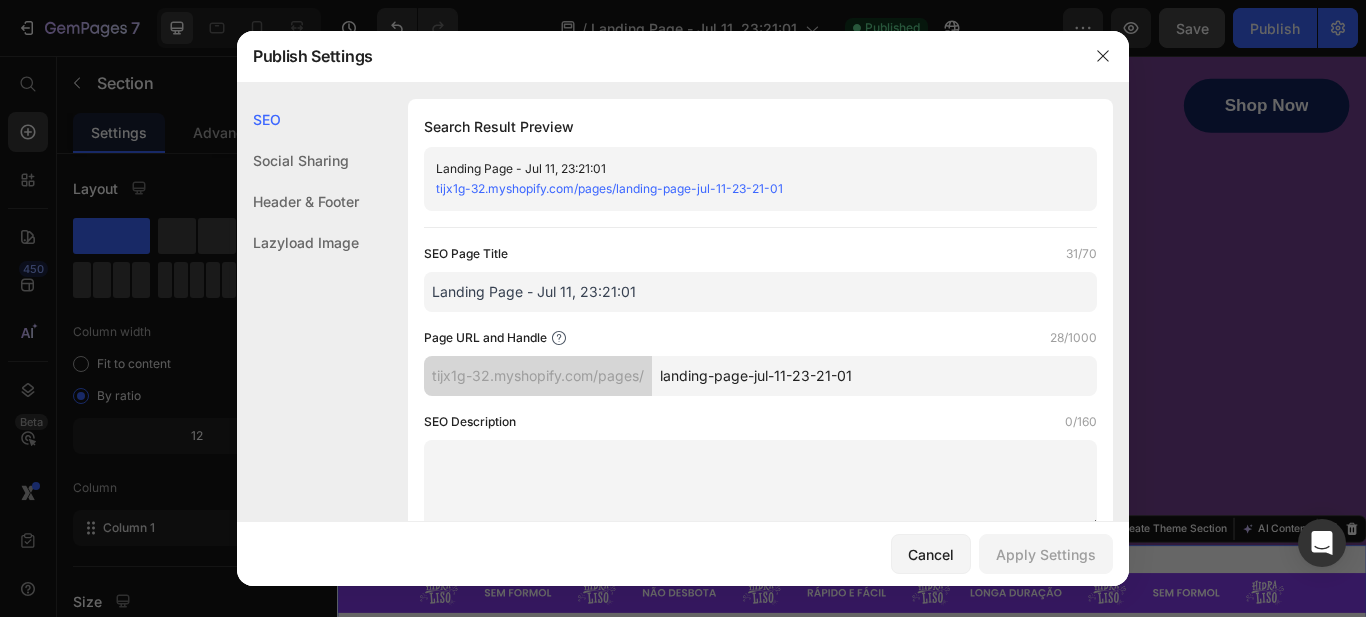click on "Social Sharing" 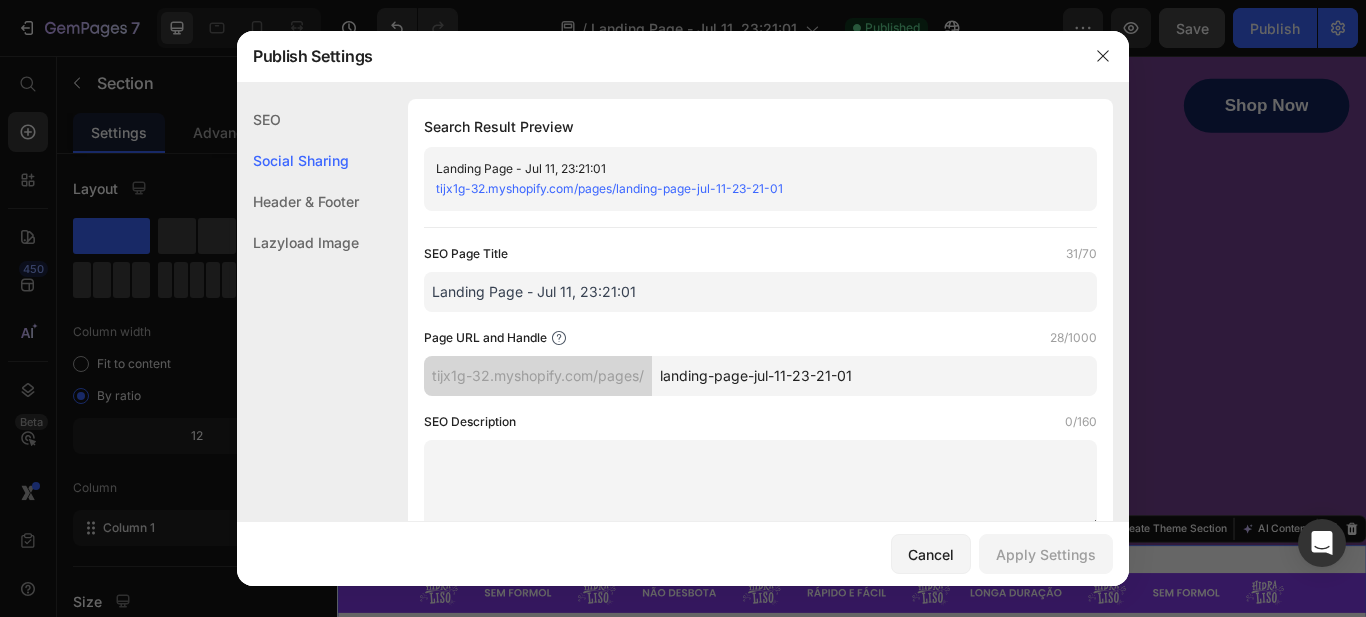 scroll, scrollTop: 457, scrollLeft: 0, axis: vertical 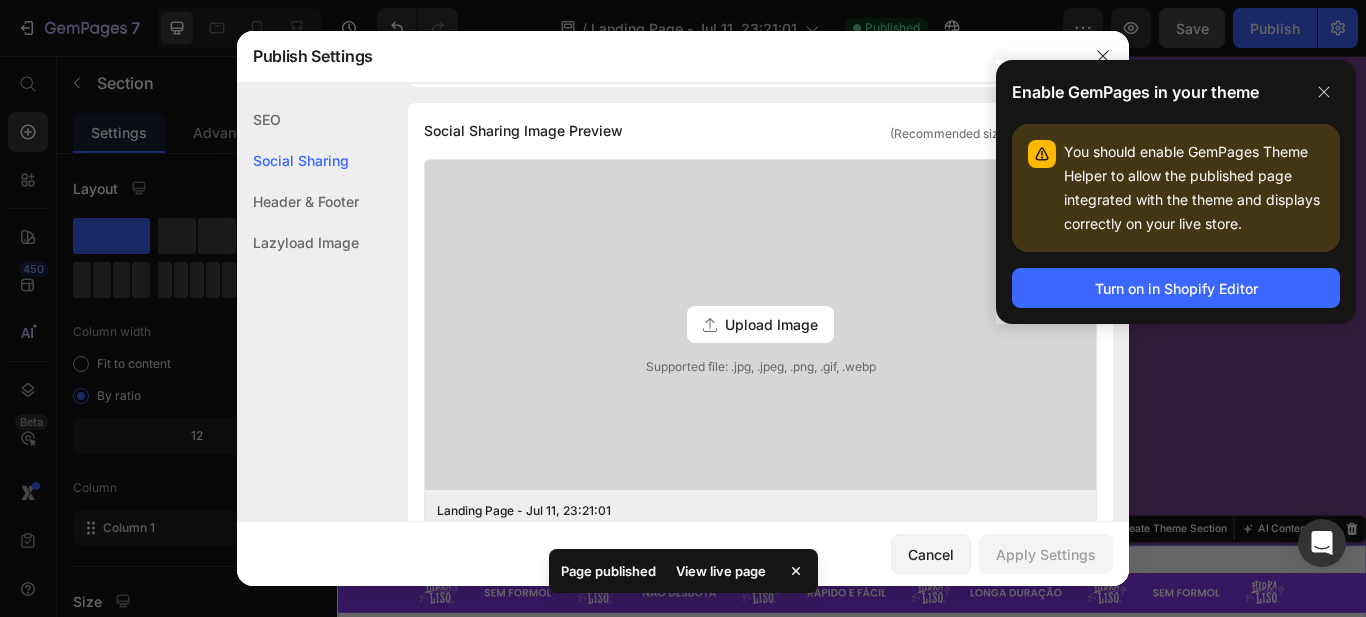 click on "Header & Footer" 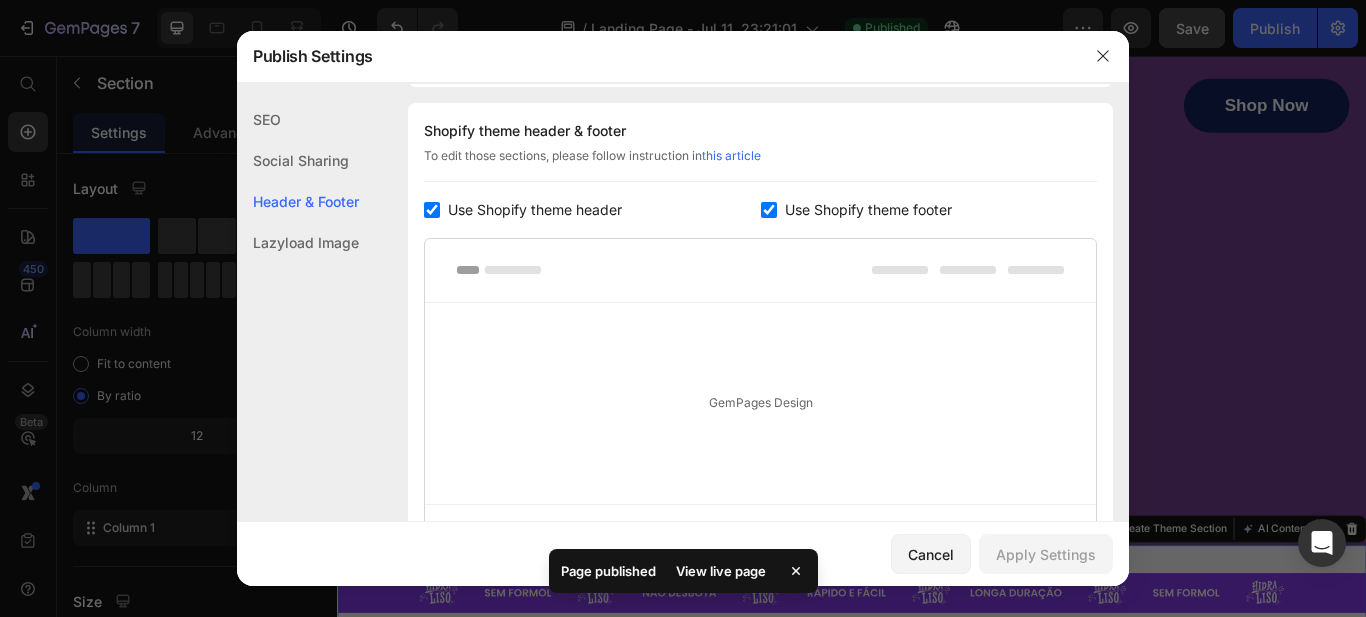 click on "Lazyload Image" 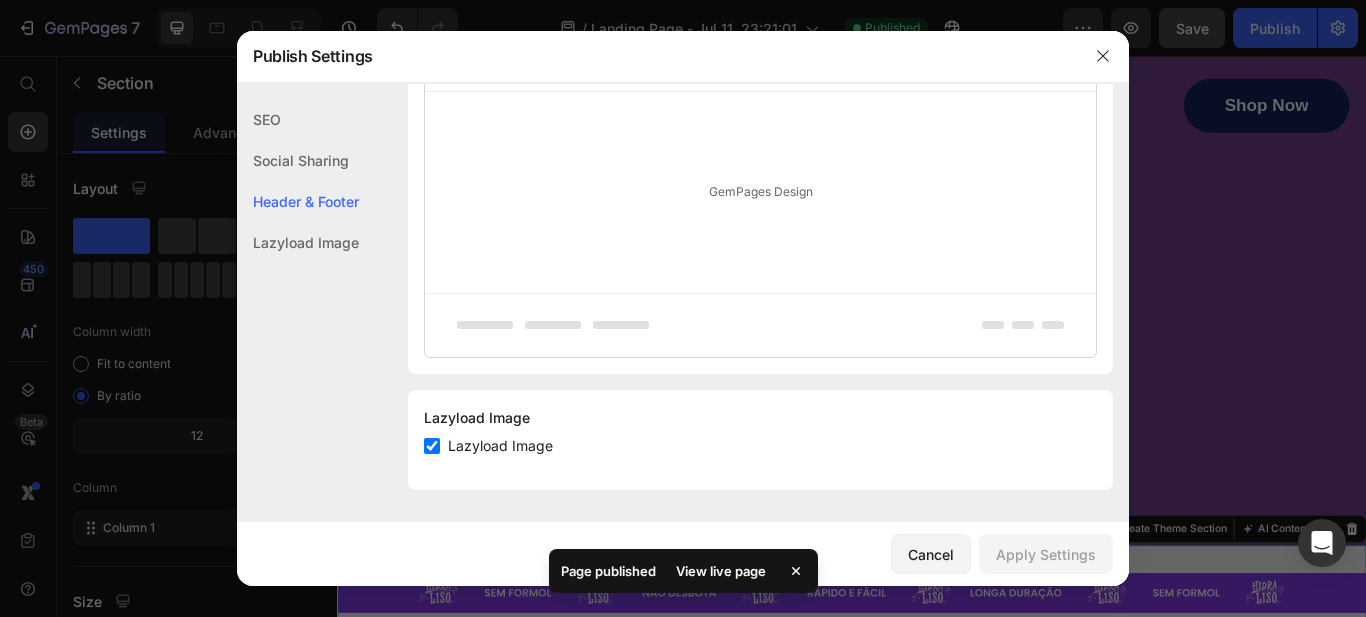 click on "Lazyload Image" 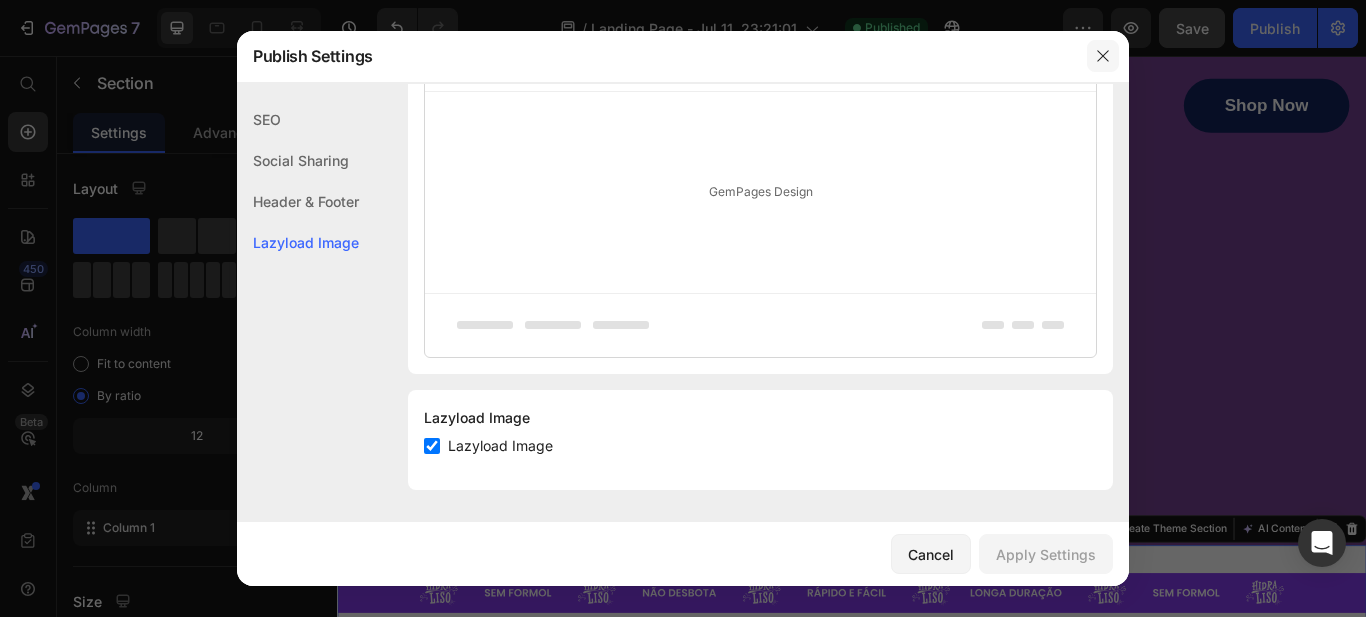 click 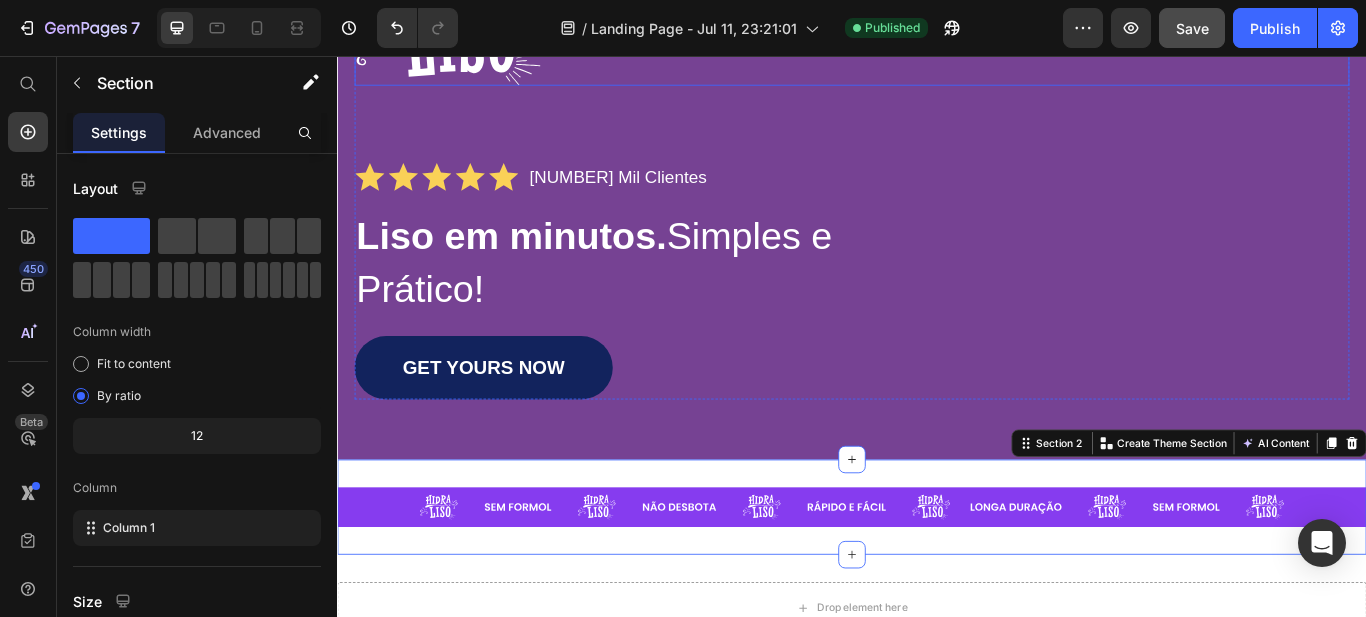 scroll, scrollTop: 300, scrollLeft: 0, axis: vertical 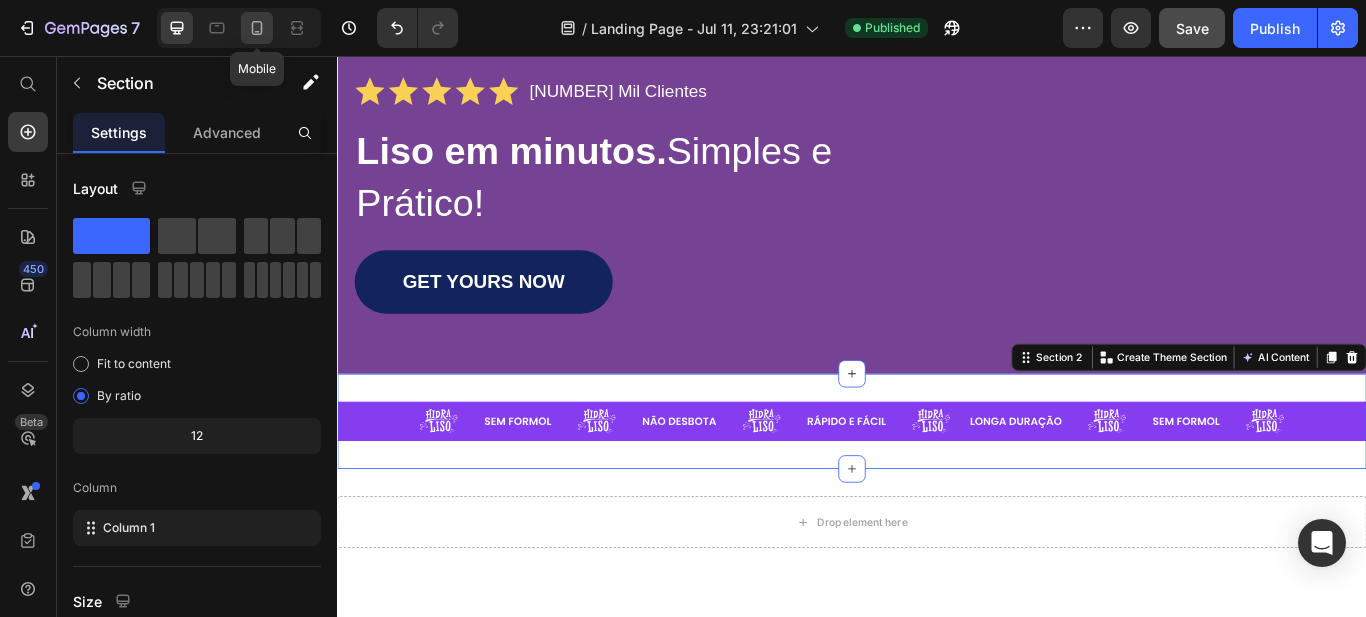 click 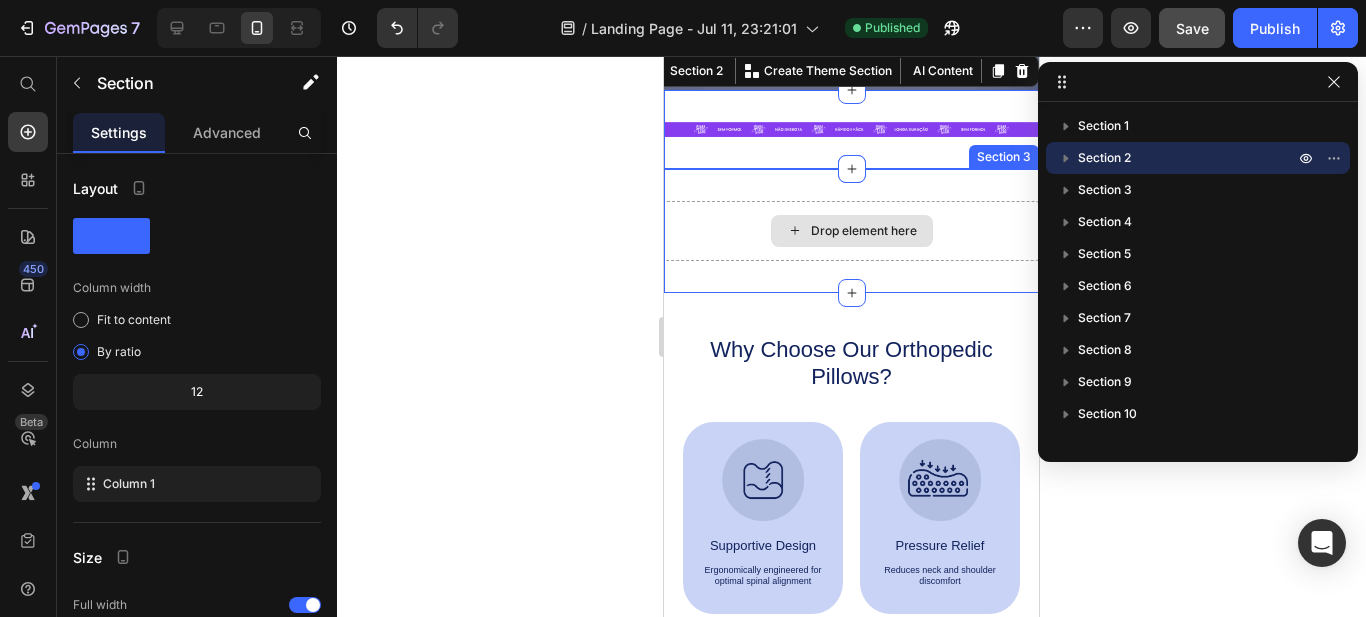 scroll, scrollTop: 571, scrollLeft: 0, axis: vertical 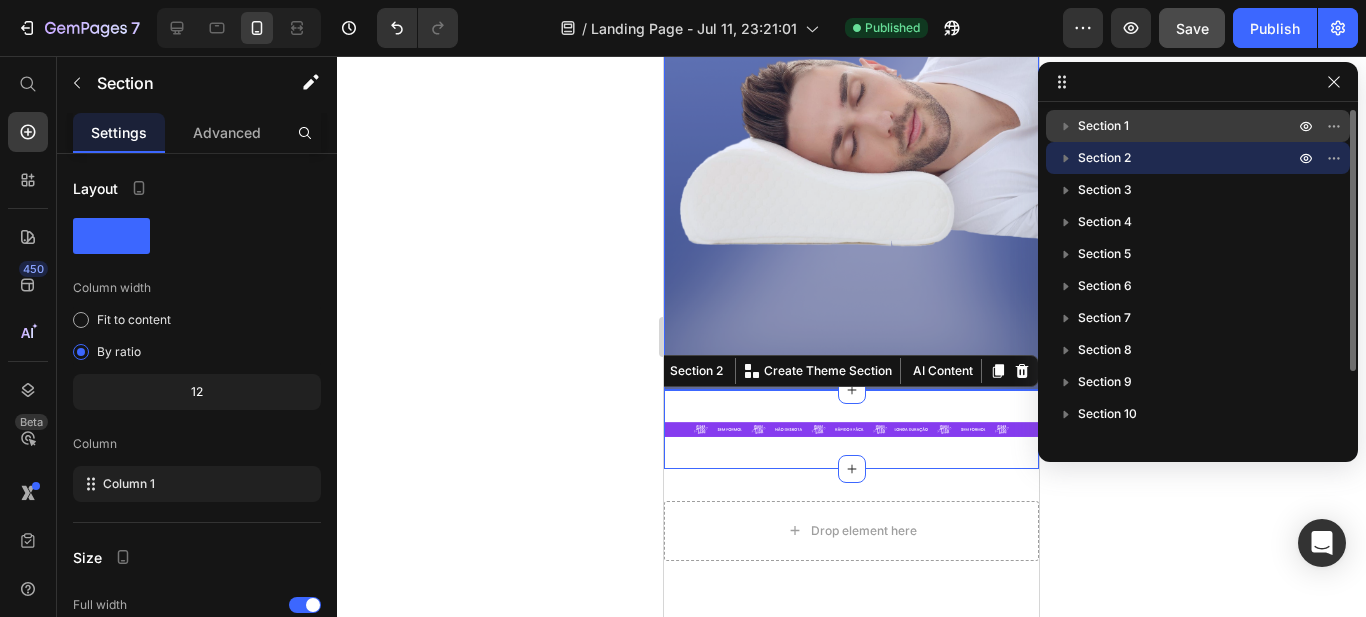 click on "Section 1" at bounding box center (1103, 126) 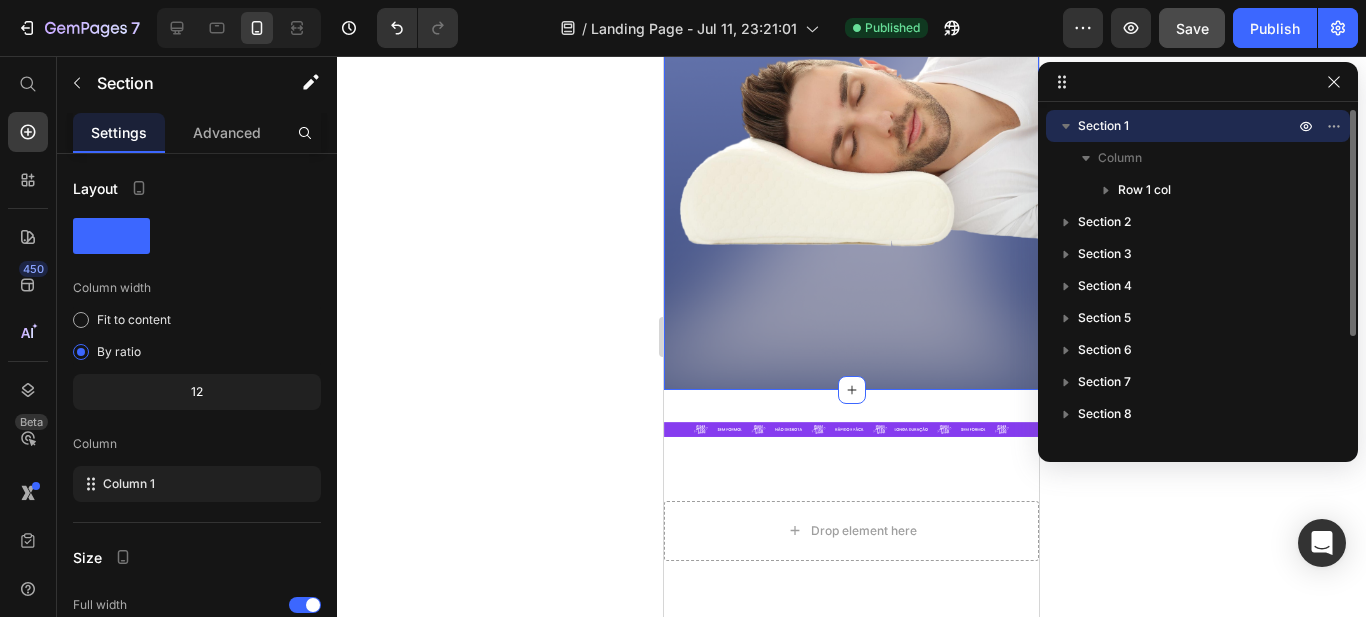 scroll, scrollTop: 0, scrollLeft: 0, axis: both 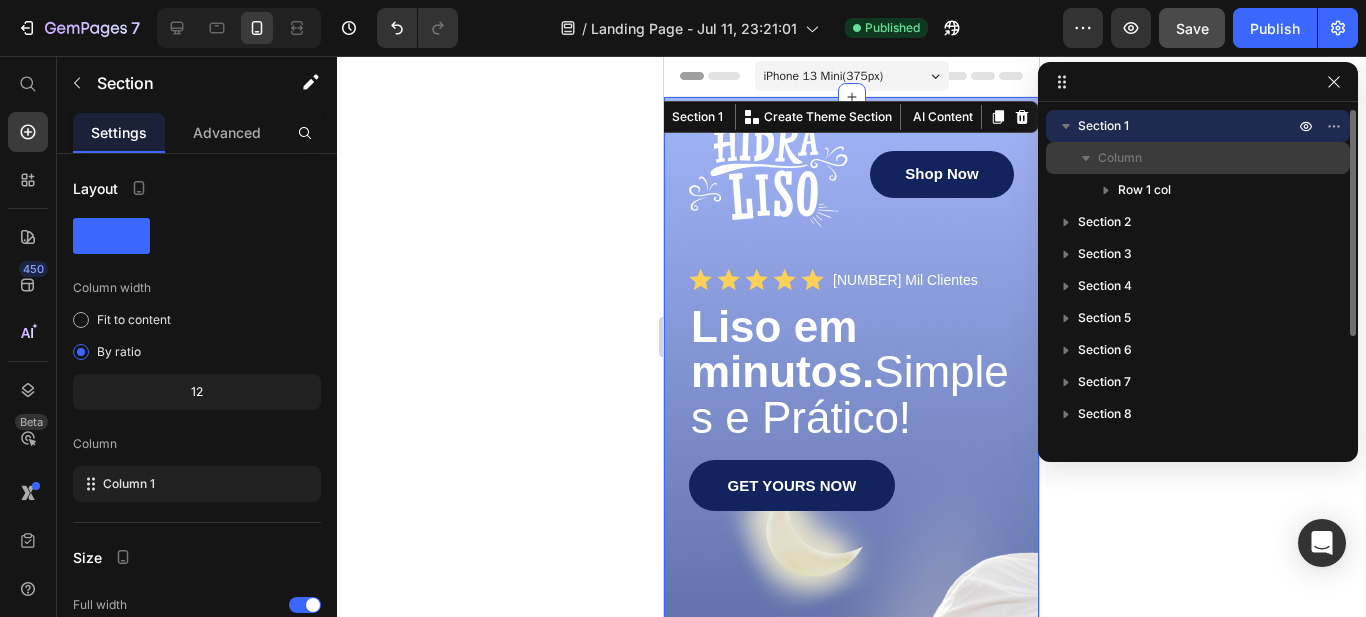 click on "Column" at bounding box center [1120, 158] 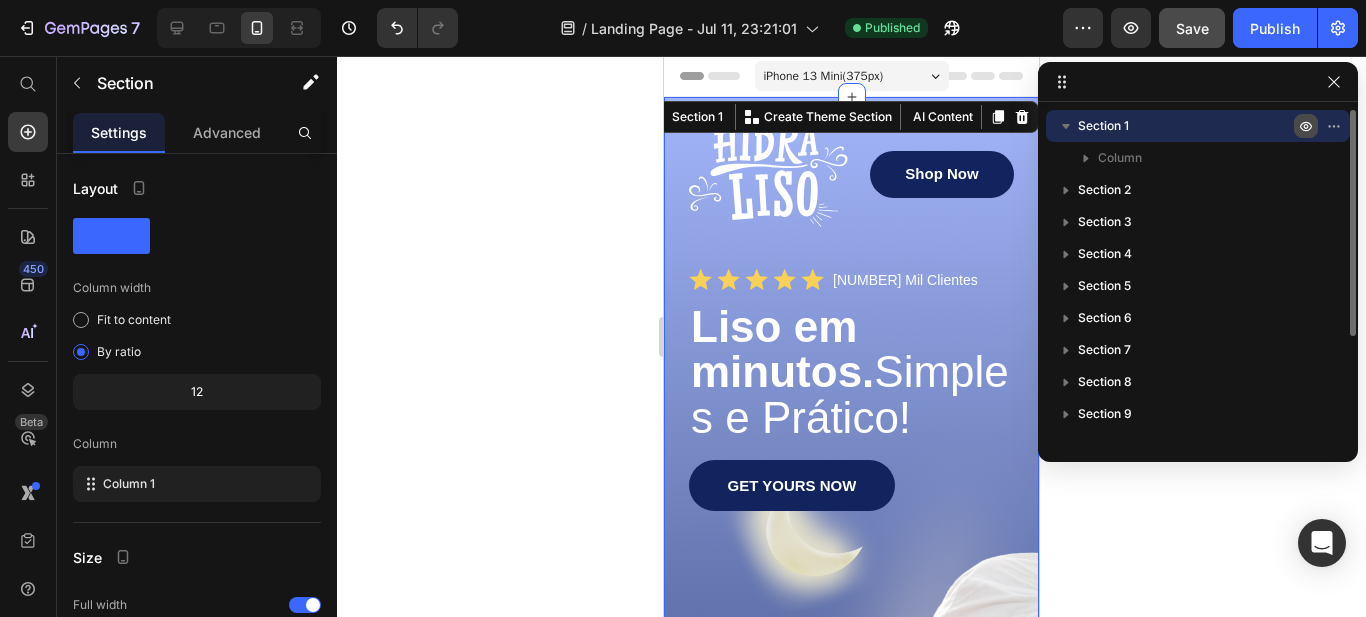 click 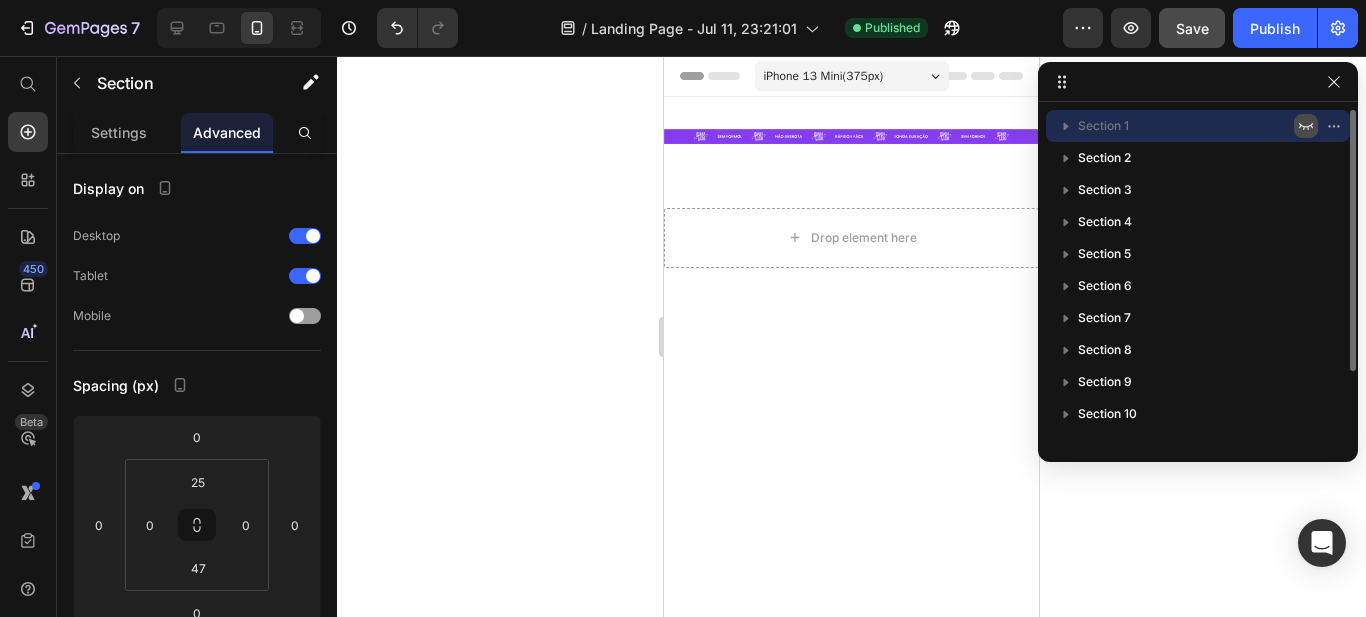 click 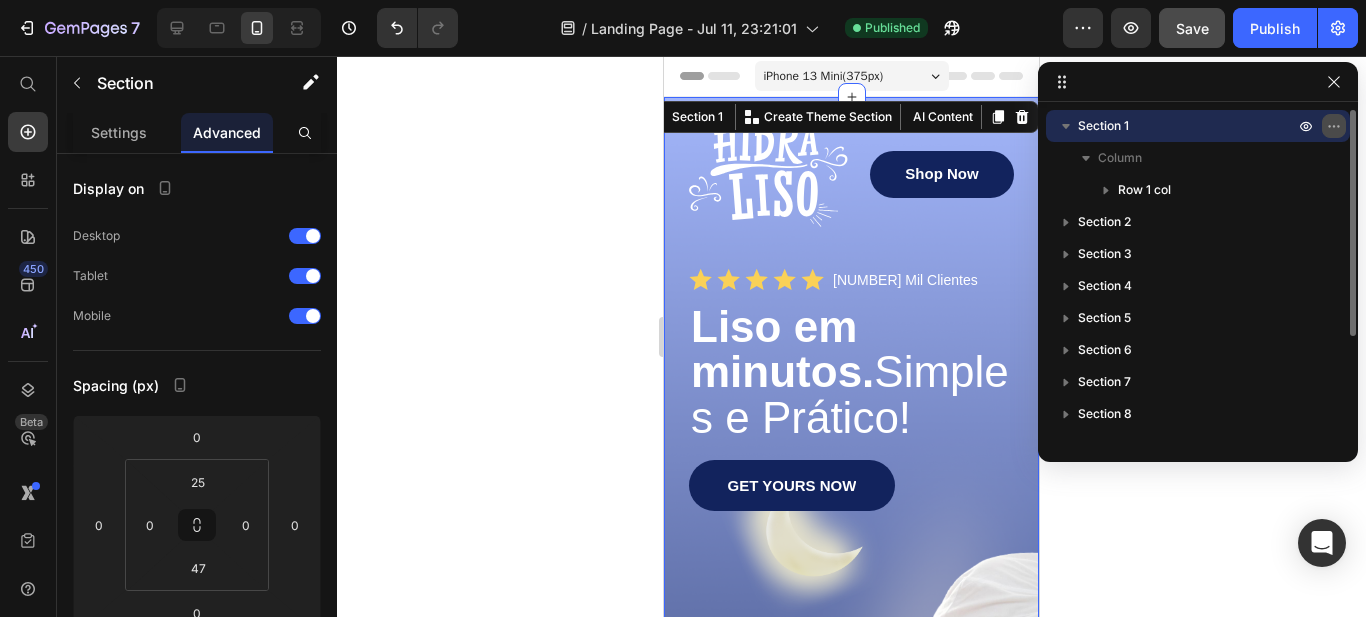 click at bounding box center [1334, 126] 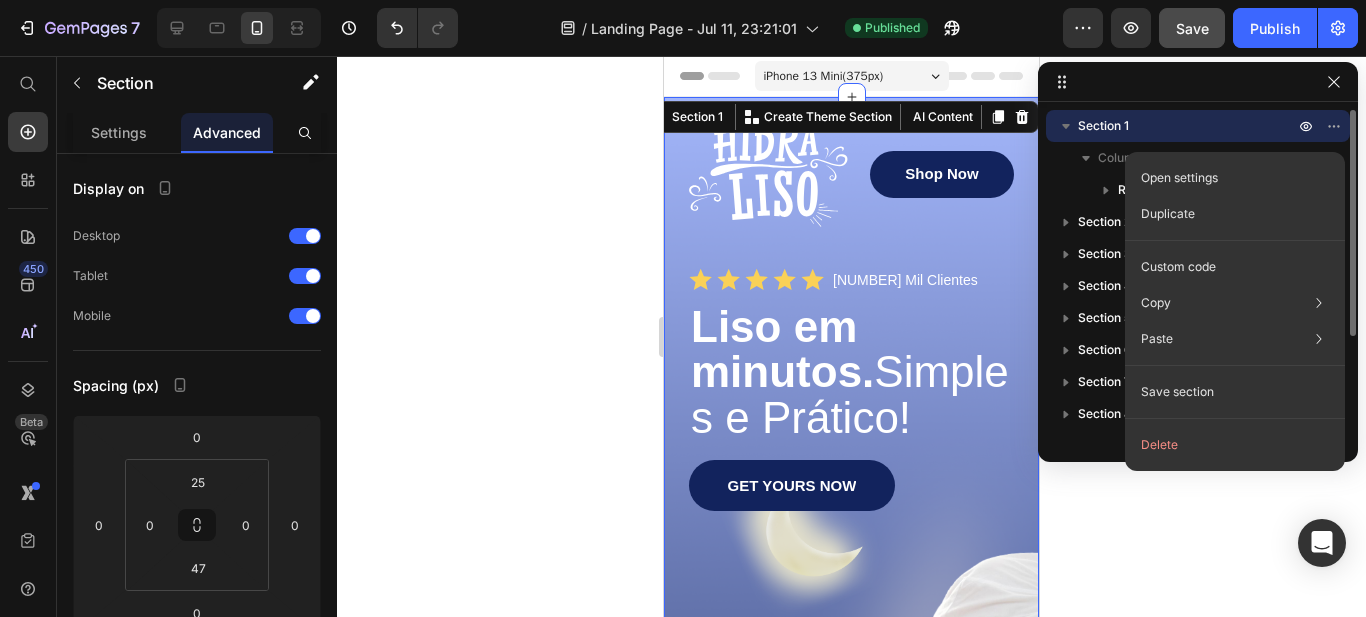 click on "Section 1" at bounding box center (1188, 126) 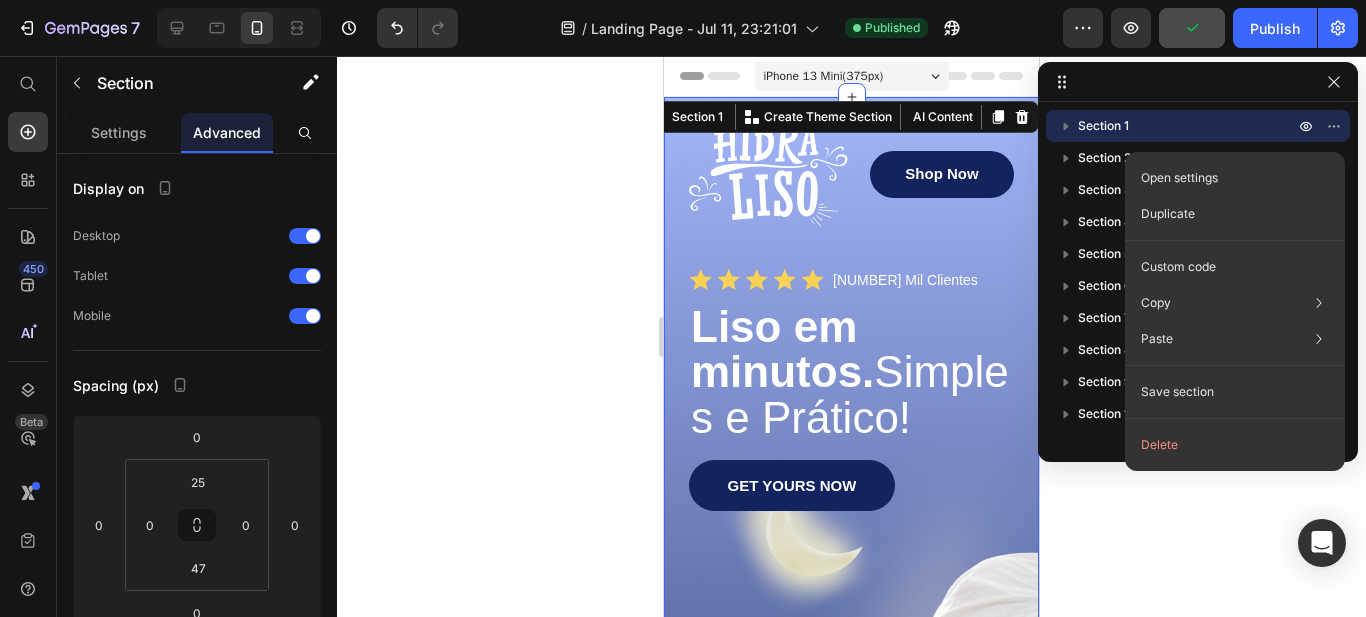 click on "iPhone 13 Mini  ( 375 px)" at bounding box center (824, 76) 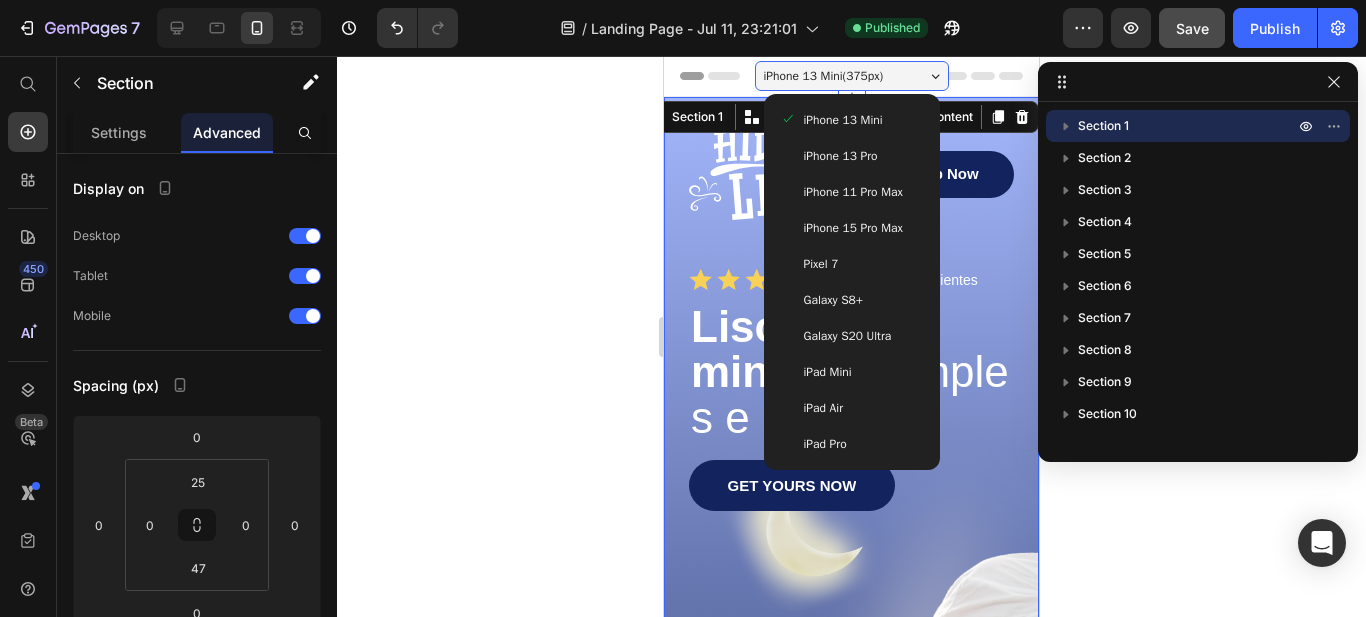 click on "Galaxy S20 Ultra" at bounding box center [848, 336] 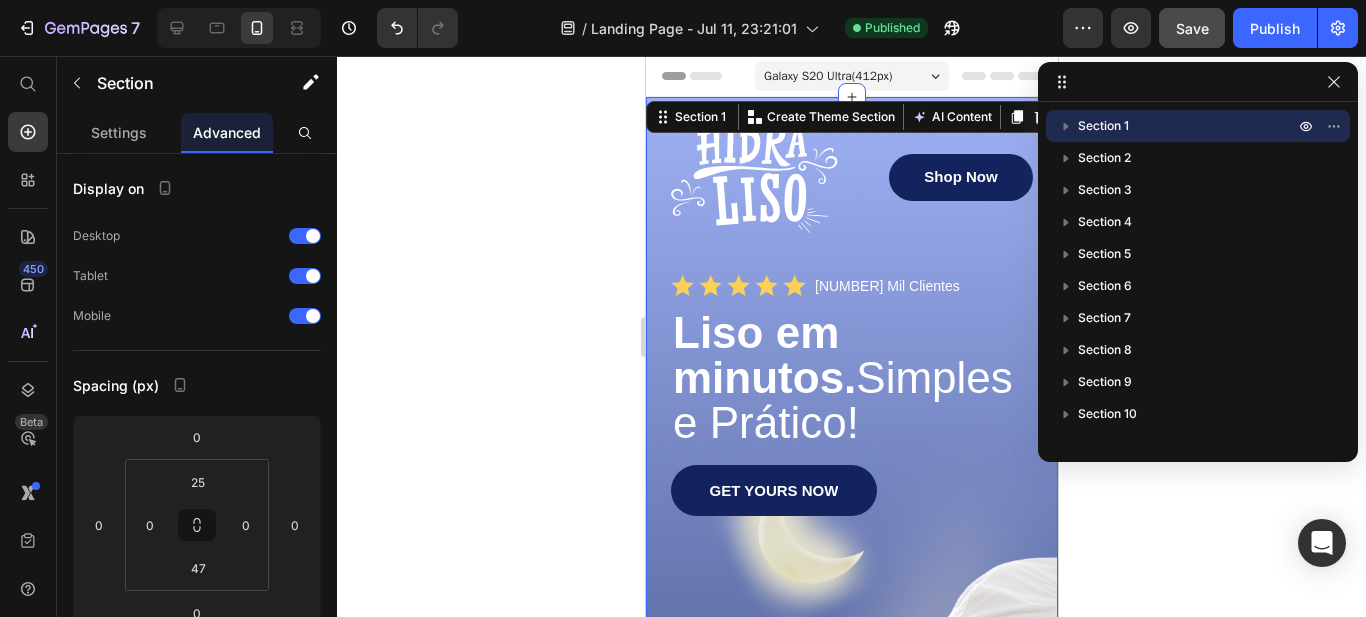 click on "Header" at bounding box center (702, 76) 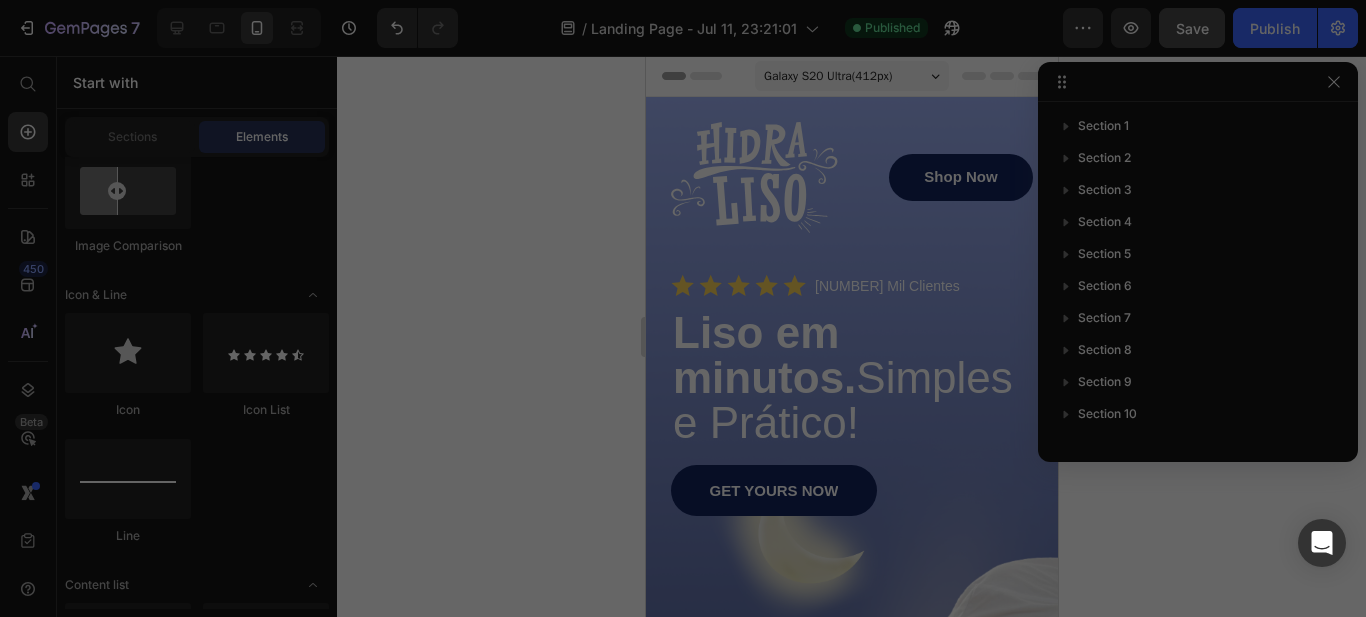 scroll, scrollTop: 937, scrollLeft: 0, axis: vertical 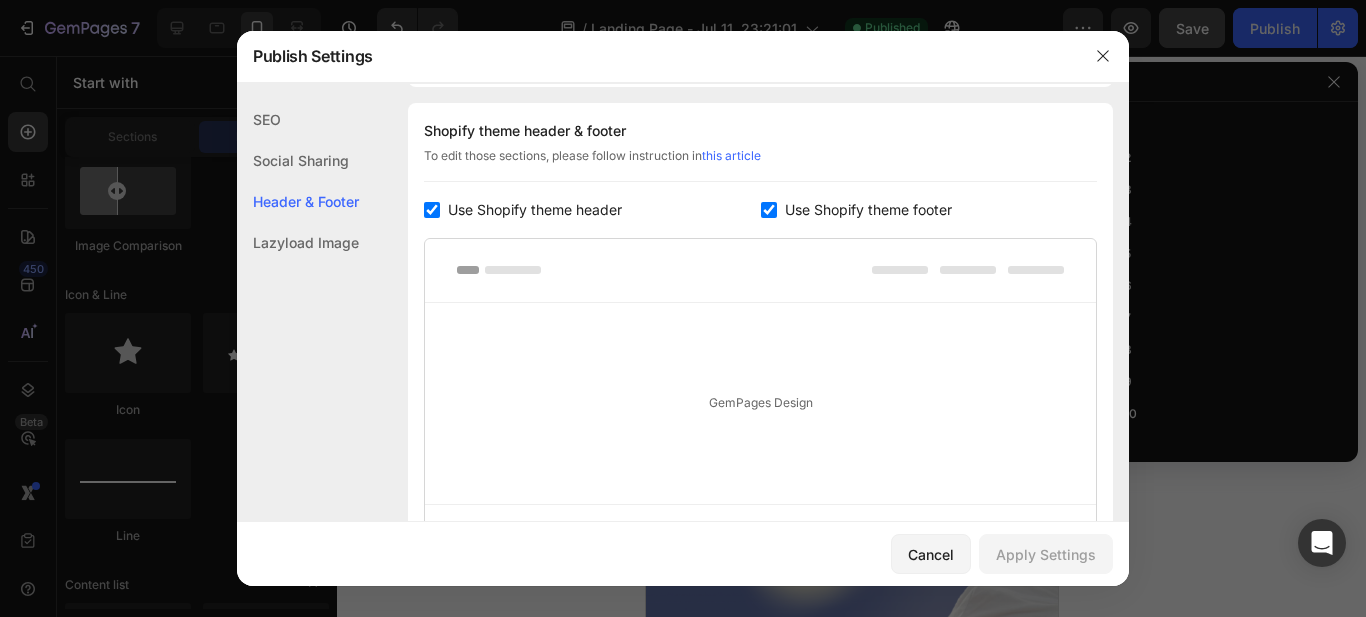click on "Use Shopify theme header" at bounding box center (535, 210) 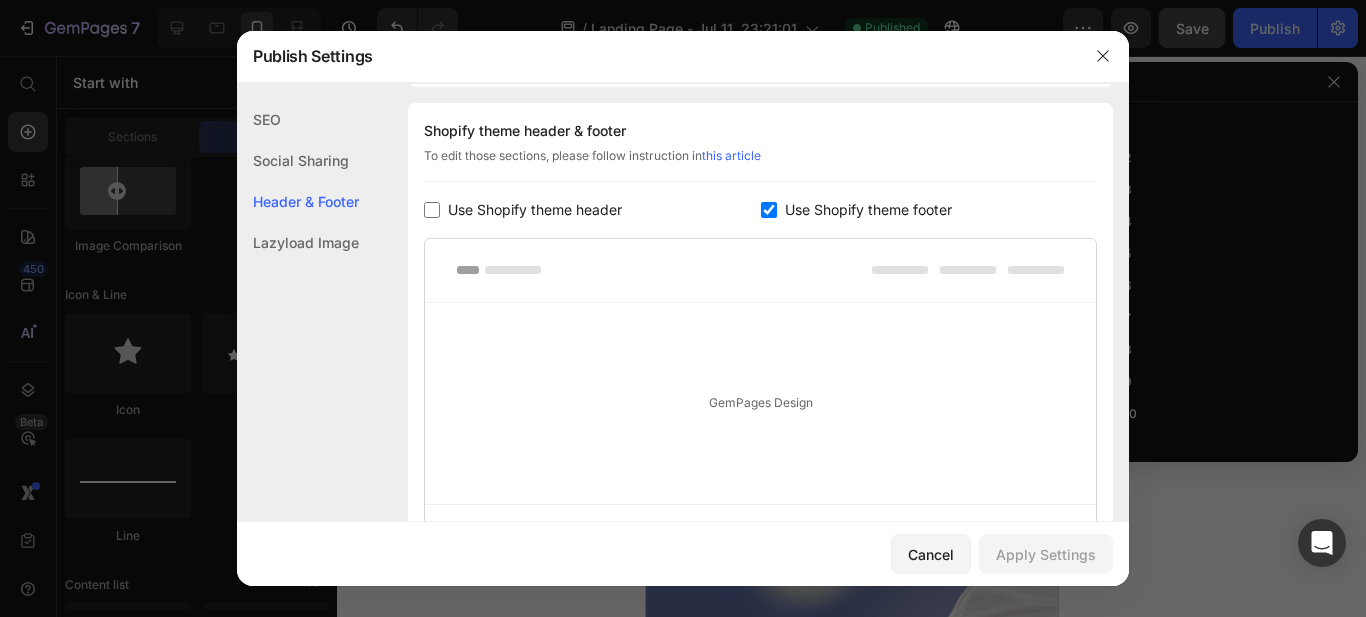 checkbox on "false" 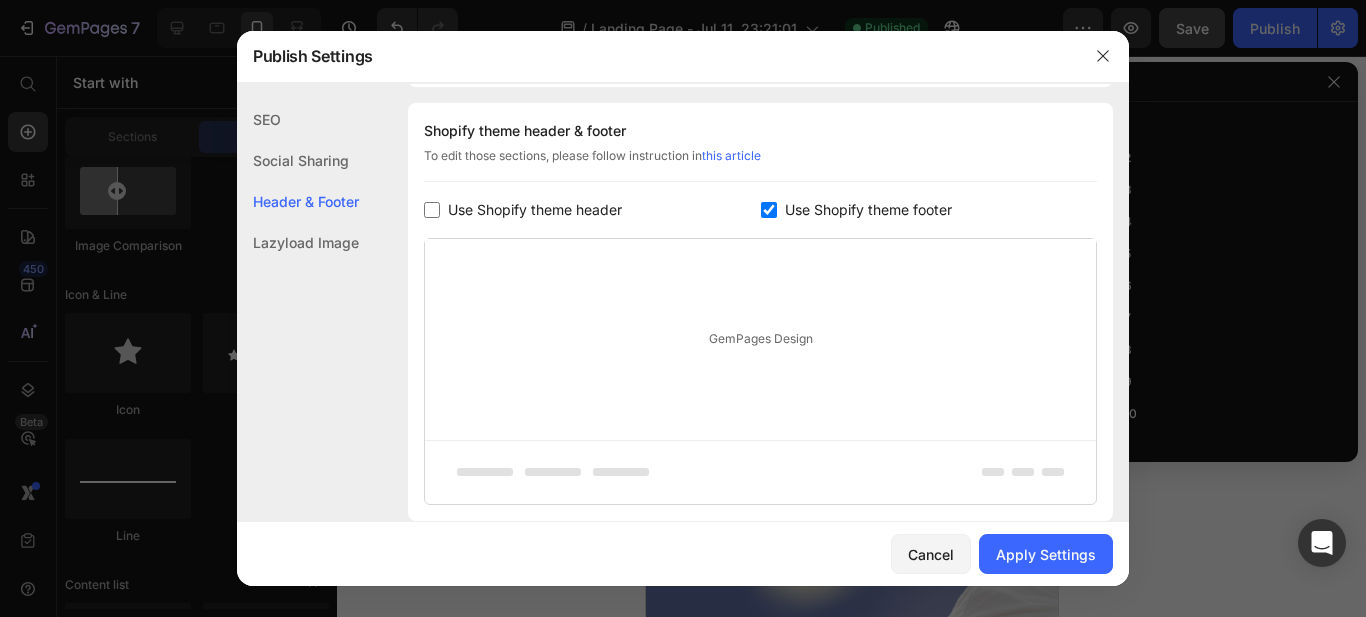 click at bounding box center [769, 210] 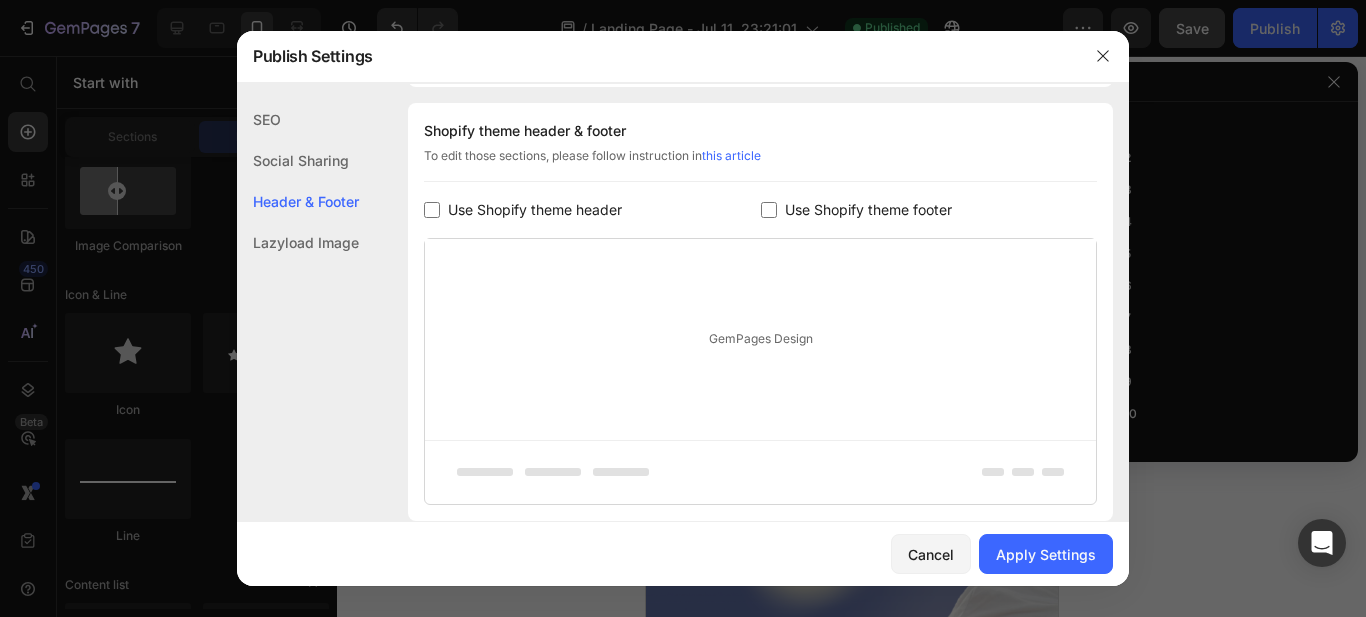 checkbox on "false" 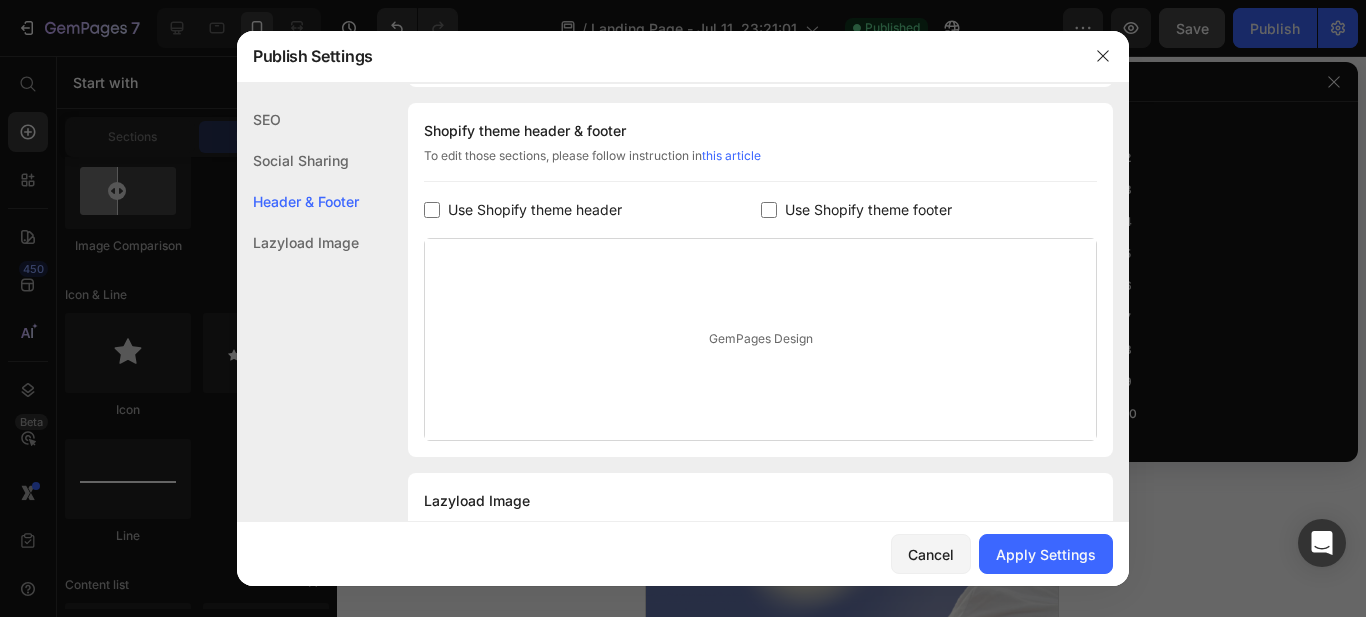 scroll, scrollTop: 1020, scrollLeft: 0, axis: vertical 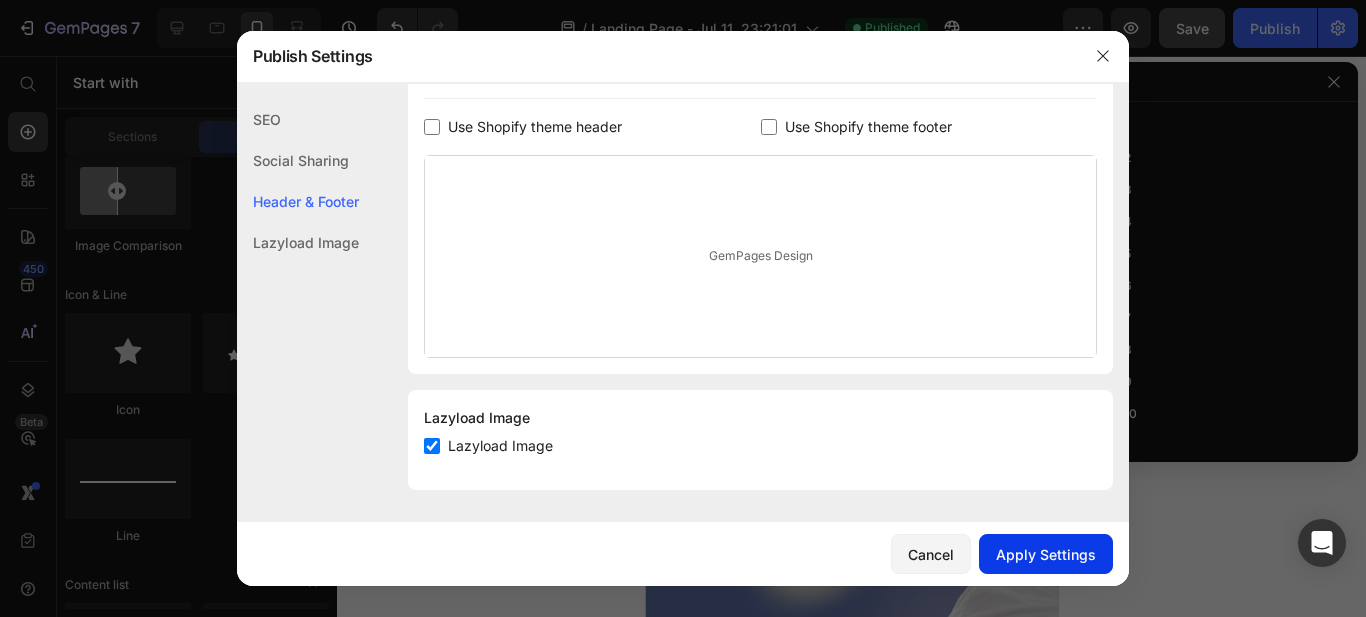 click on "Apply Settings" at bounding box center [1046, 554] 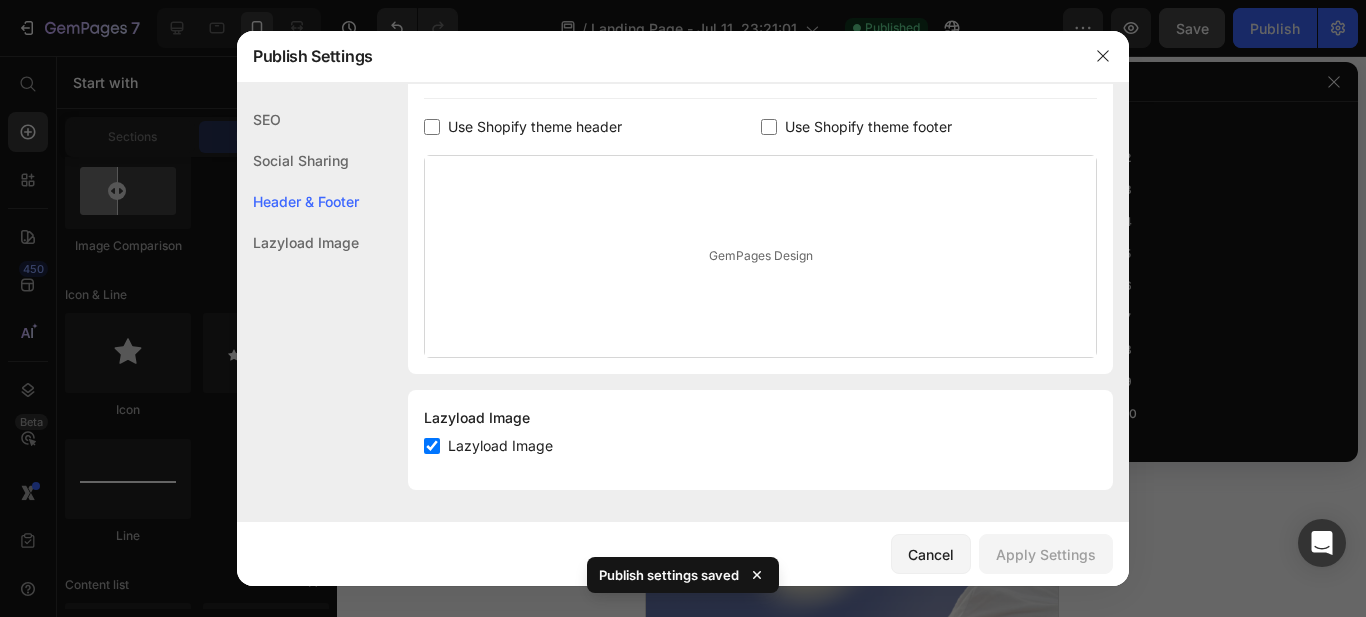 click 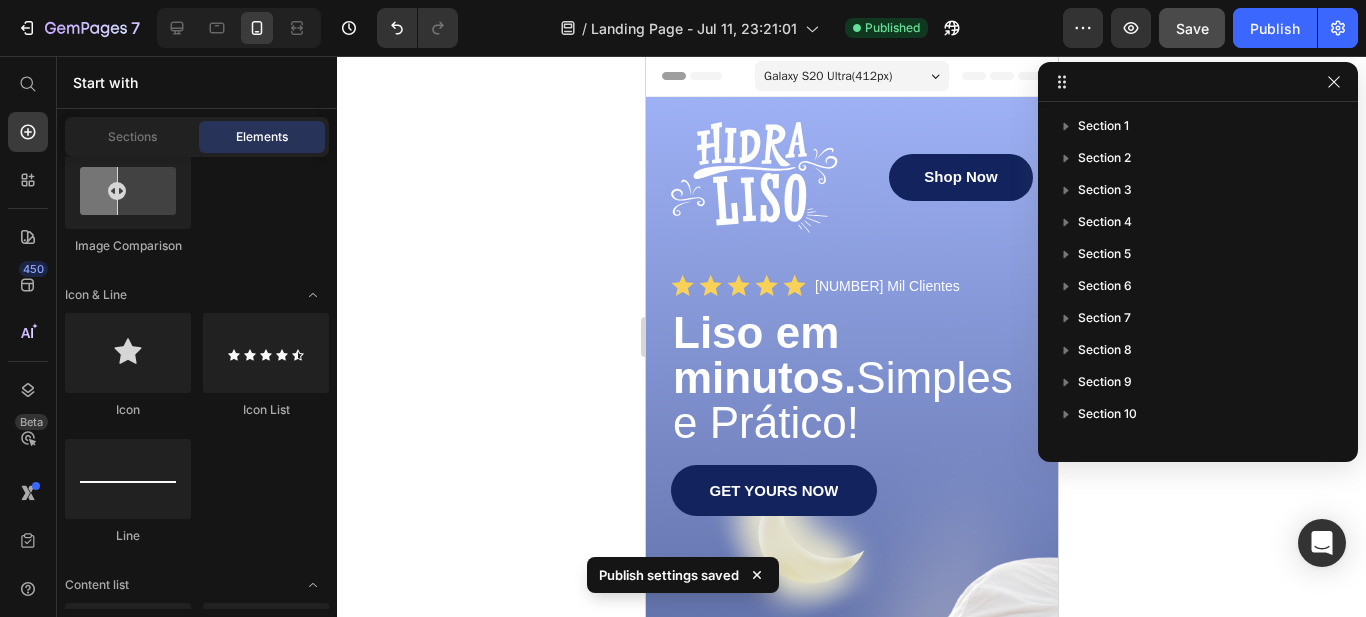 click 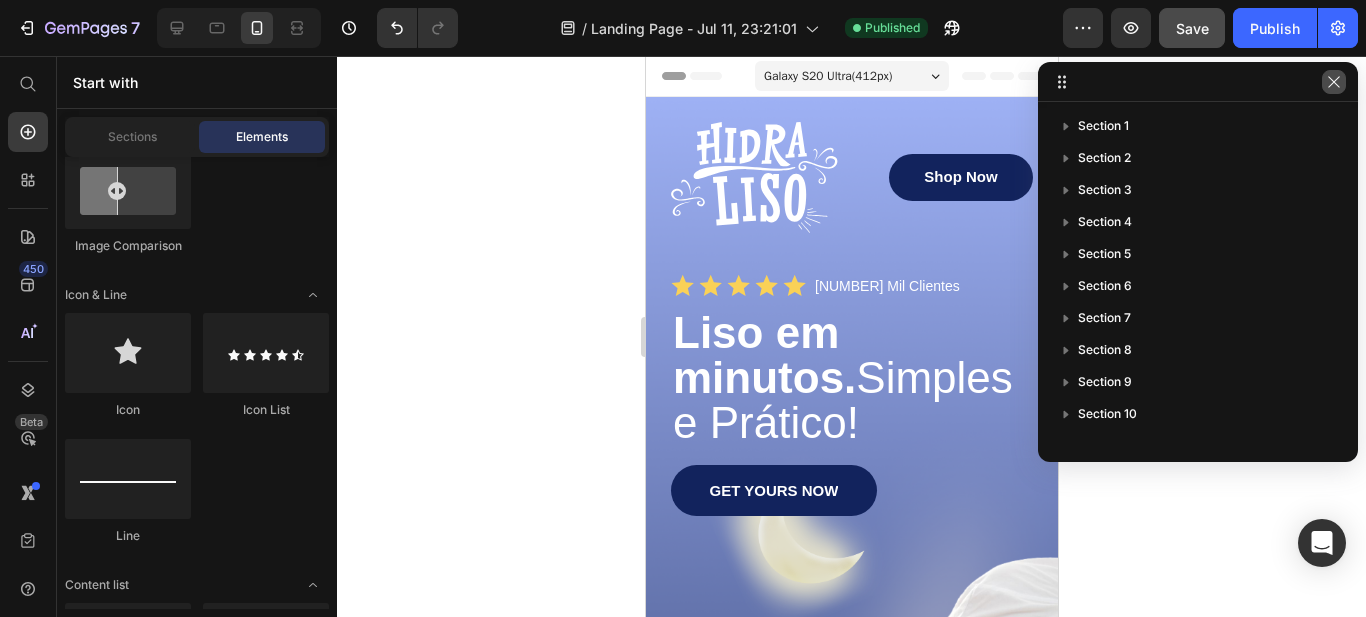 click at bounding box center [1334, 82] 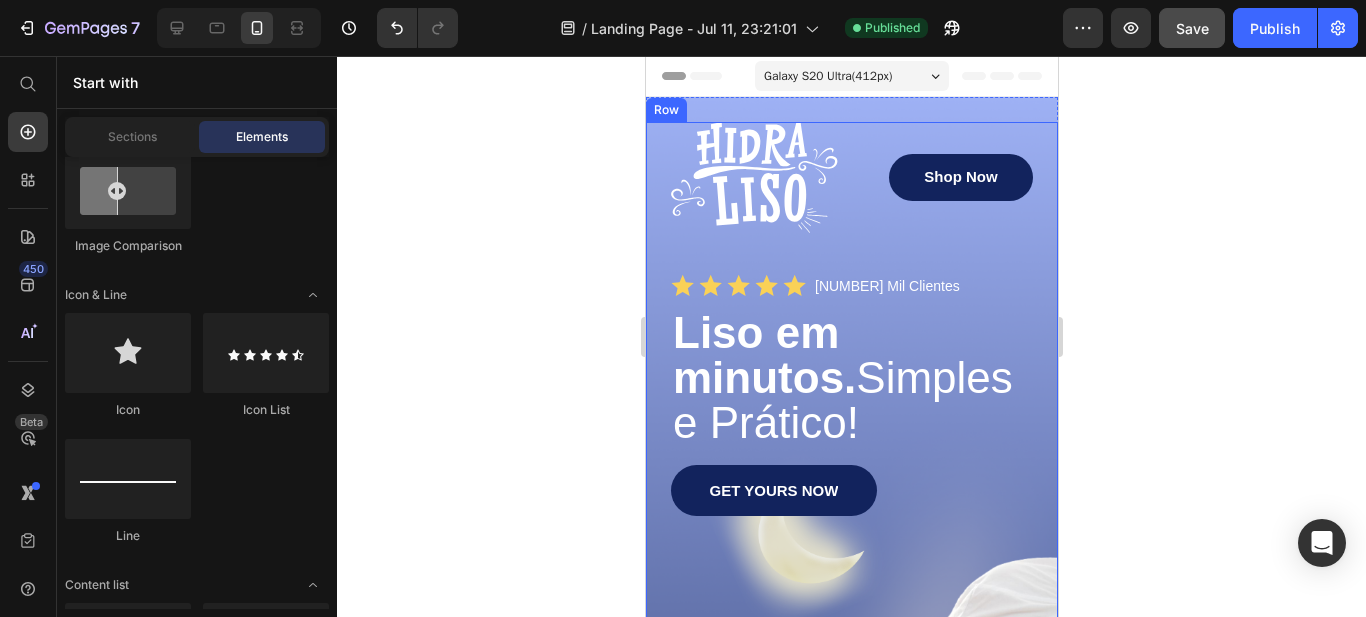 click on "Image Shop Now Button Row
Icon
Icon
Icon
Icon
Icon Icon List [NUMBER] Mil Clientes Text Block Row Liso em minutos.  Simples e Prático! Heading GET YOURS NOW Button" at bounding box center [851, 520] 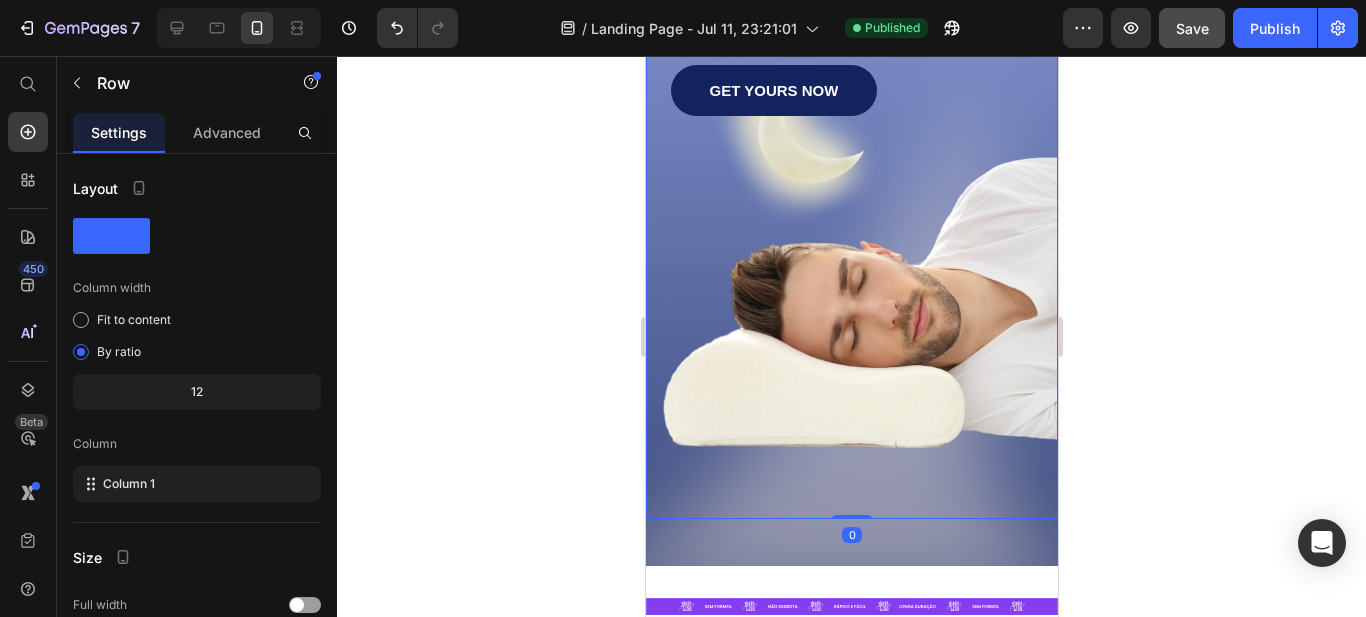 scroll, scrollTop: 800, scrollLeft: 0, axis: vertical 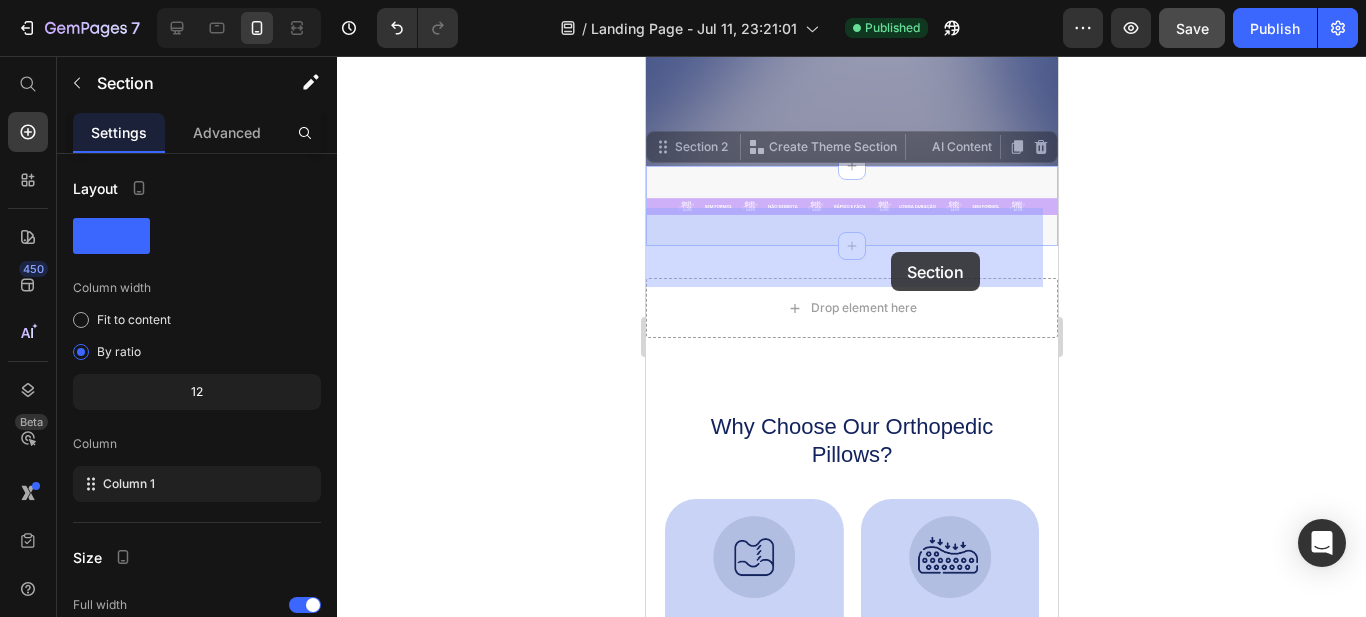 drag, startPoint x: 889, startPoint y: 263, endPoint x: 890, endPoint y: 252, distance: 11.045361 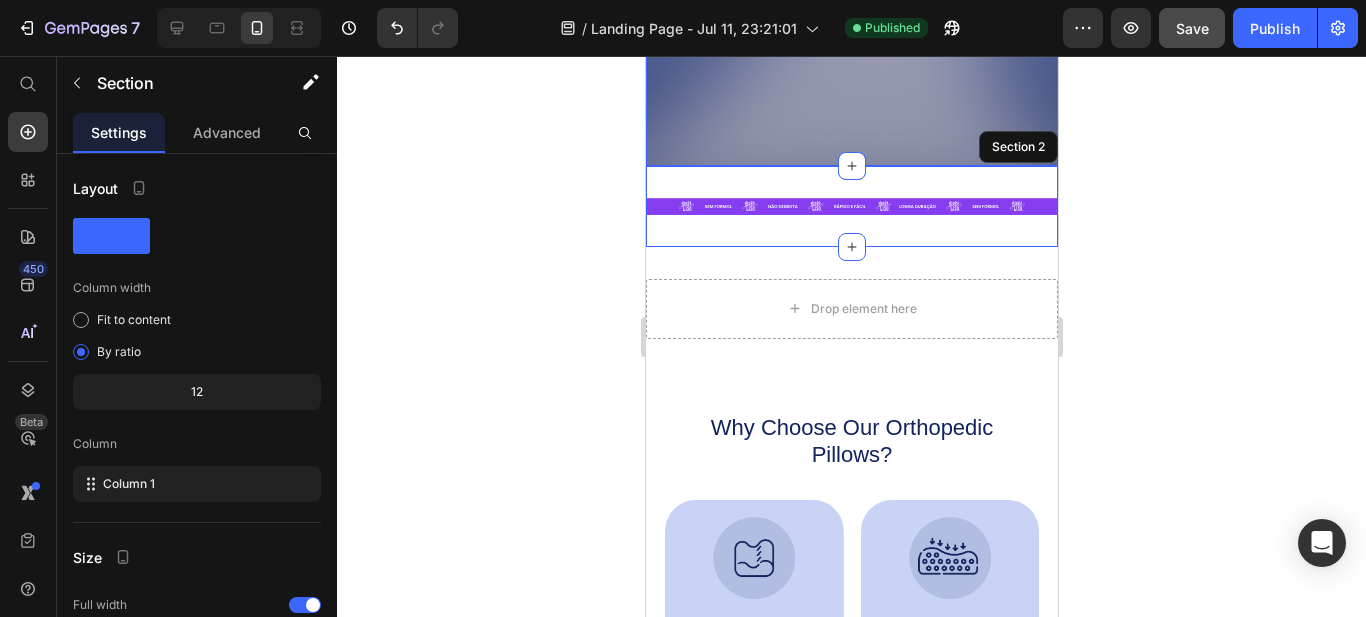 click on "Image Shop Now Button Row
Icon
Icon
Icon
Icon
Icon Icon List [NUMBER] Mil Clientes Text Block Row Liso em minutos.  Simples e Prático! Heading GET YOURS NOW Button Row Section 1" at bounding box center [851, -269] 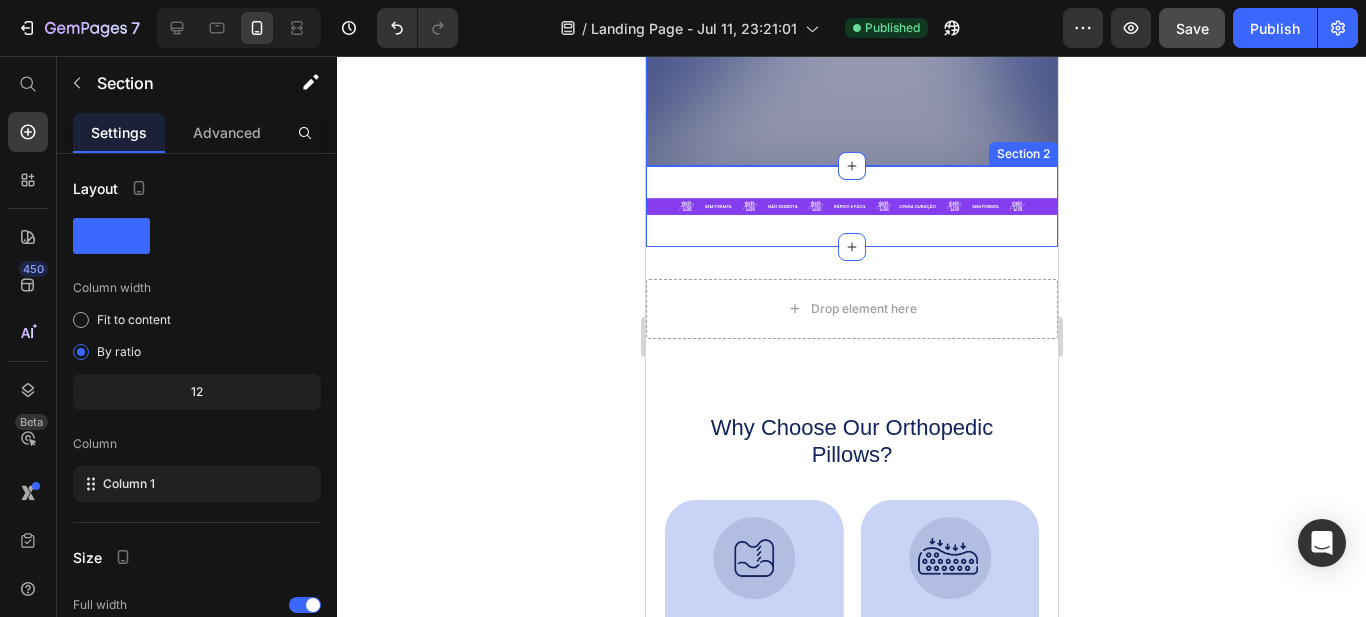 click on "Image Section 2" at bounding box center (851, 206) 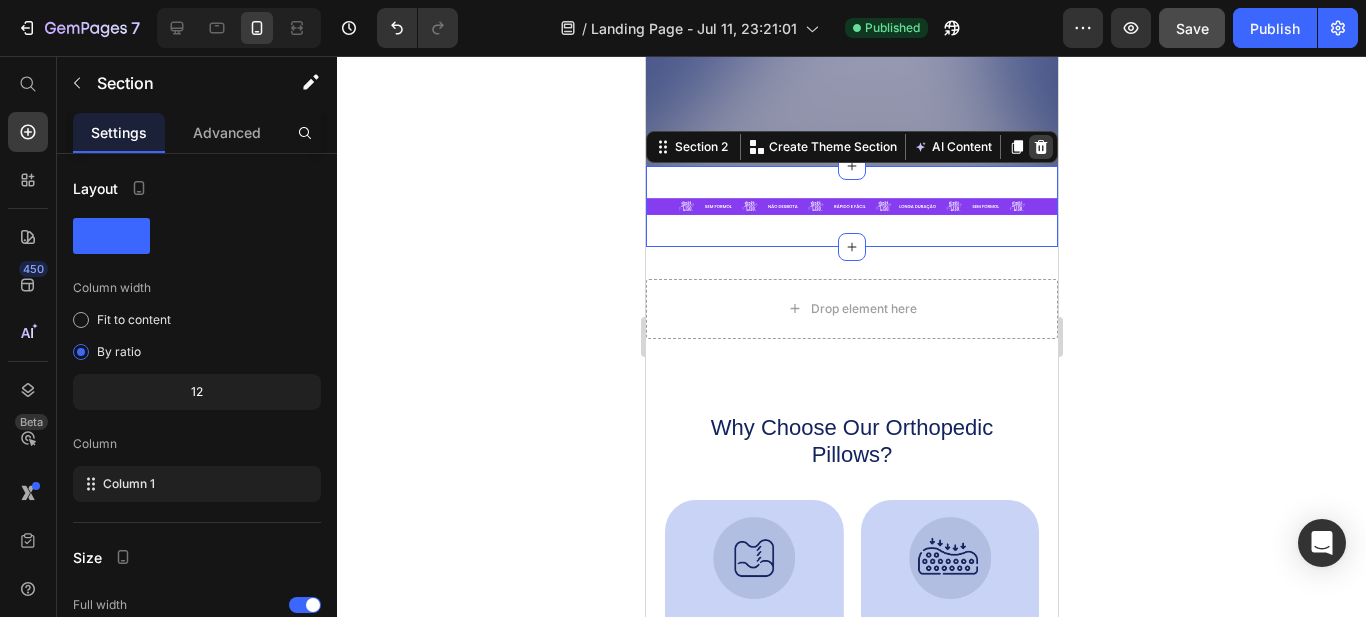 click 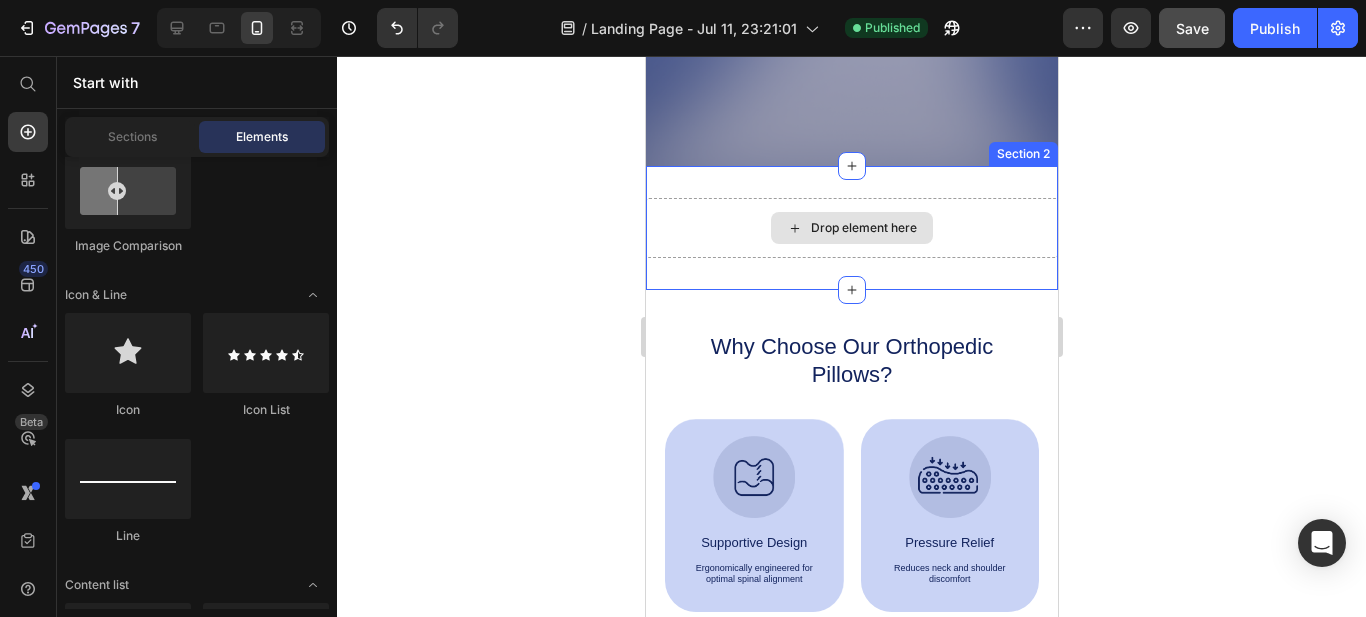 click on "Drop element here" at bounding box center [863, 228] 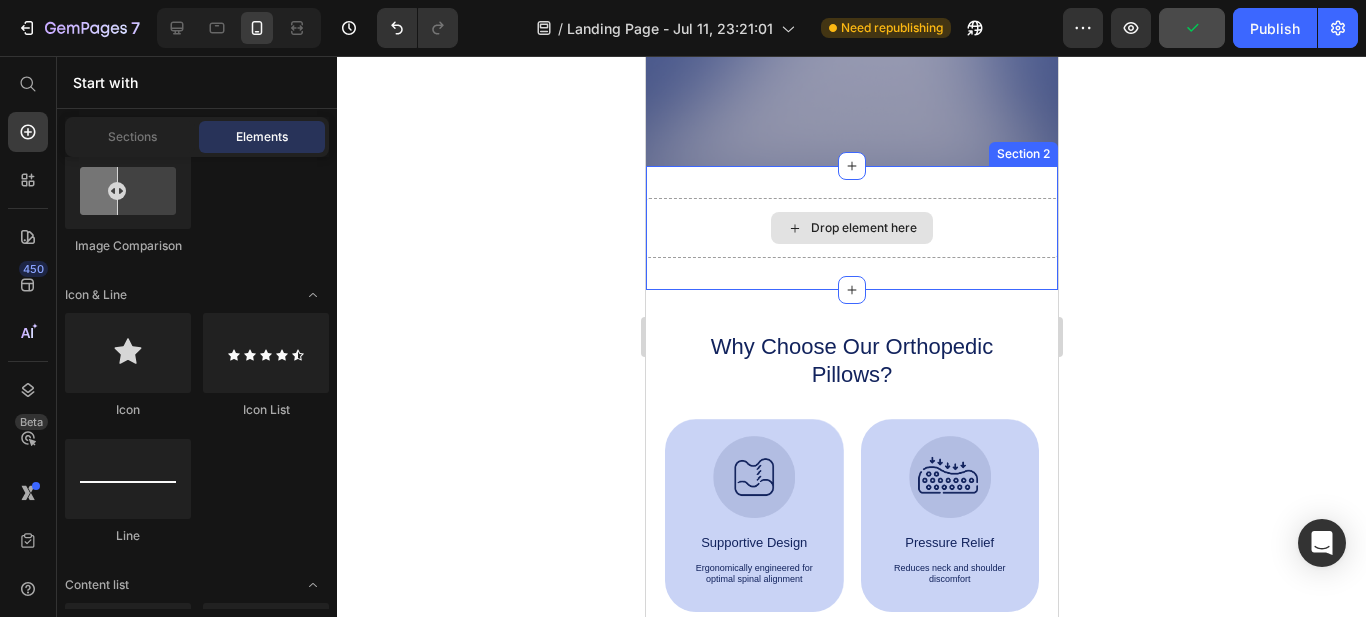 click on "Drop element here" at bounding box center [851, 228] 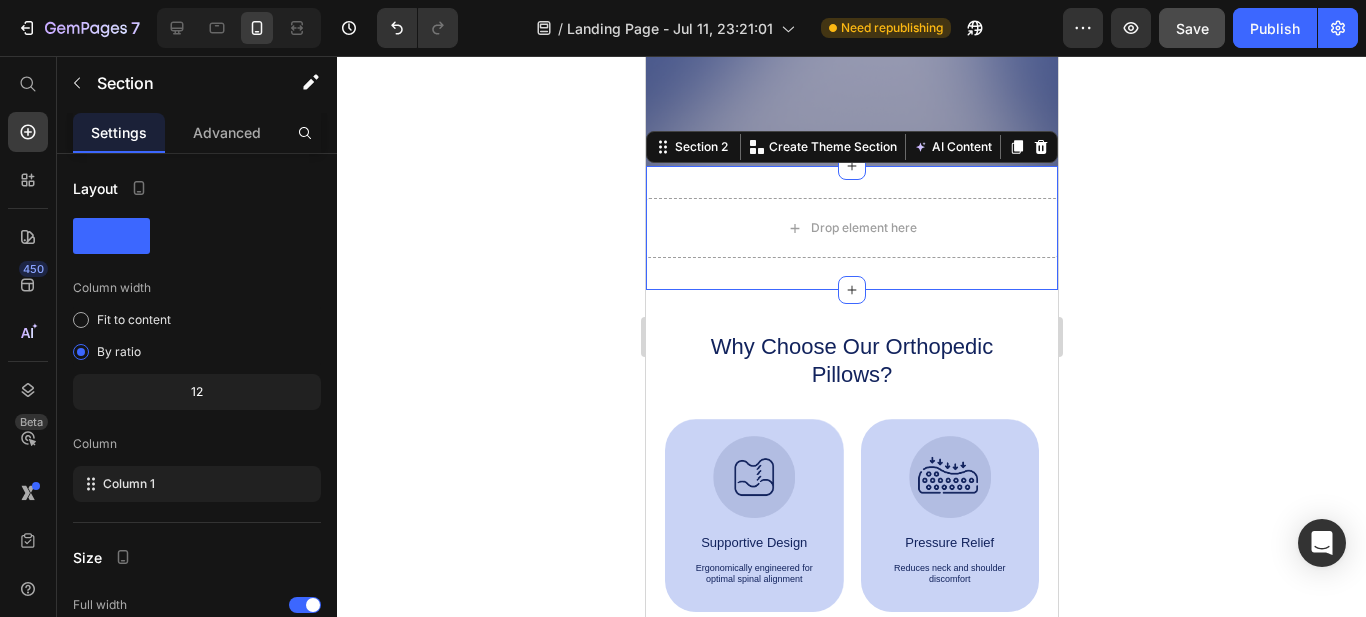 click on "Section 2   You can create reusable sections Create Theme Section AI Content Write with GemAI What would you like to describe here? Tone and Voice Persuasive Product 1 HIDRALISO BRINDE 1SHAMPOO 1 TERMO SPRAY Show more Generate" at bounding box center [851, 147] 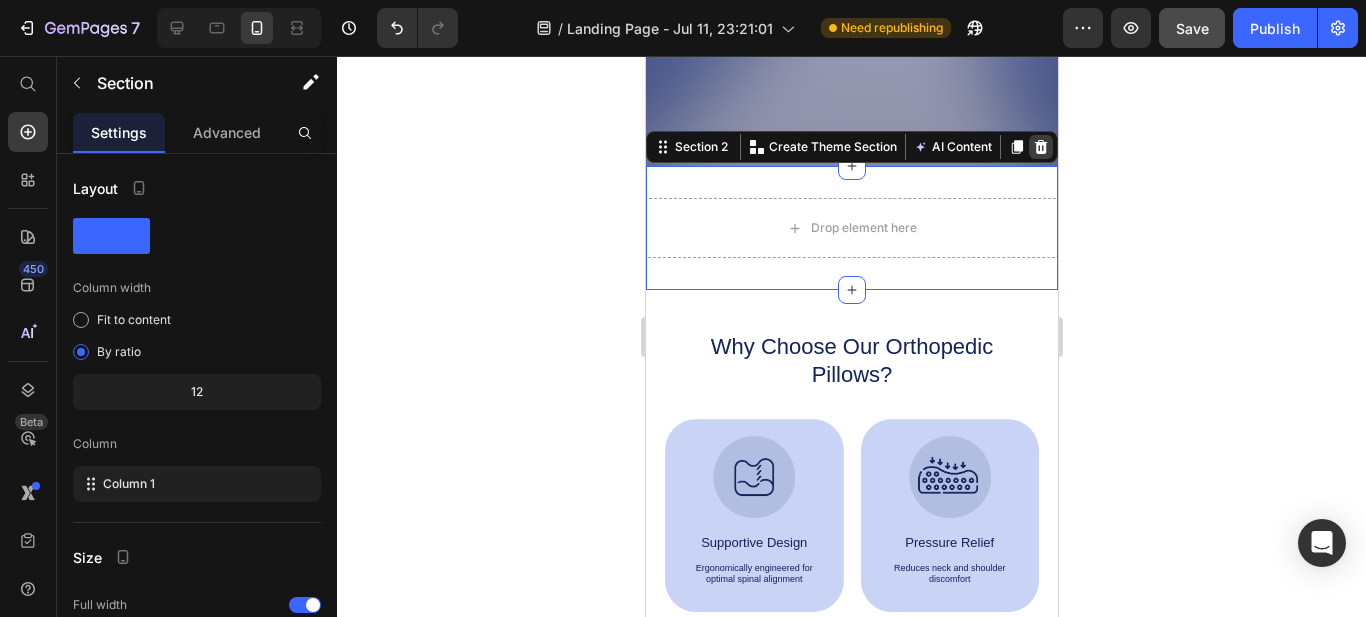 click at bounding box center (1040, 147) 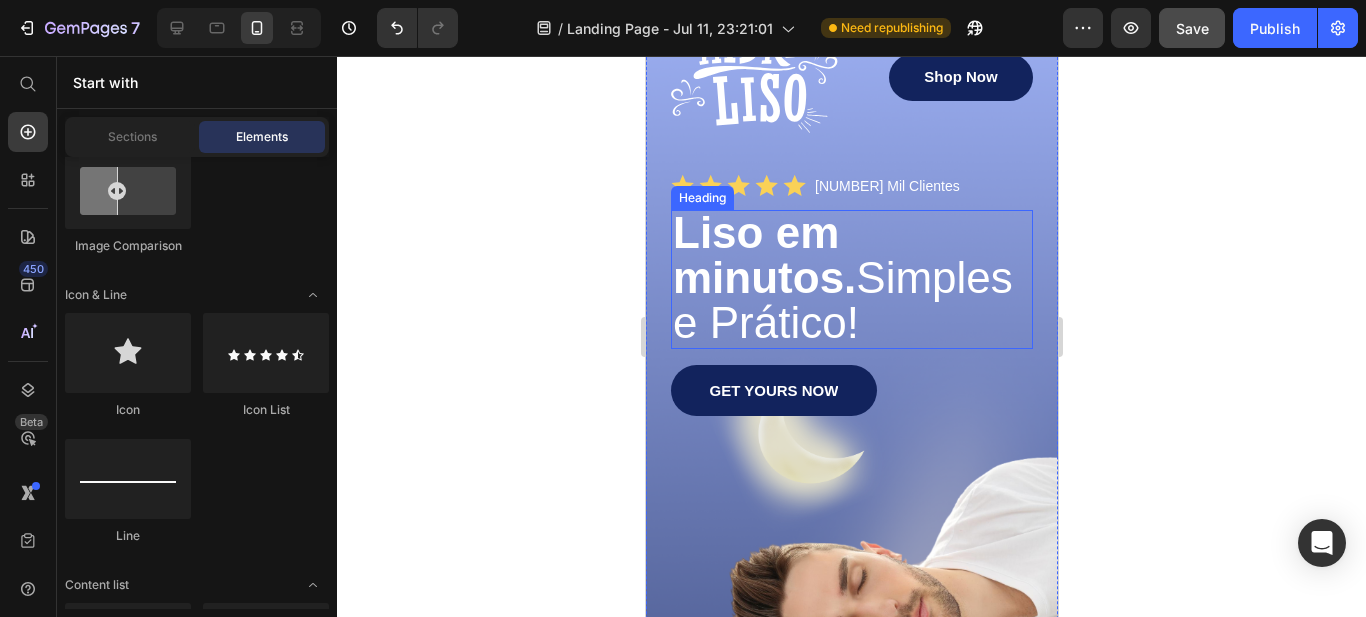 scroll, scrollTop: 0, scrollLeft: 0, axis: both 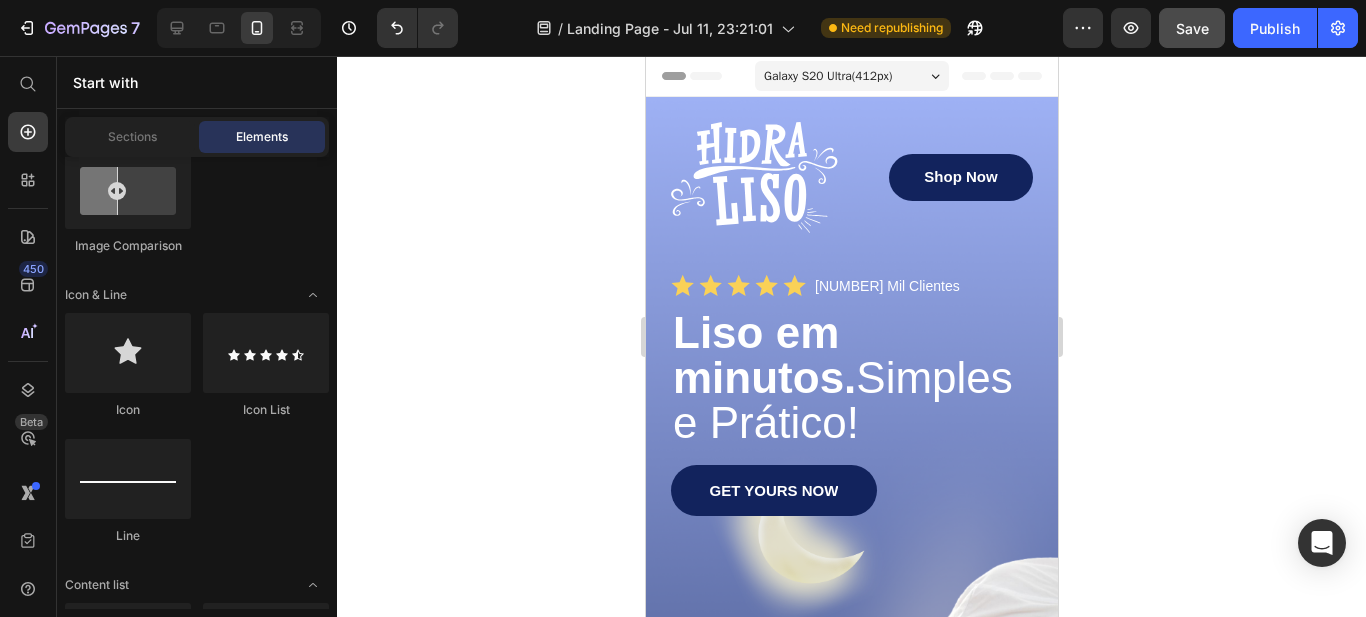 click 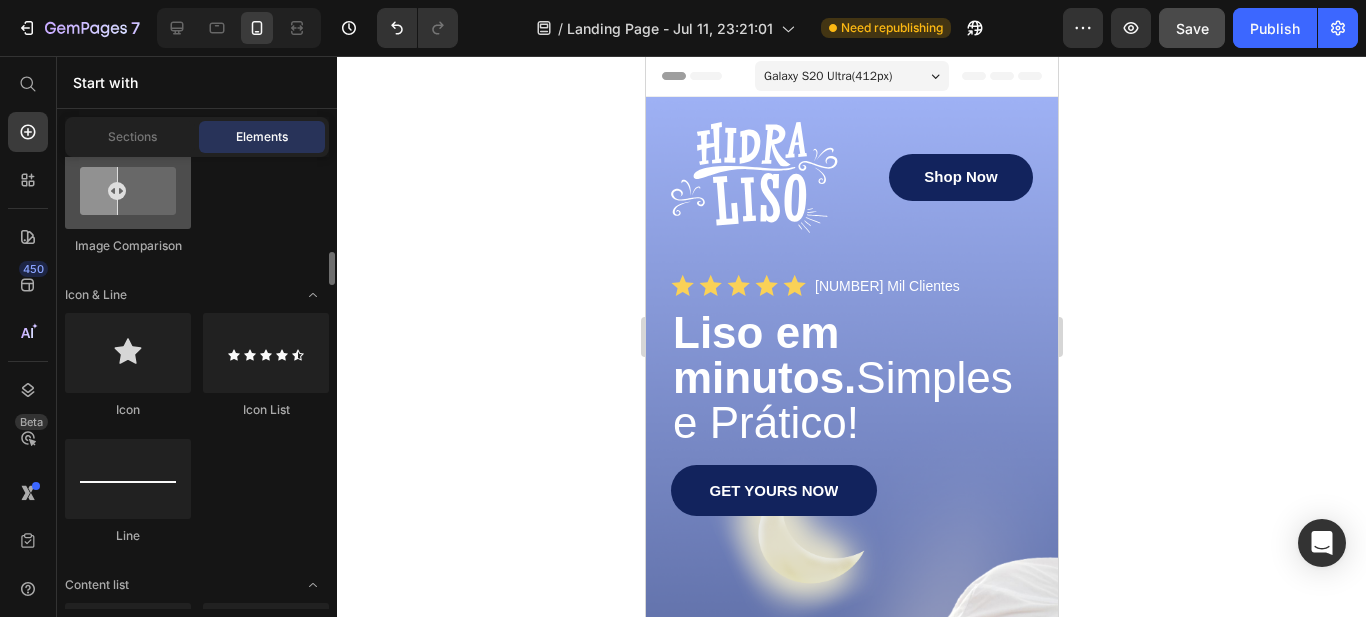 scroll, scrollTop: 1100, scrollLeft: 0, axis: vertical 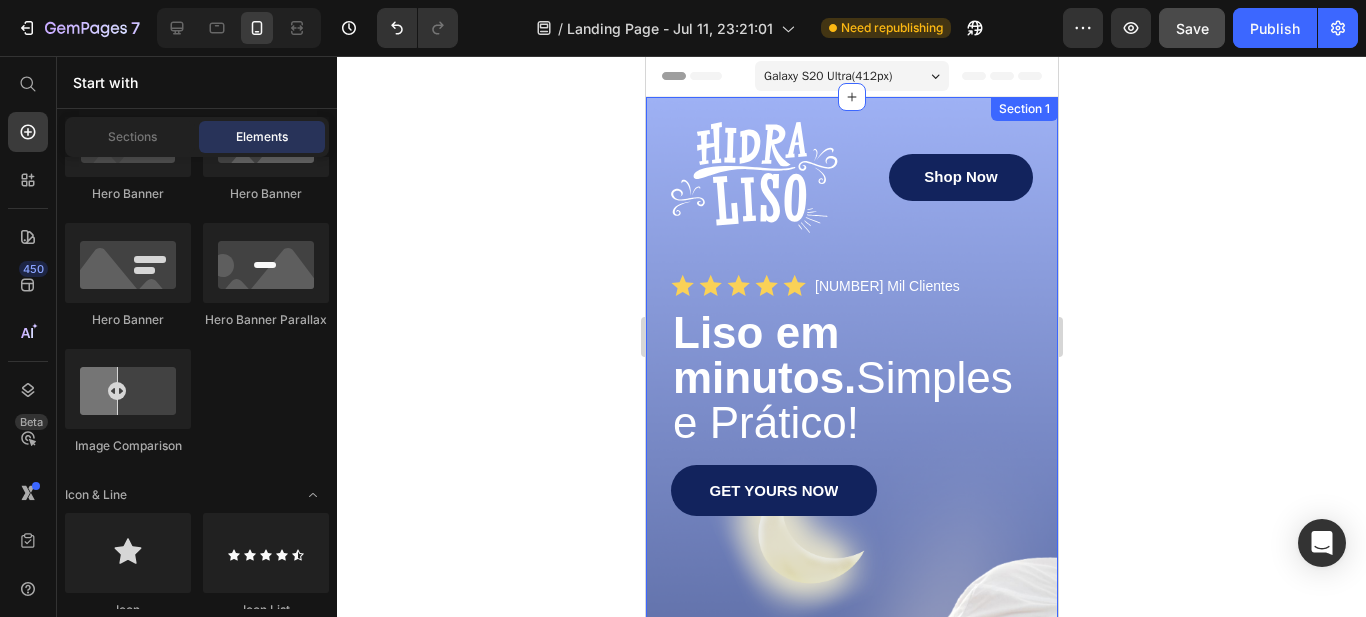 click on "Image Shop Now Button Row
Icon
Icon
Icon
Icon
Icon Icon List [NUMBER] Mil Clientes Text Block Row Liso em minutos.  Simples e Prático! Heading GET YOURS NOW Button Row Section 1" at bounding box center (851, 531) 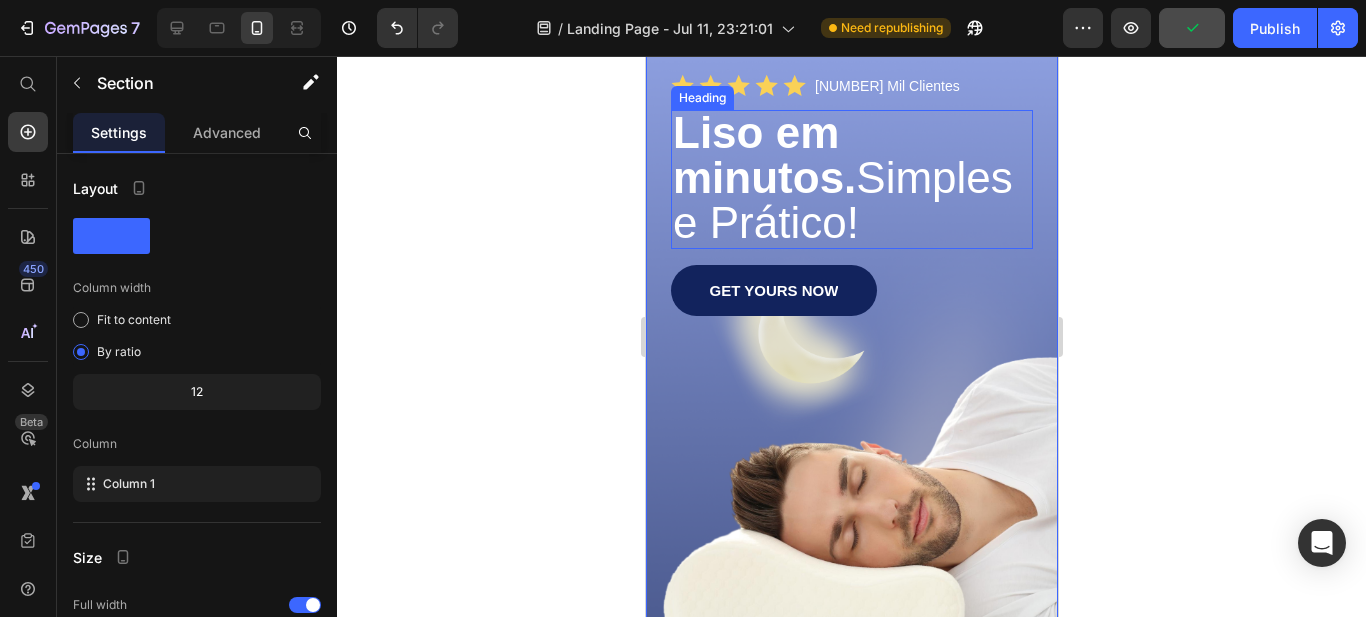 scroll, scrollTop: 300, scrollLeft: 0, axis: vertical 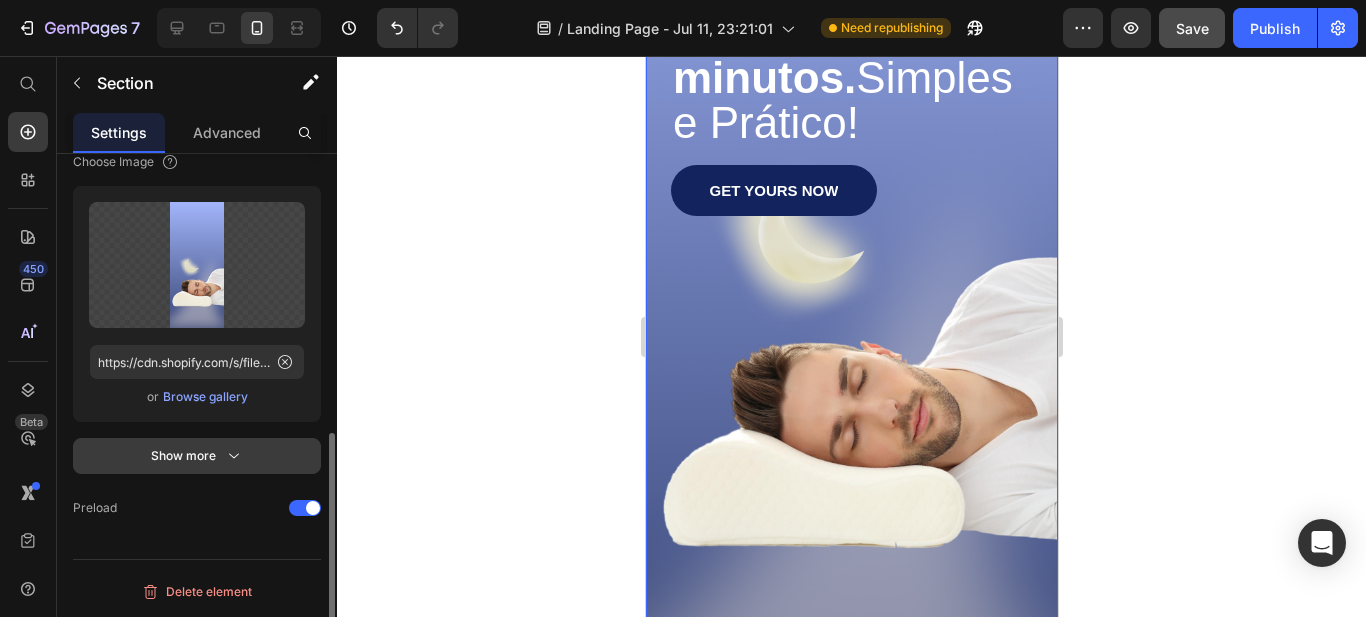 click on "Show more" at bounding box center [197, 456] 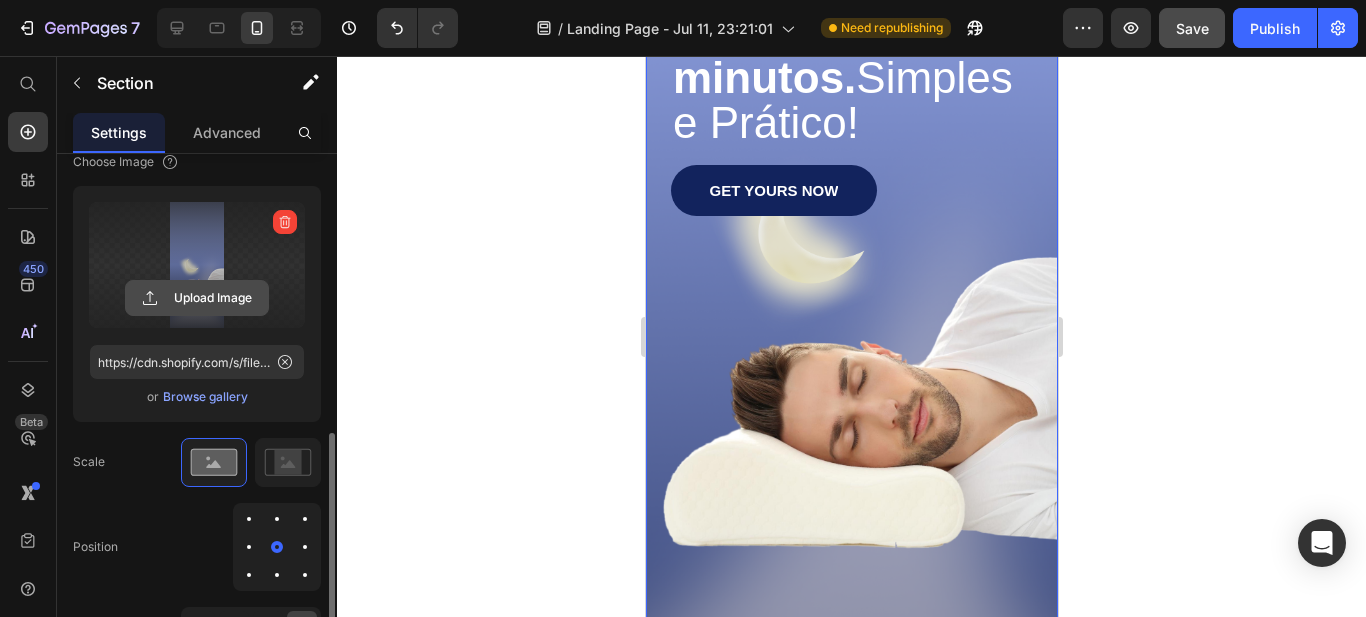 click 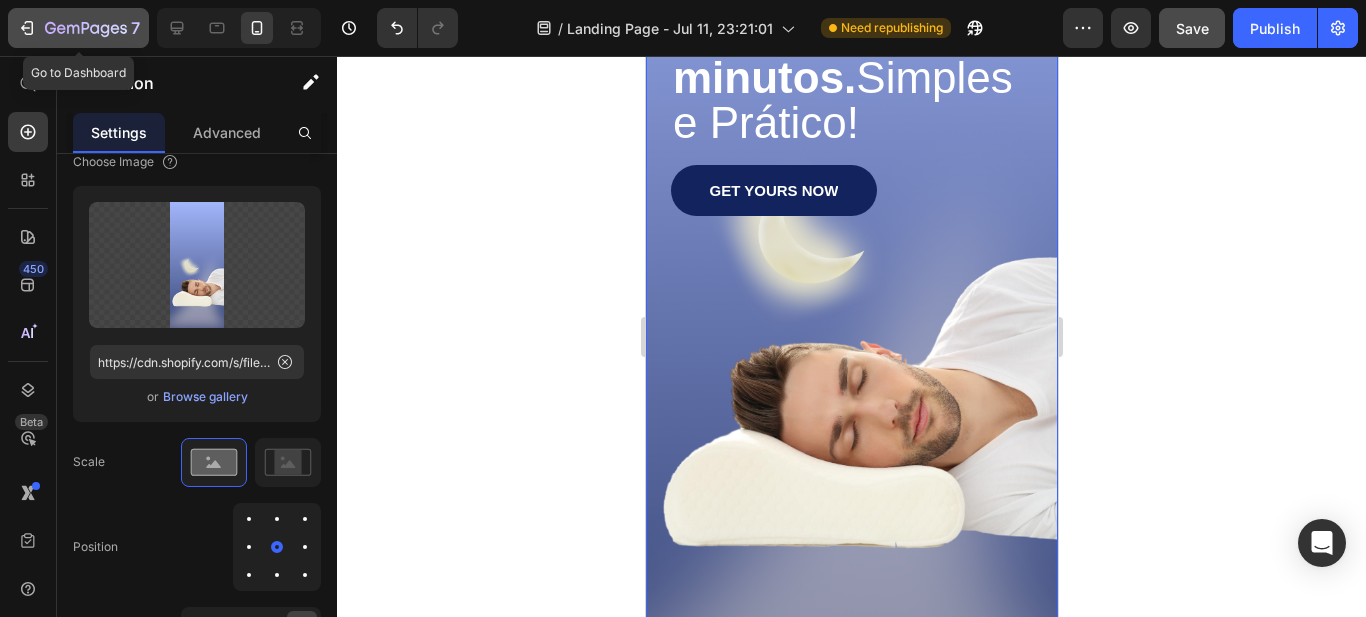 click on "7" at bounding box center (78, 28) 